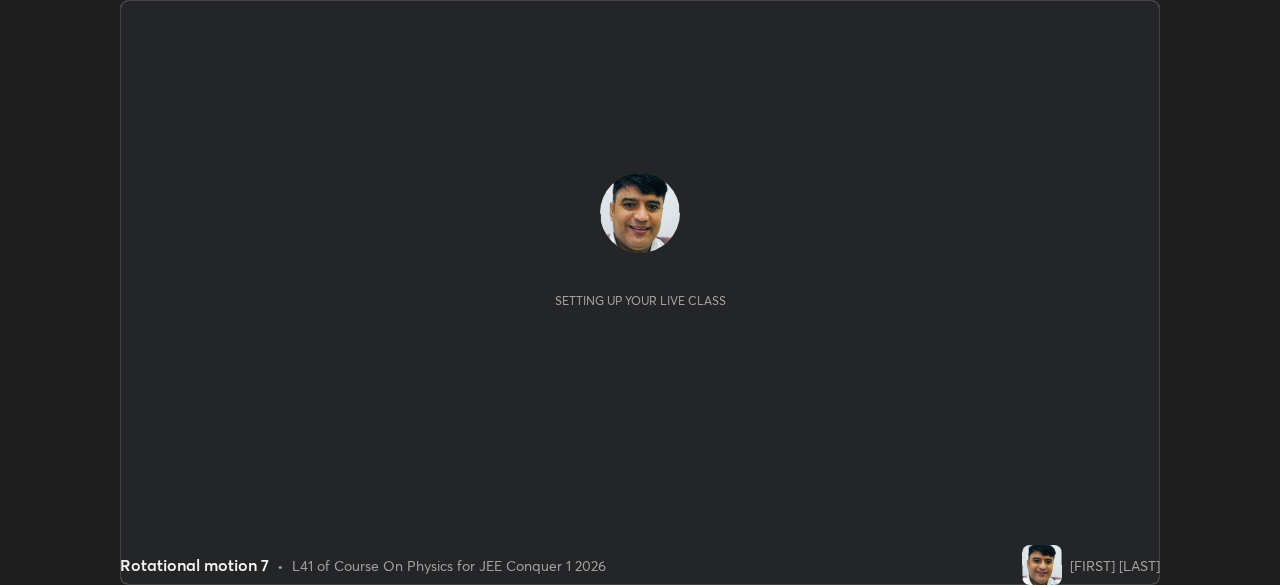 scroll, scrollTop: 0, scrollLeft: 0, axis: both 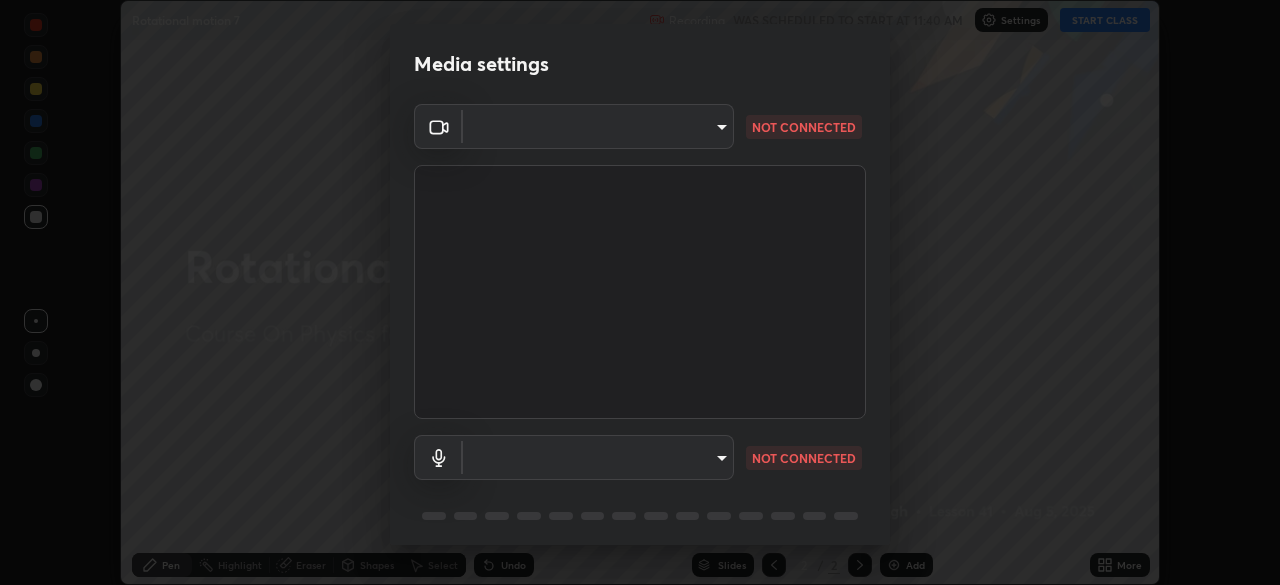 type on "14b787caa3234b54c591ffd1cb0d0a7c9d8495057a62f752d7397f13ea7eb8b5" 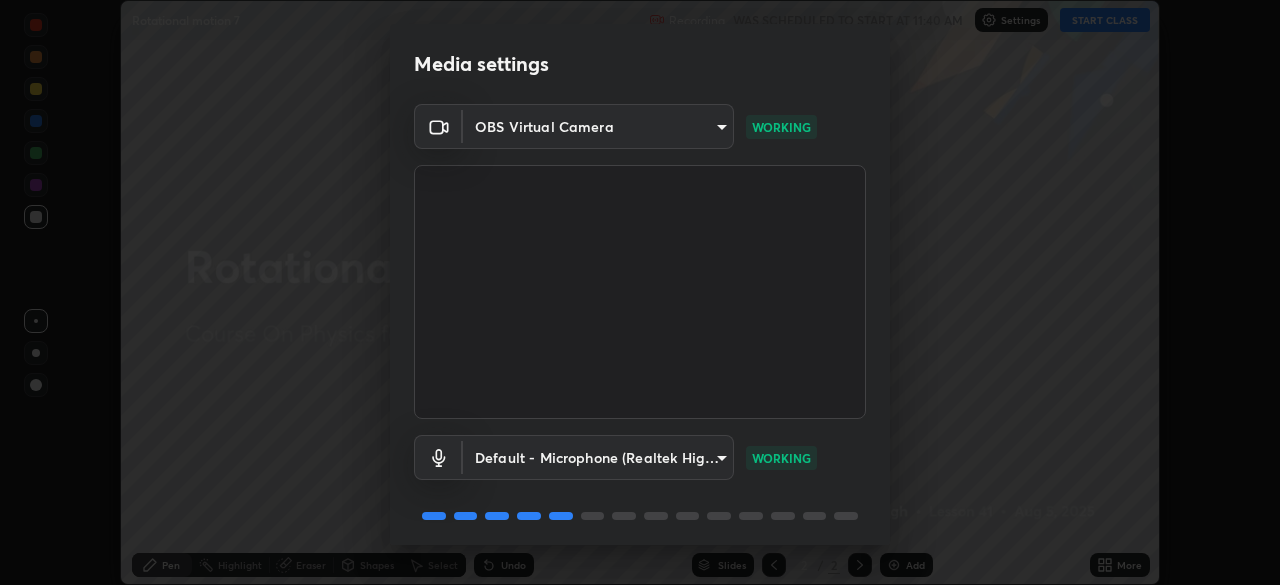 scroll, scrollTop: 71, scrollLeft: 0, axis: vertical 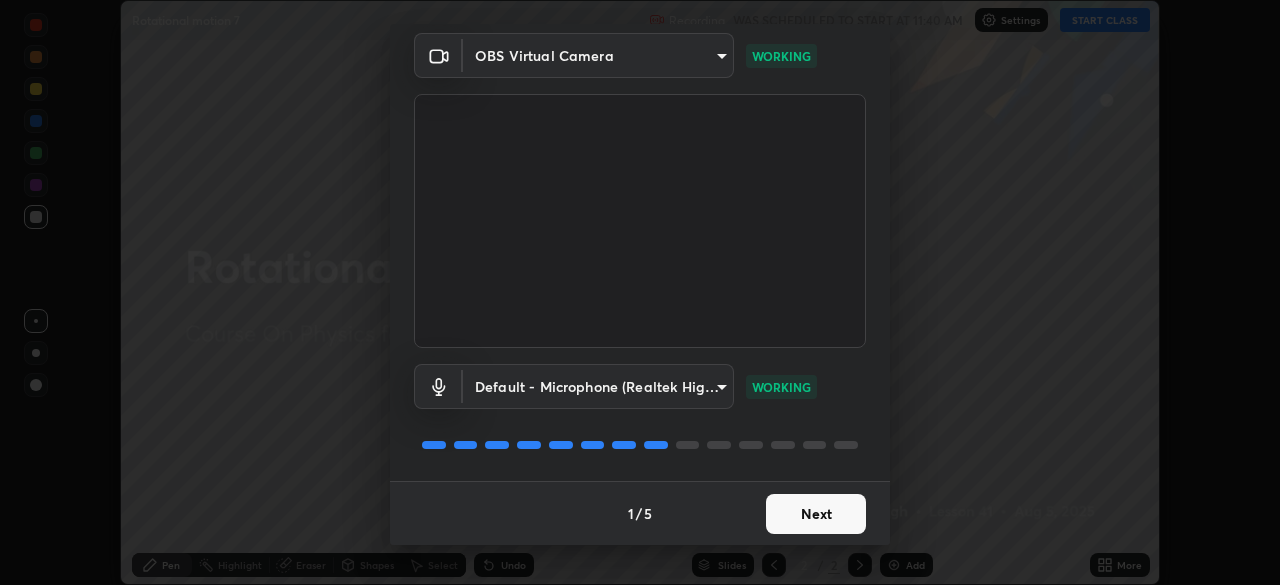 click on "Next" at bounding box center [816, 514] 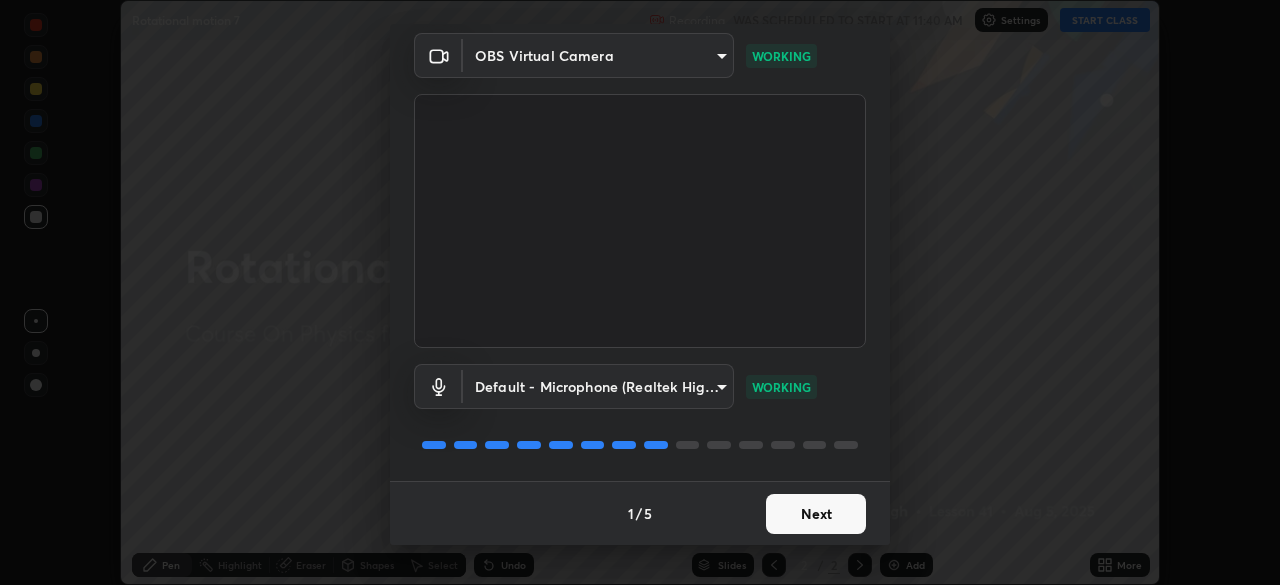 scroll, scrollTop: 0, scrollLeft: 0, axis: both 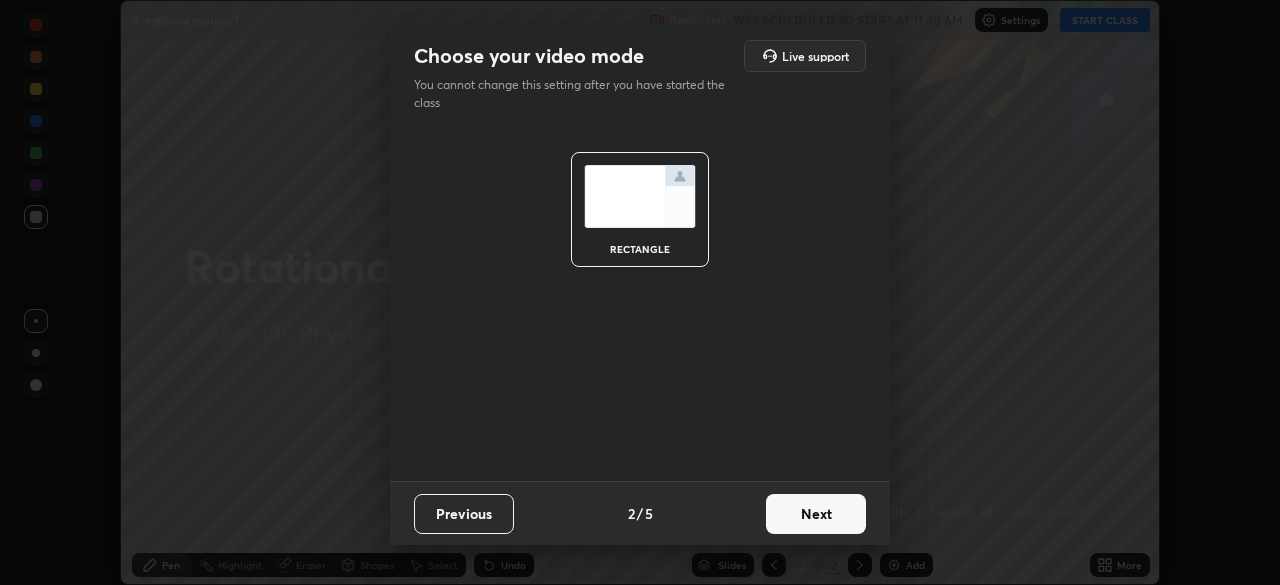 click on "Choose your video mode Live support You cannot change this setting after you have started the class rectangle Previous 2 / 5 Next" at bounding box center [640, 292] 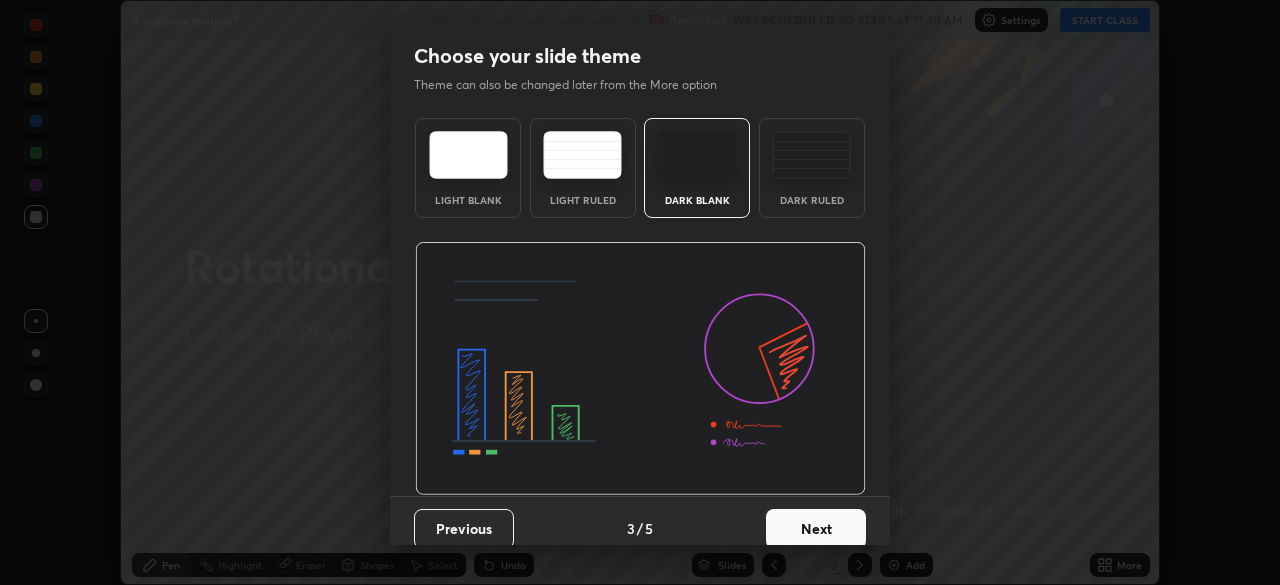click on "Next" at bounding box center [816, 529] 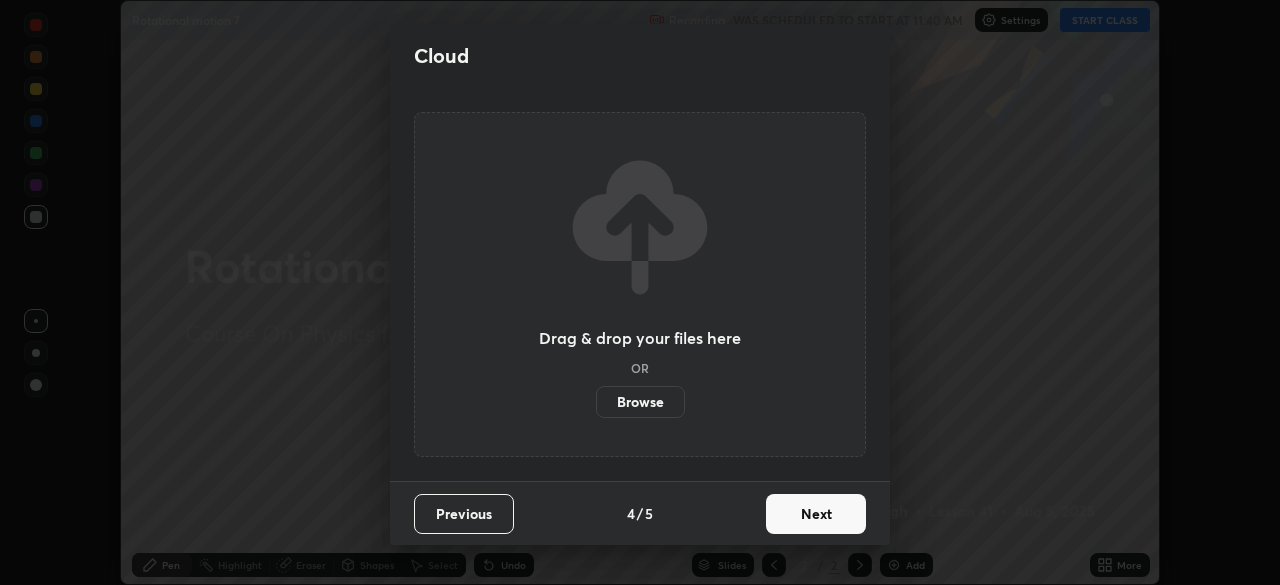 click on "Next" at bounding box center (816, 514) 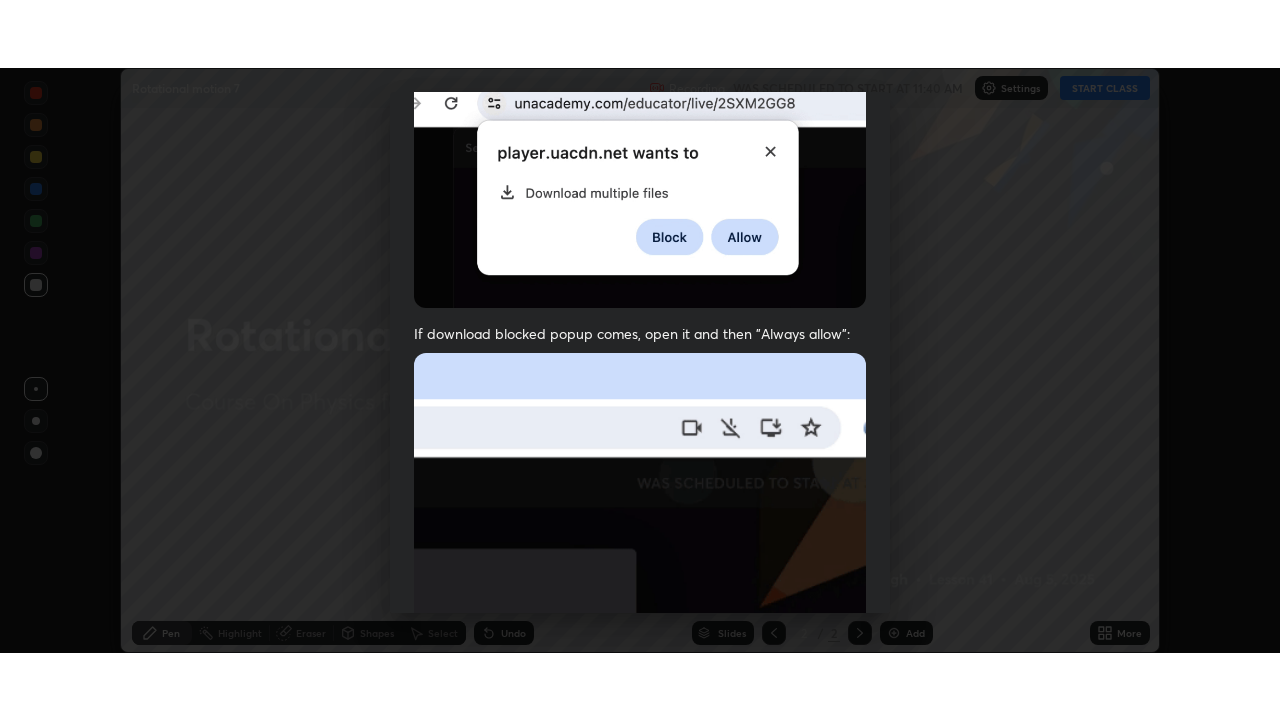 scroll, scrollTop: 479, scrollLeft: 0, axis: vertical 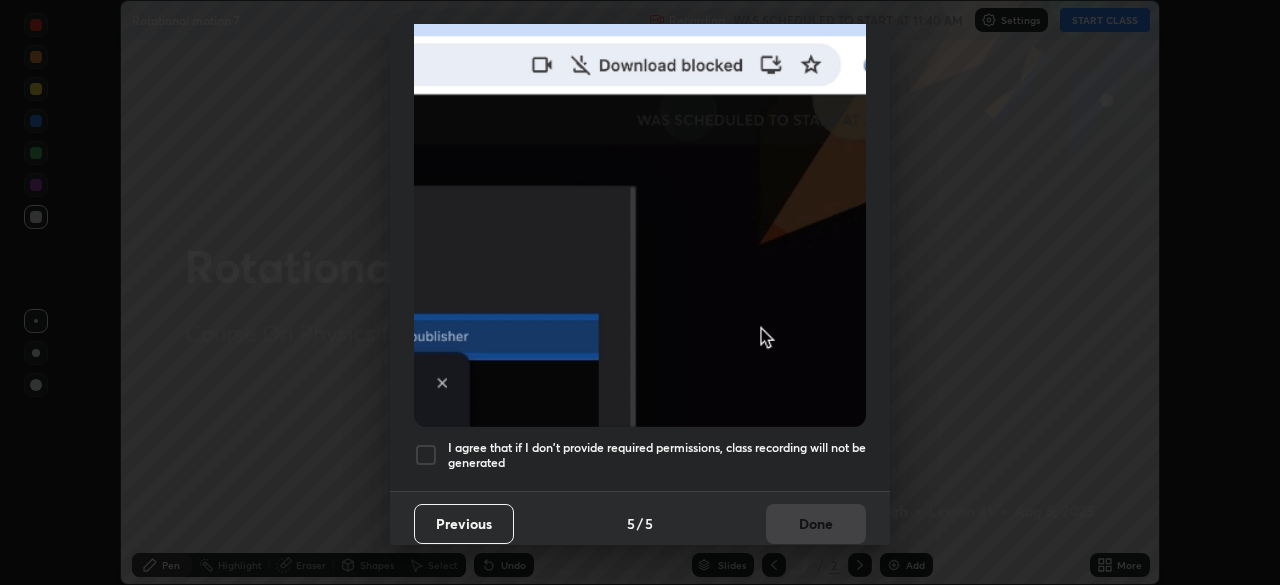 click at bounding box center [426, 455] 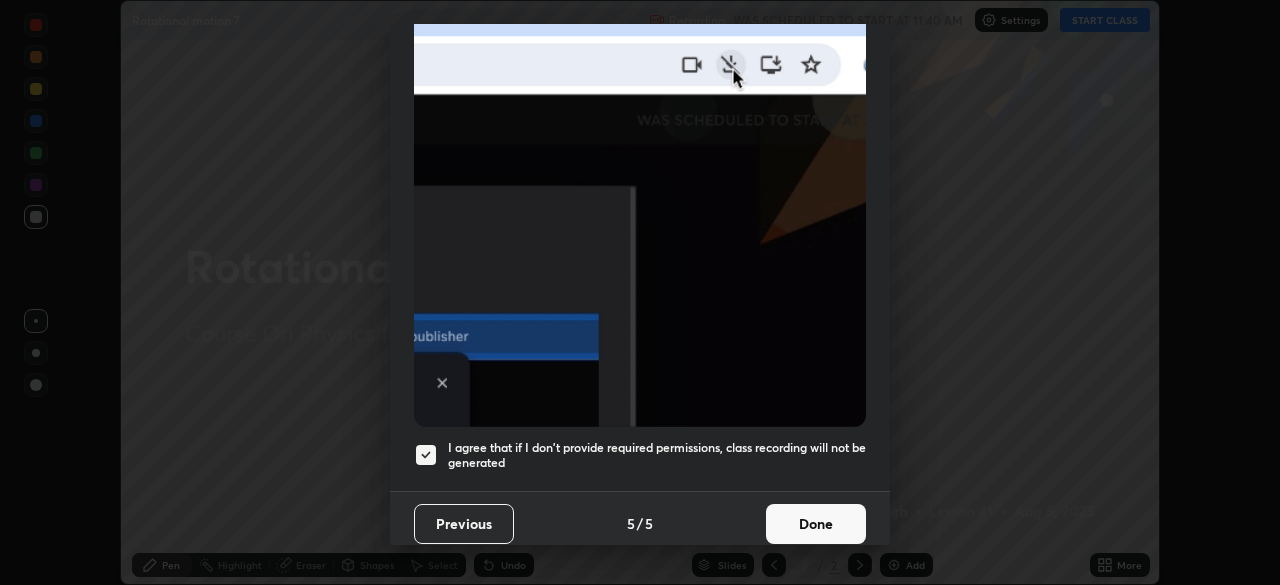 click on "Done" at bounding box center (816, 524) 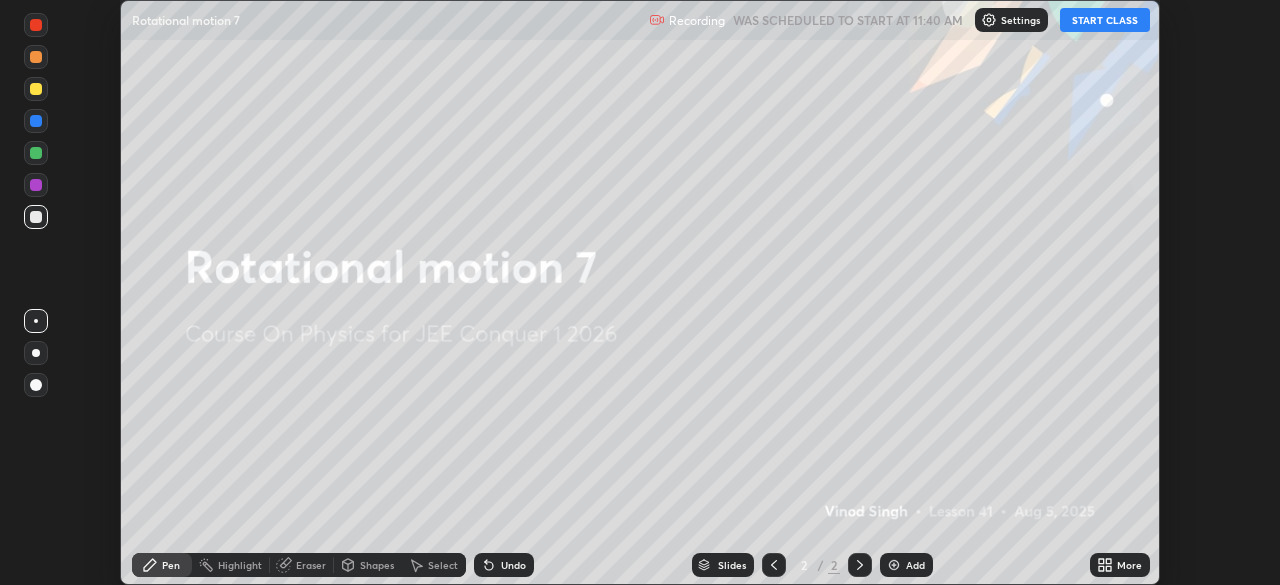 click on "START CLASS" at bounding box center [1105, 20] 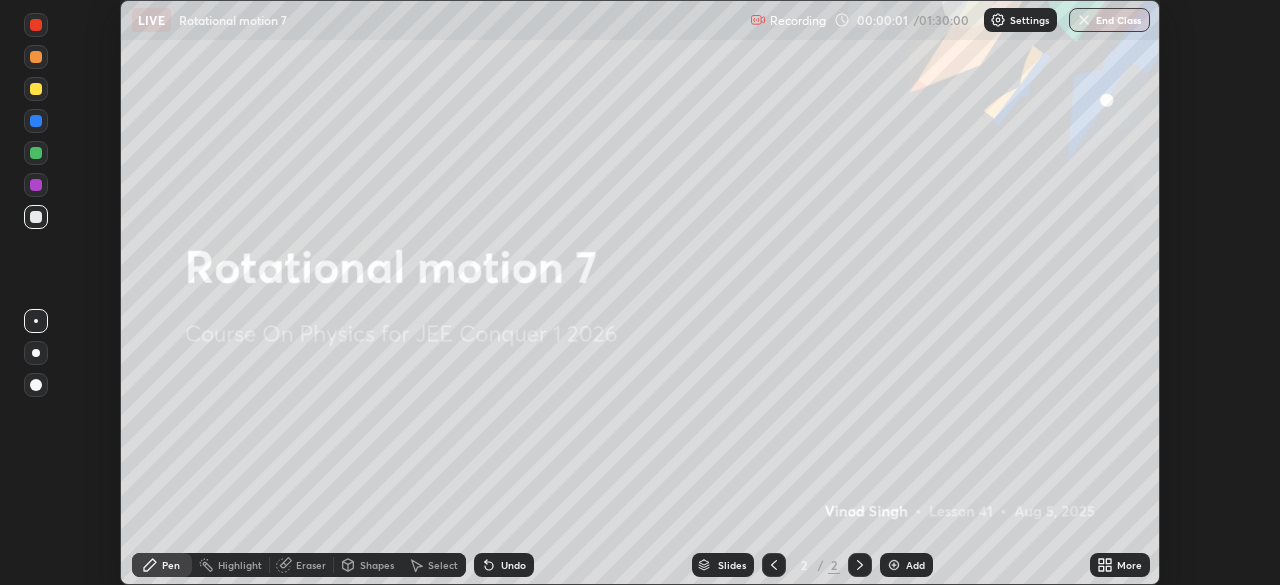 click 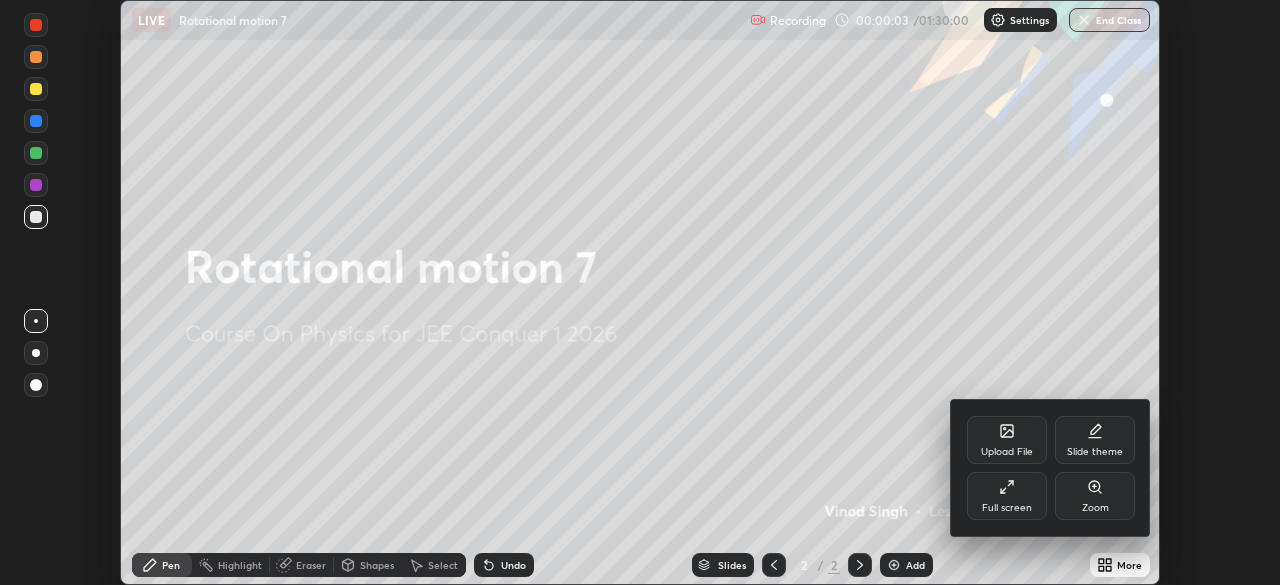 click on "Full screen" at bounding box center [1007, 508] 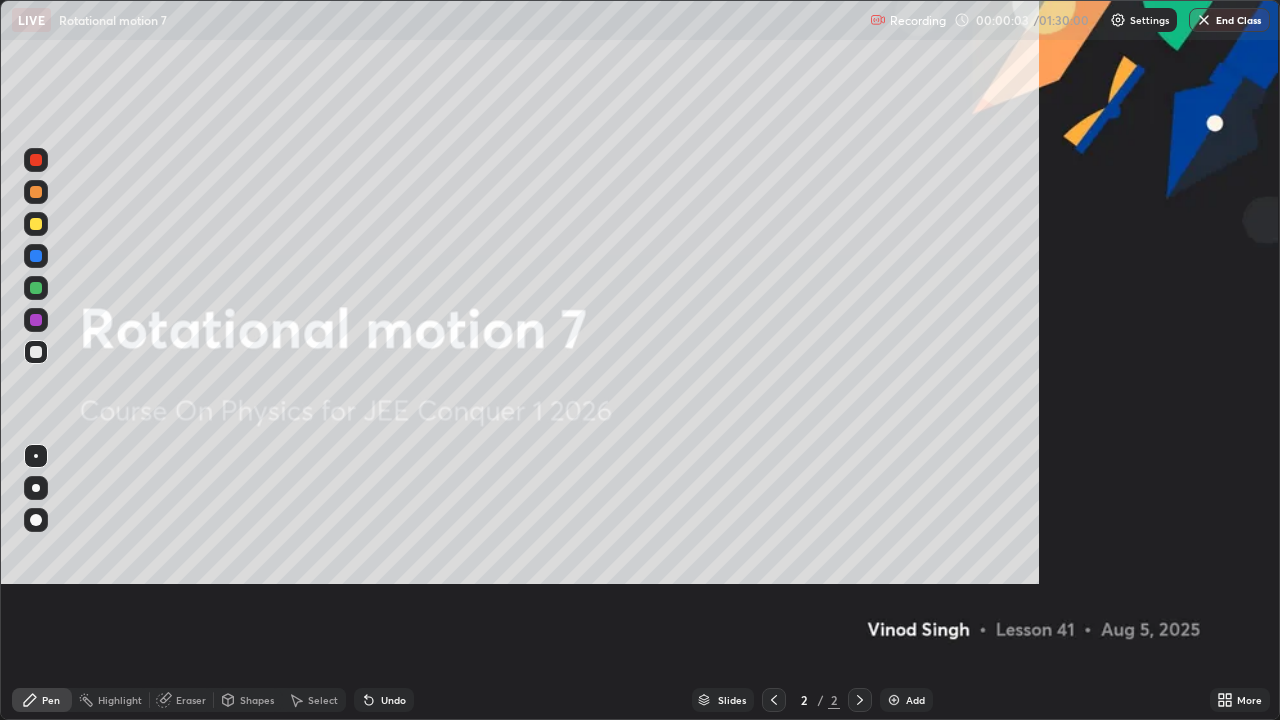 scroll, scrollTop: 99280, scrollLeft: 98720, axis: both 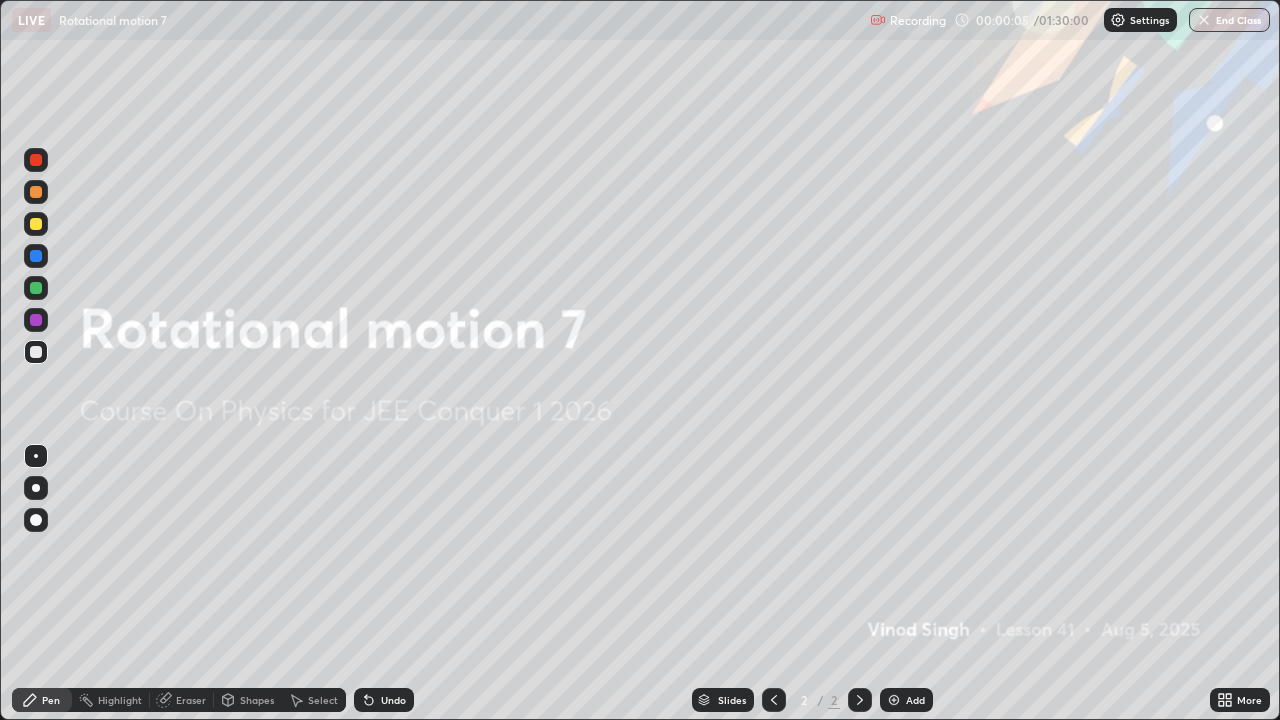 click at bounding box center (894, 700) 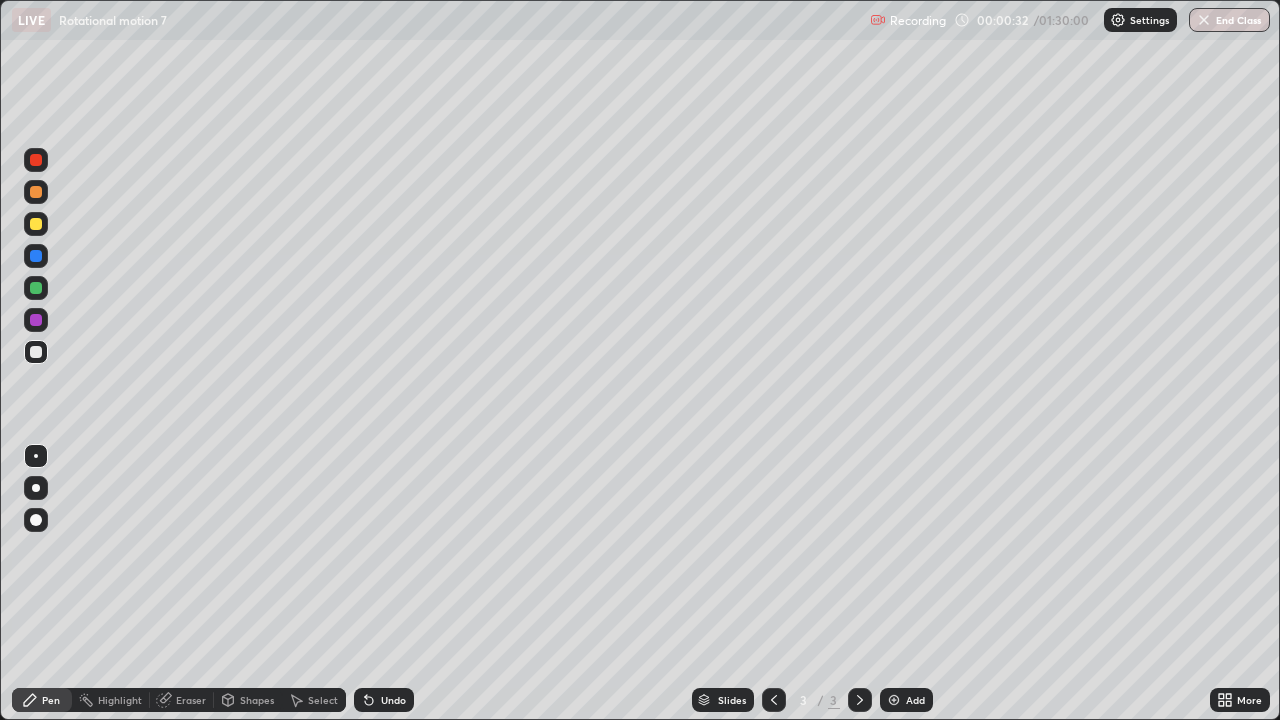 click at bounding box center (36, 288) 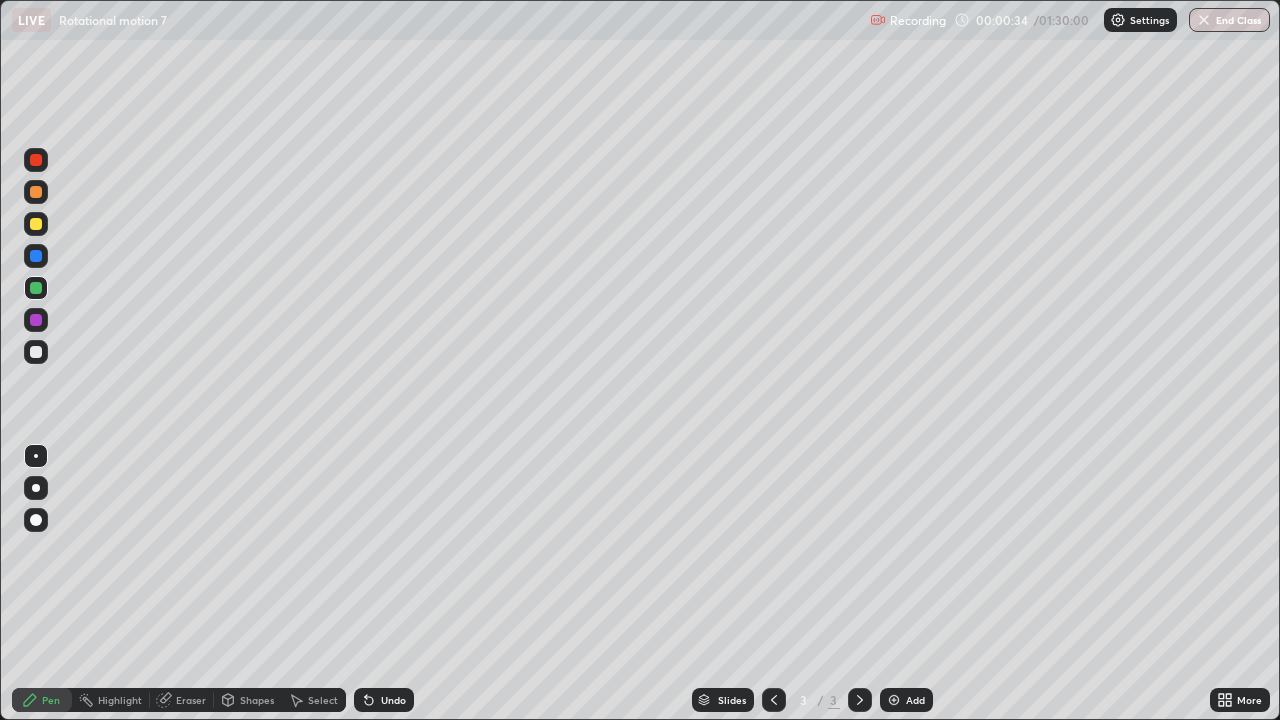 click on "Shapes" at bounding box center [257, 700] 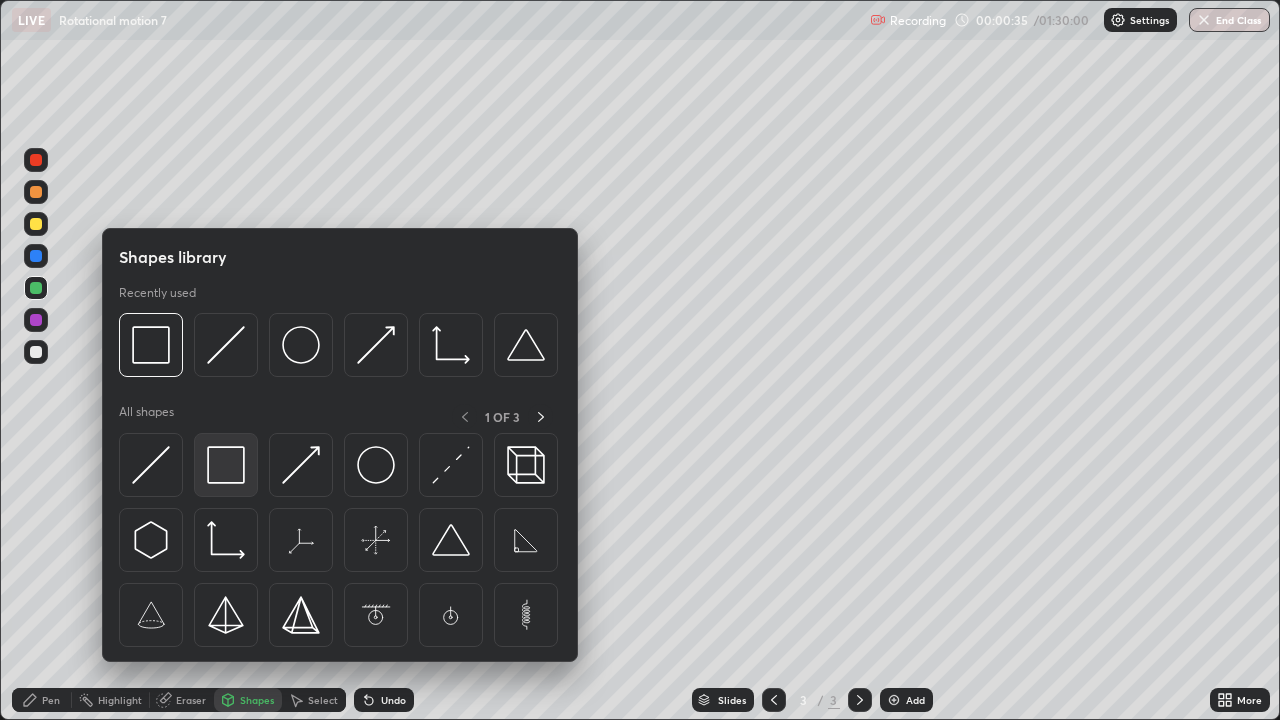 click at bounding box center (226, 465) 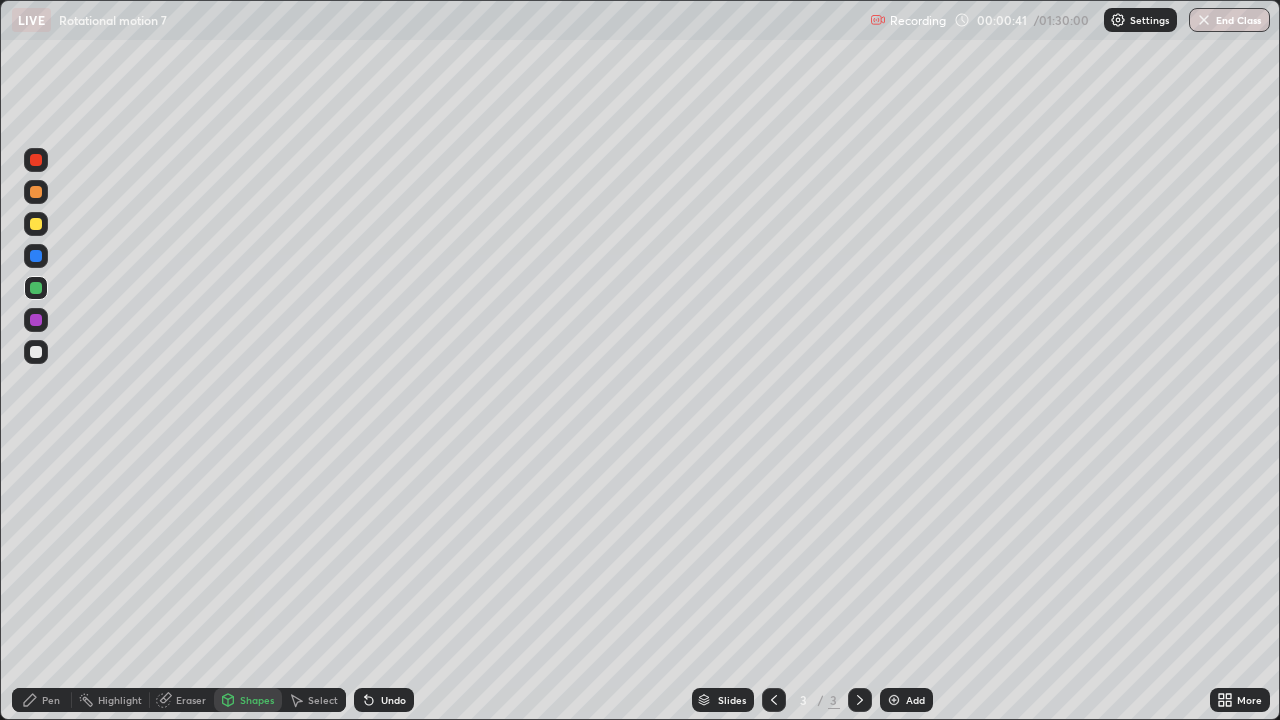 click on "Shapes" at bounding box center (257, 700) 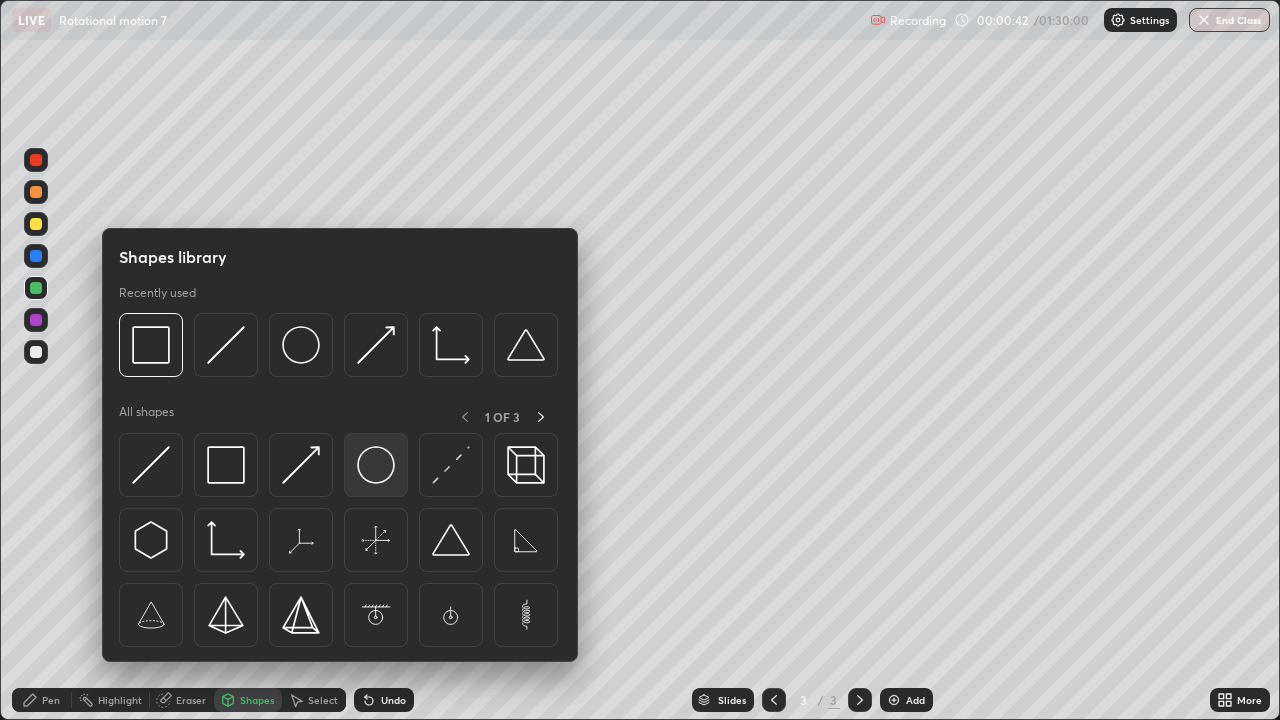 click at bounding box center [376, 465] 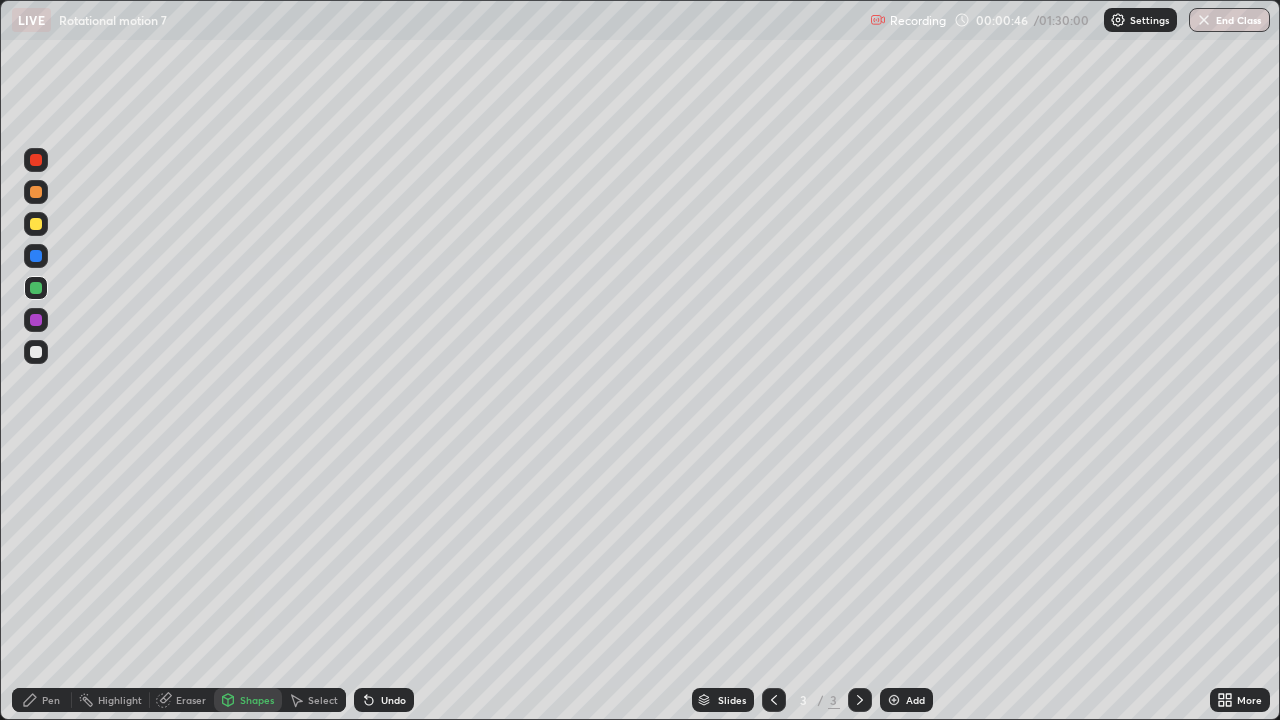 click on "Pen" at bounding box center [51, 700] 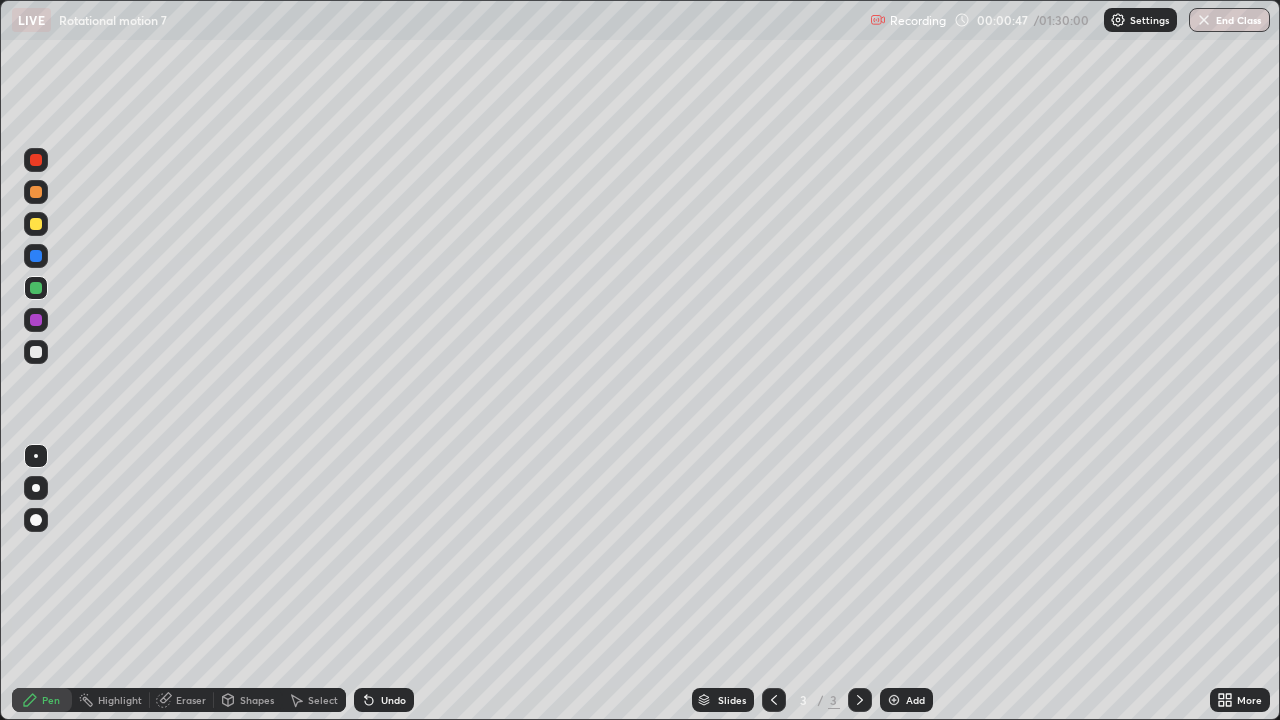 click at bounding box center [36, 352] 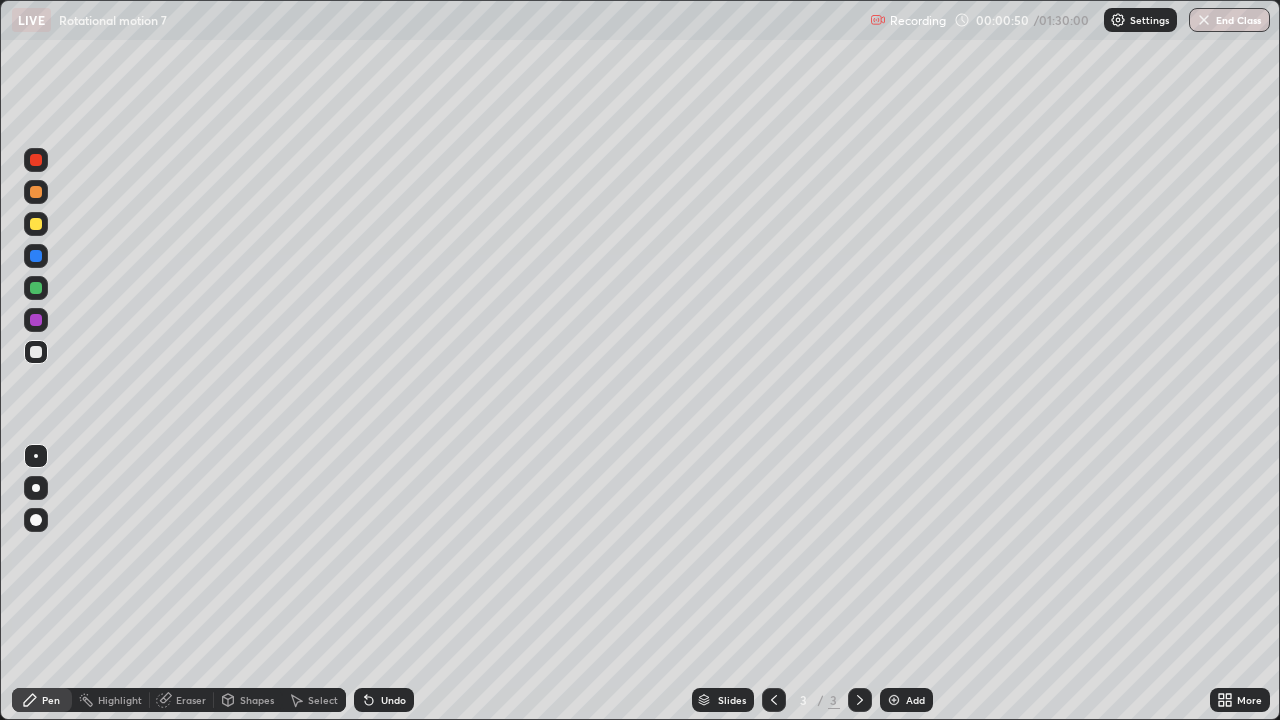 click on "Shapes" at bounding box center (257, 700) 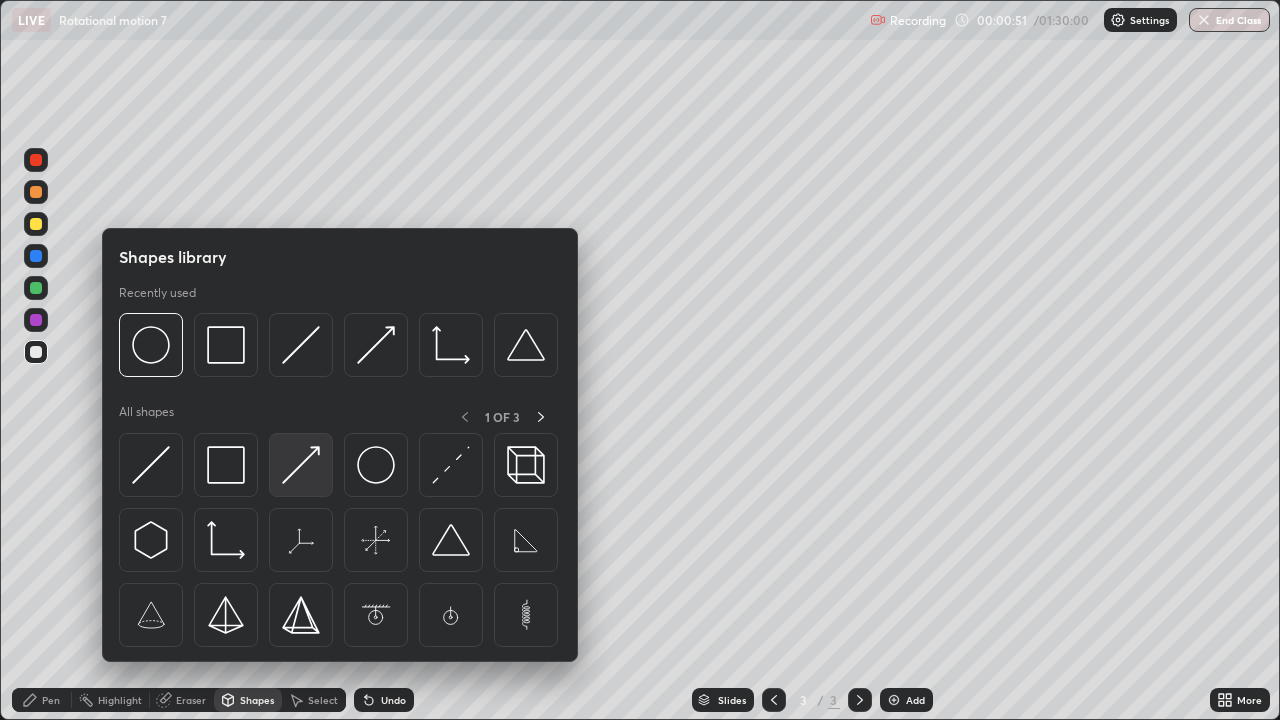 click at bounding box center [301, 465] 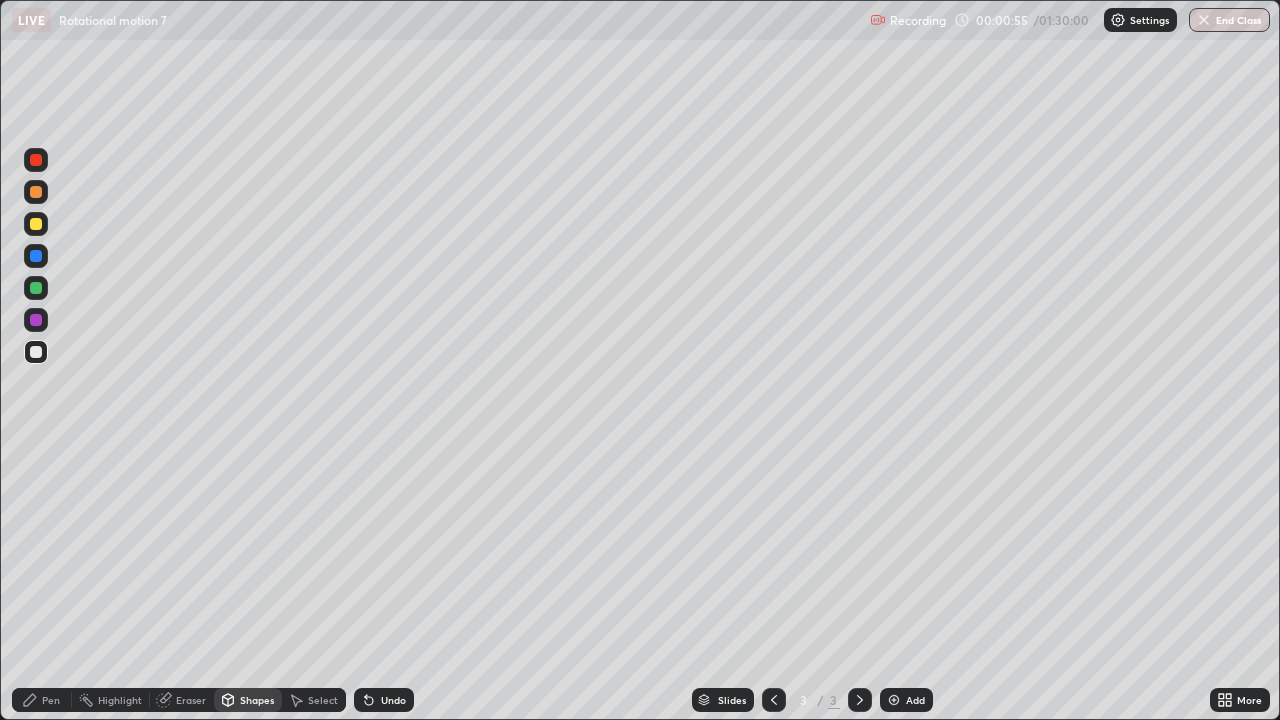 click on "Pen" at bounding box center [42, 700] 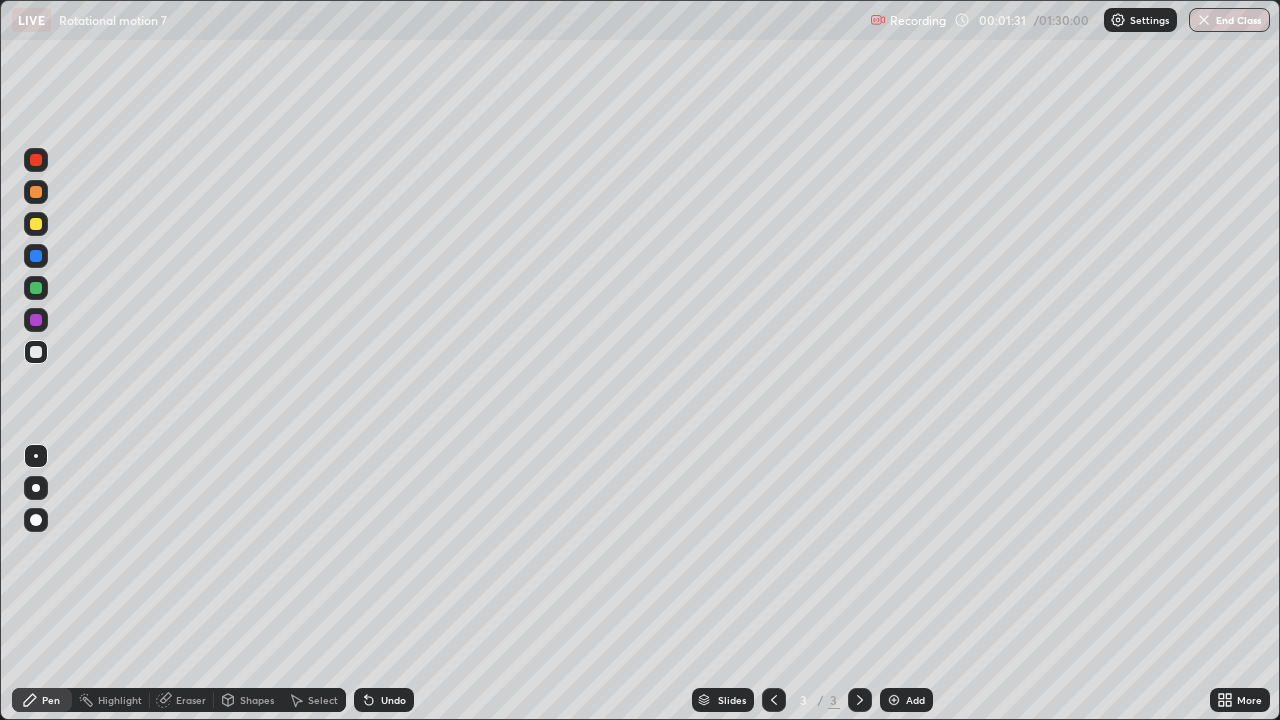 click on "Shapes" at bounding box center (257, 700) 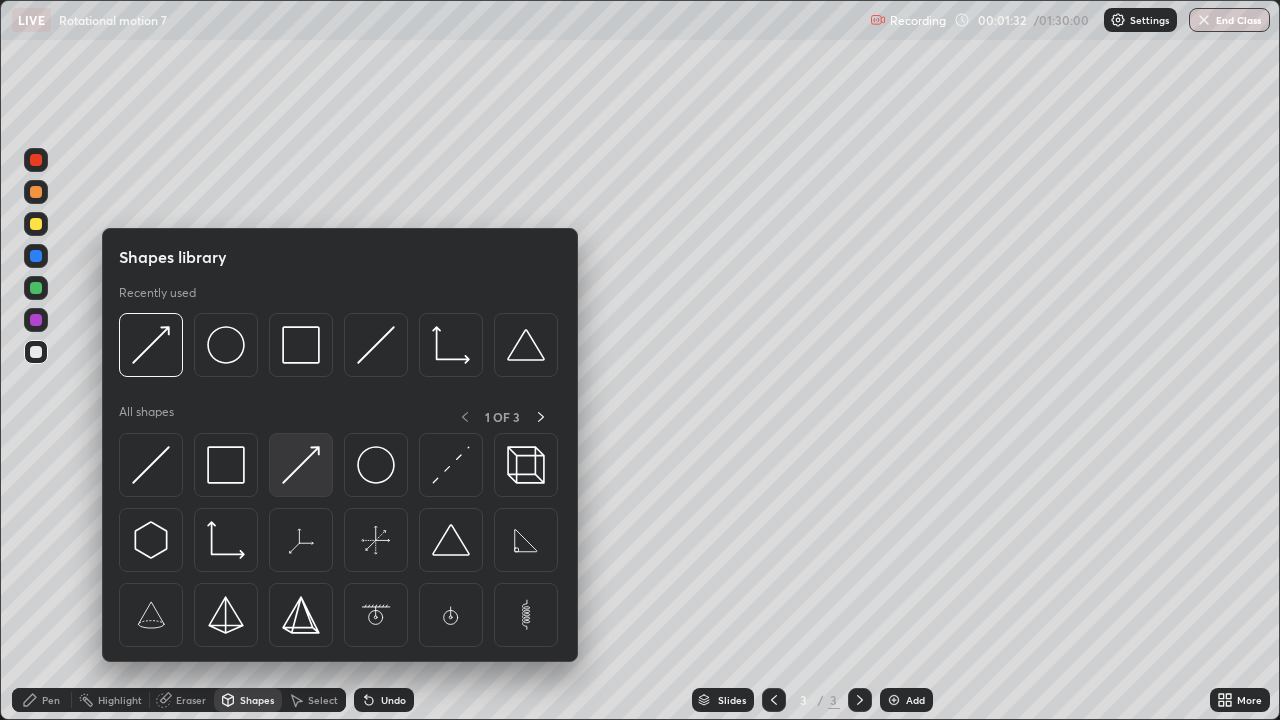 click at bounding box center (301, 465) 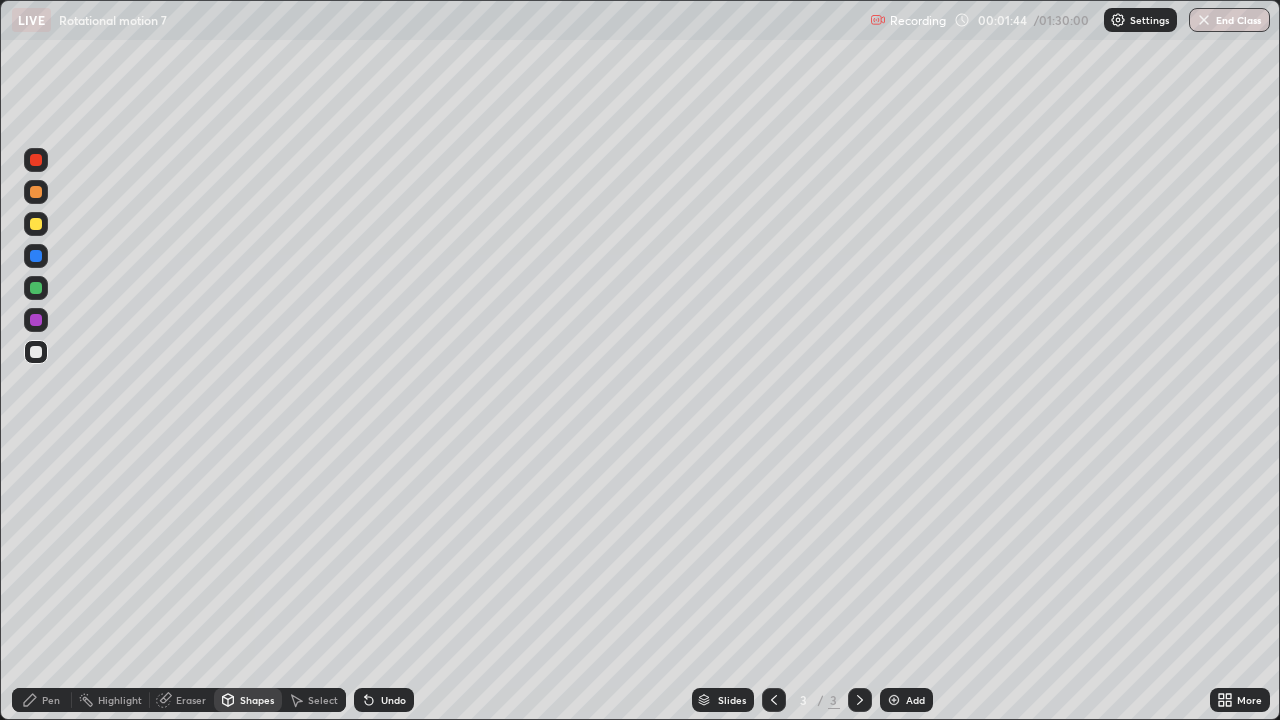 click on "Pen" at bounding box center [51, 700] 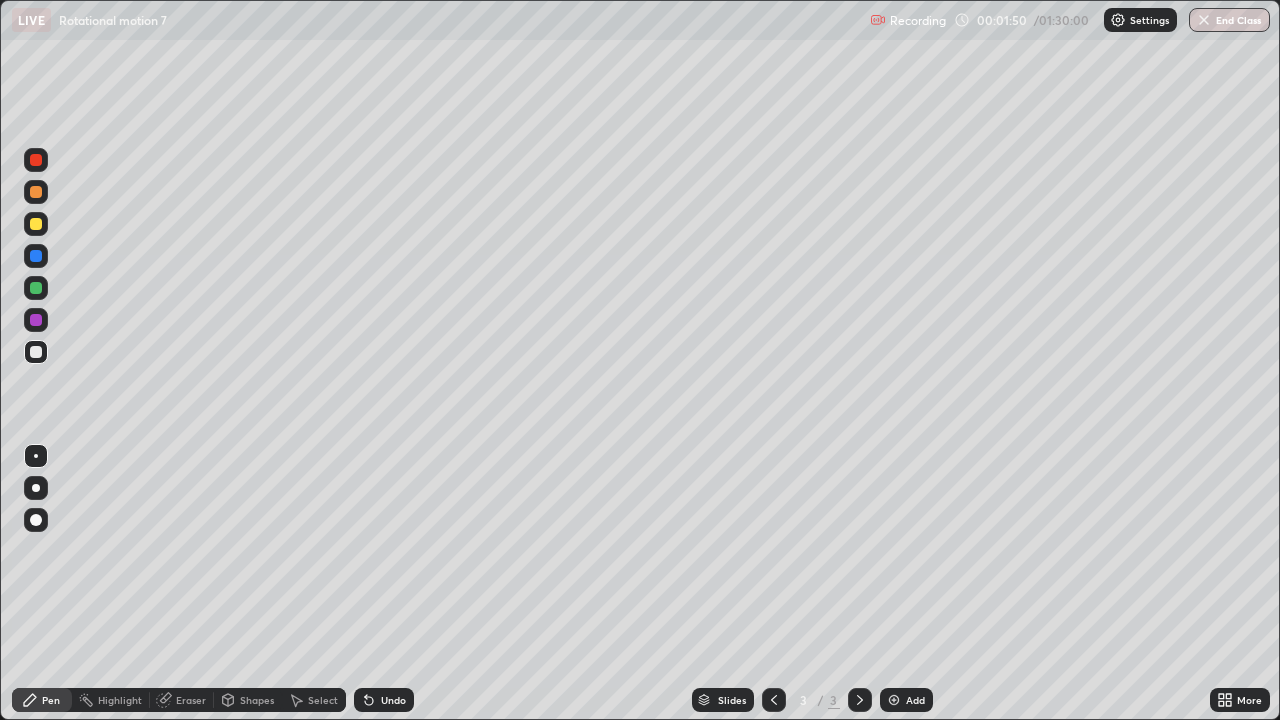 click at bounding box center (36, 224) 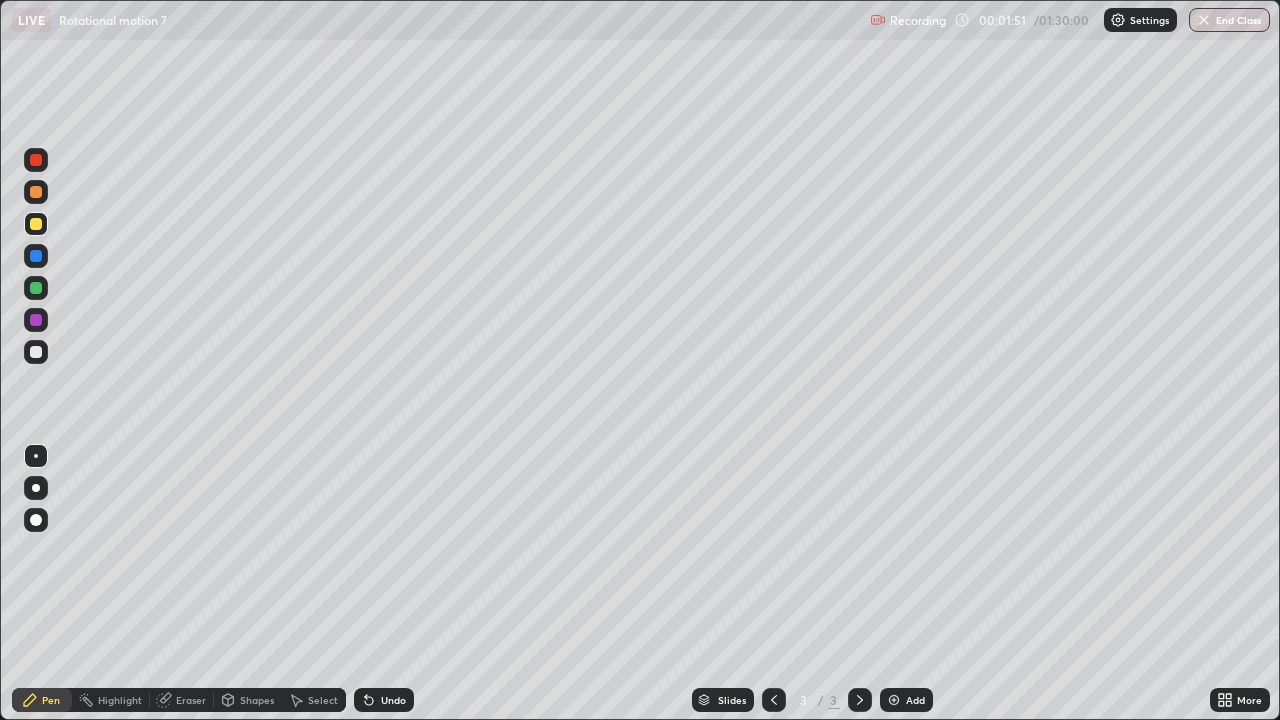 click on "Shapes" at bounding box center (257, 700) 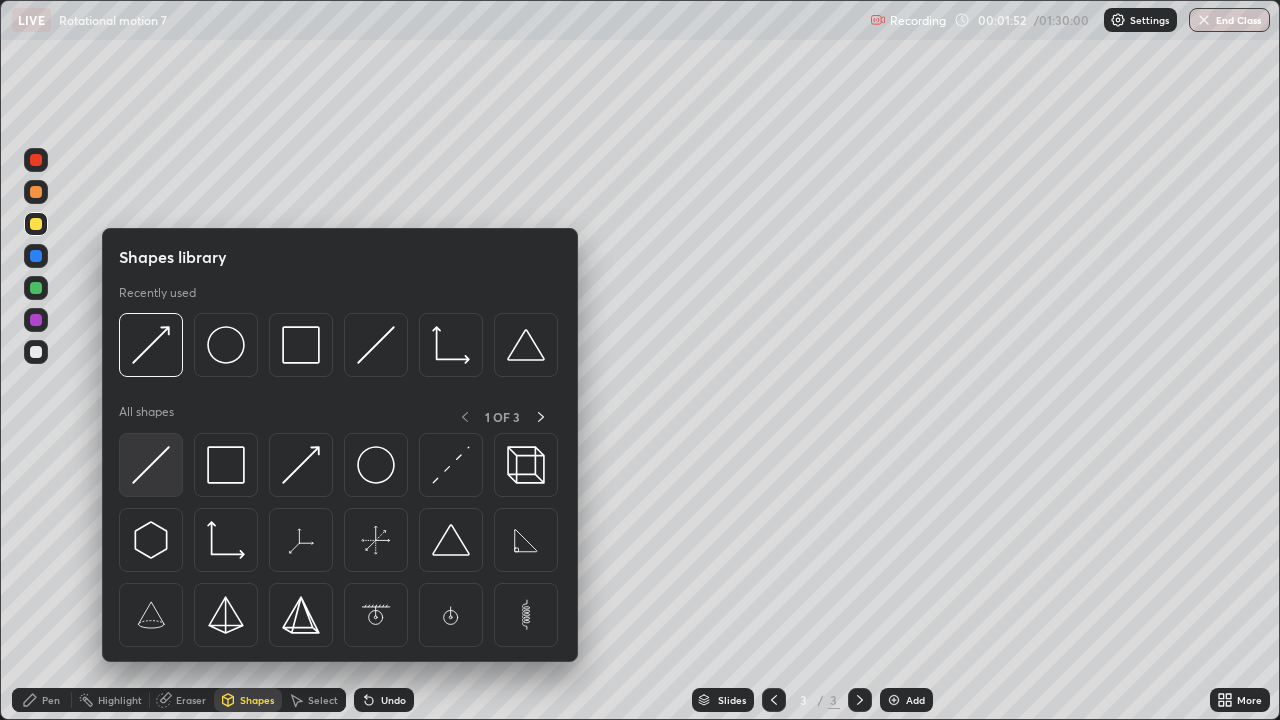 click at bounding box center [151, 465] 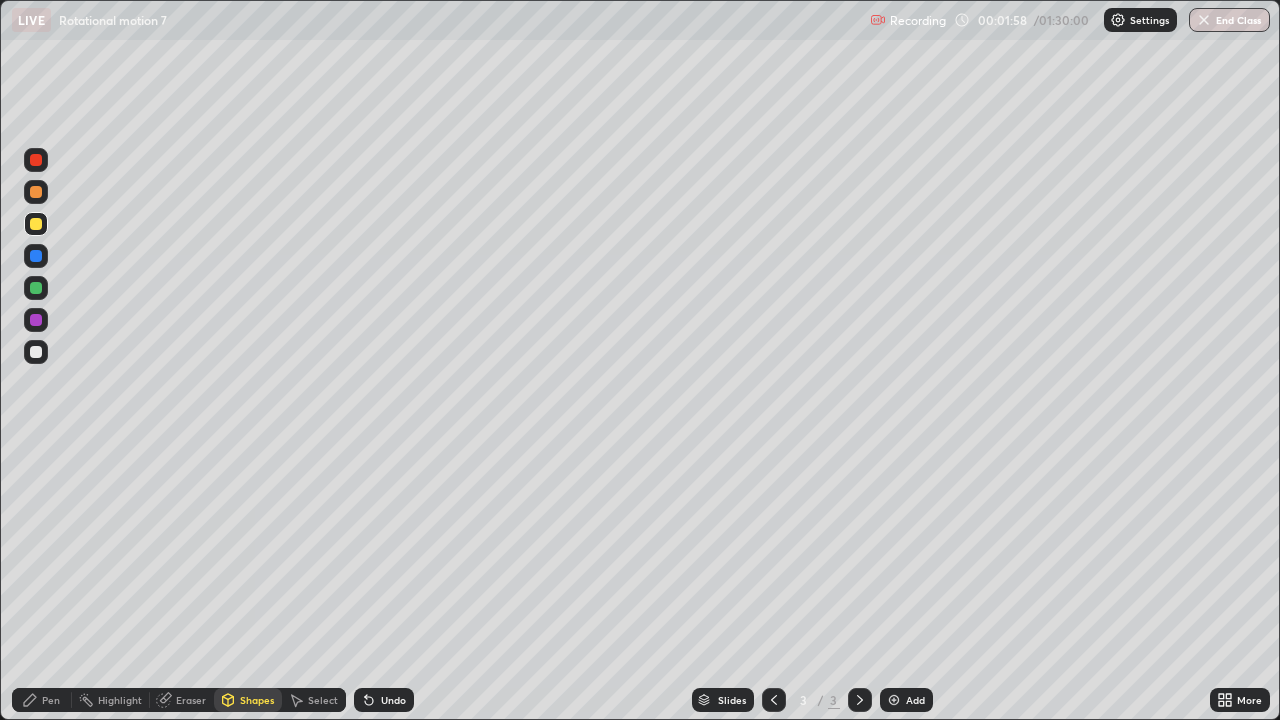 click on "Pen" at bounding box center (42, 700) 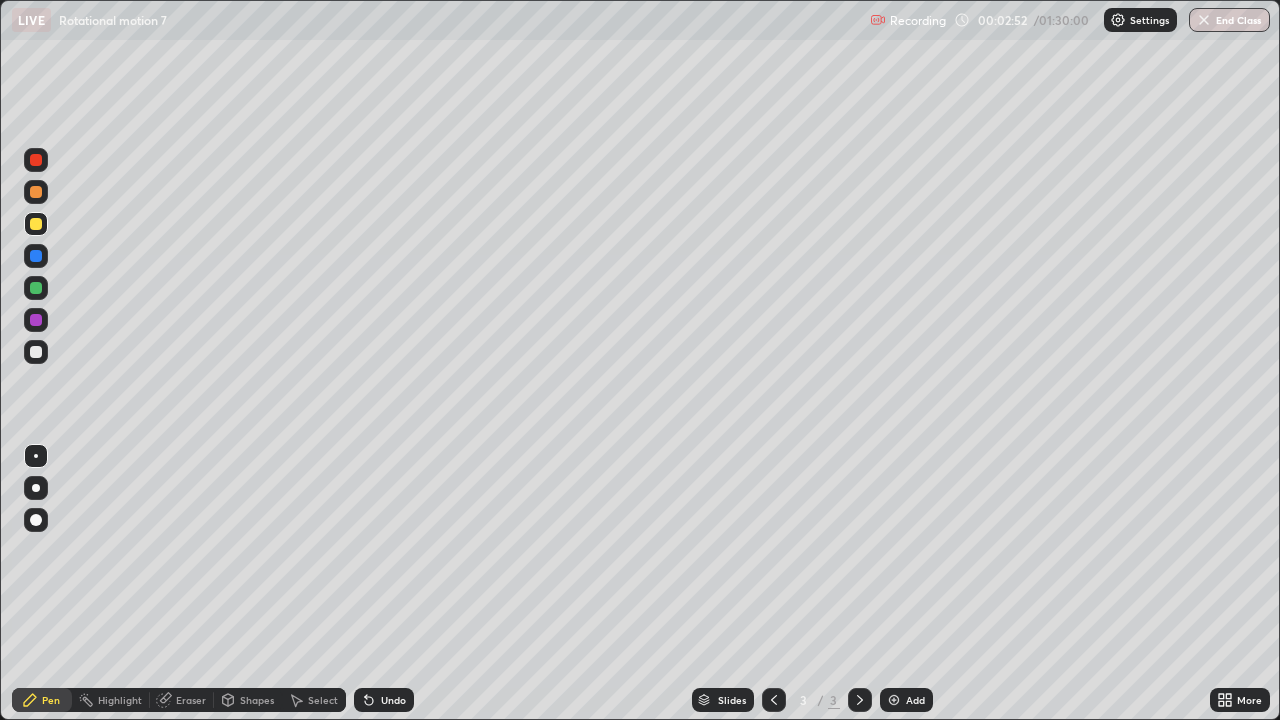 click at bounding box center (36, 352) 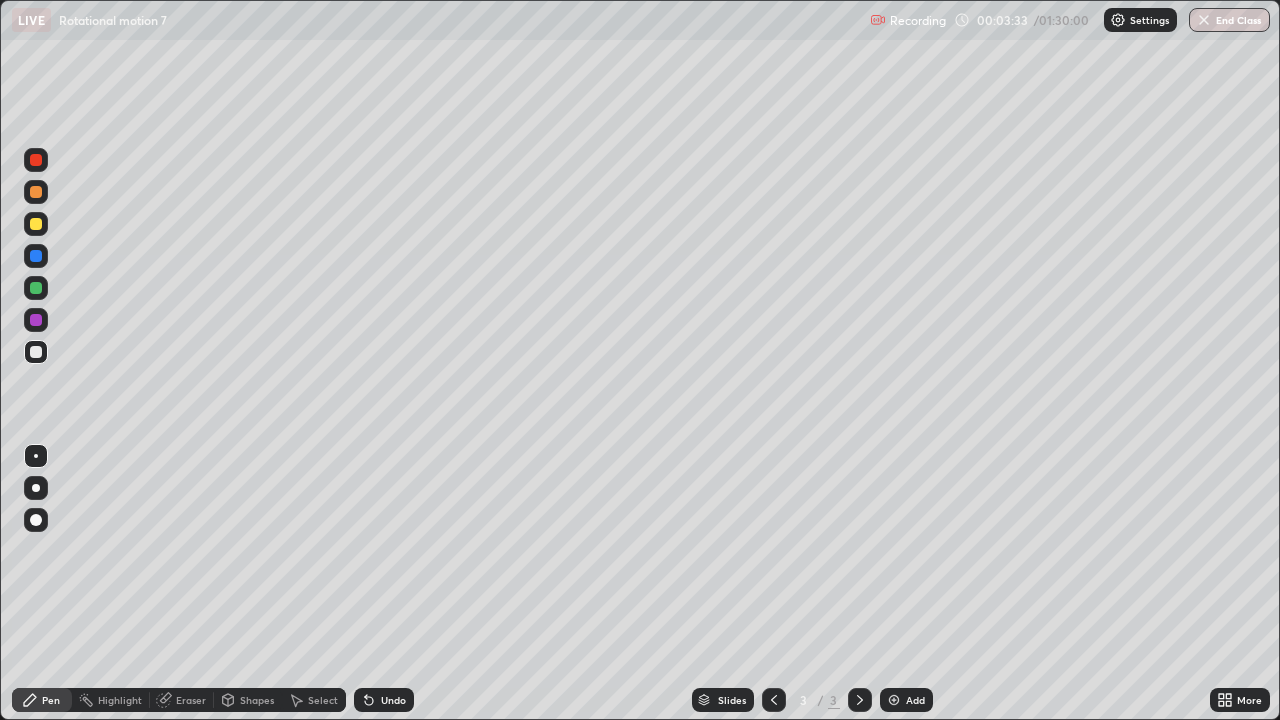 click at bounding box center (36, 256) 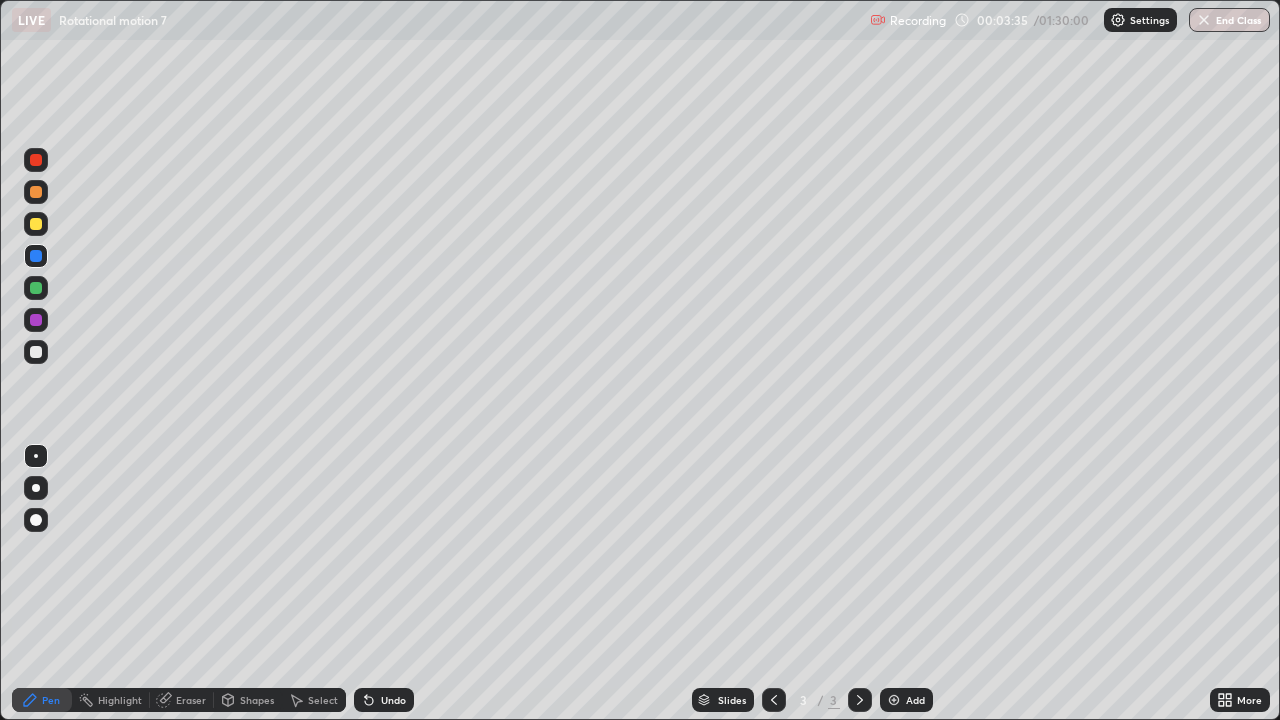 click on "Eraser" at bounding box center (191, 700) 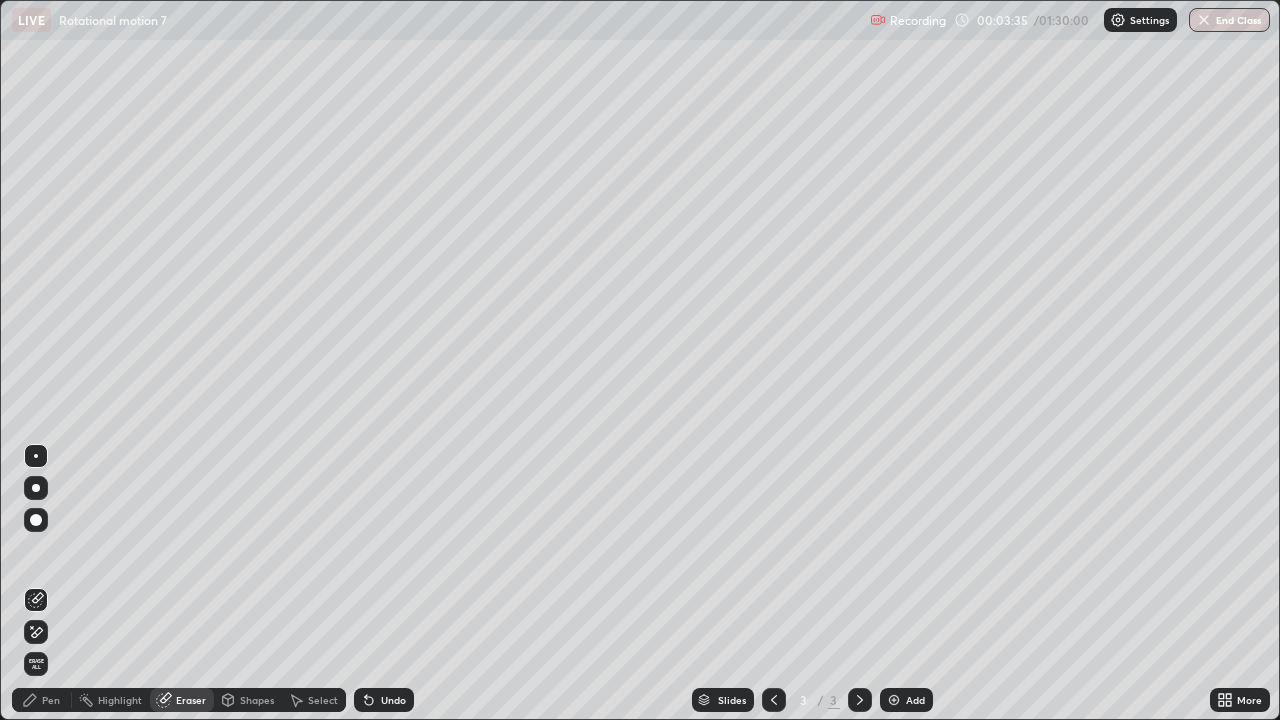 click on "Highlight" at bounding box center [120, 700] 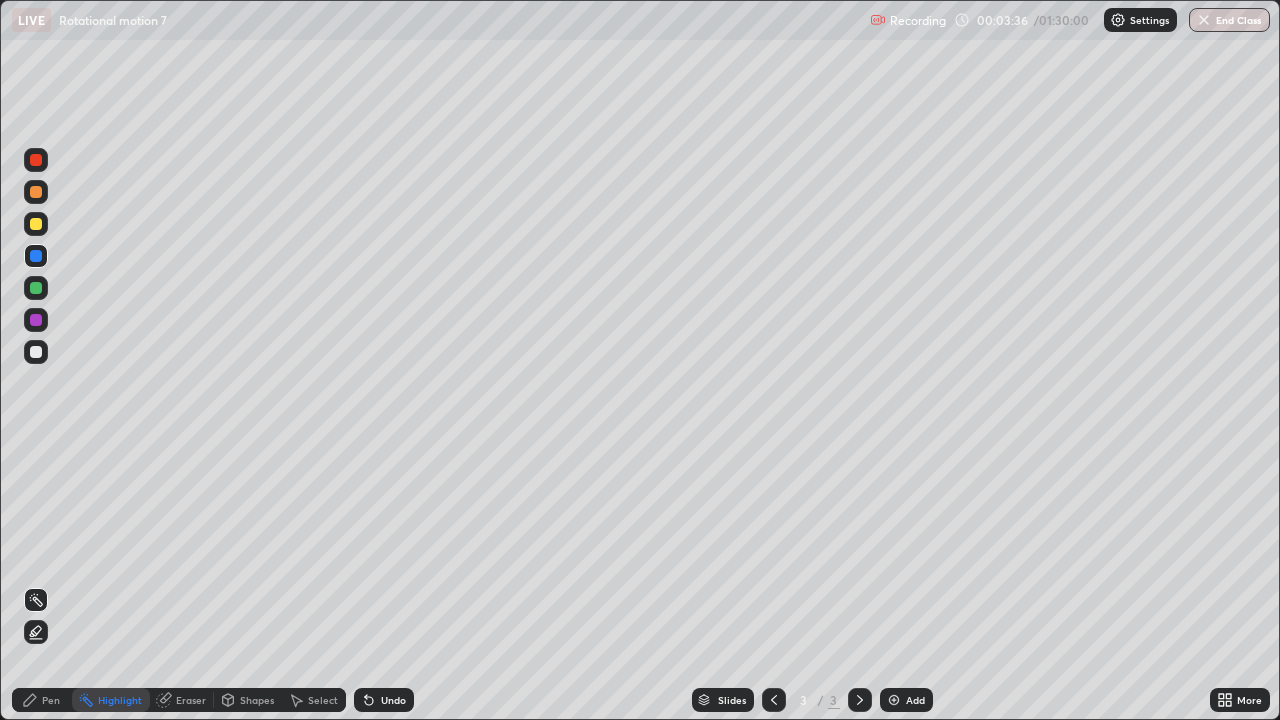 click on "Shapes" at bounding box center (257, 700) 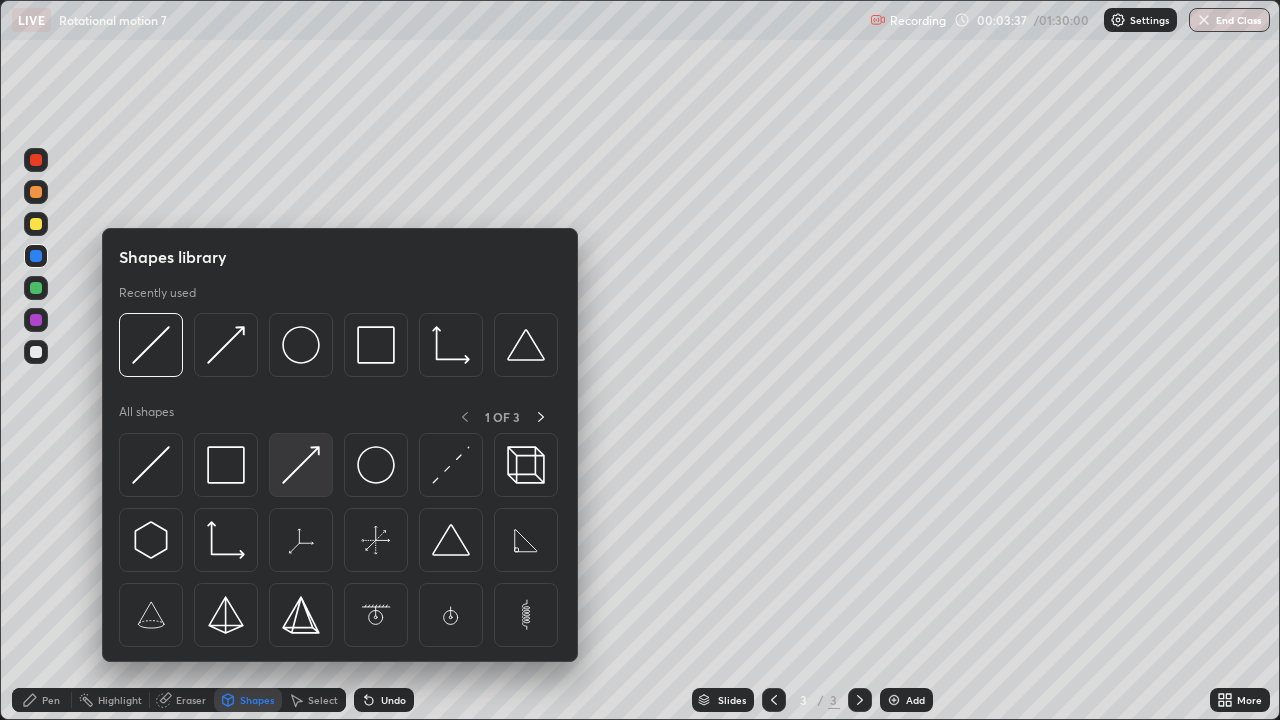 click at bounding box center [301, 465] 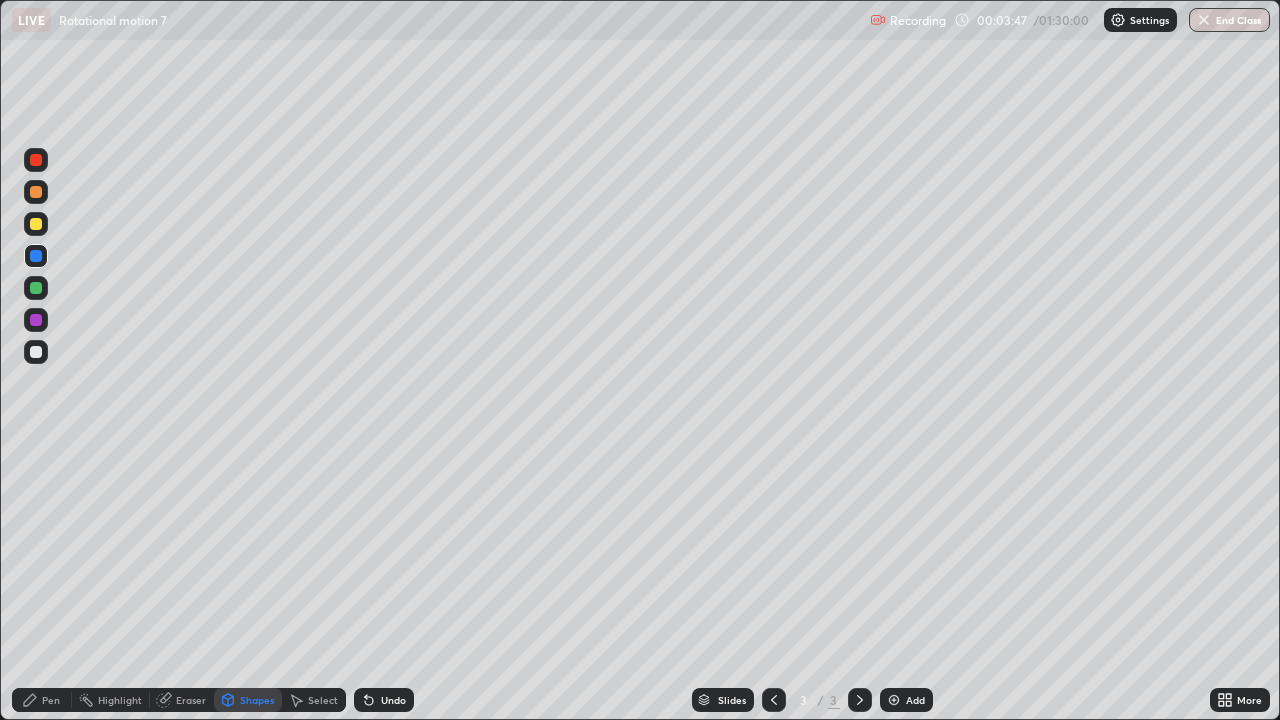 click on "Pen" at bounding box center [42, 700] 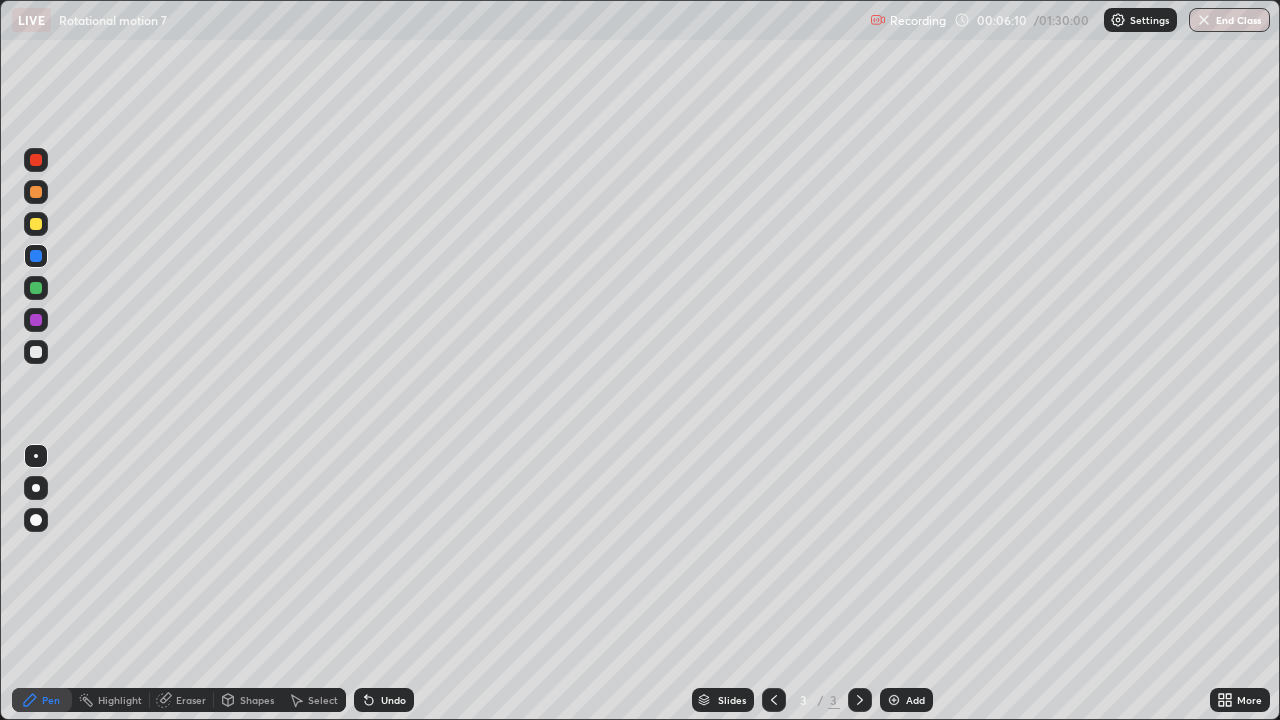 click at bounding box center (36, 320) 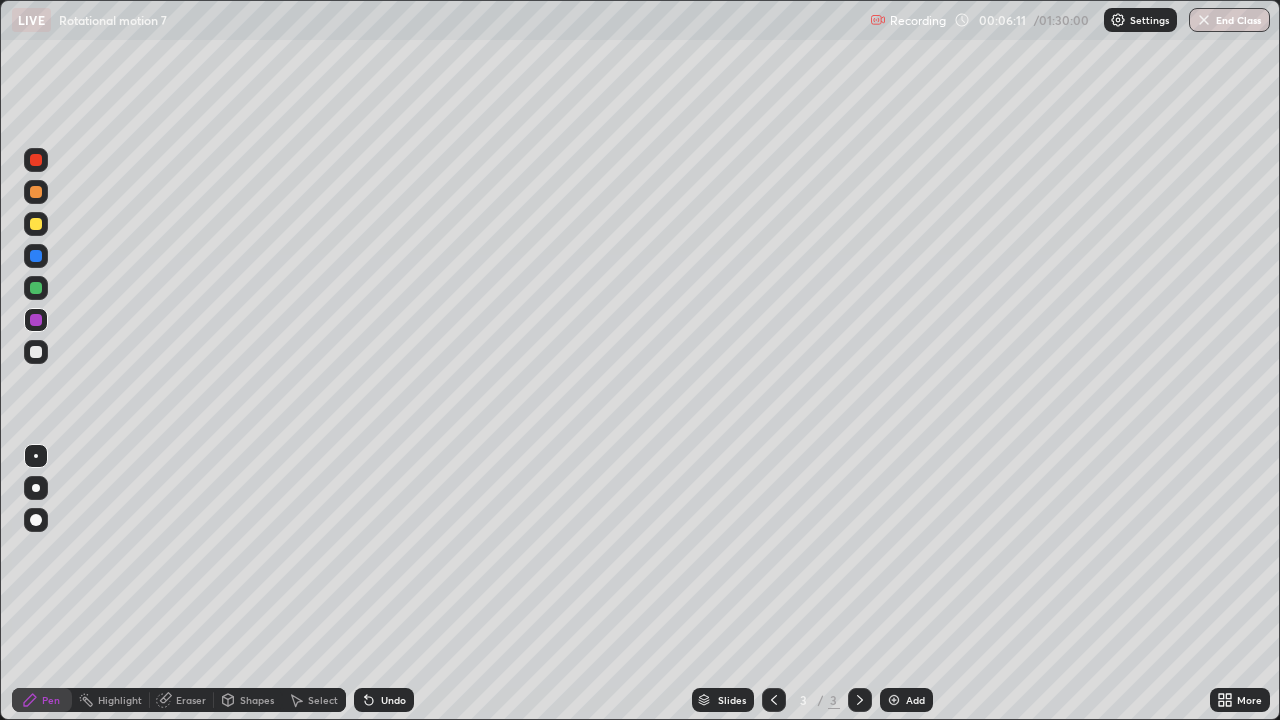 click on "Shapes" at bounding box center [257, 700] 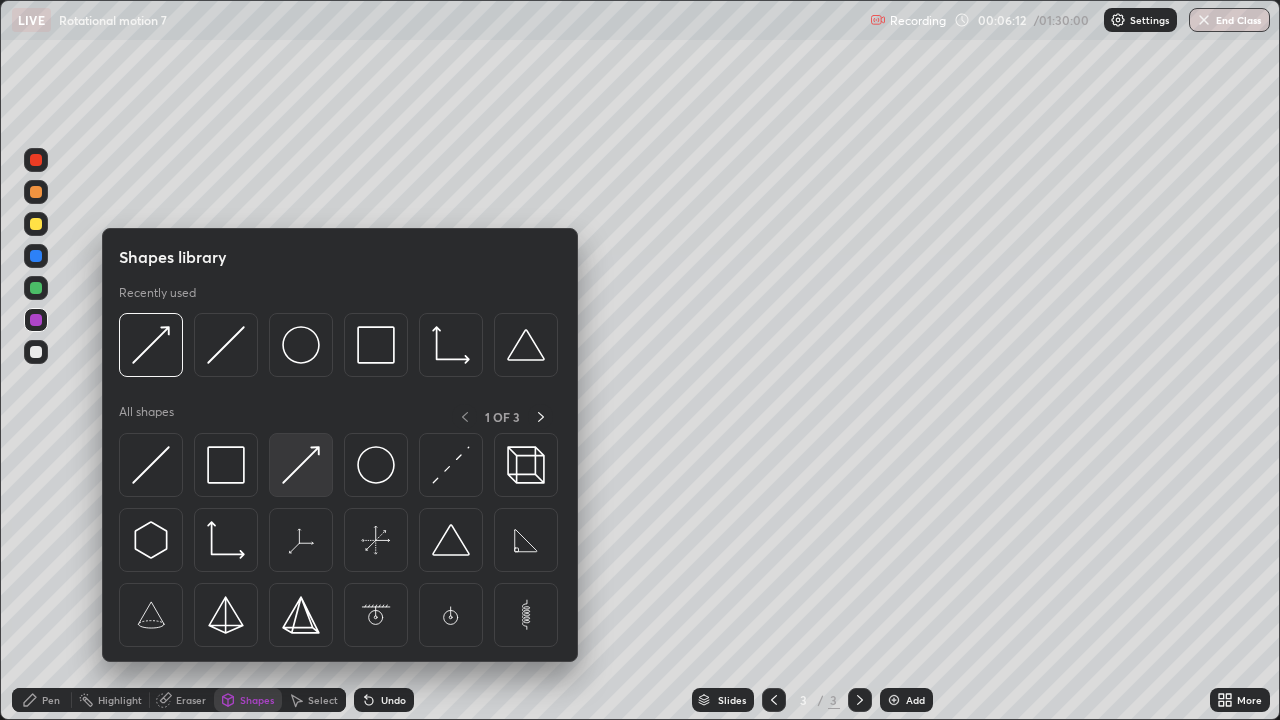 click at bounding box center [301, 465] 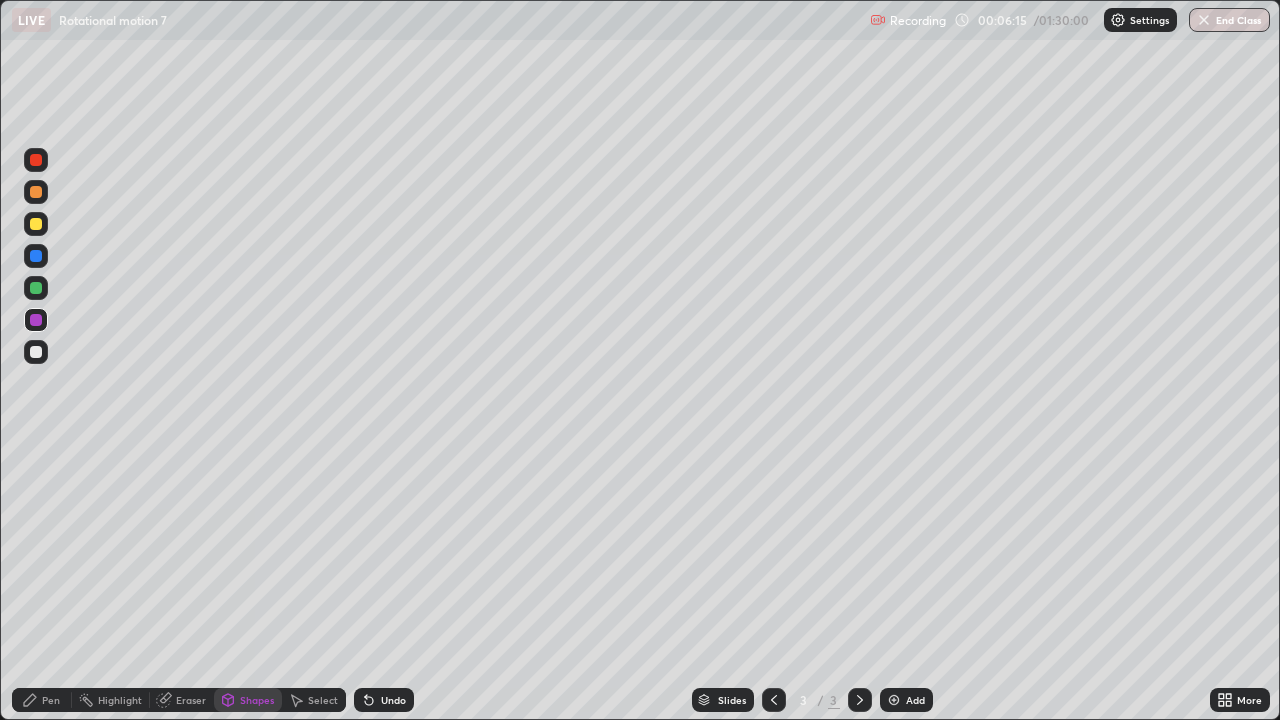 click on "Pen" at bounding box center (51, 700) 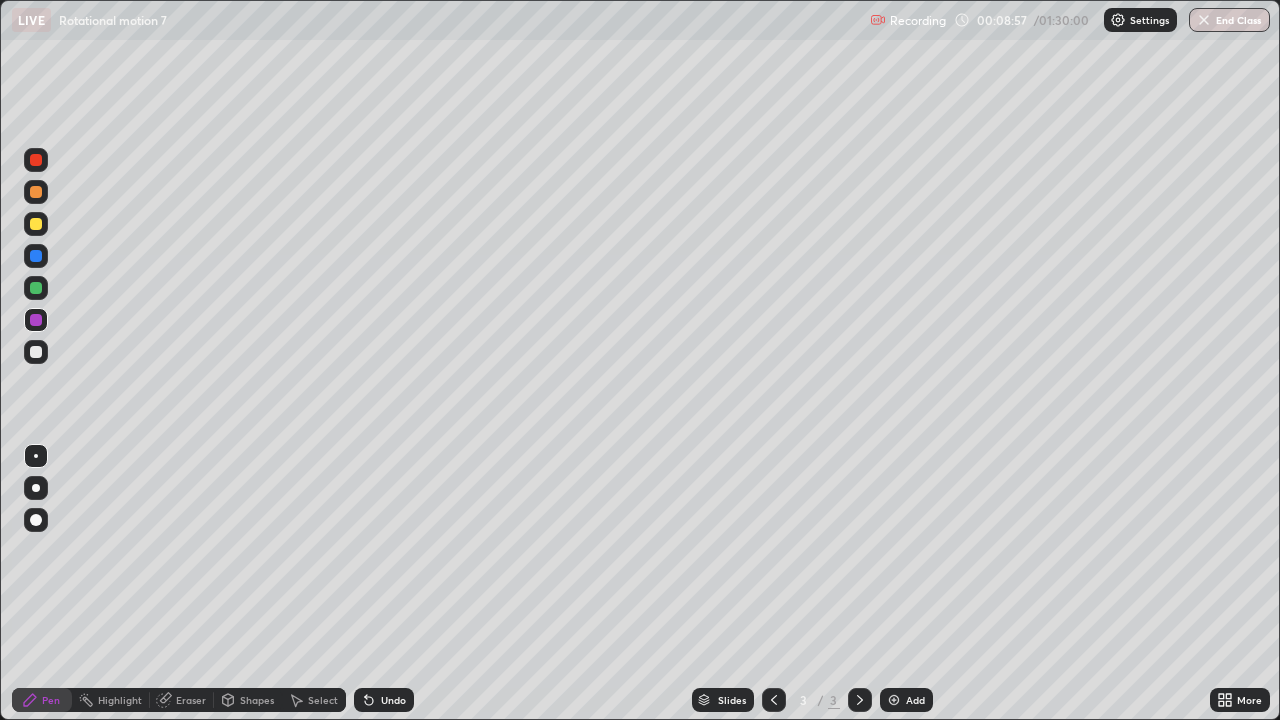 click at bounding box center [894, 700] 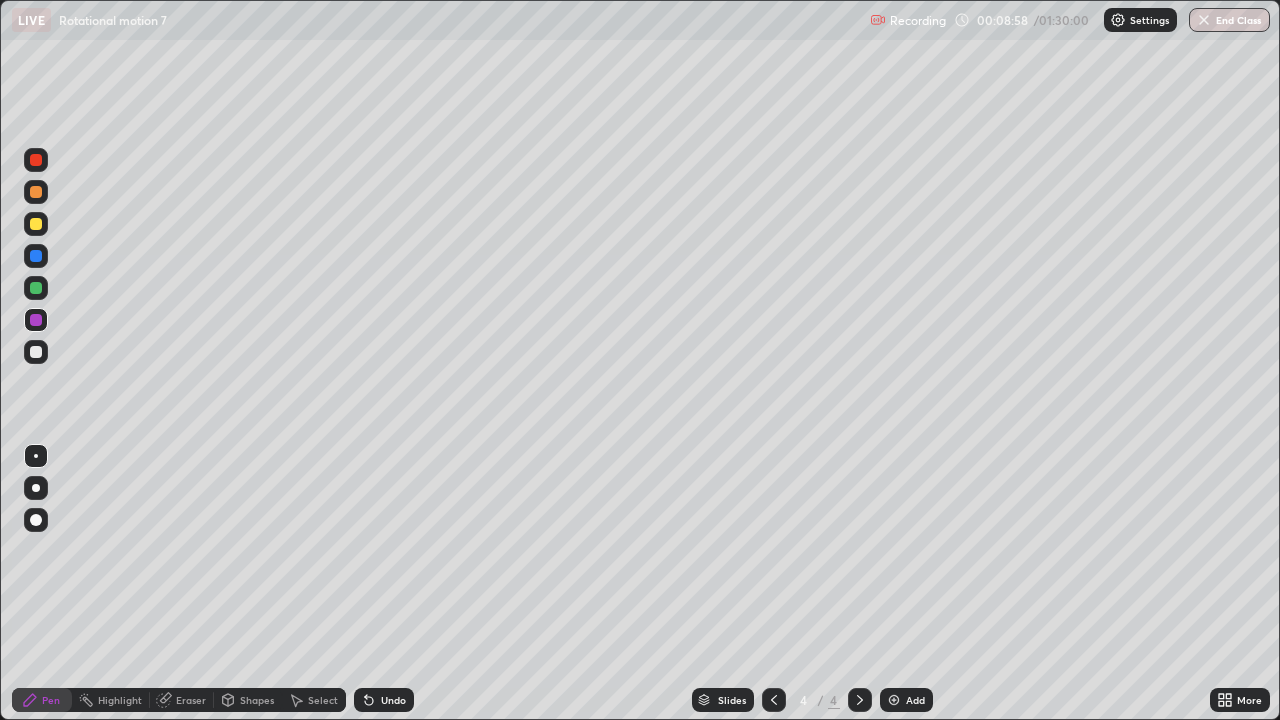 click at bounding box center (36, 288) 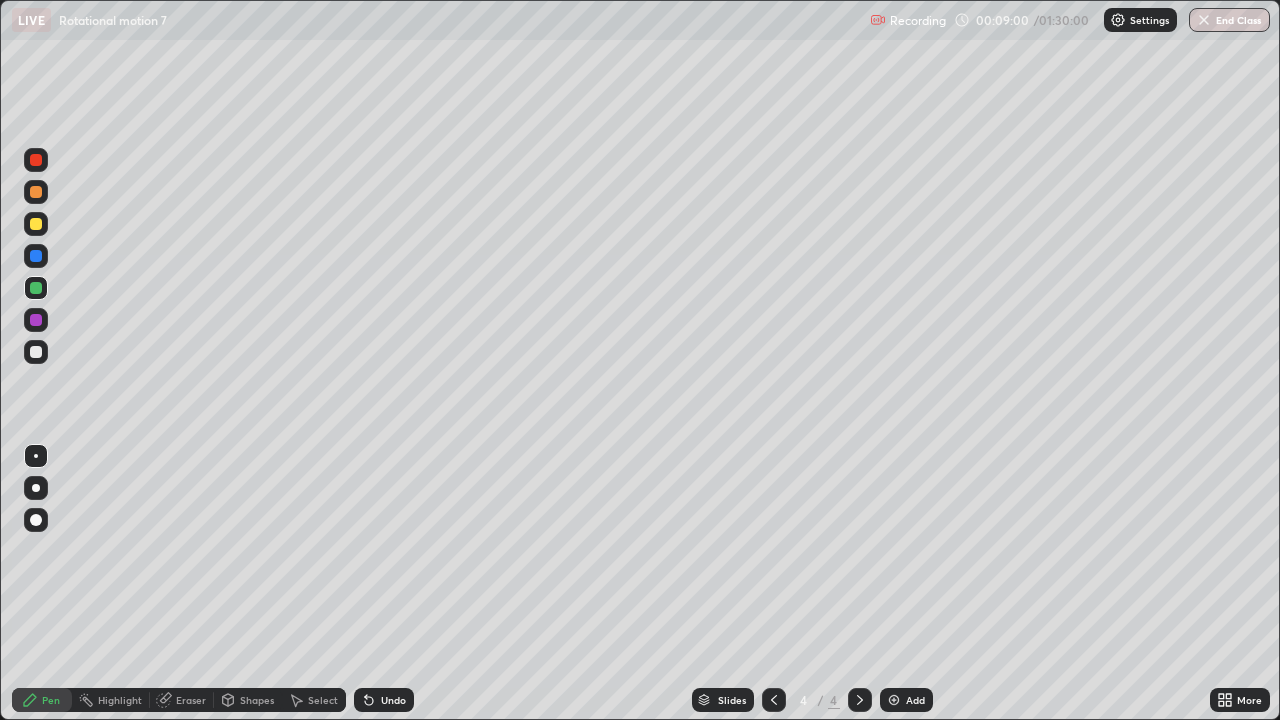 click on "Shapes" at bounding box center (257, 700) 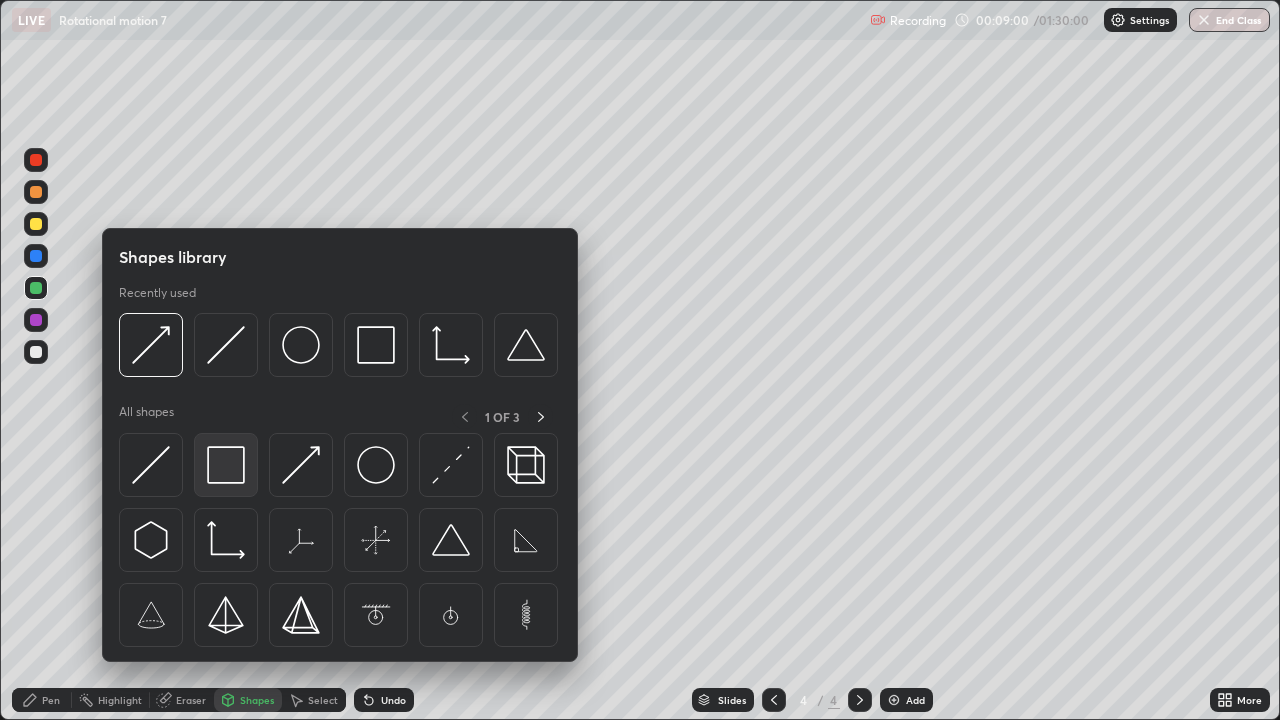 click at bounding box center [226, 465] 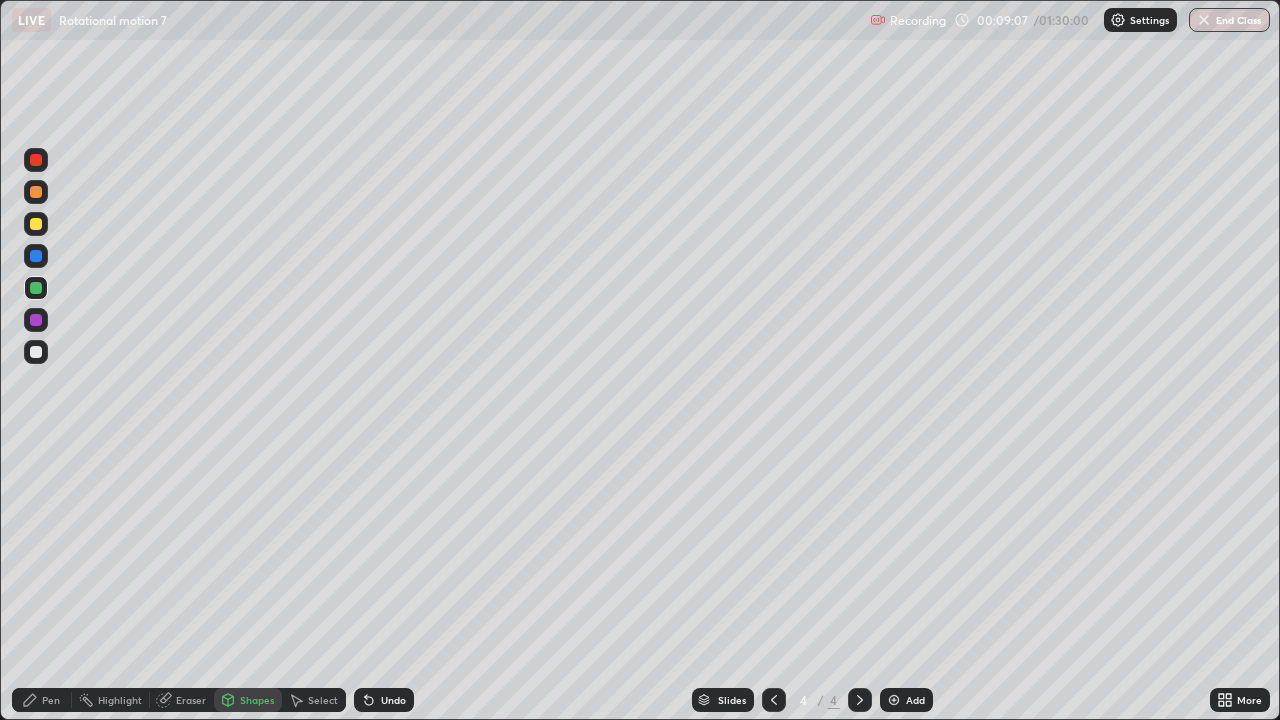 click at bounding box center (36, 352) 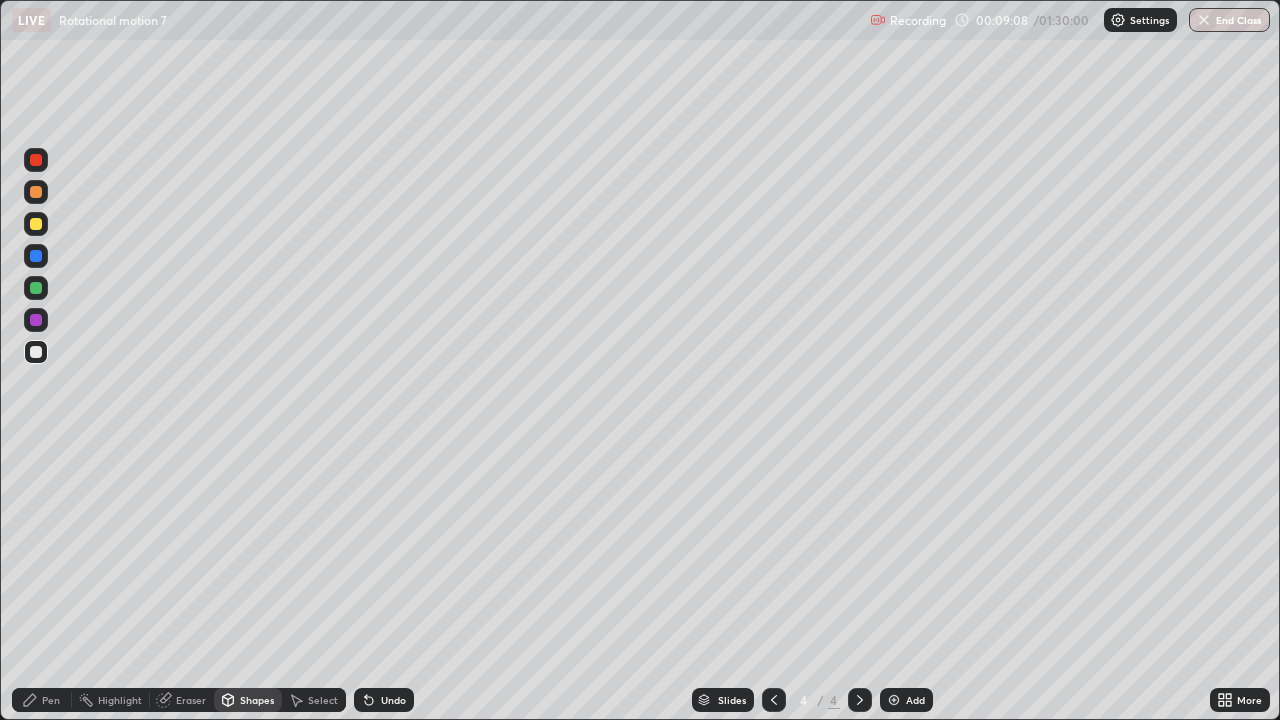 click on "Shapes" at bounding box center (257, 700) 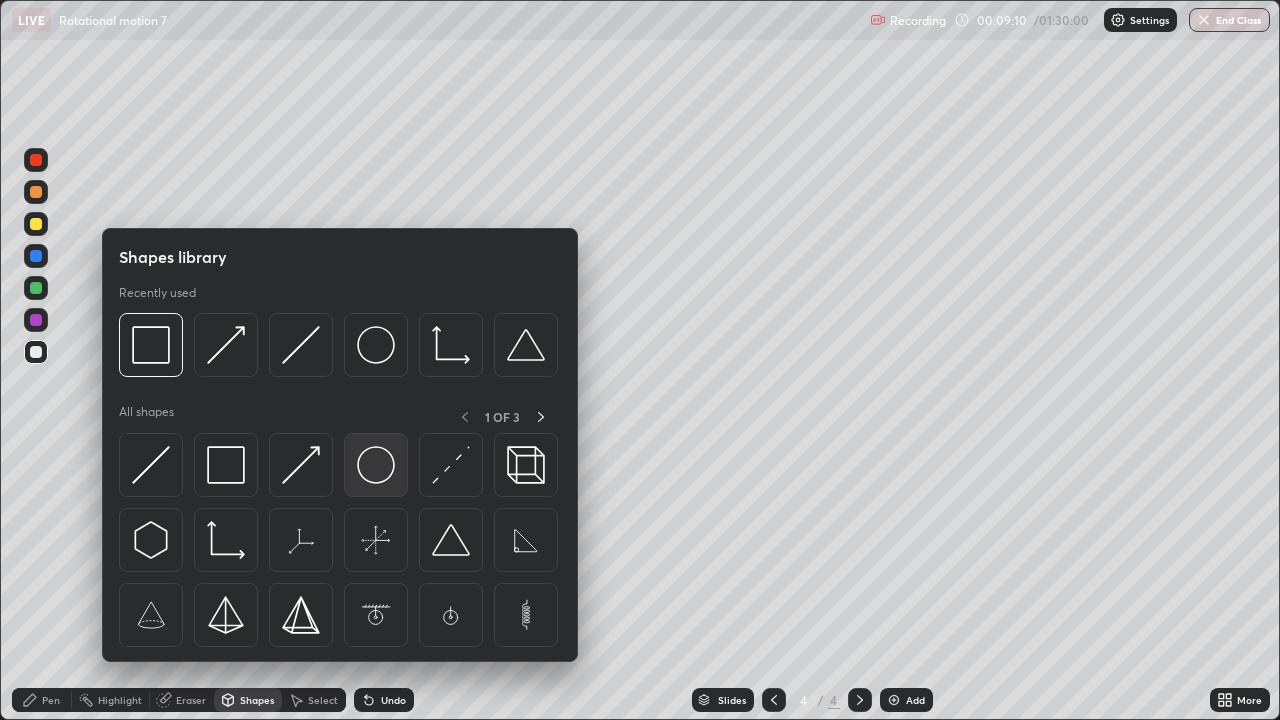 click at bounding box center [376, 465] 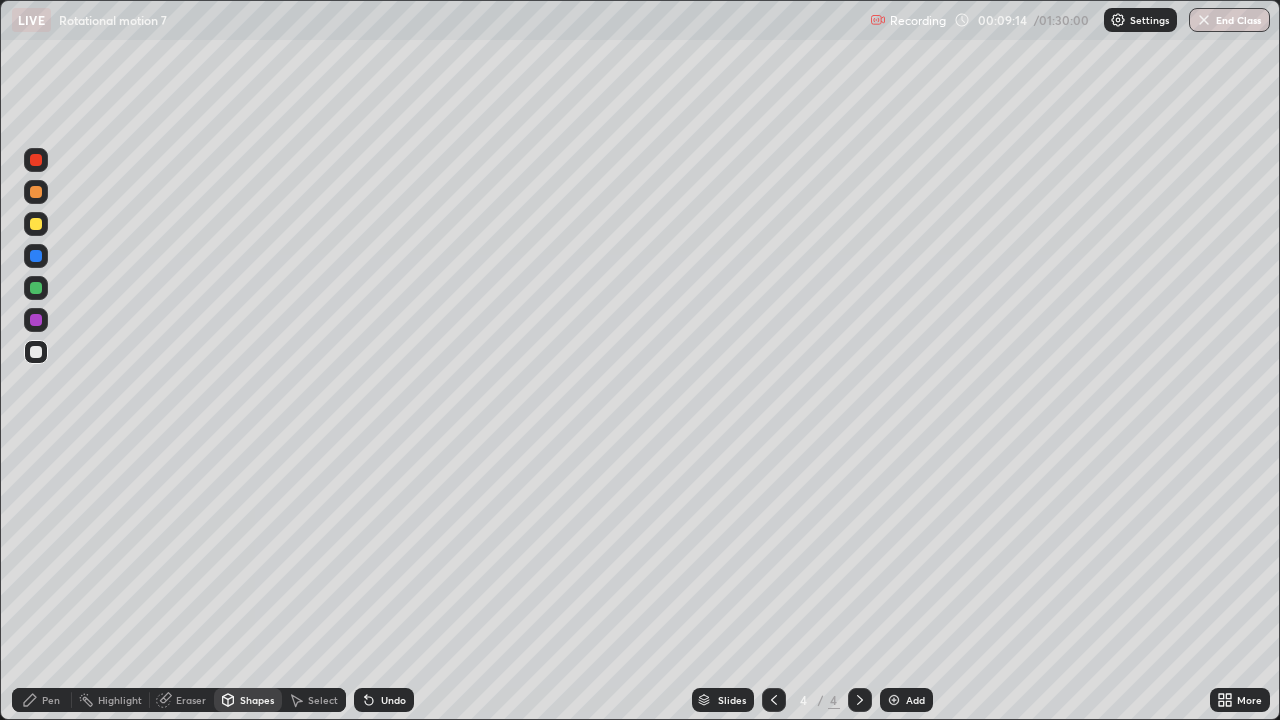 click on "Eraser" at bounding box center [191, 700] 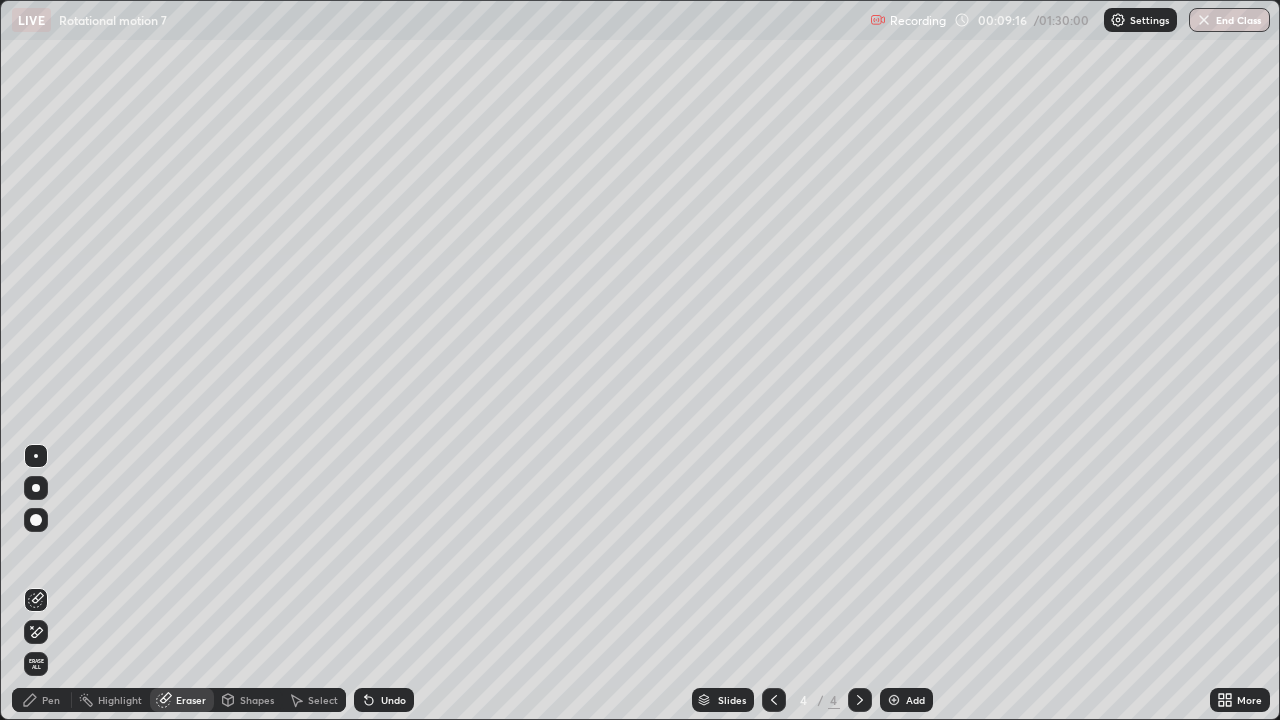 click on "Shapes" at bounding box center (257, 700) 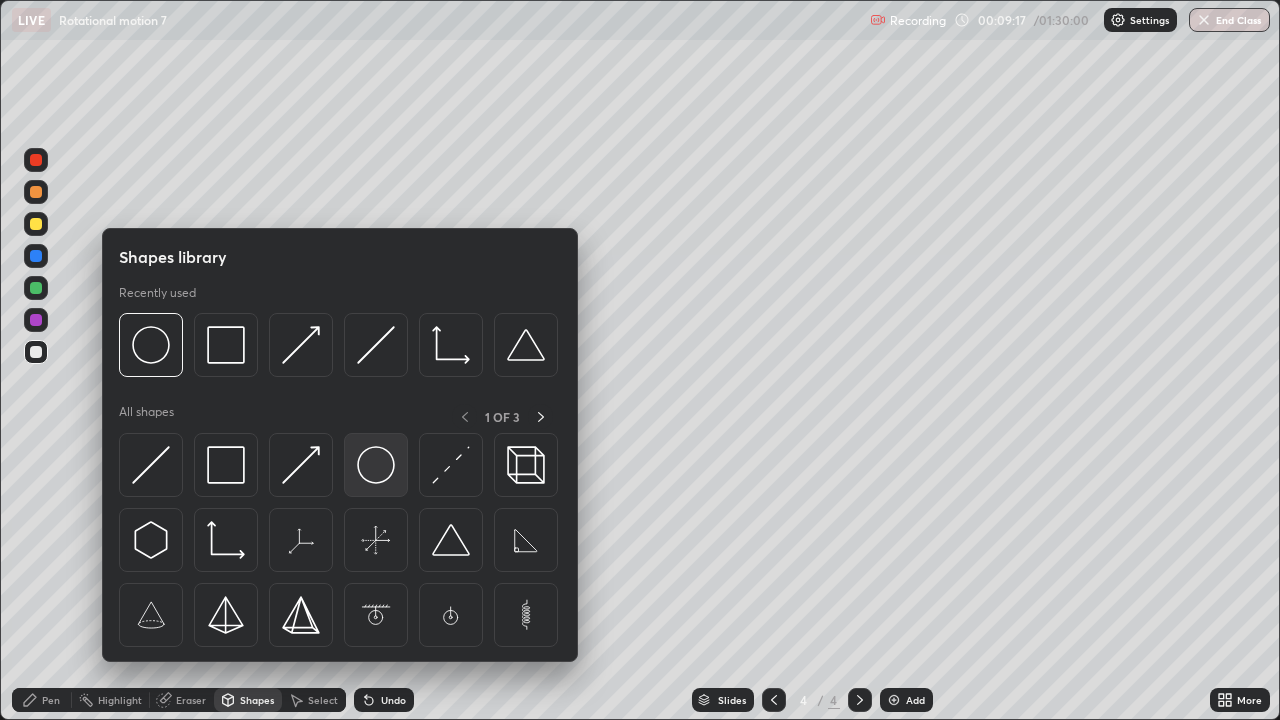 click at bounding box center (376, 465) 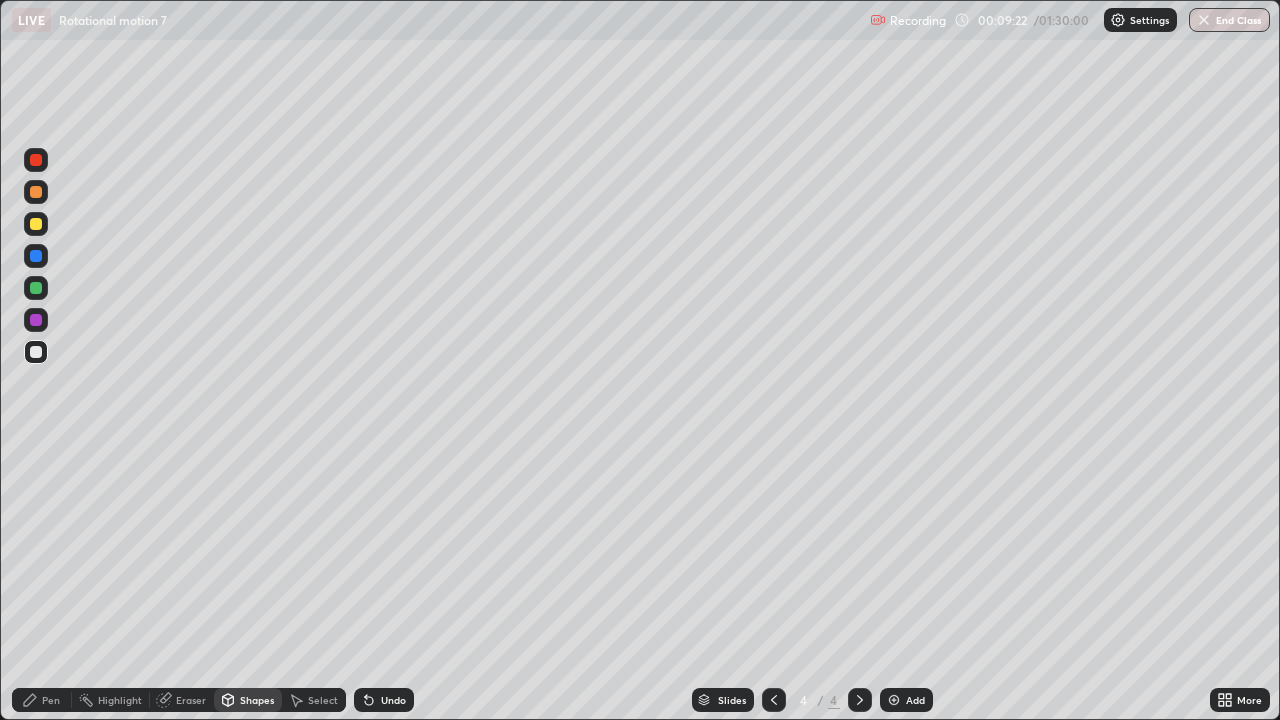 click at bounding box center (36, 256) 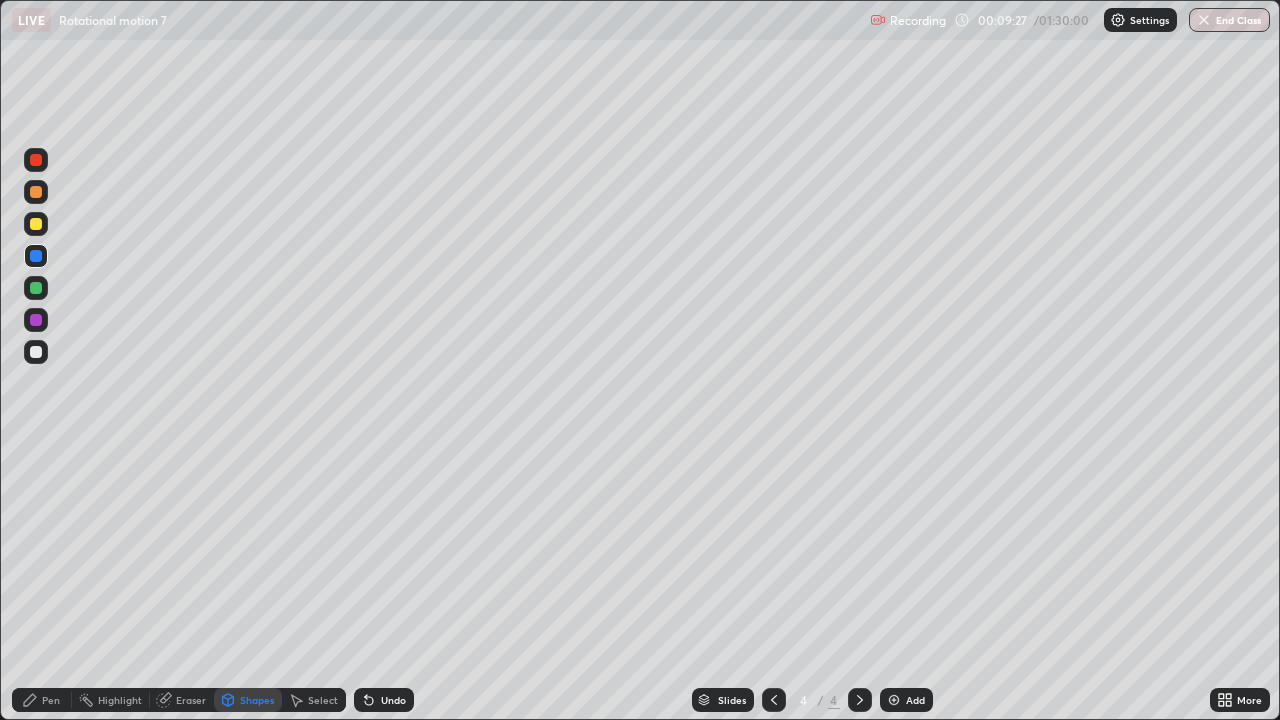 click on "Pen" at bounding box center [51, 700] 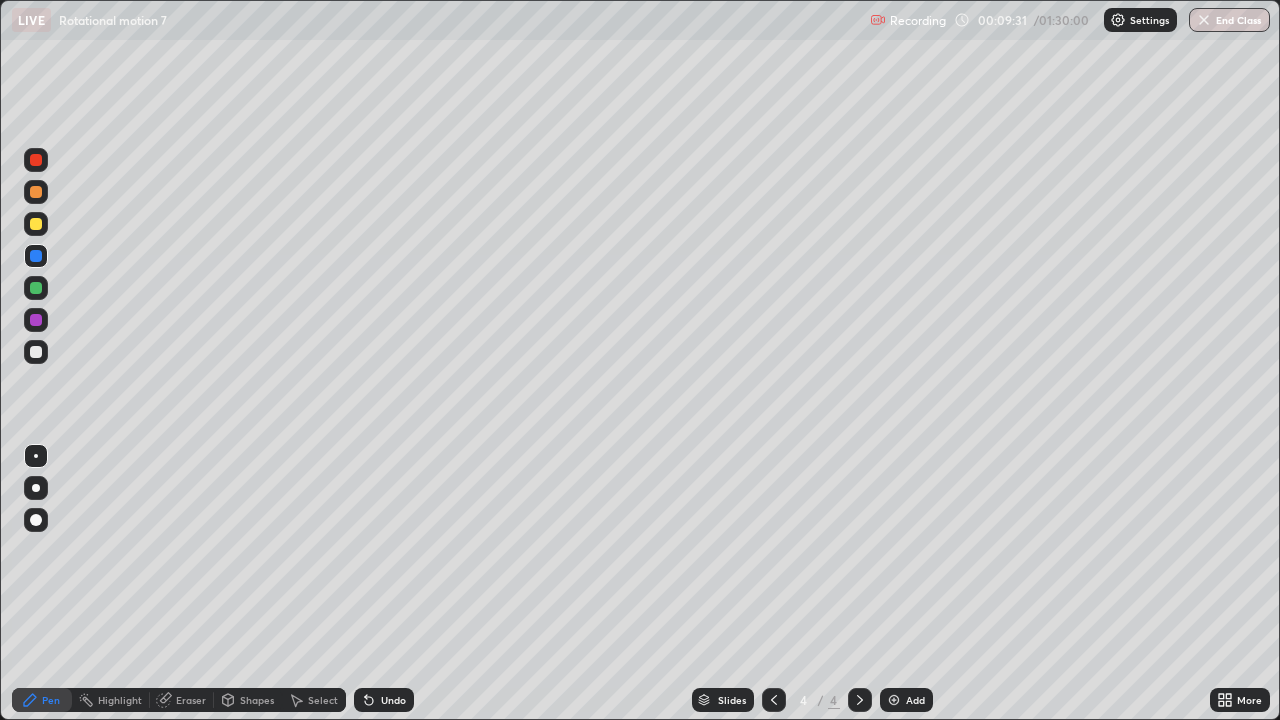 click at bounding box center (36, 192) 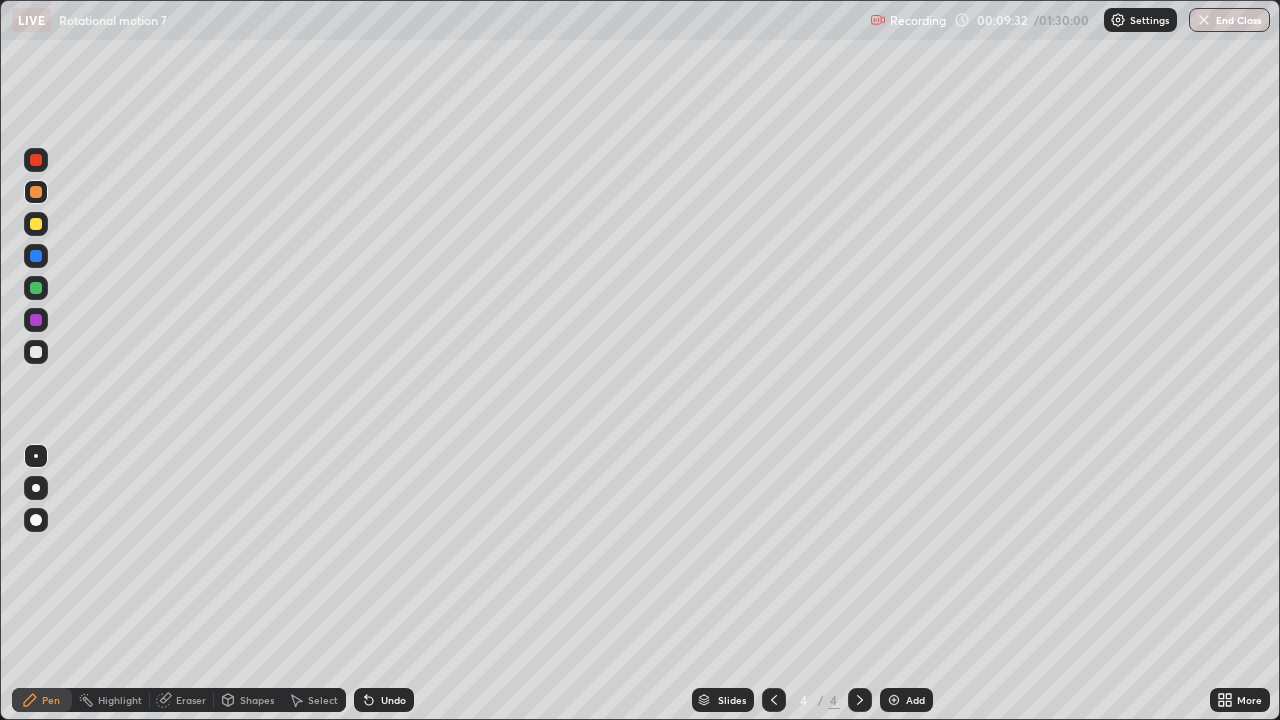 click on "Shapes" at bounding box center (257, 700) 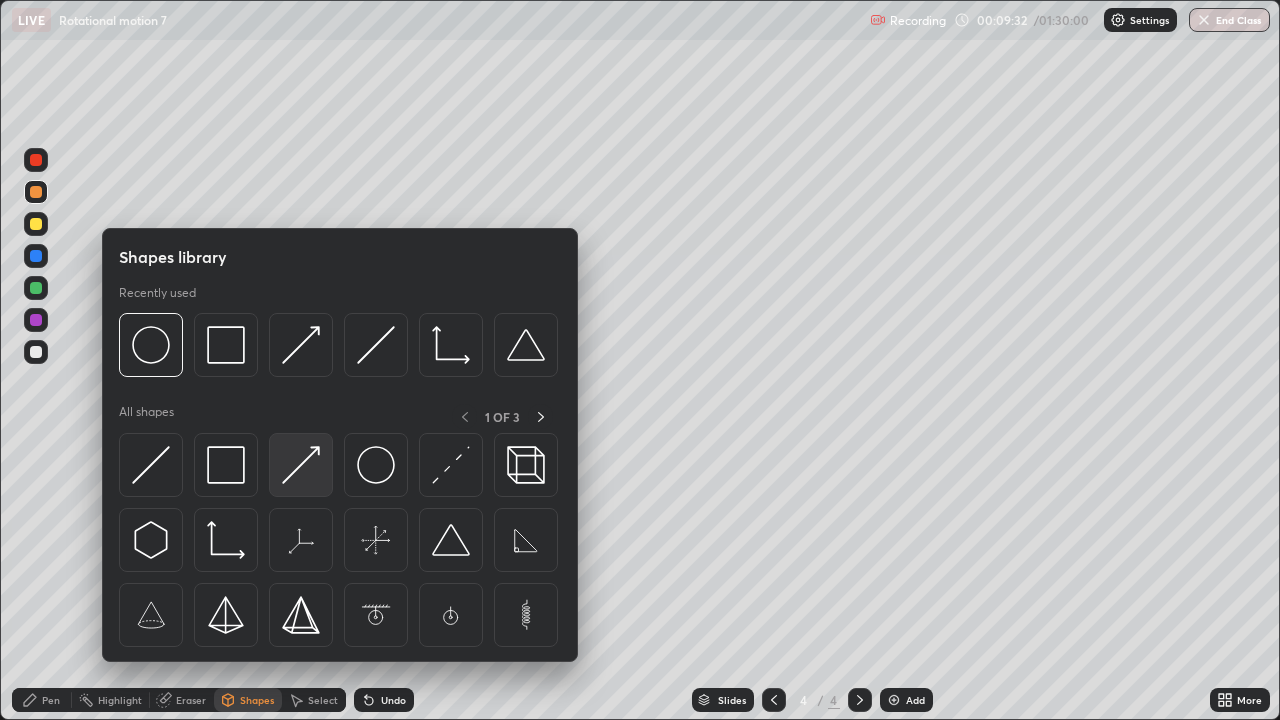 click at bounding box center [301, 465] 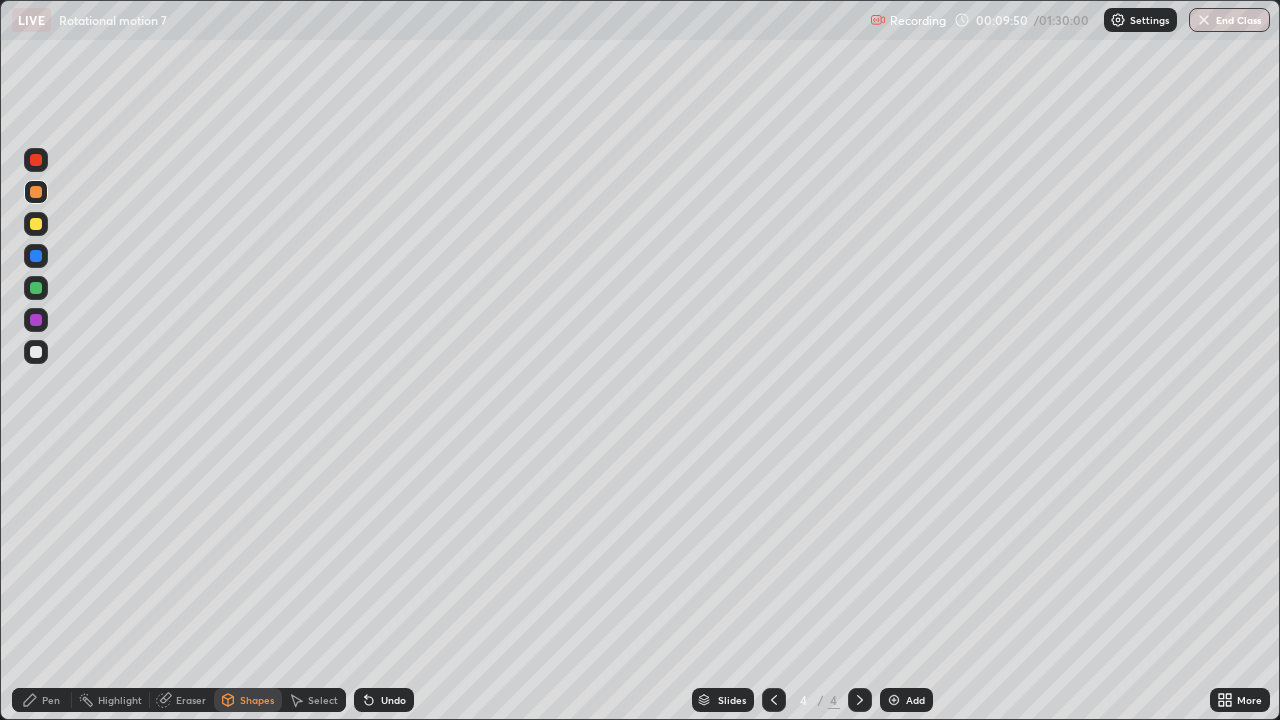 click at bounding box center (36, 352) 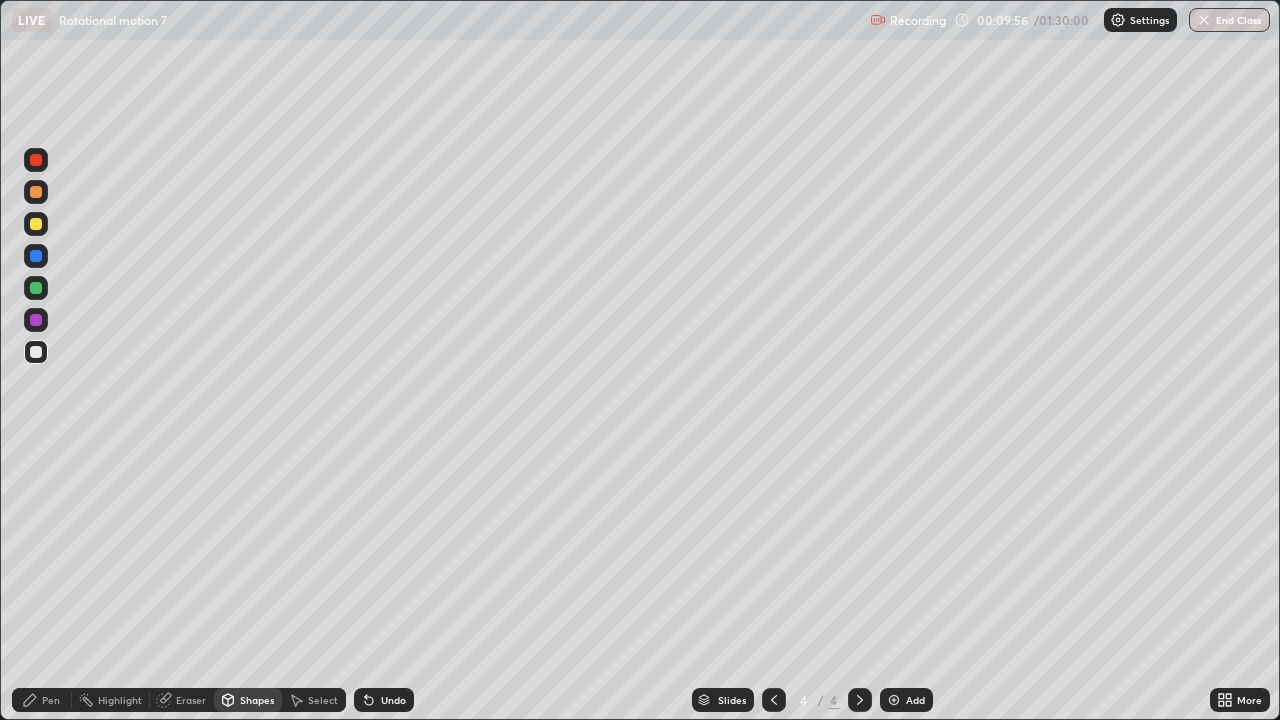 click on "Eraser" at bounding box center [191, 700] 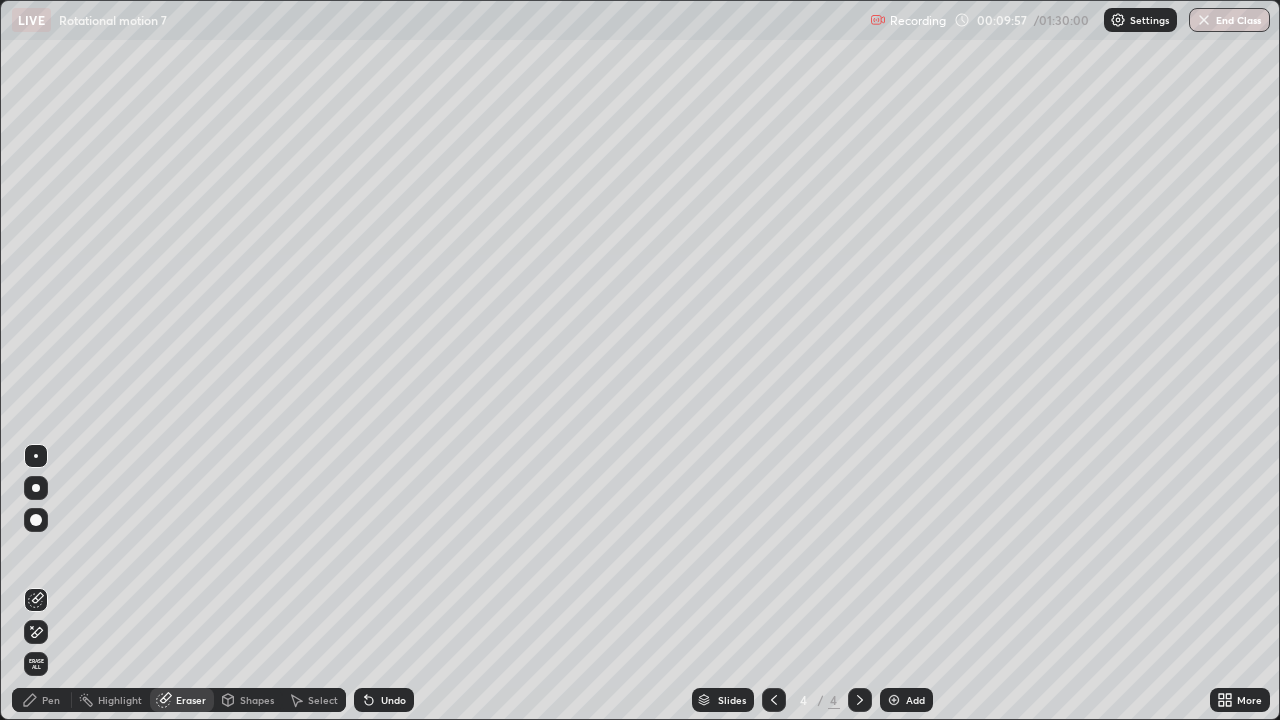 click on "Eraser" at bounding box center (191, 700) 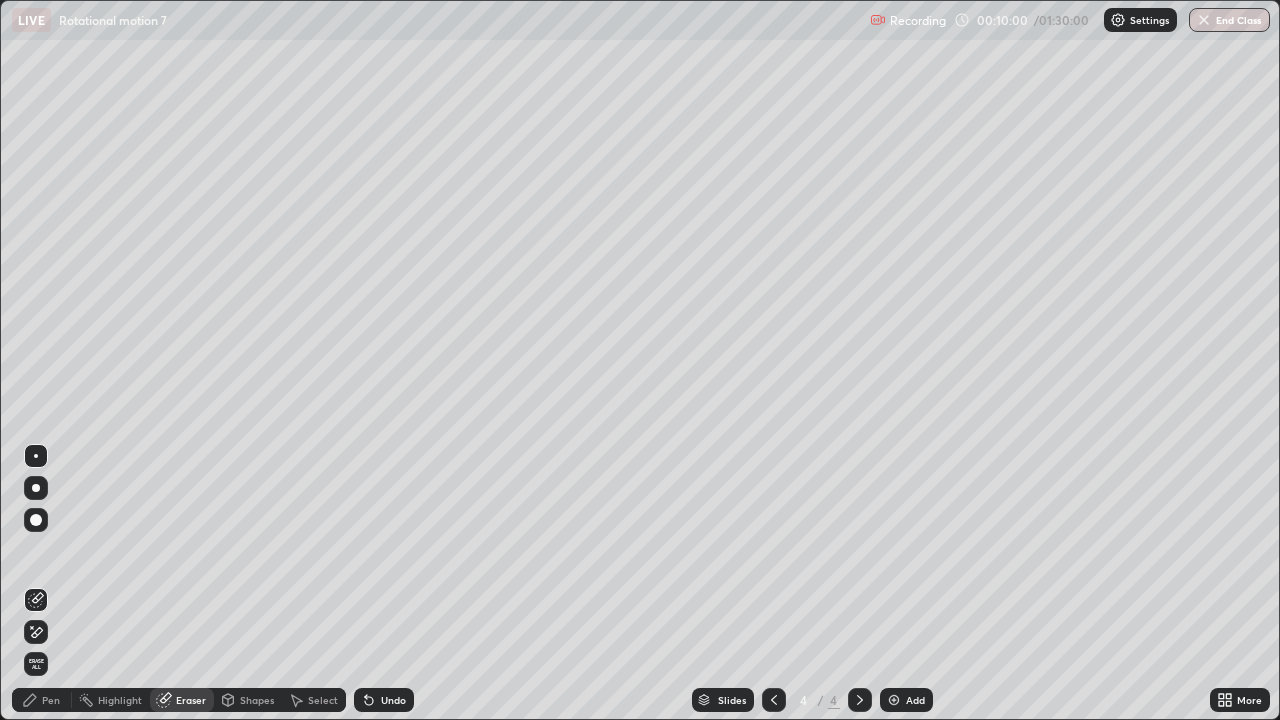 click on "Pen" at bounding box center [42, 700] 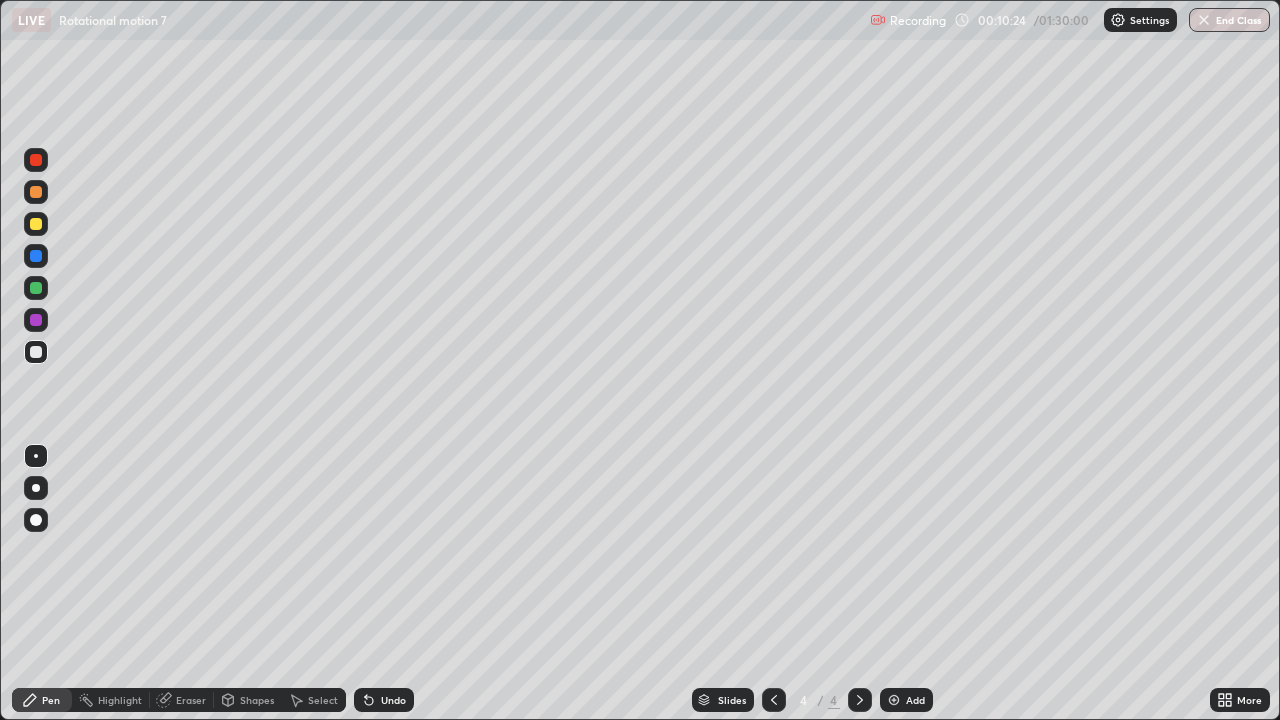 click on "Shapes" at bounding box center (257, 700) 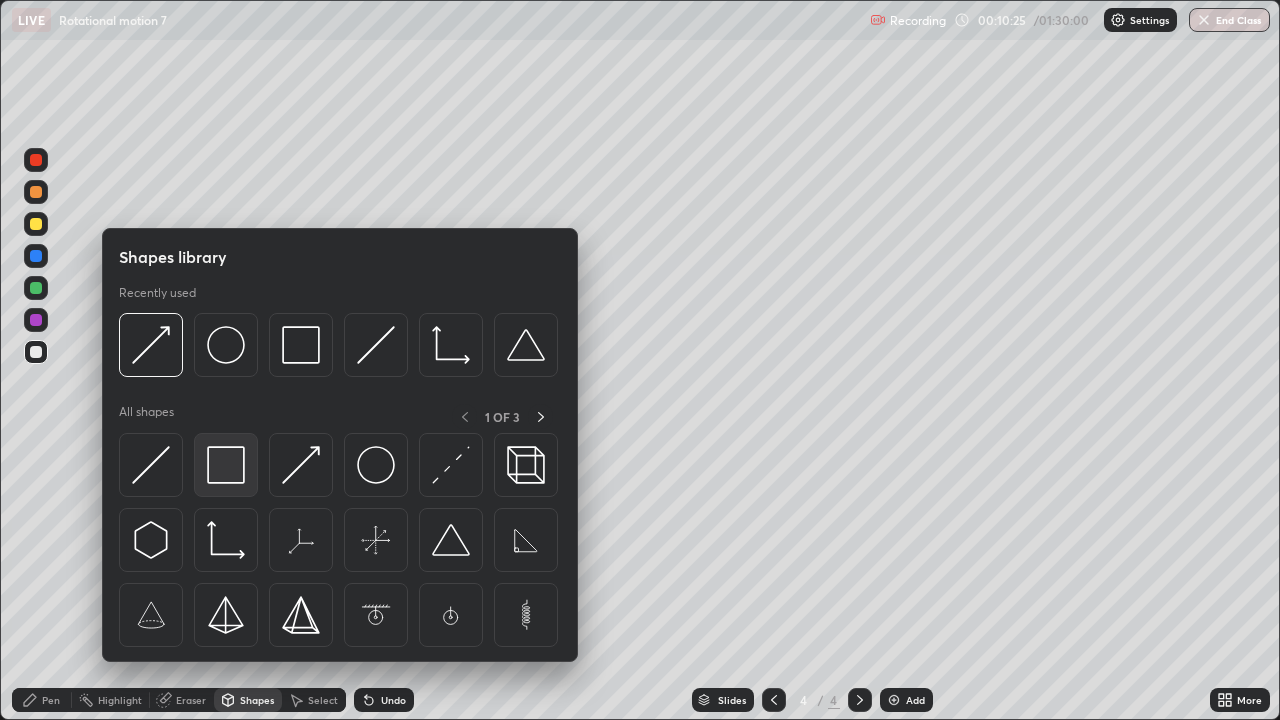 click at bounding box center (226, 465) 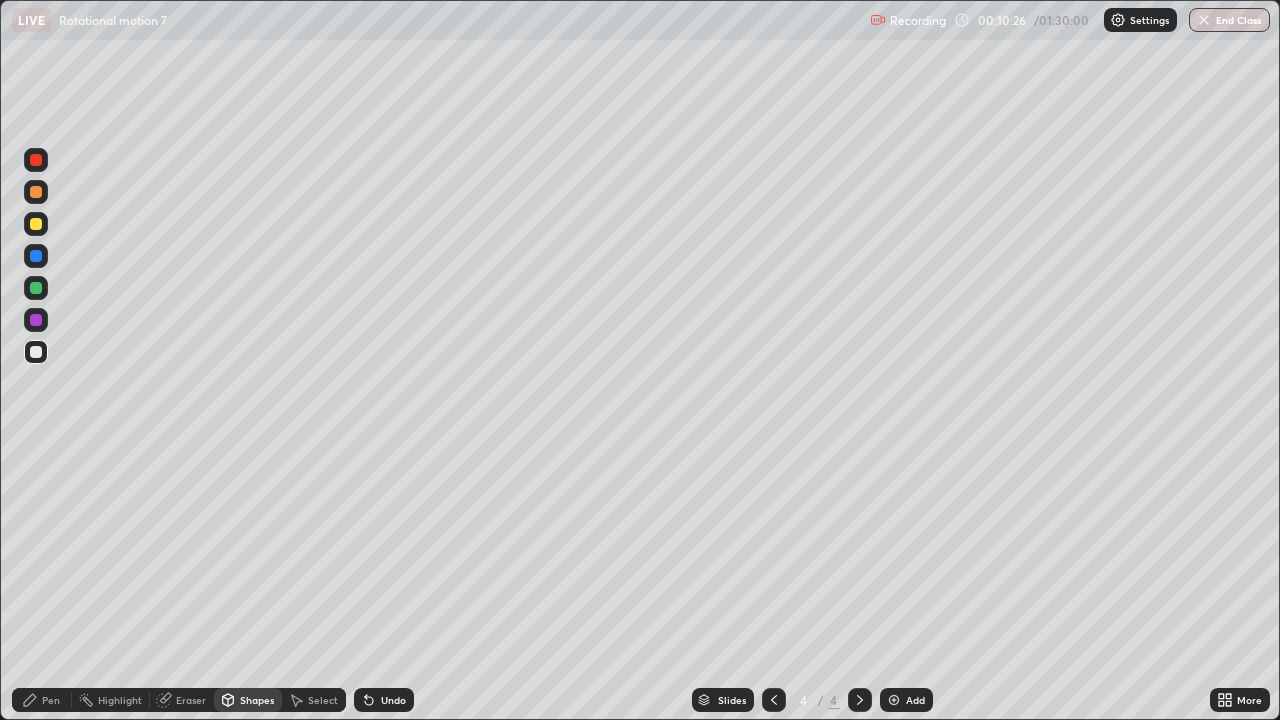 click at bounding box center [36, 288] 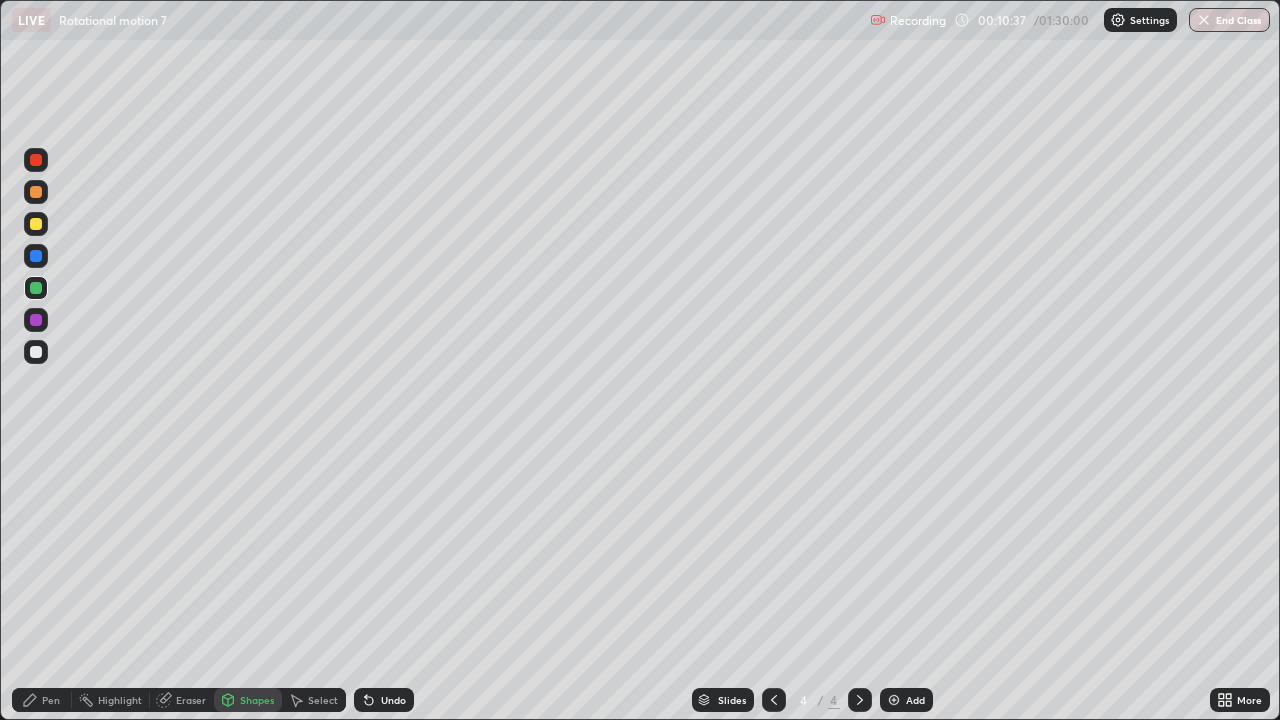 click on "Pen" at bounding box center (51, 700) 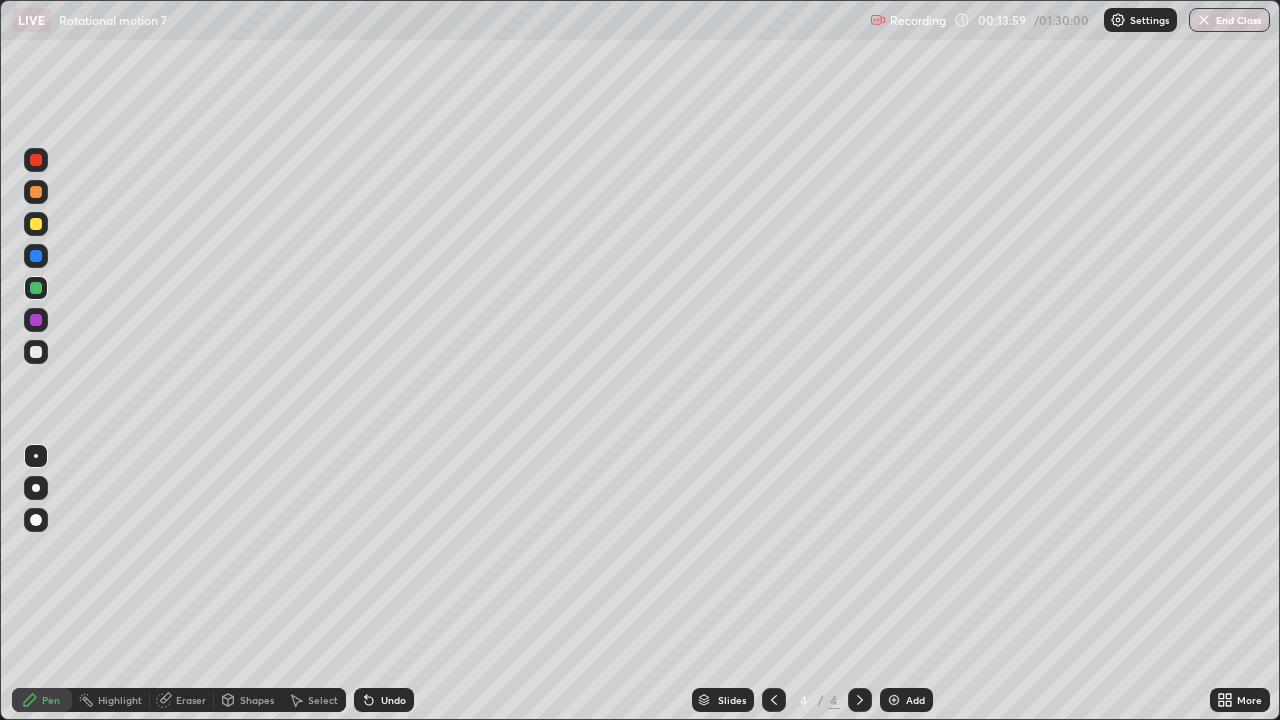 click at bounding box center [36, 224] 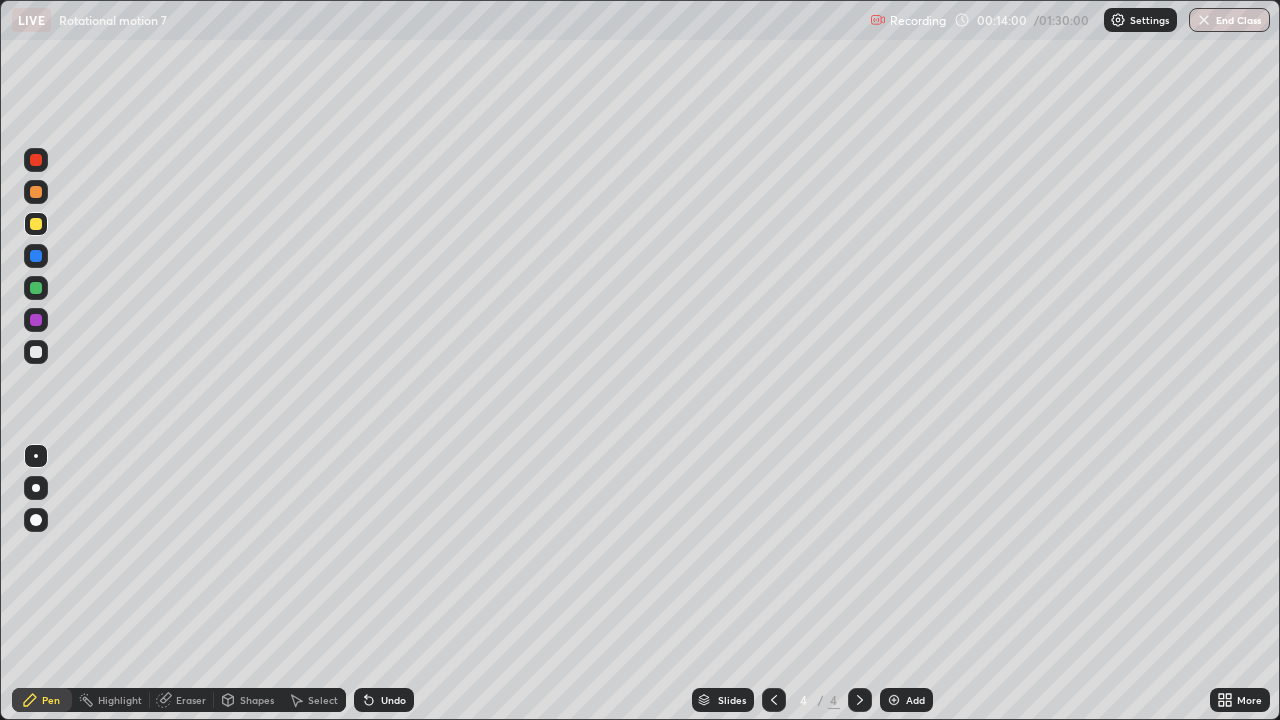 click on "Shapes" at bounding box center [257, 700] 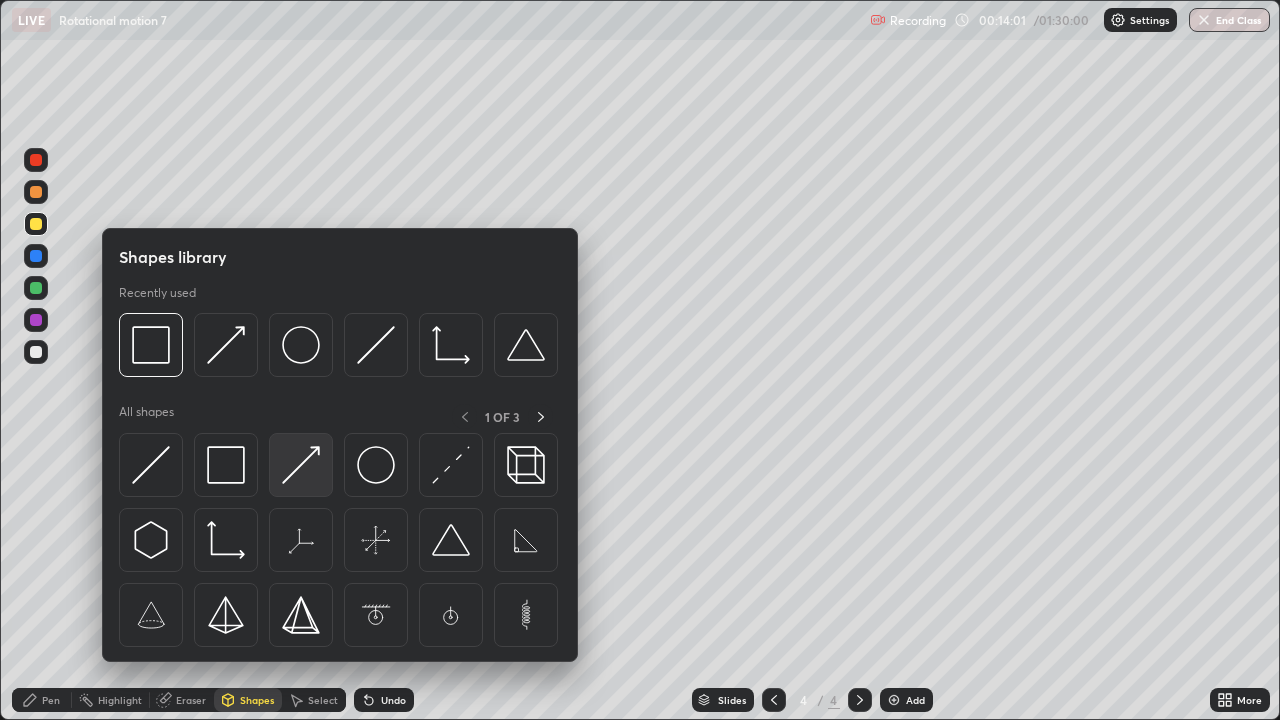 click at bounding box center [301, 465] 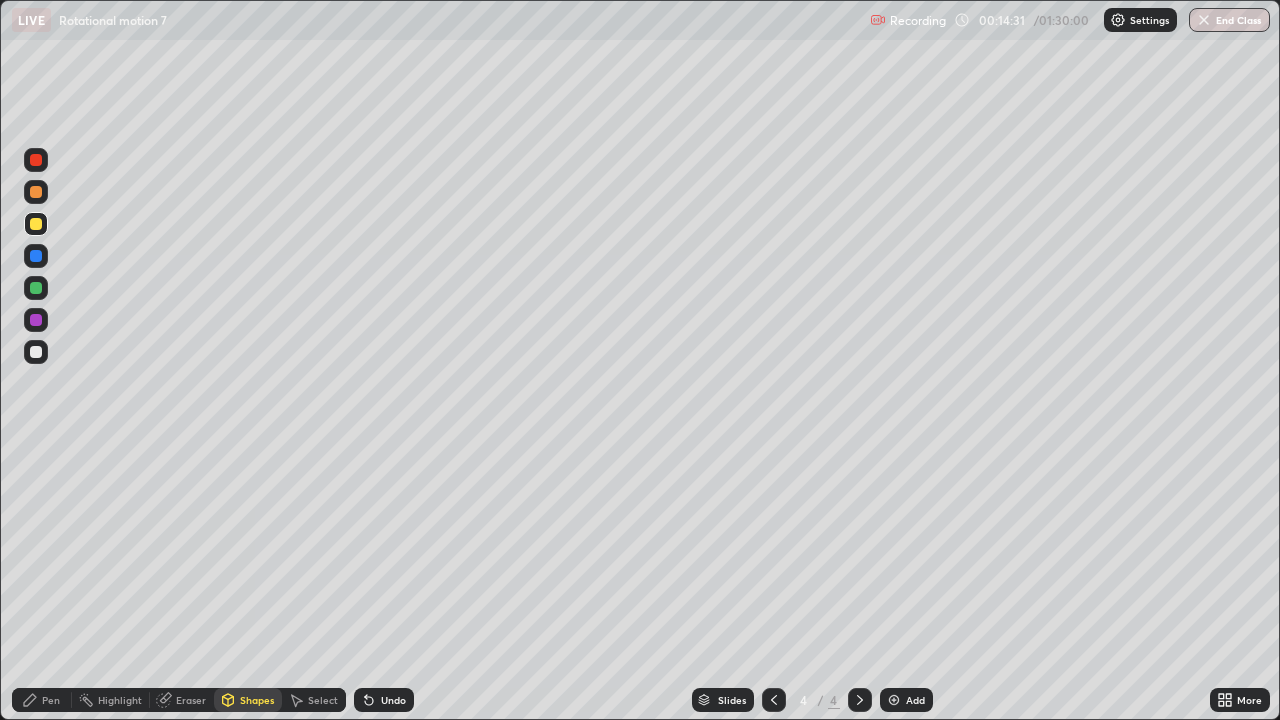 click at bounding box center [36, 224] 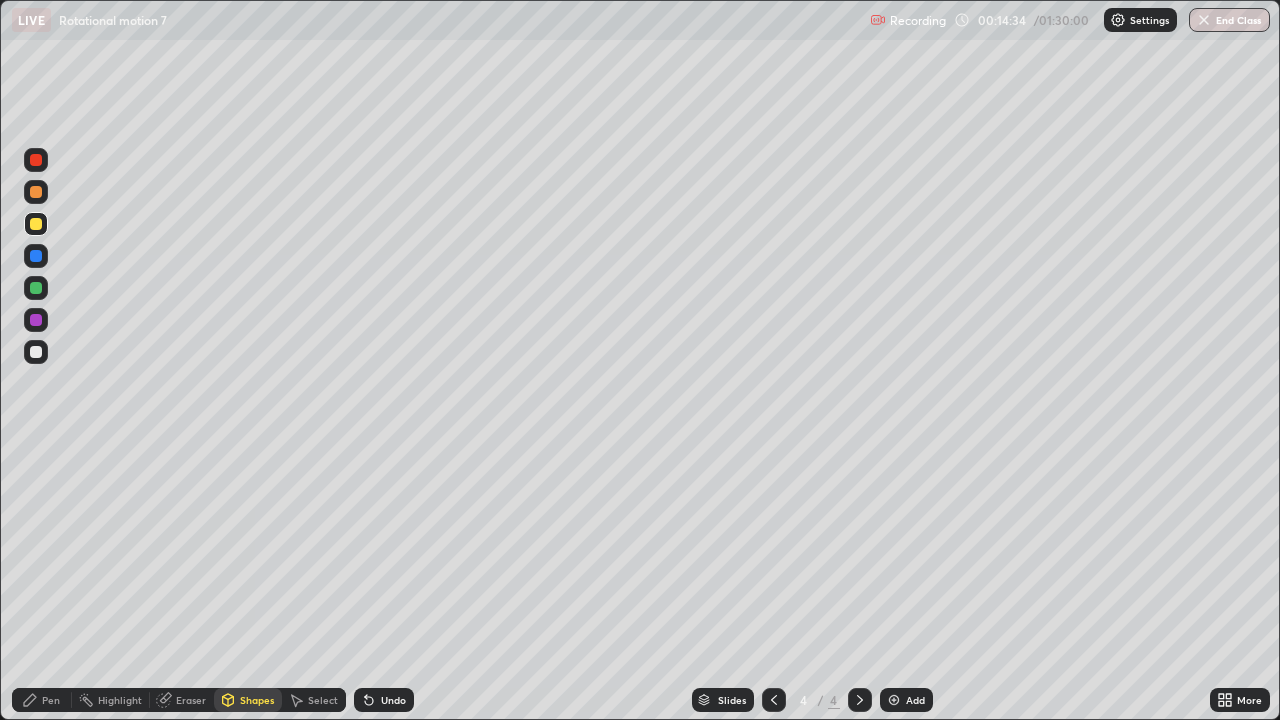 click on "Pen" at bounding box center [42, 700] 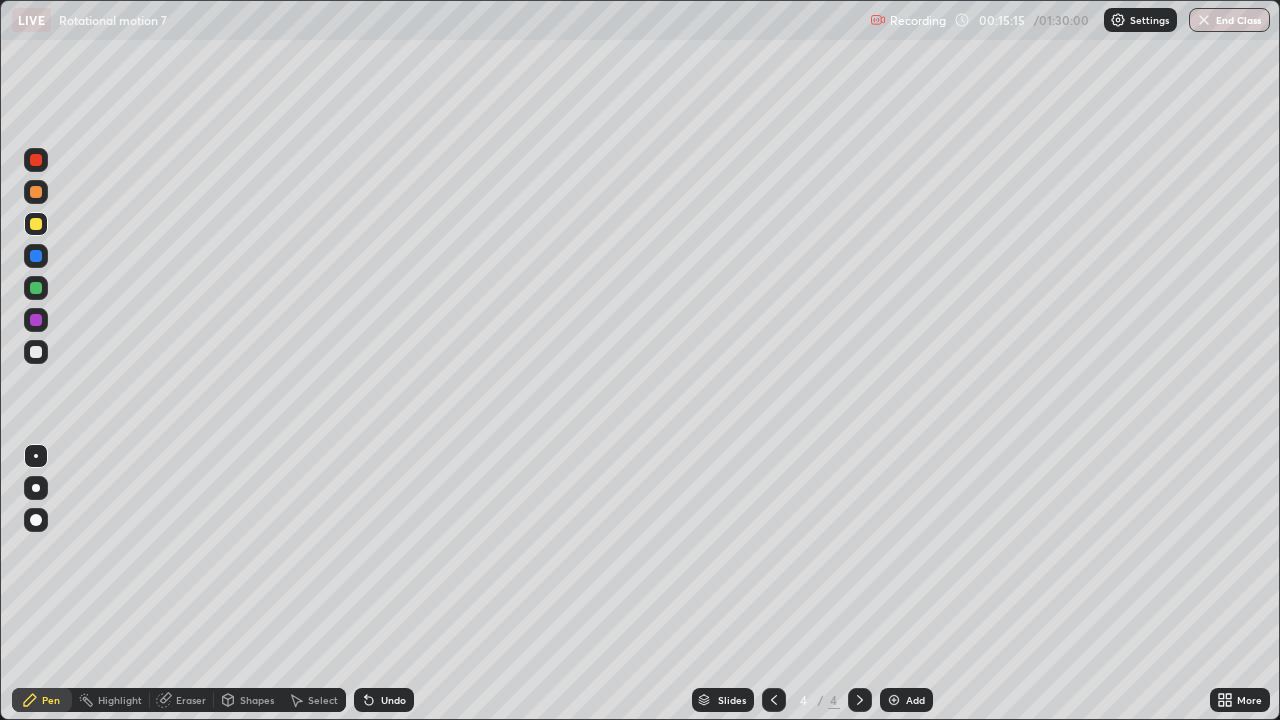 click at bounding box center [36, 352] 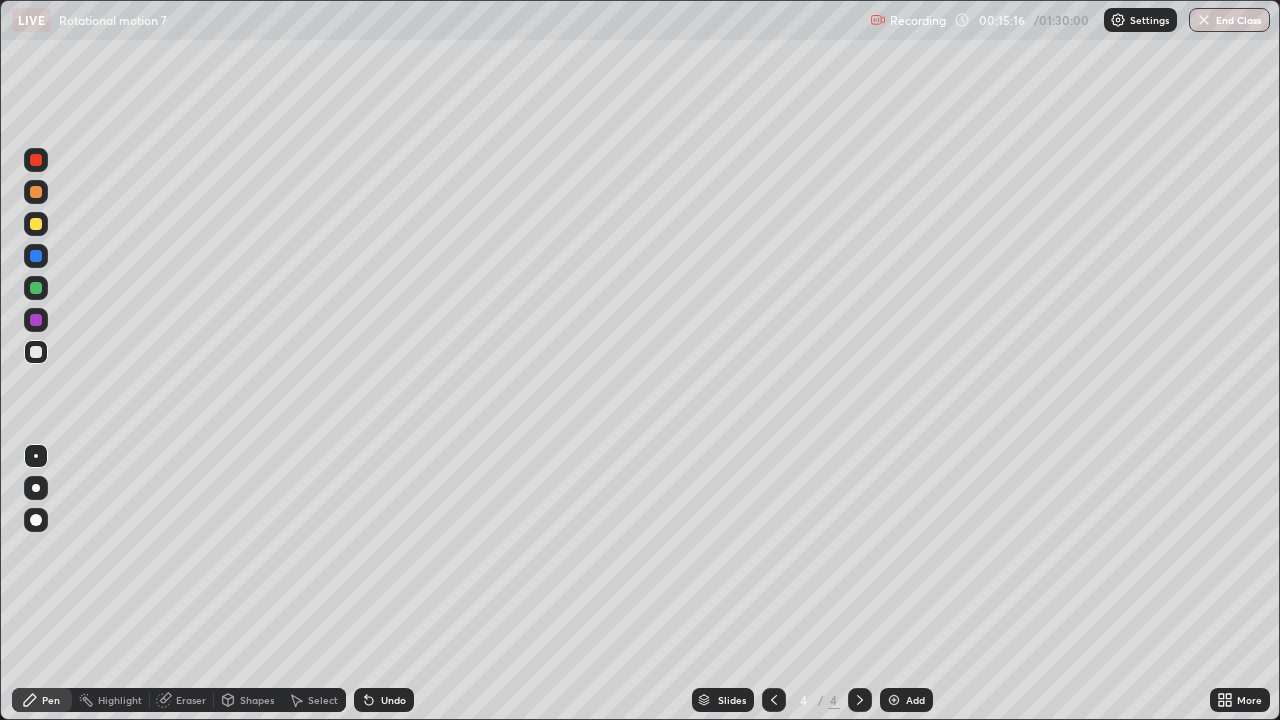 click on "Eraser" at bounding box center [191, 700] 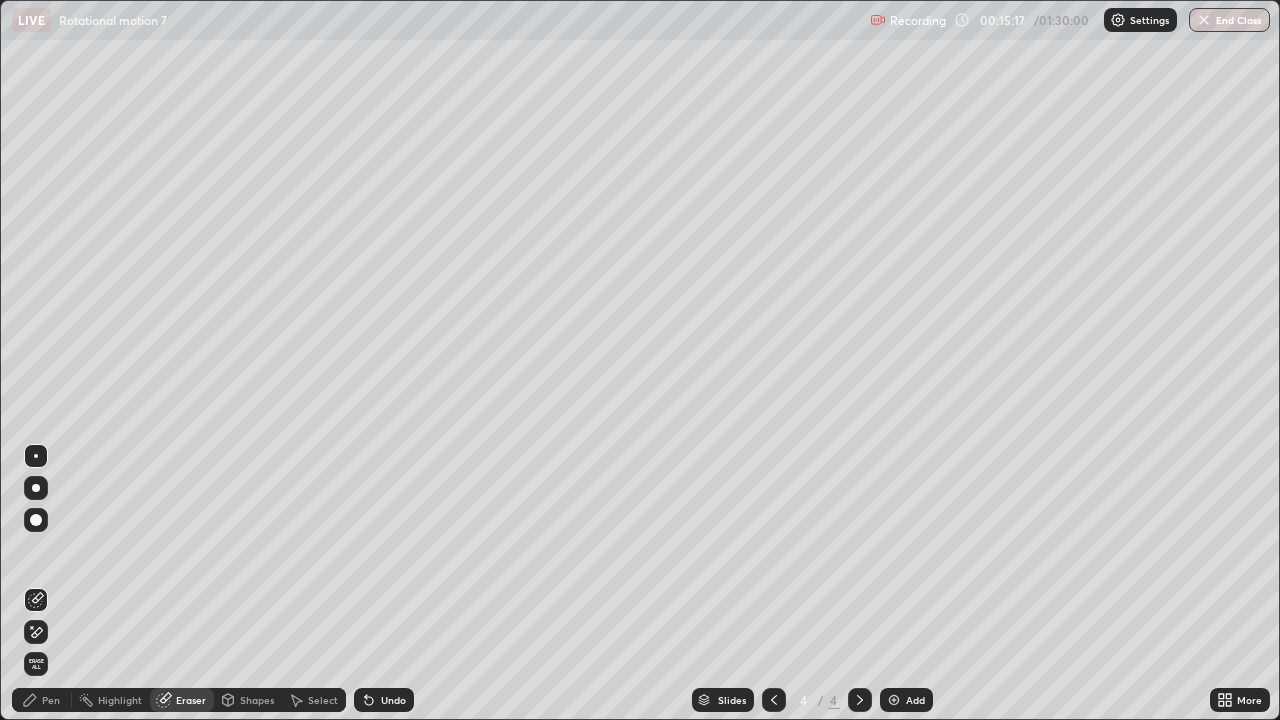 click on "Shapes" at bounding box center (257, 700) 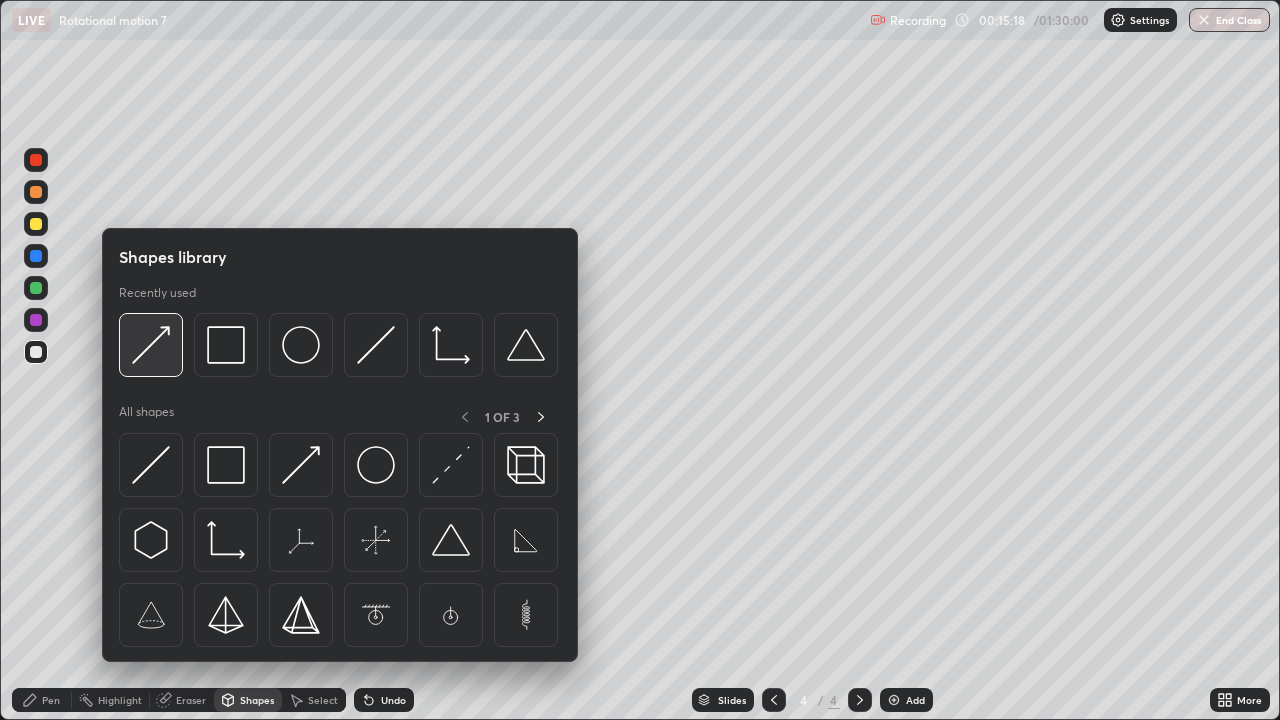 click at bounding box center [151, 345] 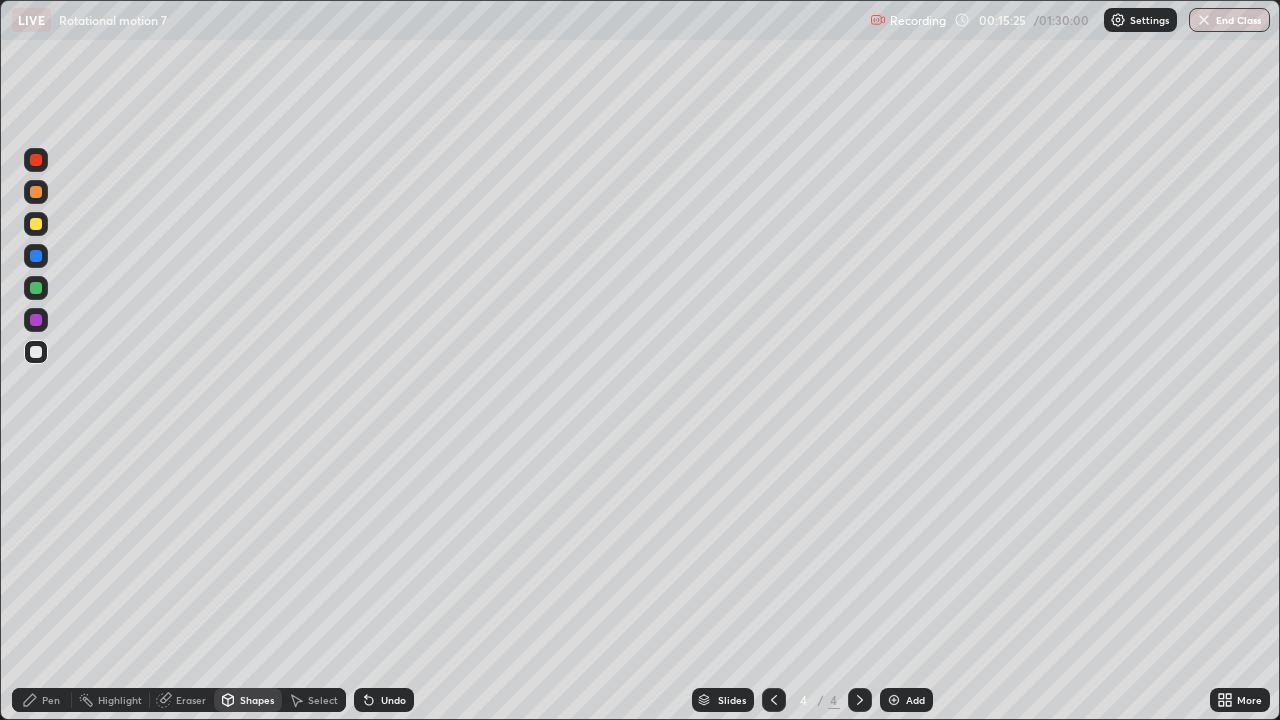 click on "Pen" at bounding box center [51, 700] 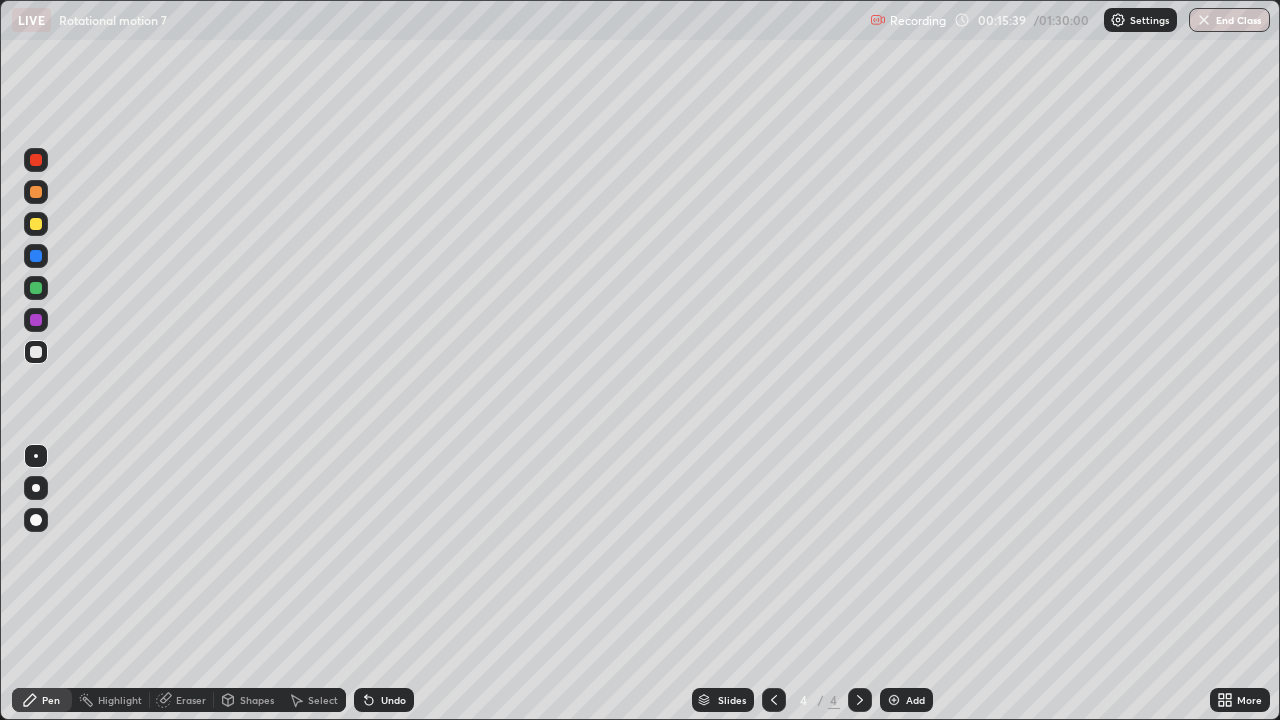 click at bounding box center (36, 256) 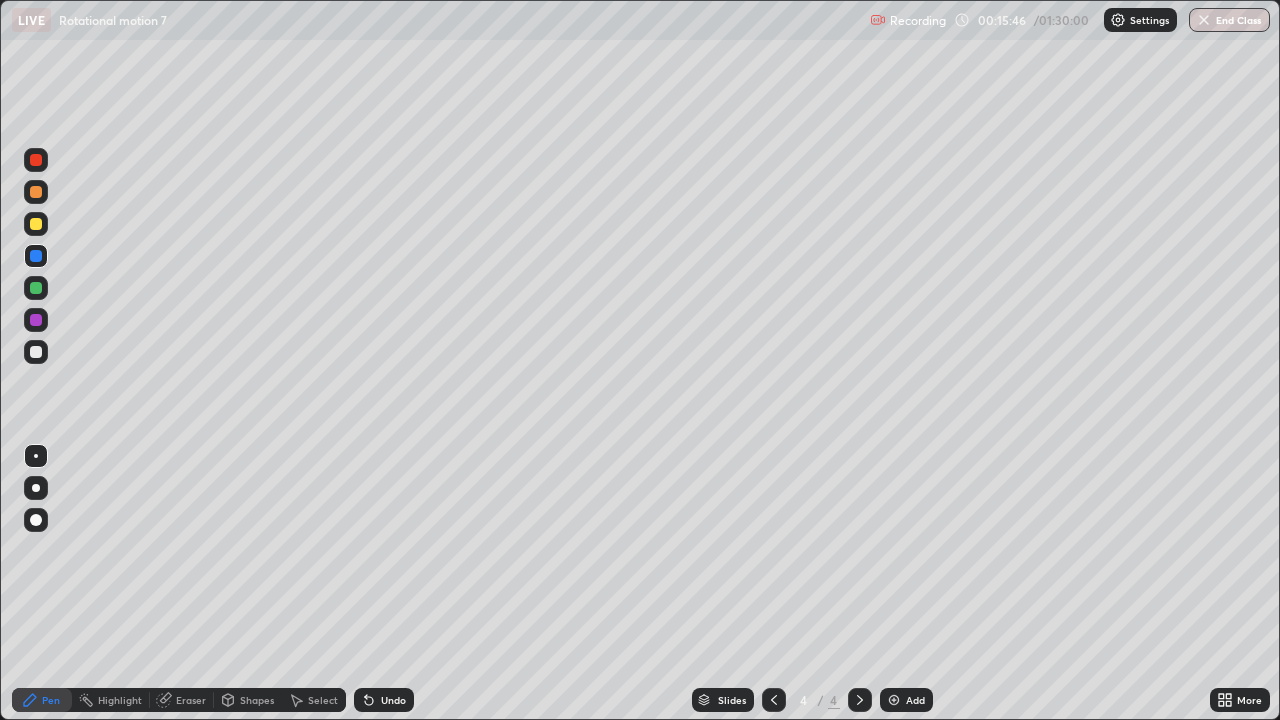 click on "Erase all" at bounding box center [36, 360] 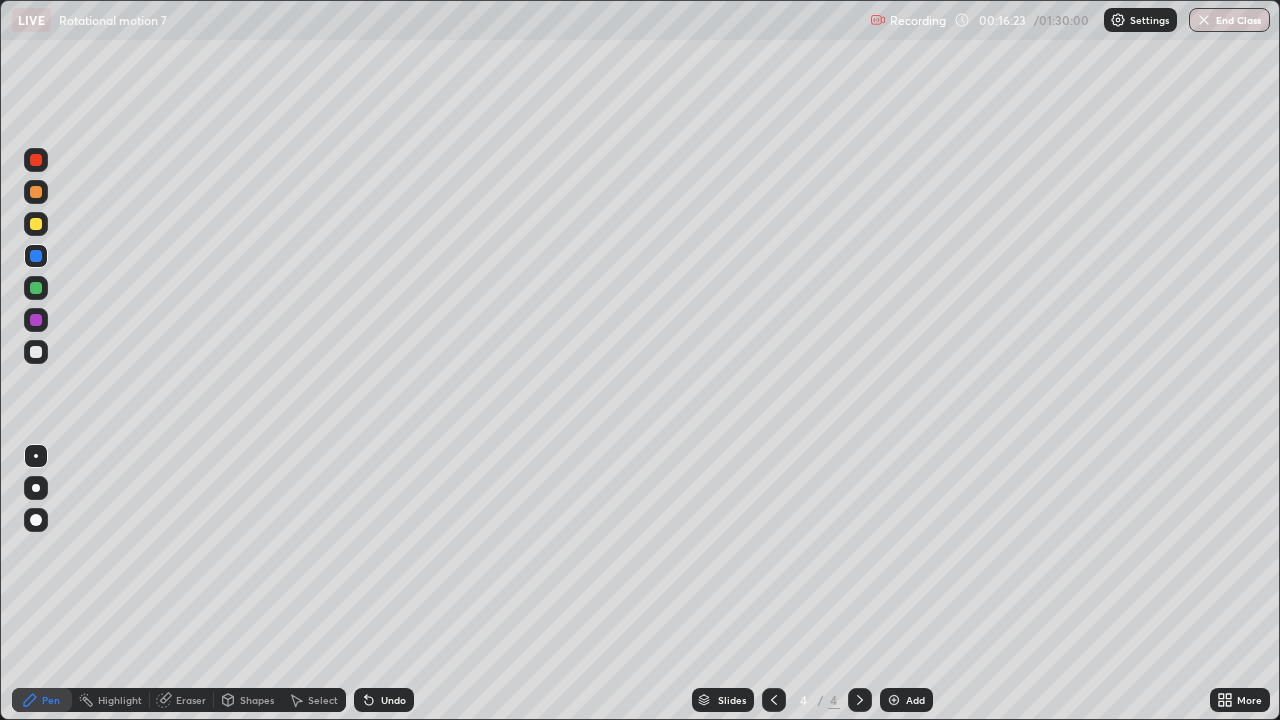 click at bounding box center [36, 192] 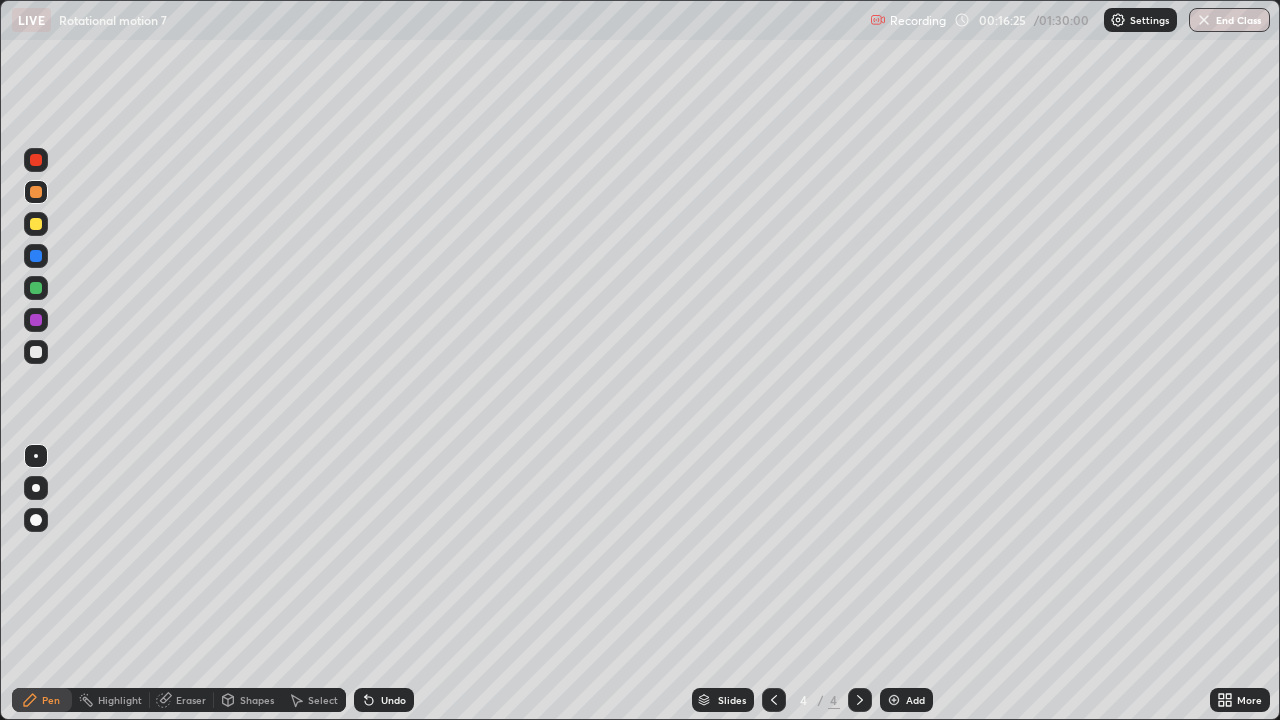 click on "Shapes" at bounding box center [257, 700] 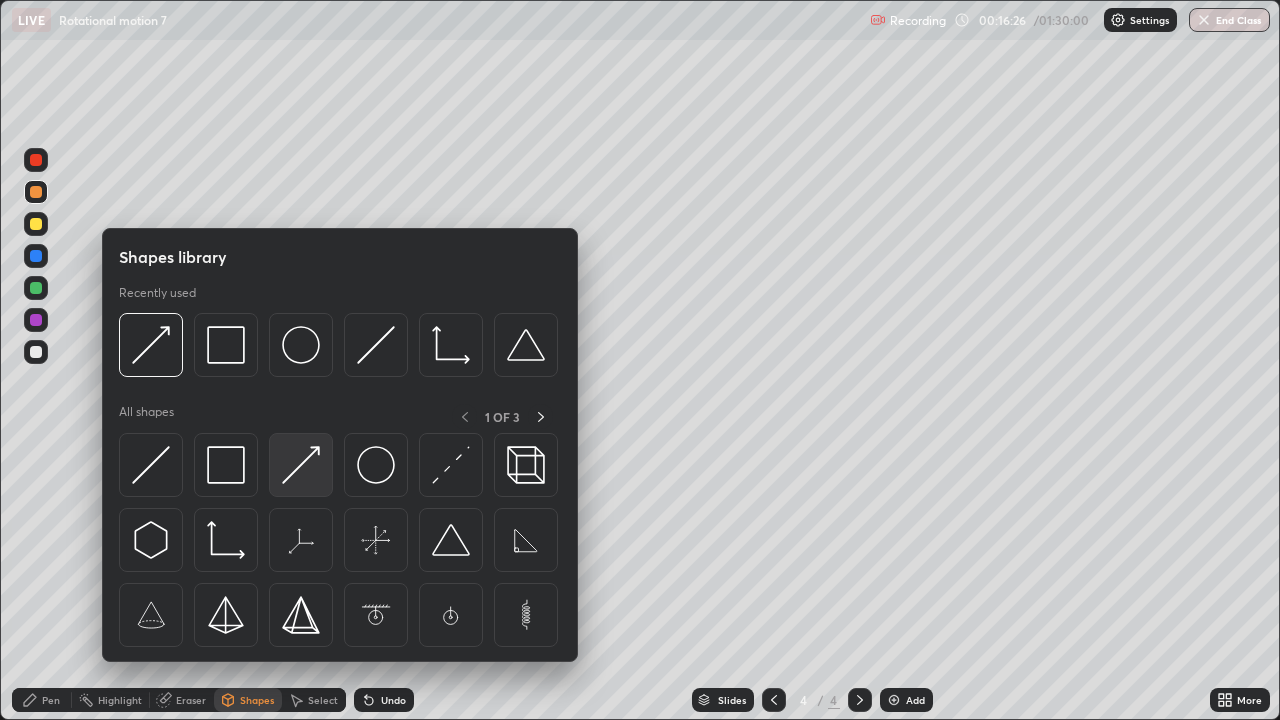 click at bounding box center [301, 465] 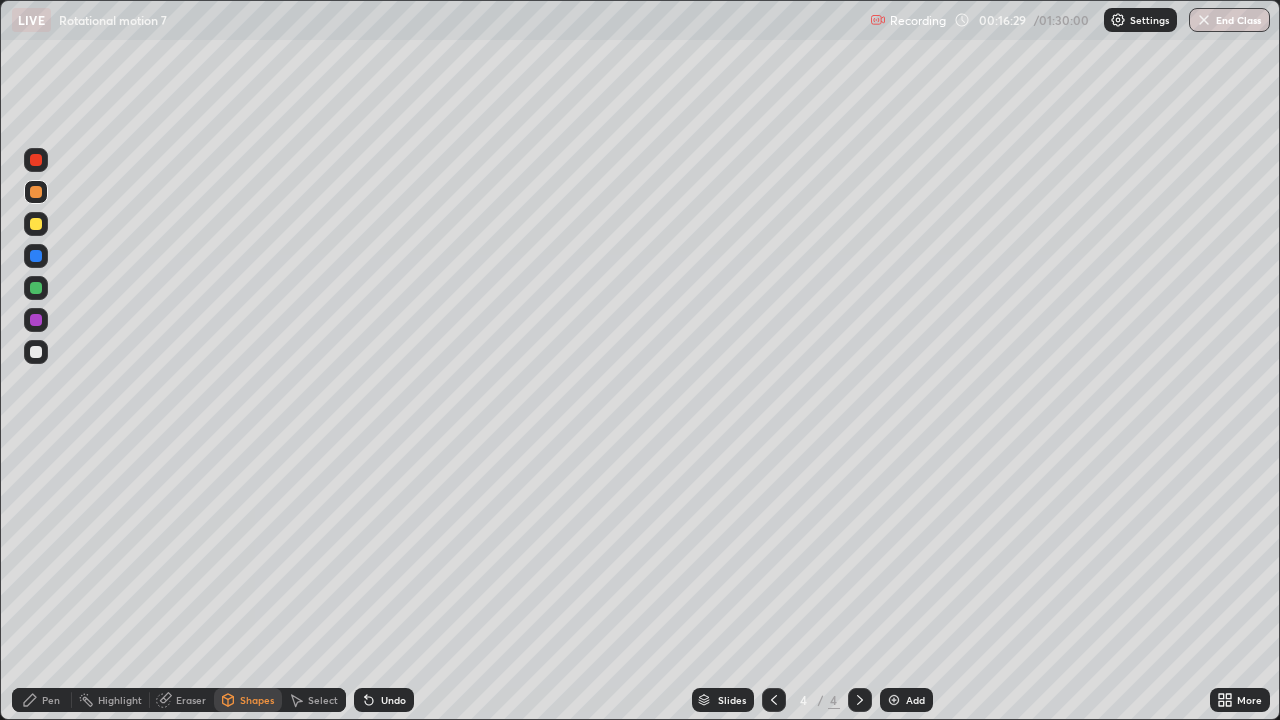 click on "Pen" at bounding box center (51, 700) 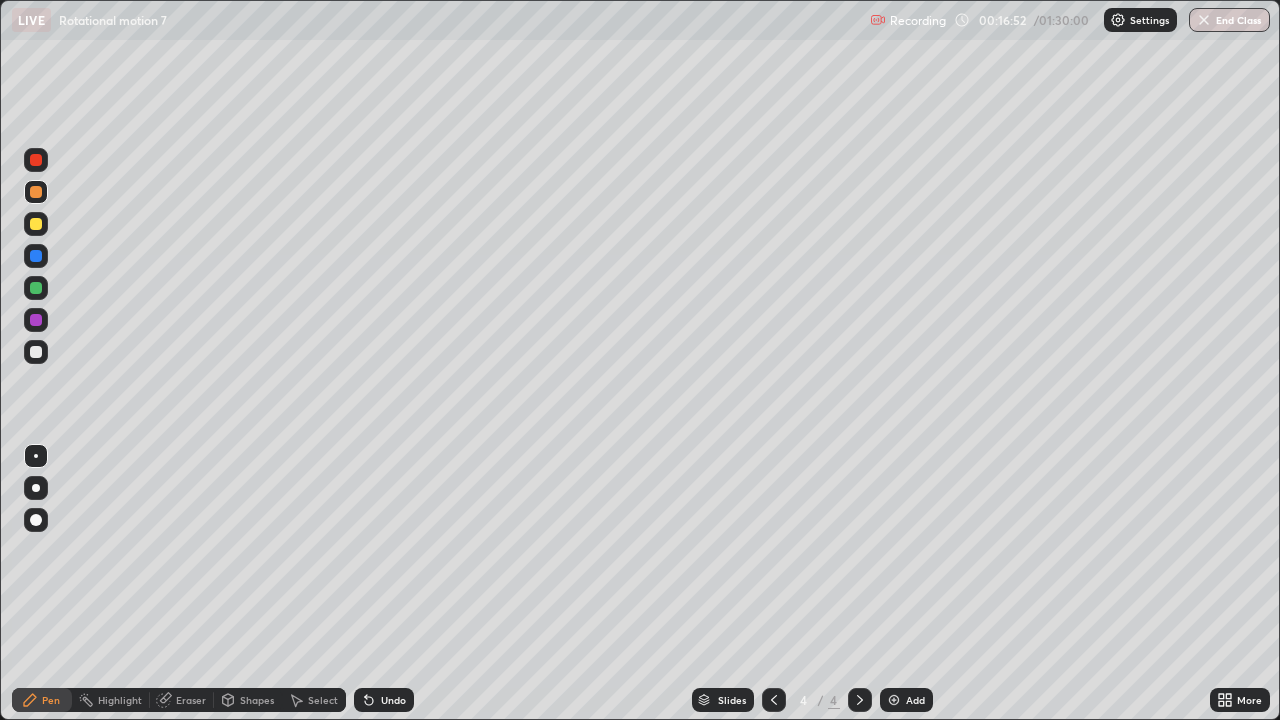 click at bounding box center [36, 352] 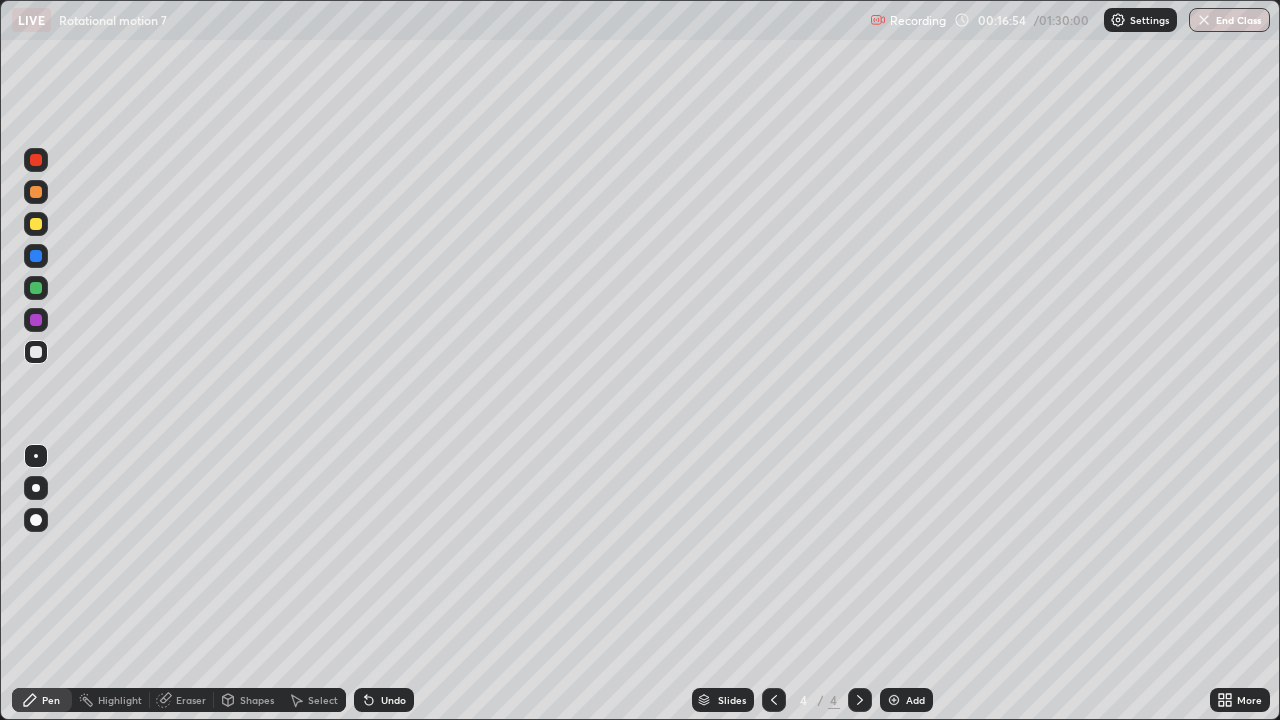 click on "Shapes" at bounding box center [257, 700] 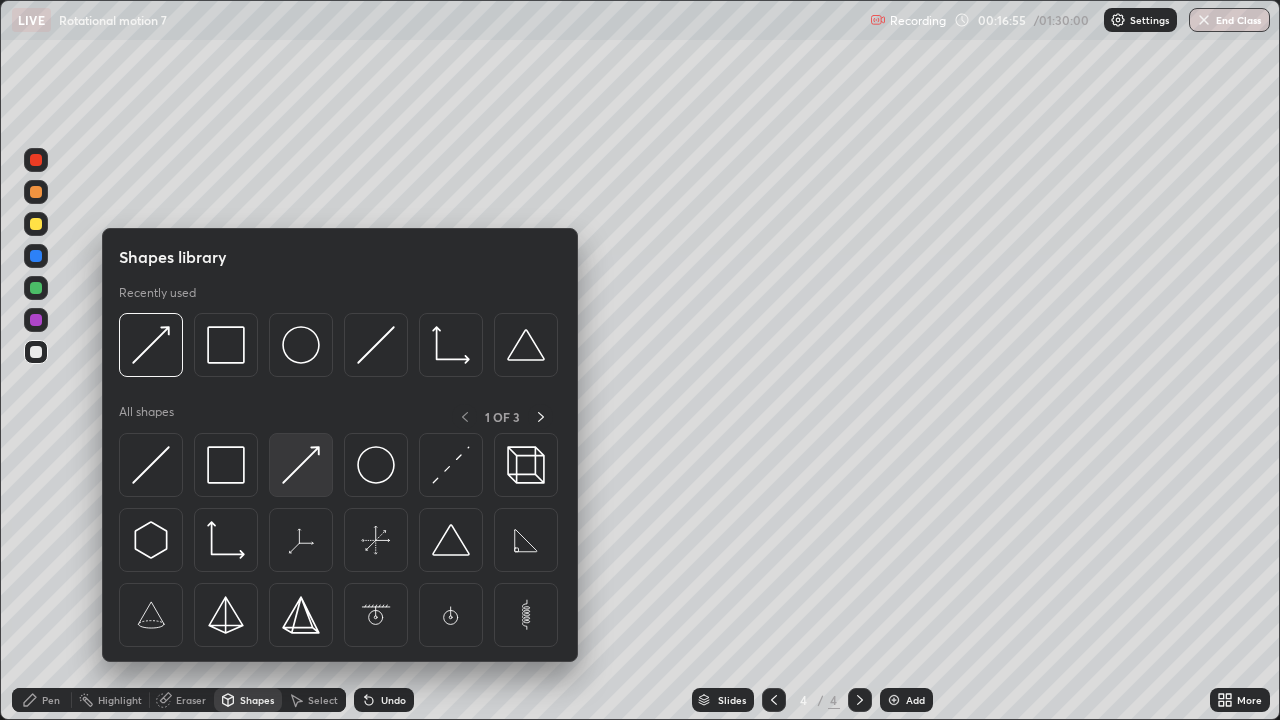 click at bounding box center [301, 465] 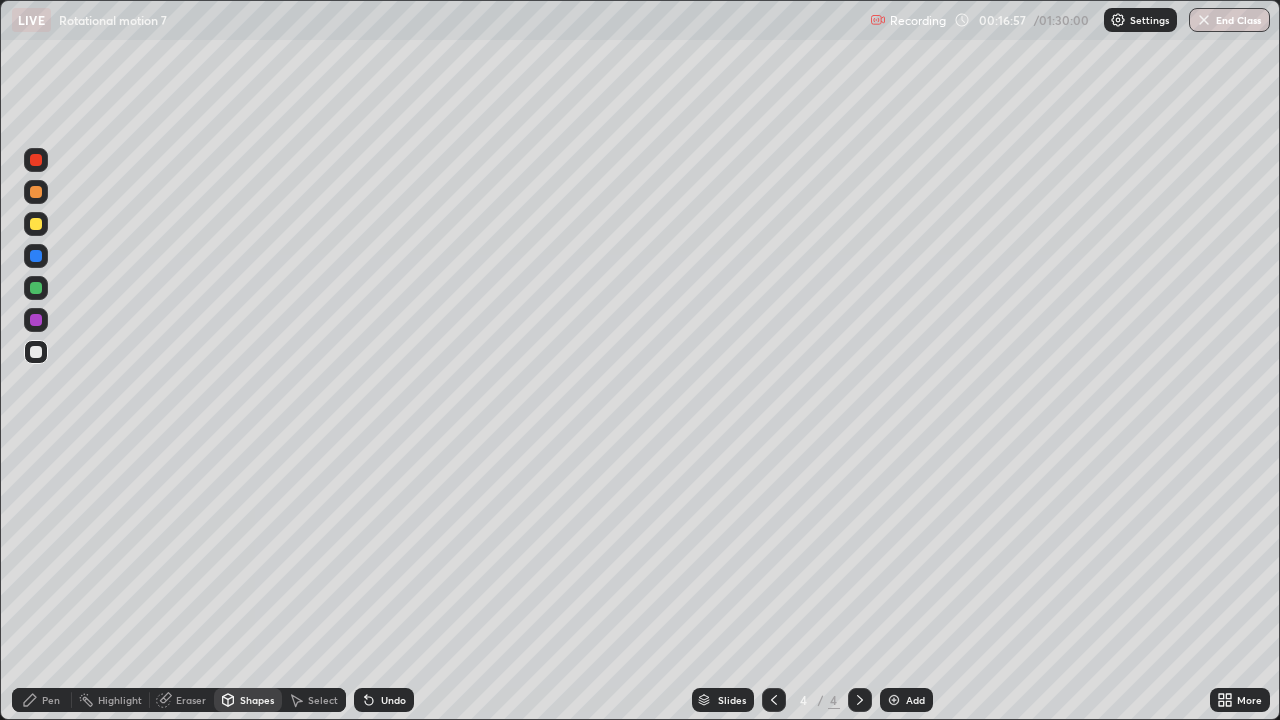 click on "Pen" at bounding box center [51, 700] 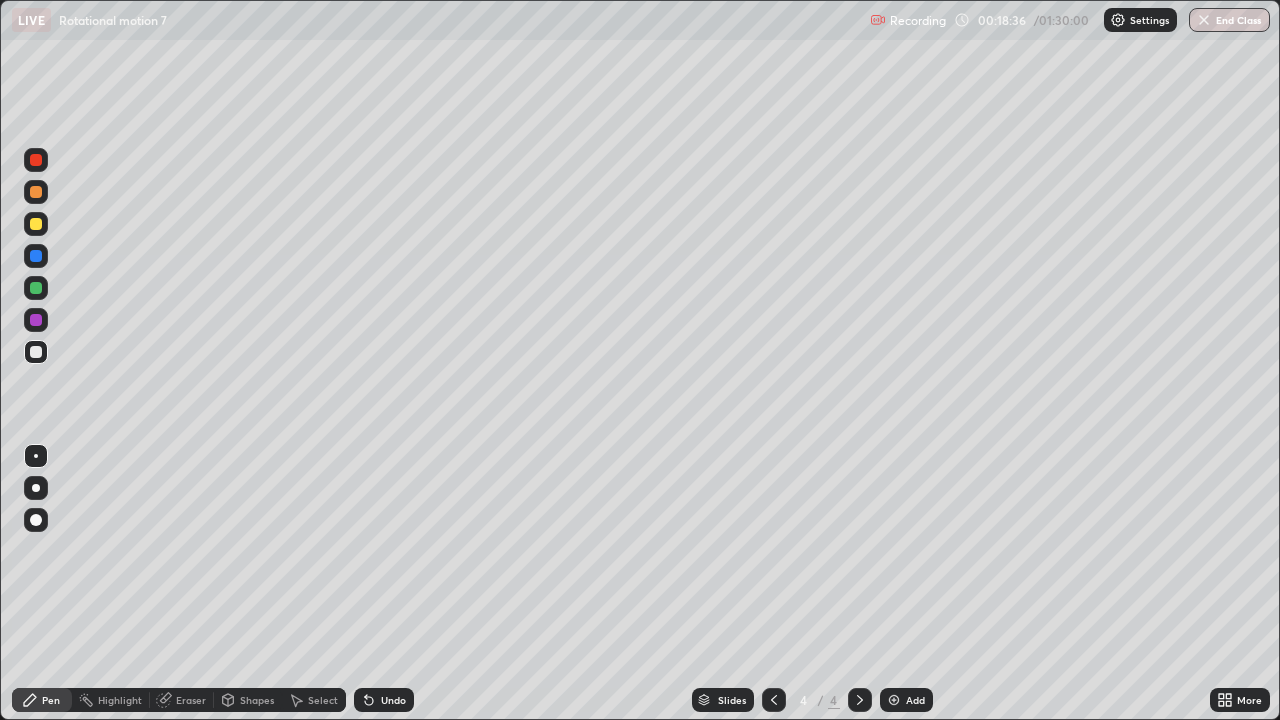 click on "Shapes" at bounding box center (257, 700) 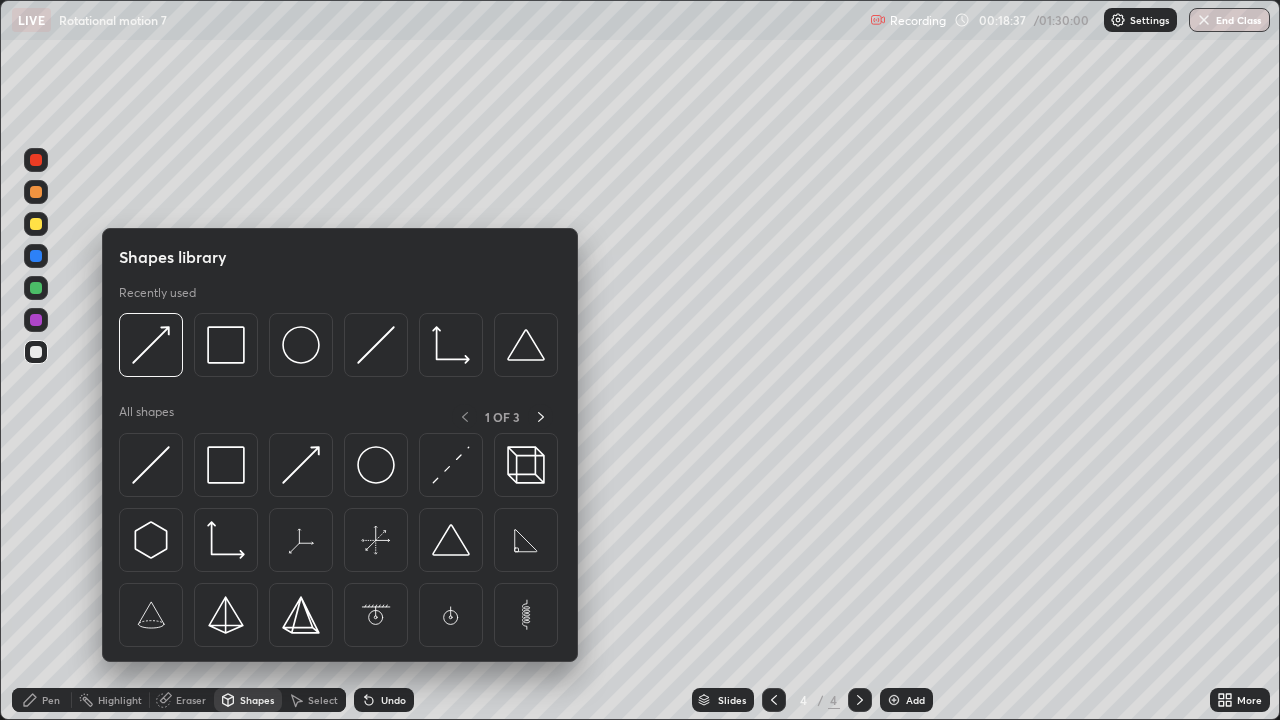 click on "Select" at bounding box center (314, 700) 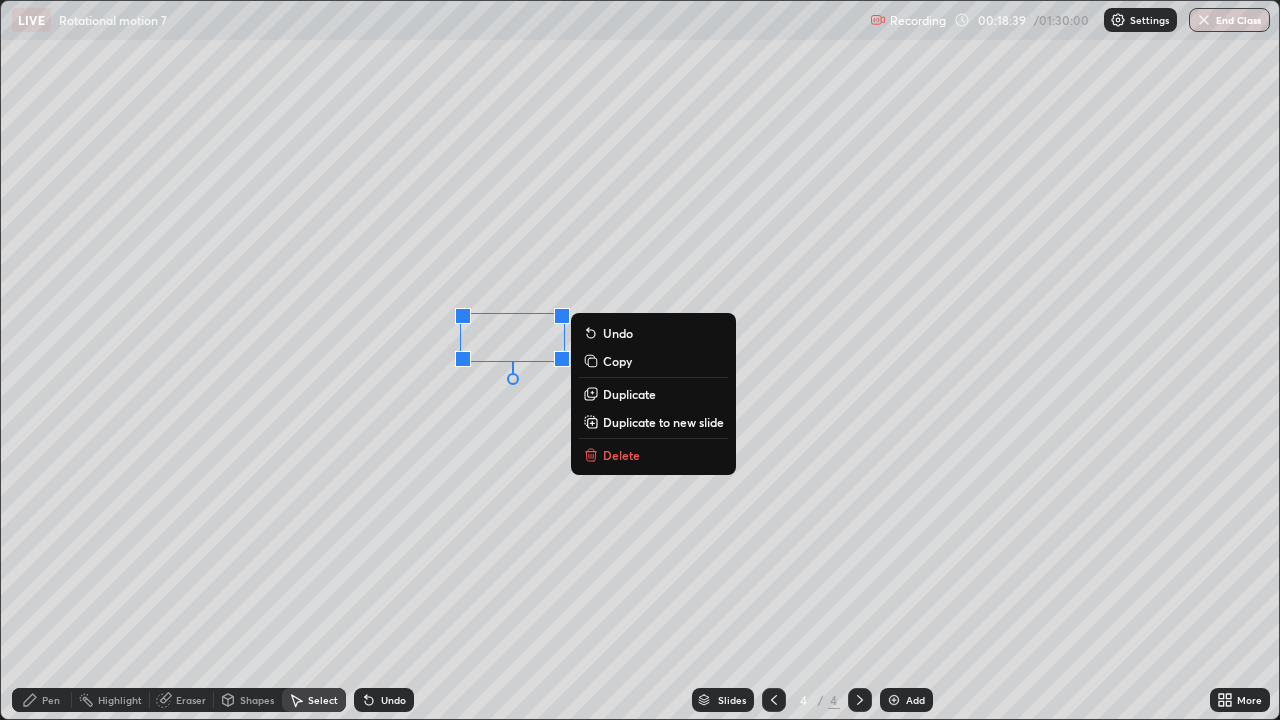 click on "Delete" at bounding box center (621, 455) 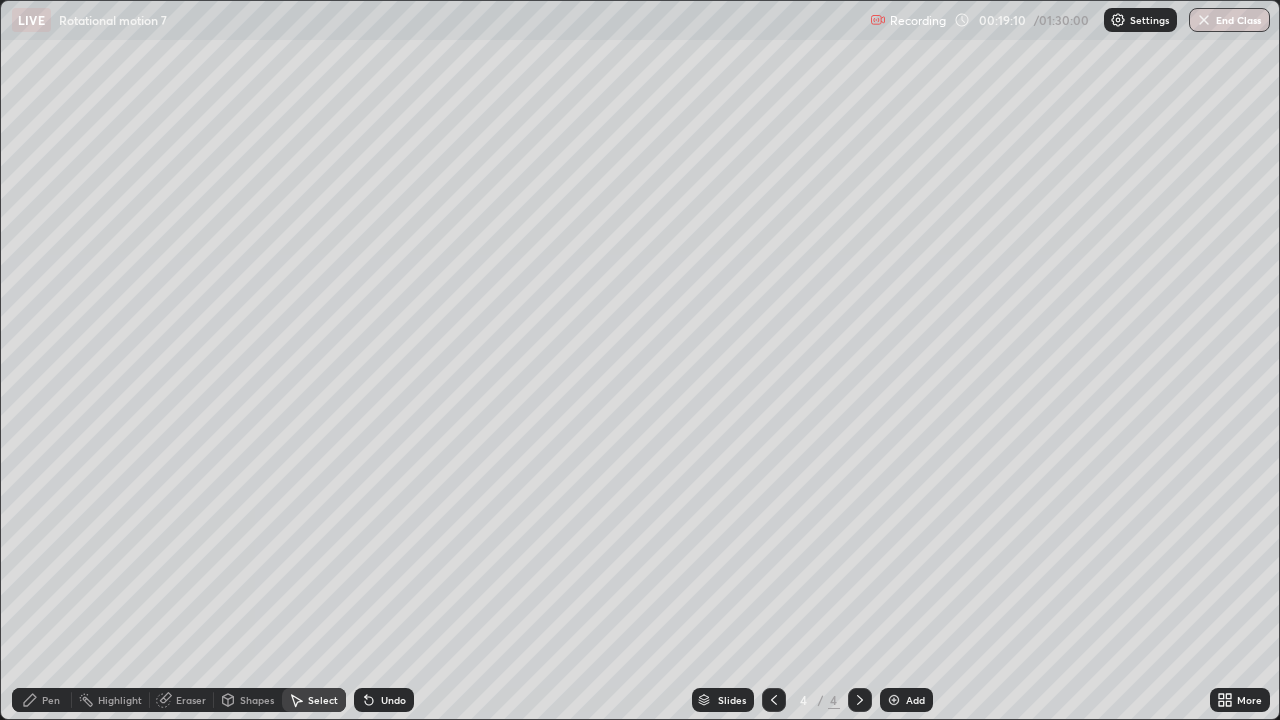 click on "Eraser" at bounding box center (191, 700) 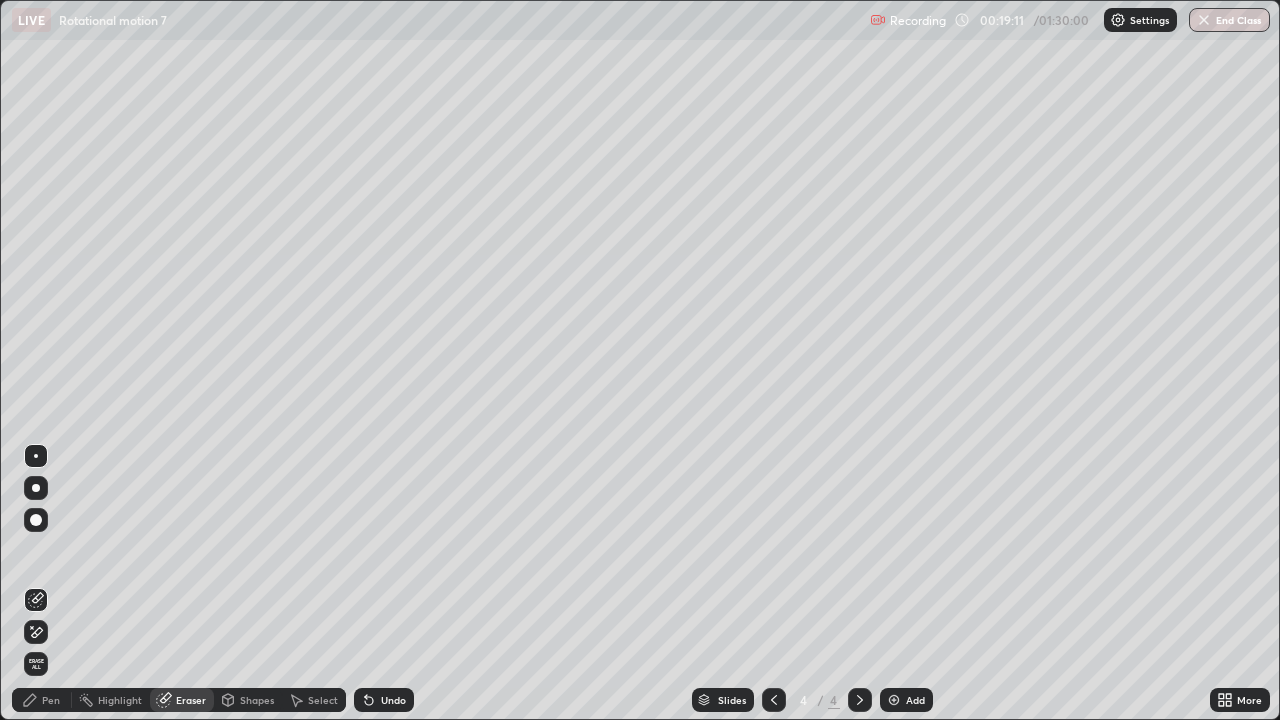 click on "Shapes" at bounding box center [257, 700] 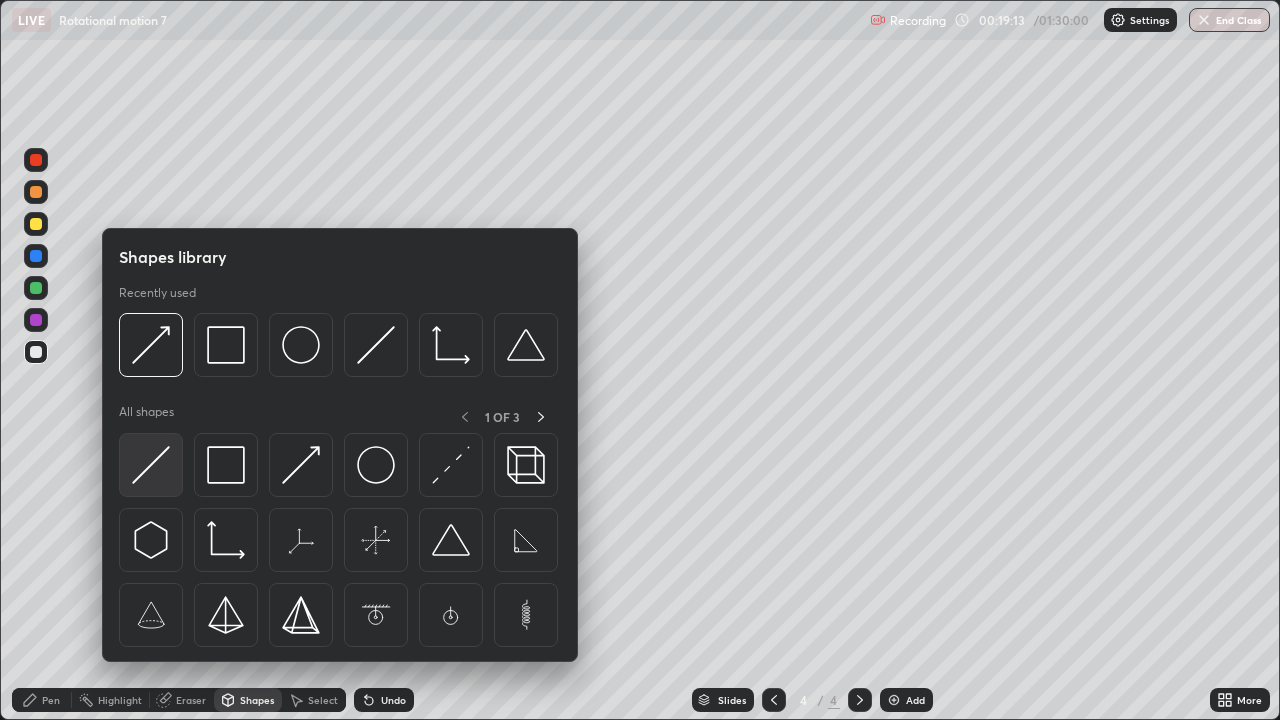 click at bounding box center (151, 465) 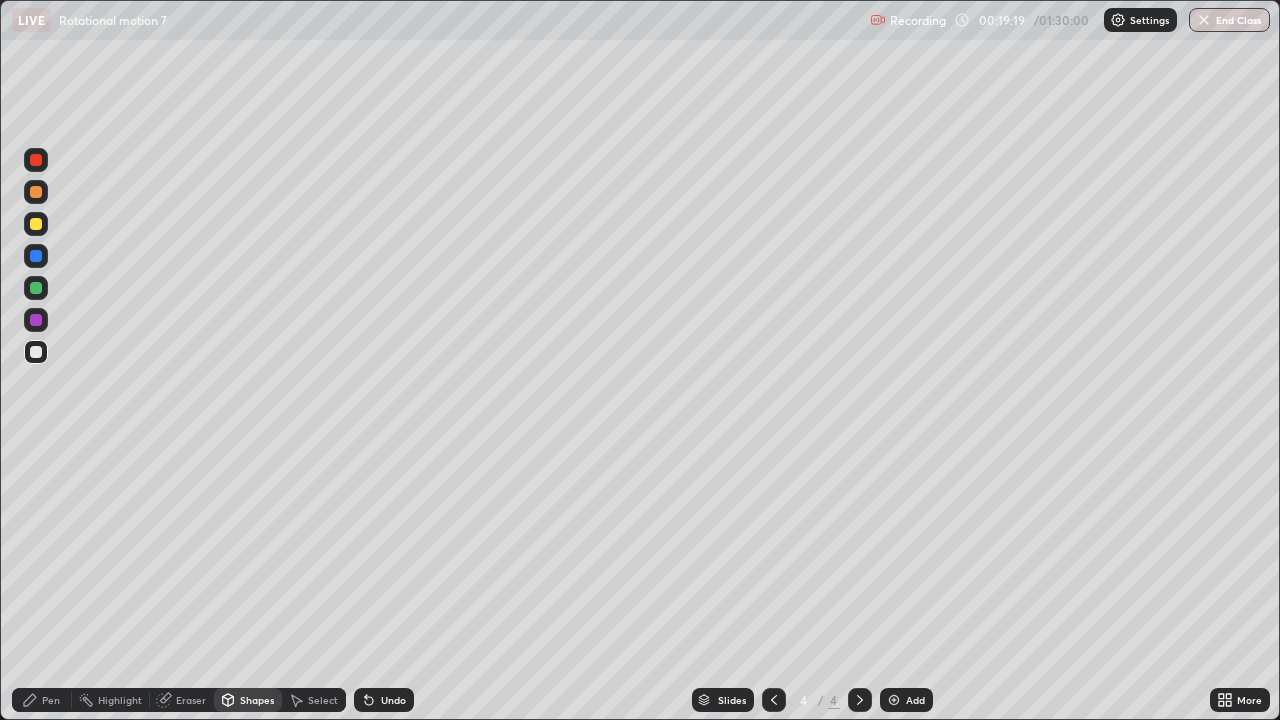 click on "Pen" at bounding box center (51, 700) 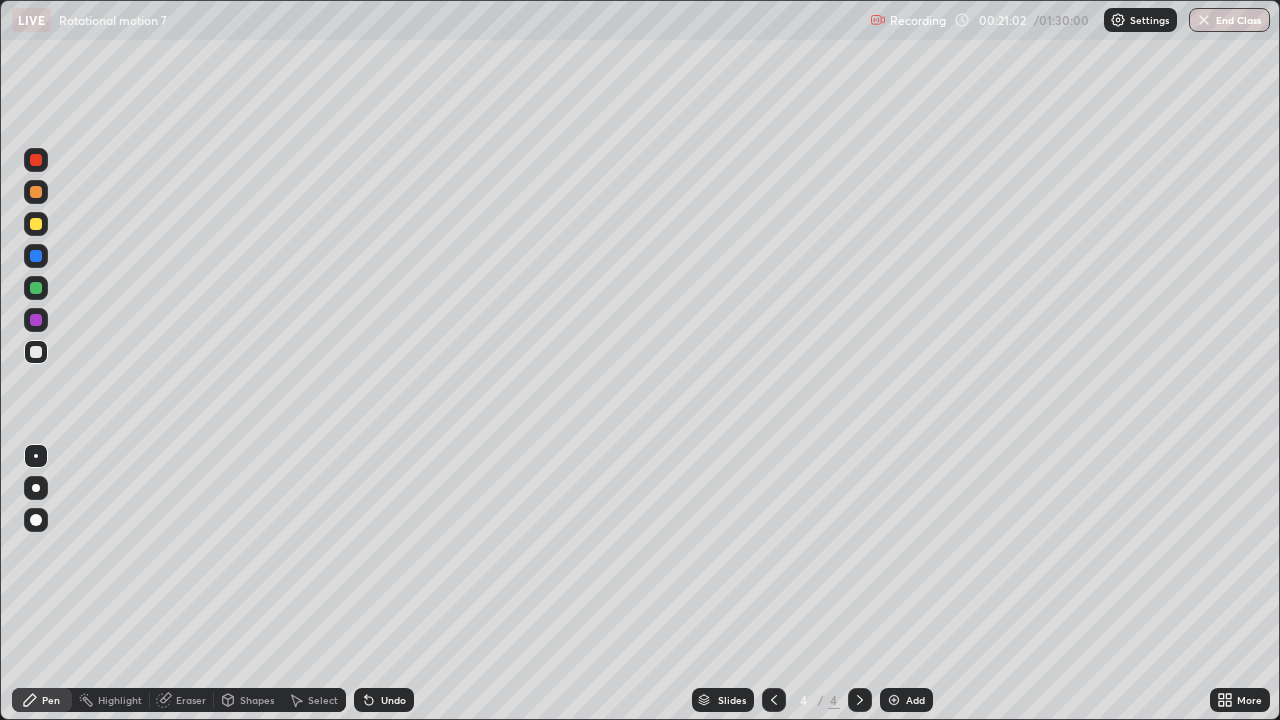click at bounding box center [36, 192] 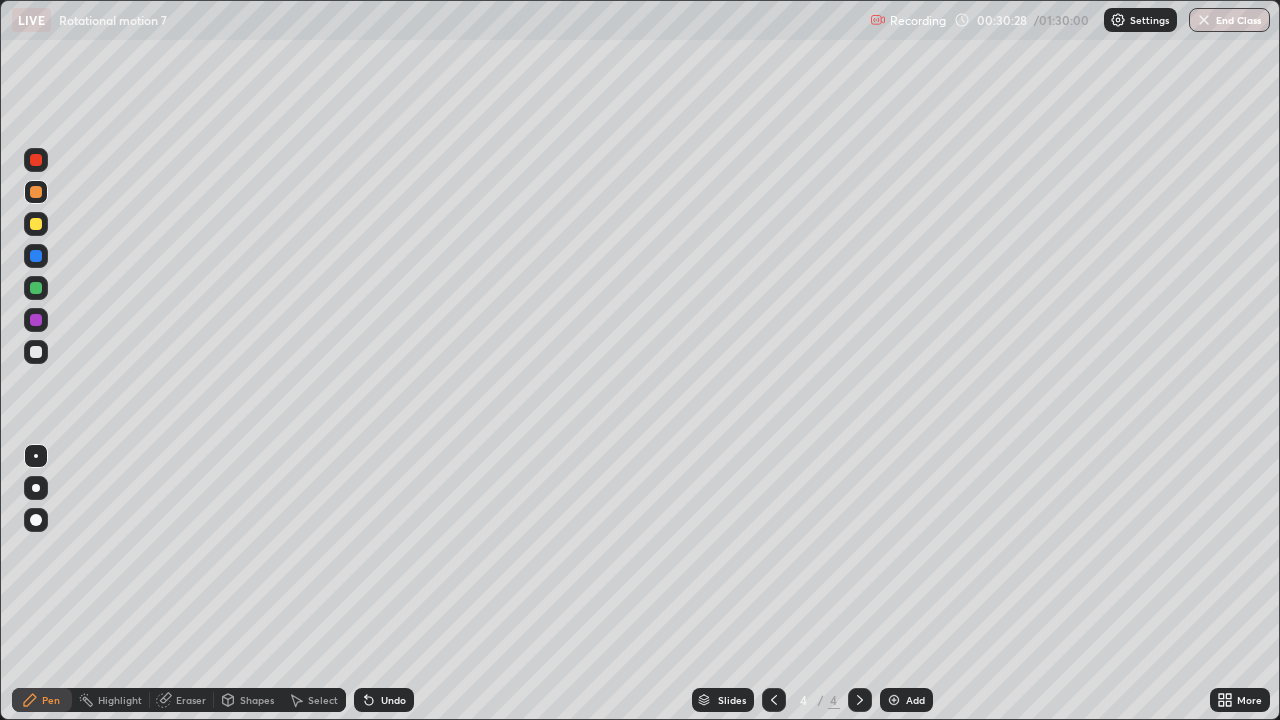 click at bounding box center [894, 700] 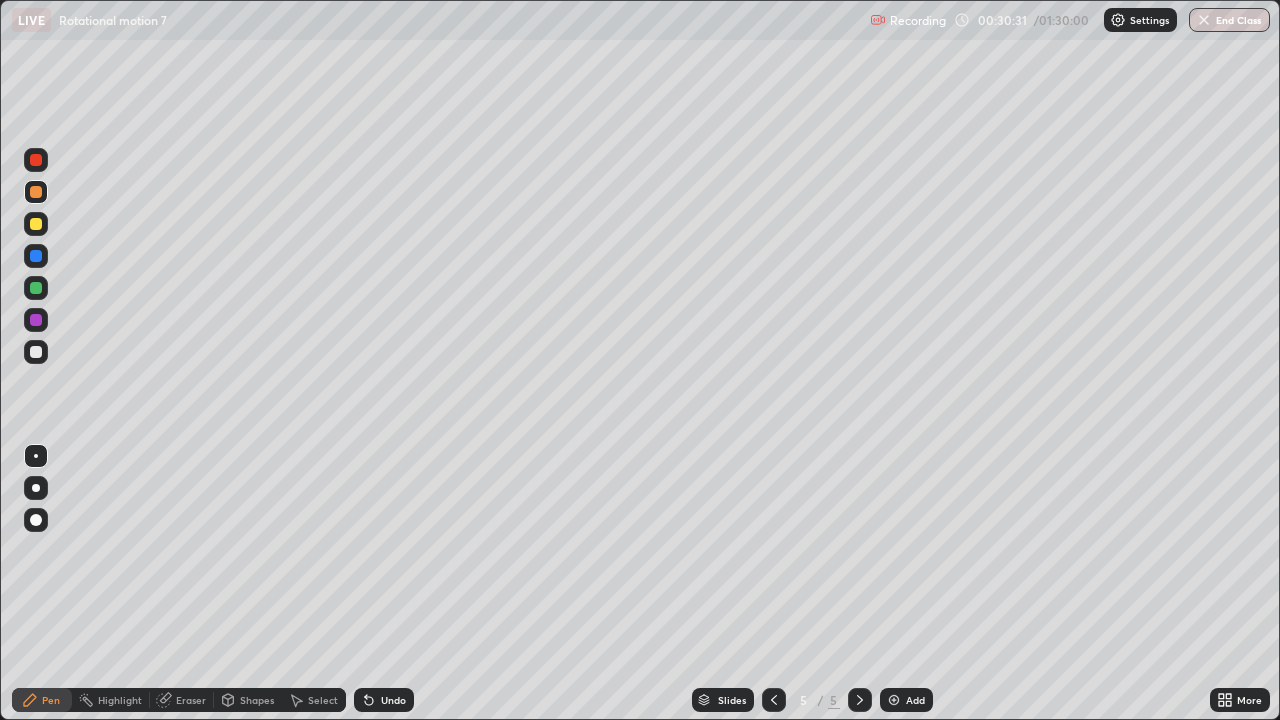 click at bounding box center [36, 288] 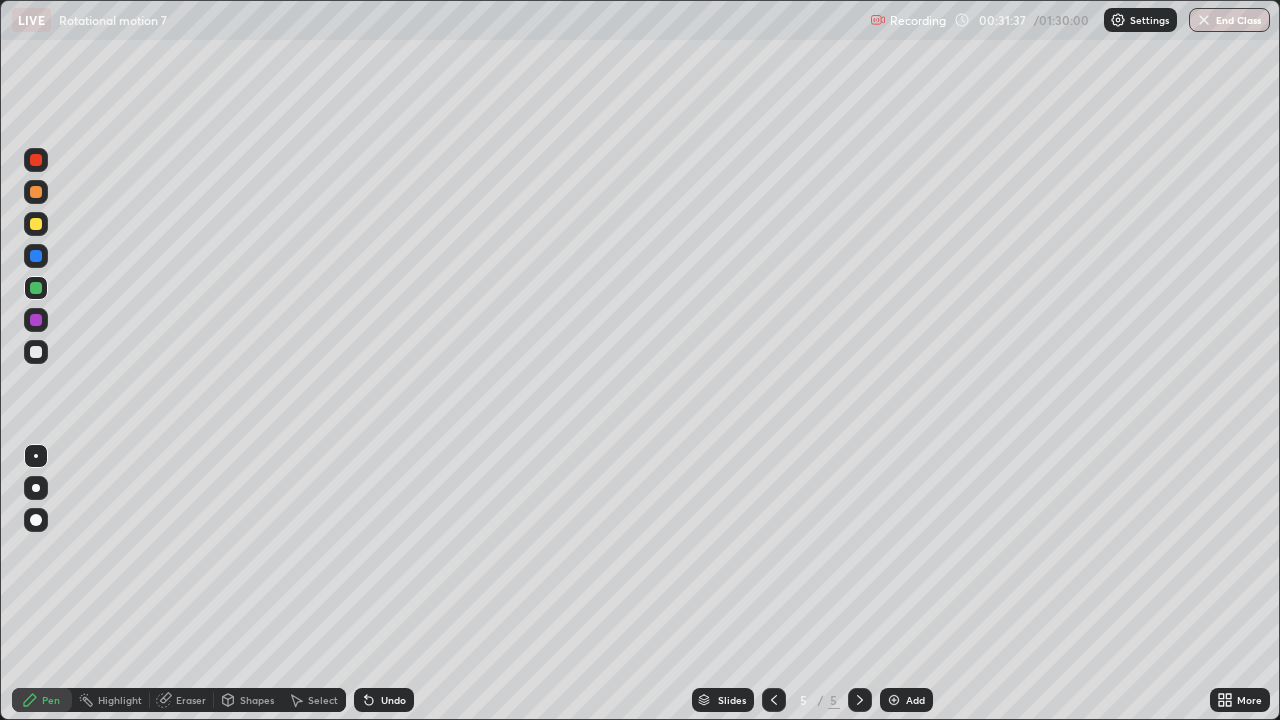 click at bounding box center [36, 288] 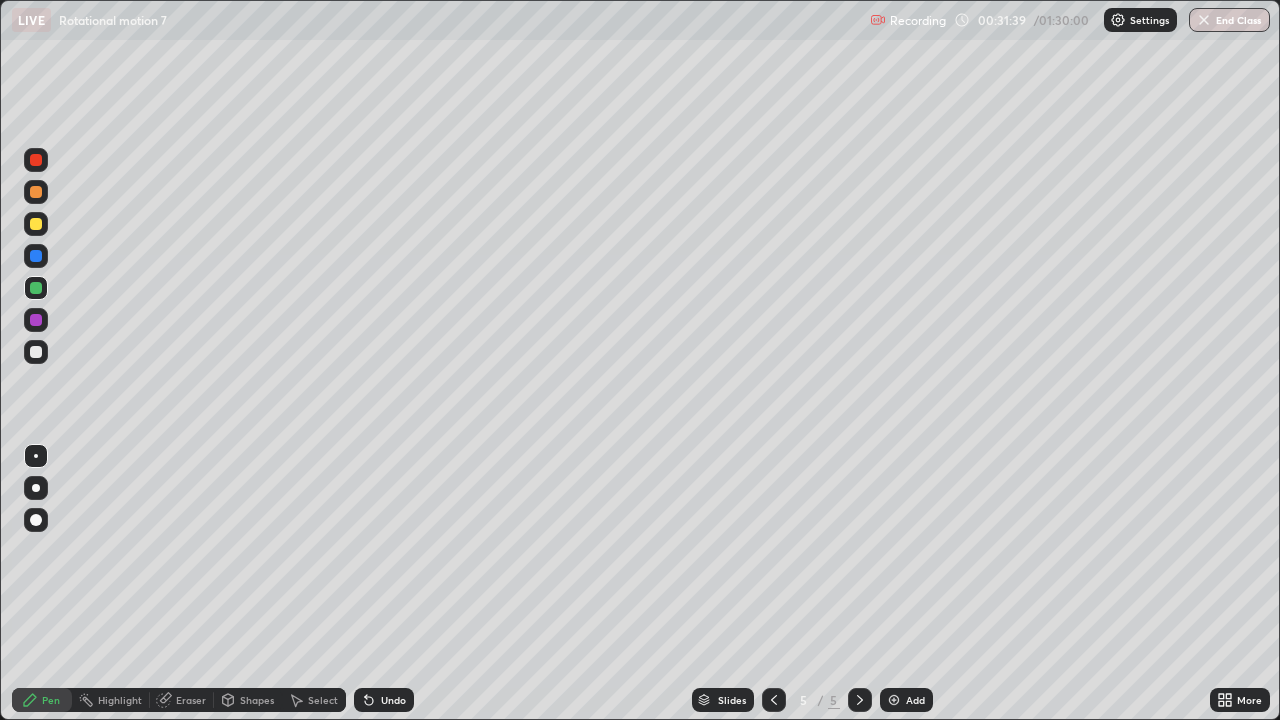 click on "Shapes" at bounding box center (257, 700) 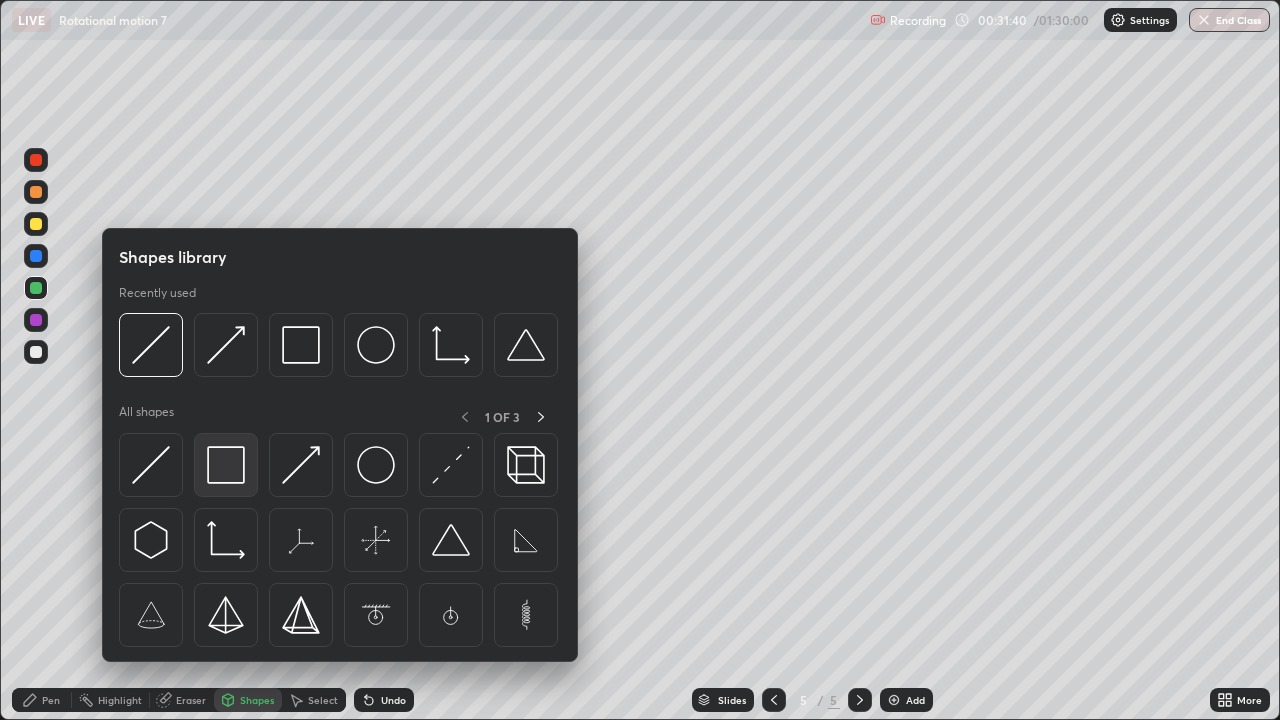 click at bounding box center (226, 465) 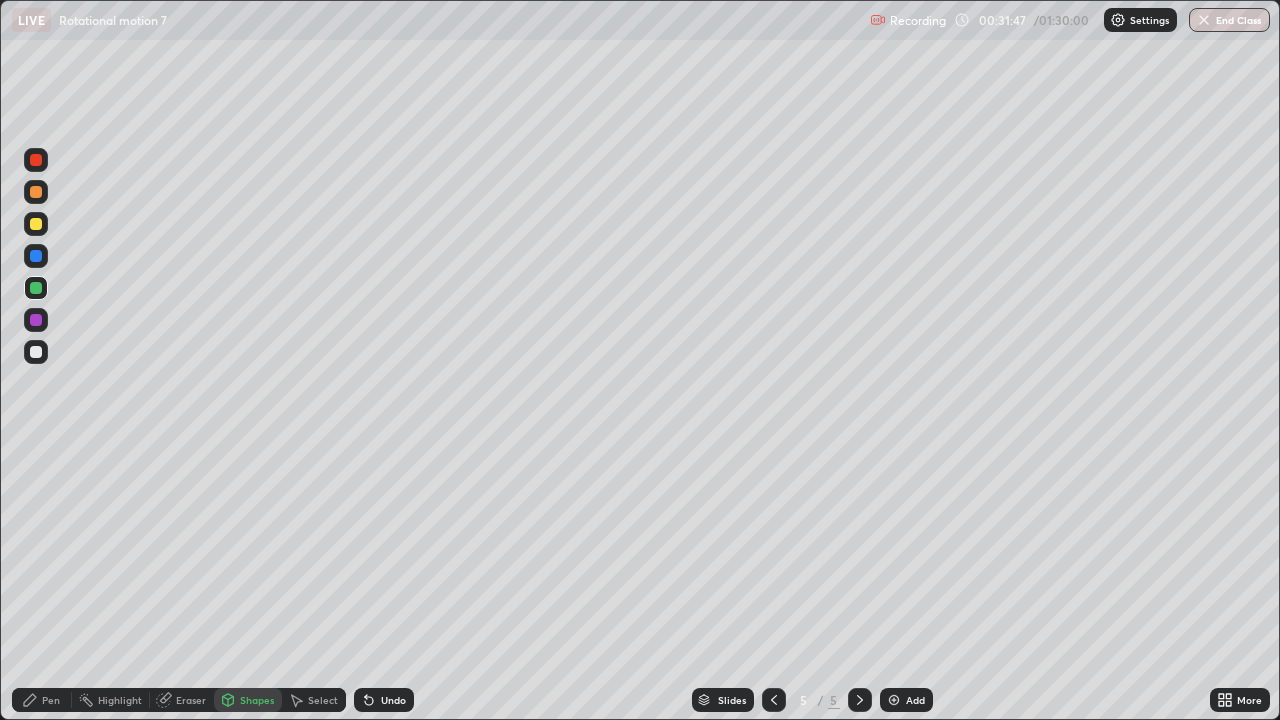 click at bounding box center [36, 352] 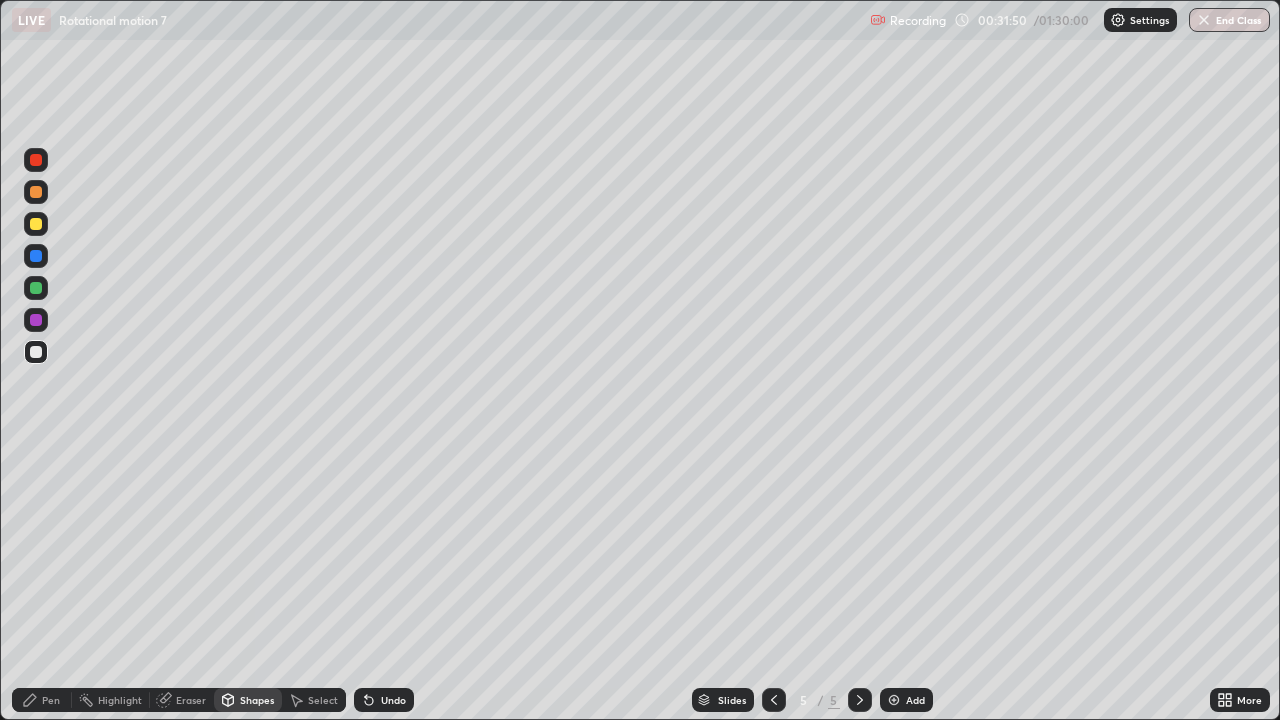 click on "Shapes" at bounding box center (257, 700) 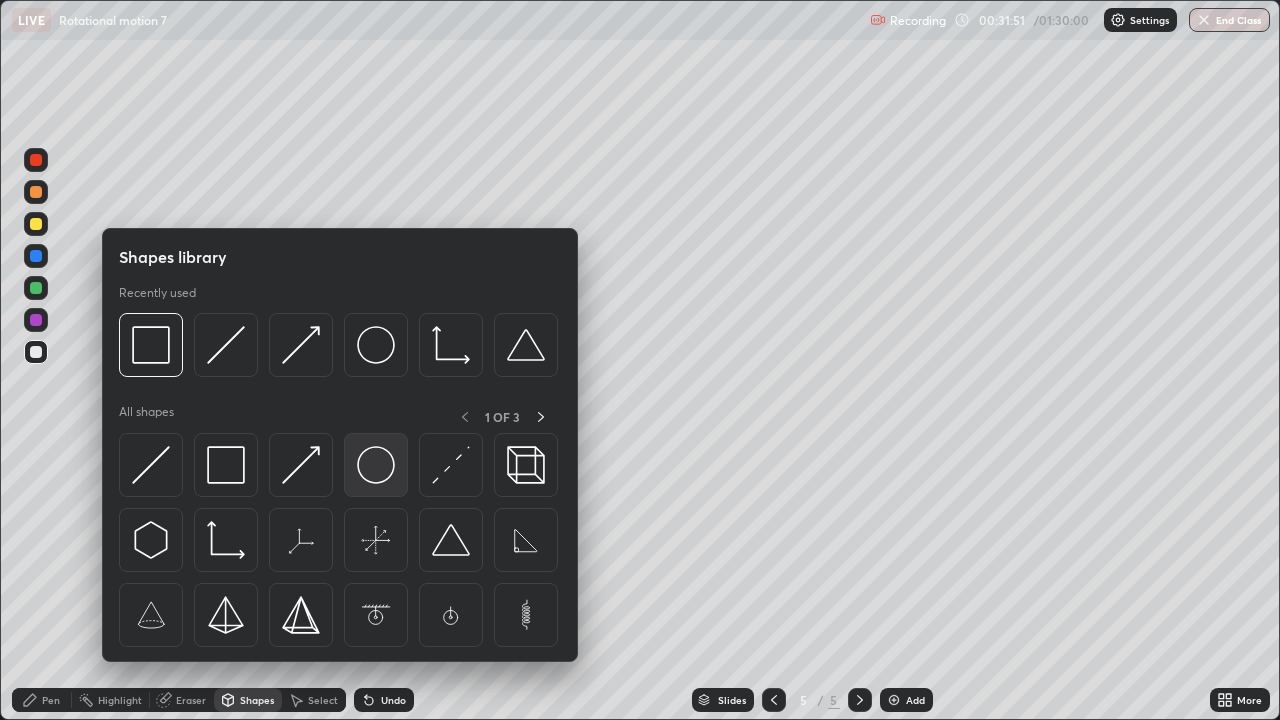 click at bounding box center [376, 465] 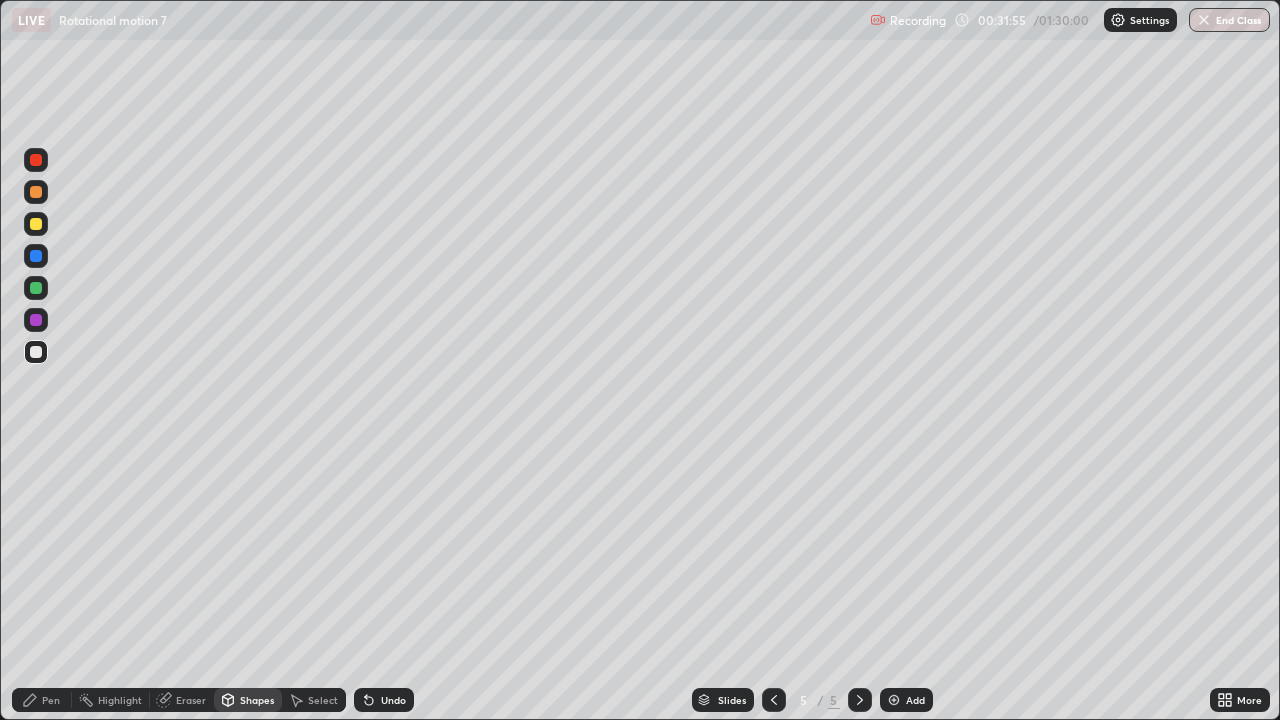 click at bounding box center [36, 224] 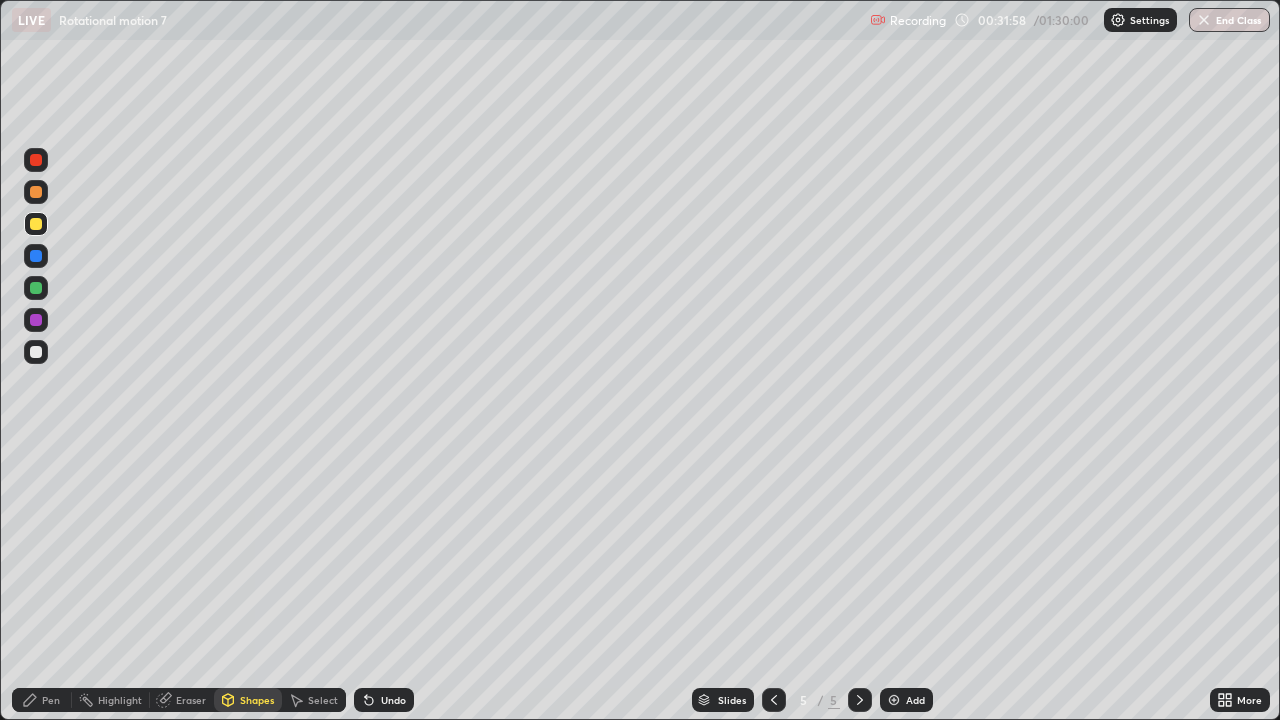 click on "Pen" at bounding box center (51, 700) 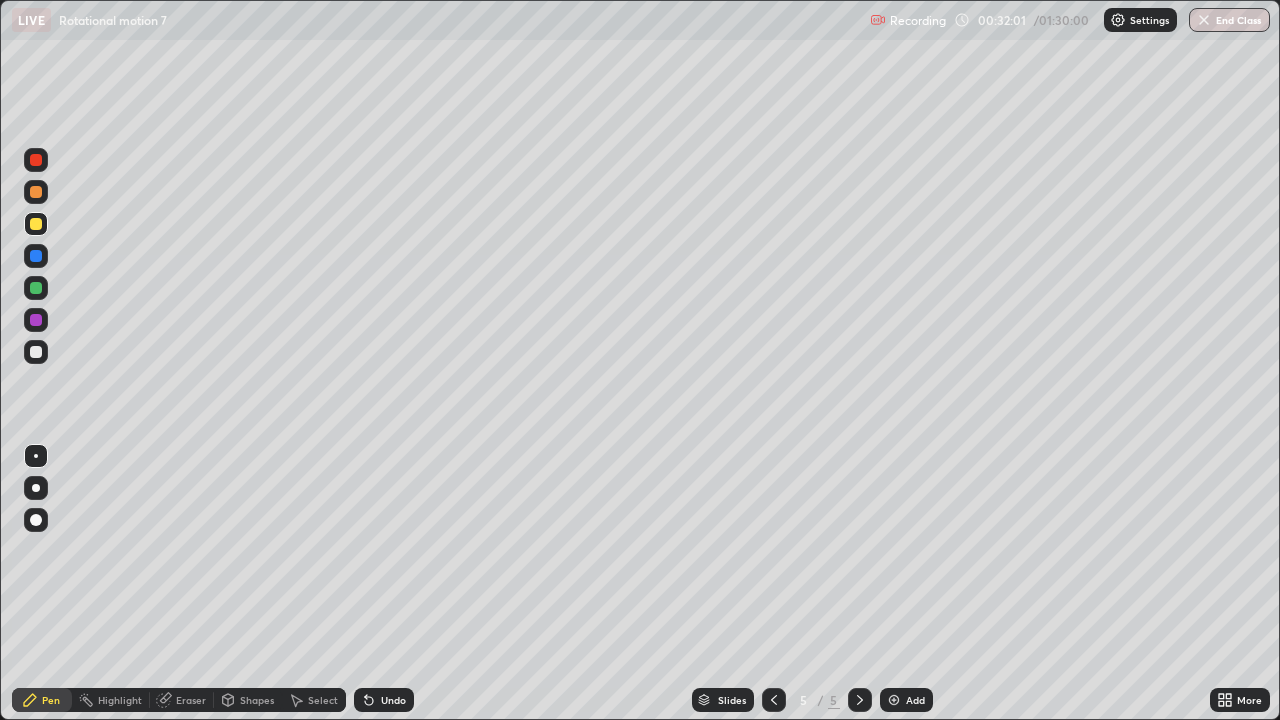 click on "Shapes" at bounding box center (257, 700) 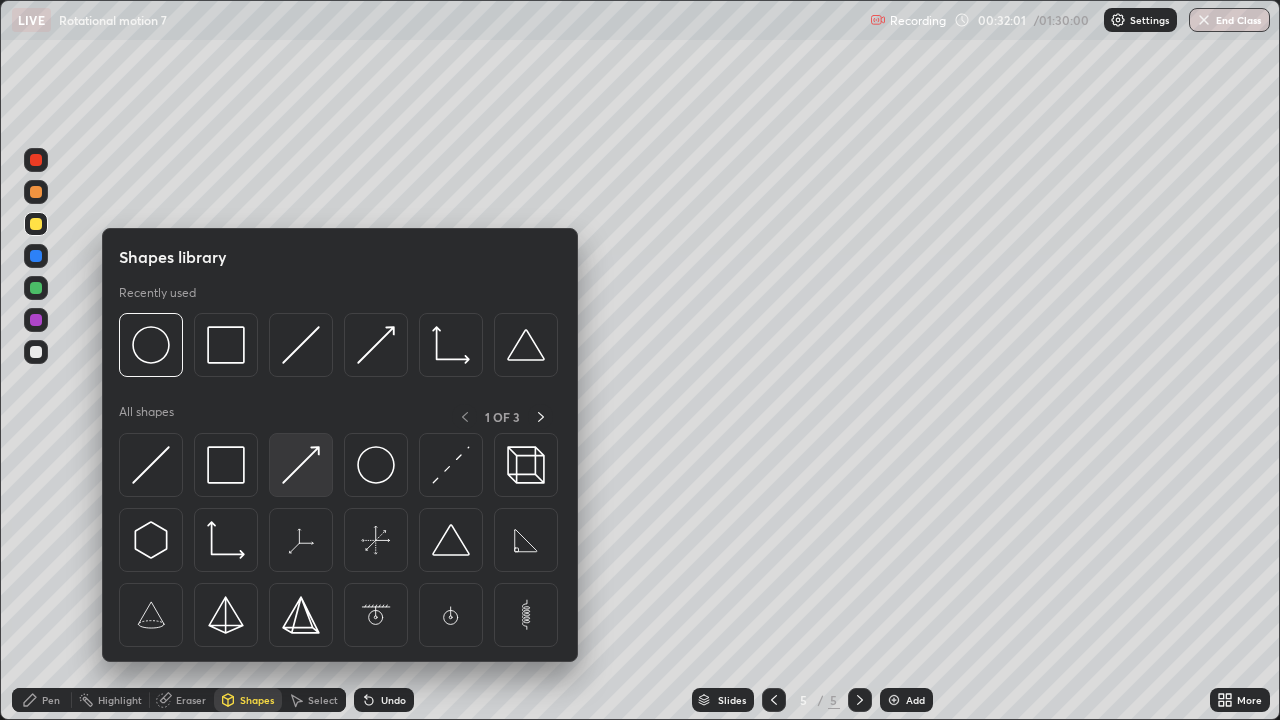 click at bounding box center (301, 465) 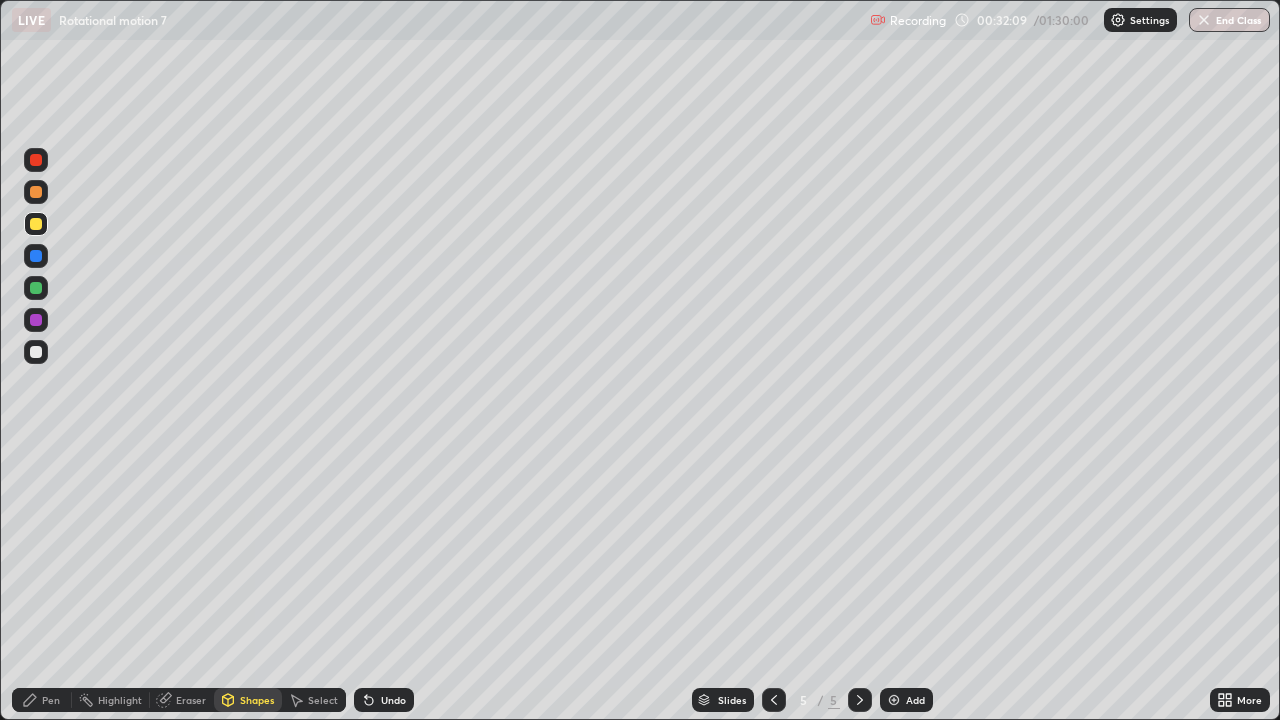 click at bounding box center (36, 160) 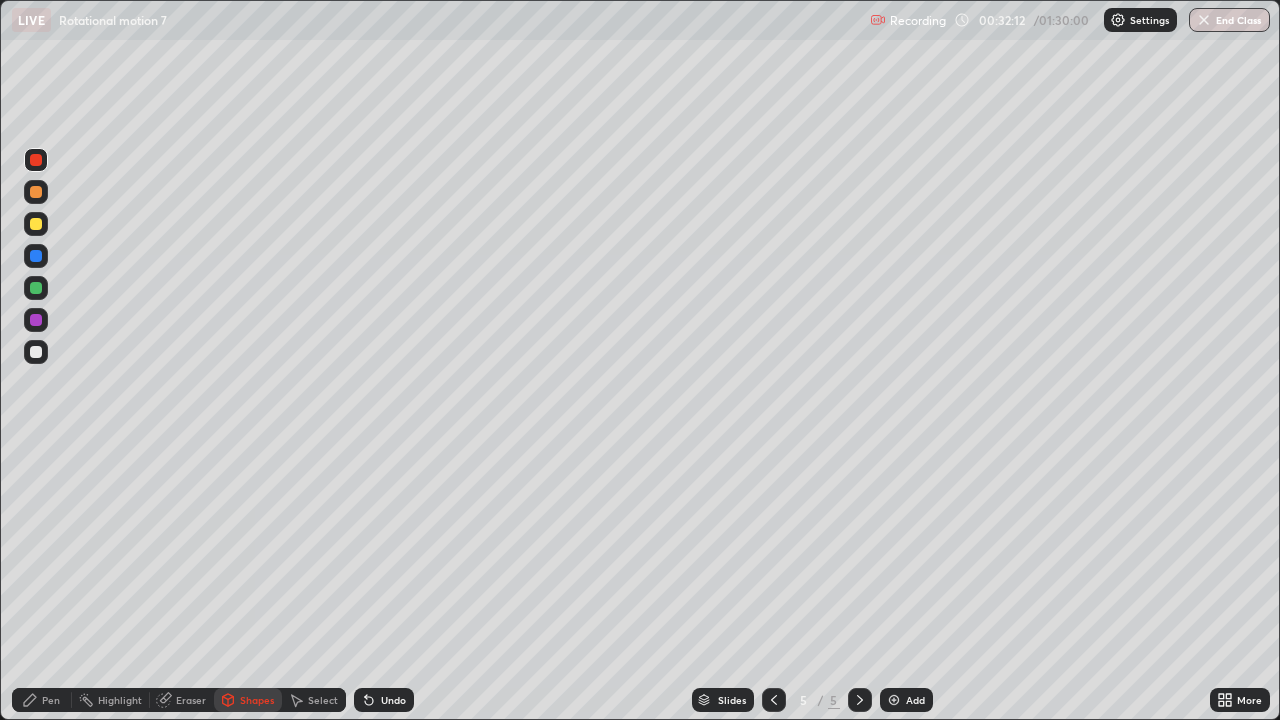 click on "Pen" at bounding box center [51, 700] 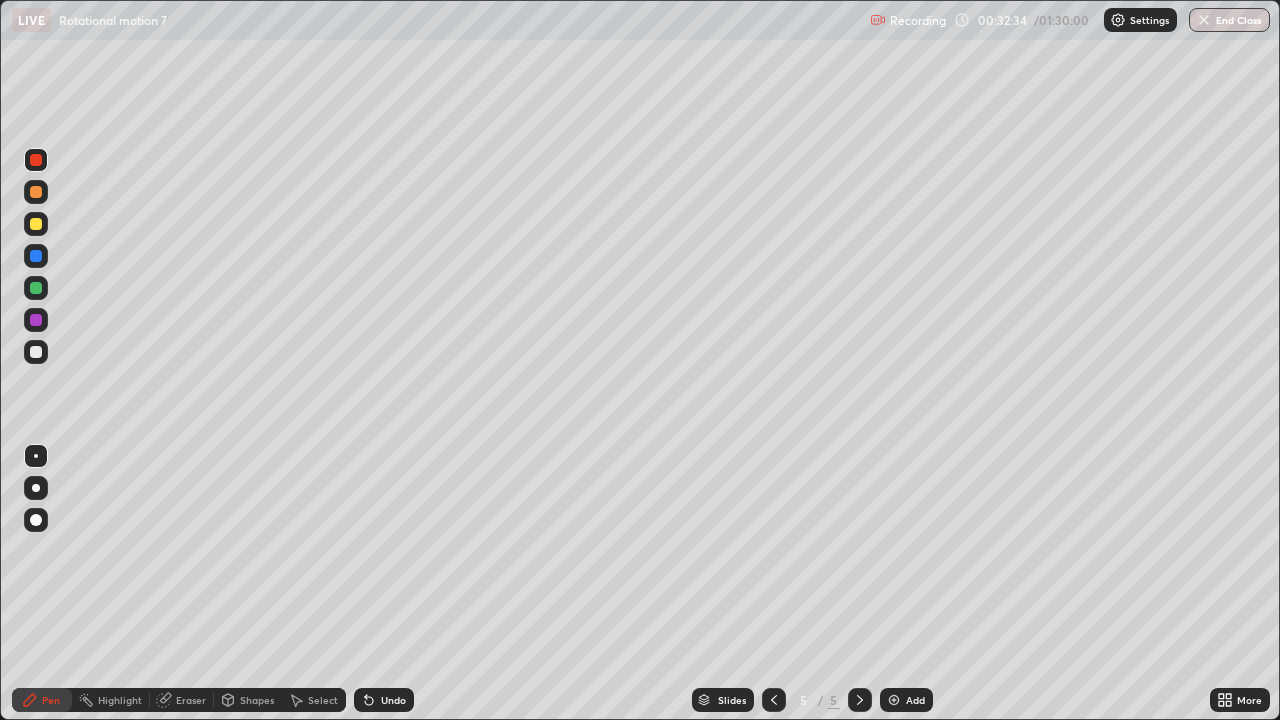 click at bounding box center (36, 320) 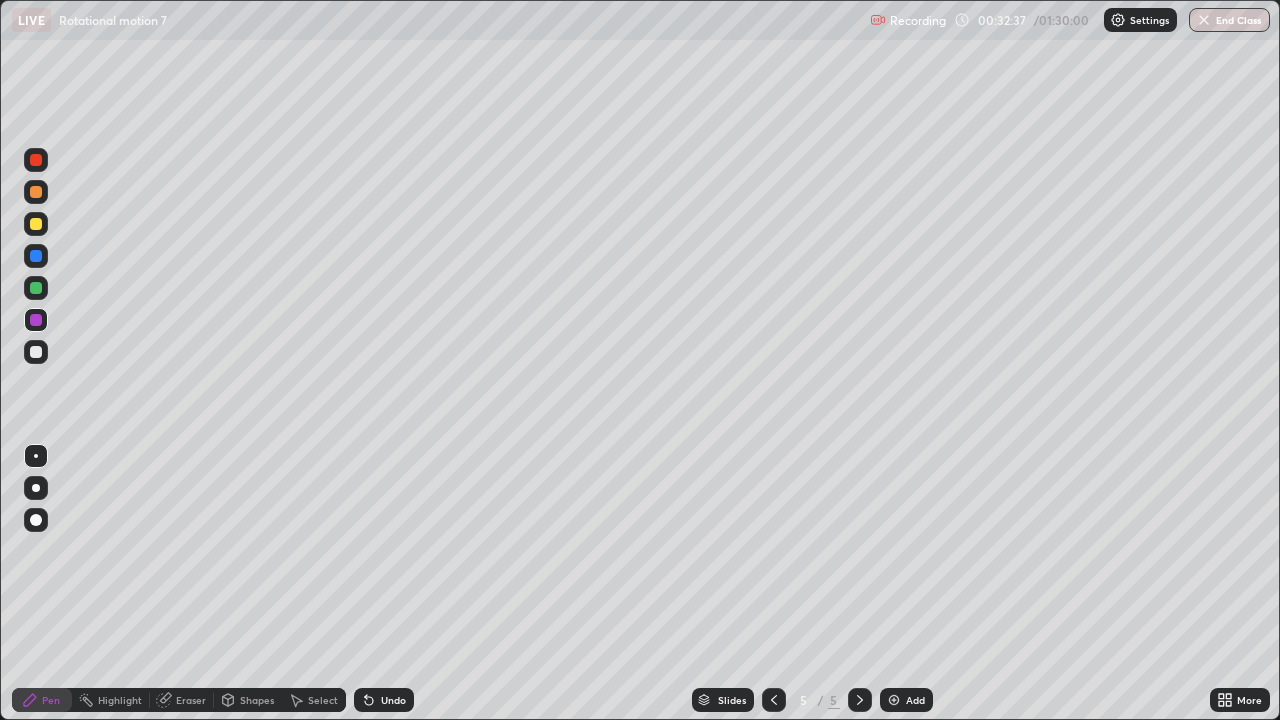 click on "Shapes" at bounding box center [257, 700] 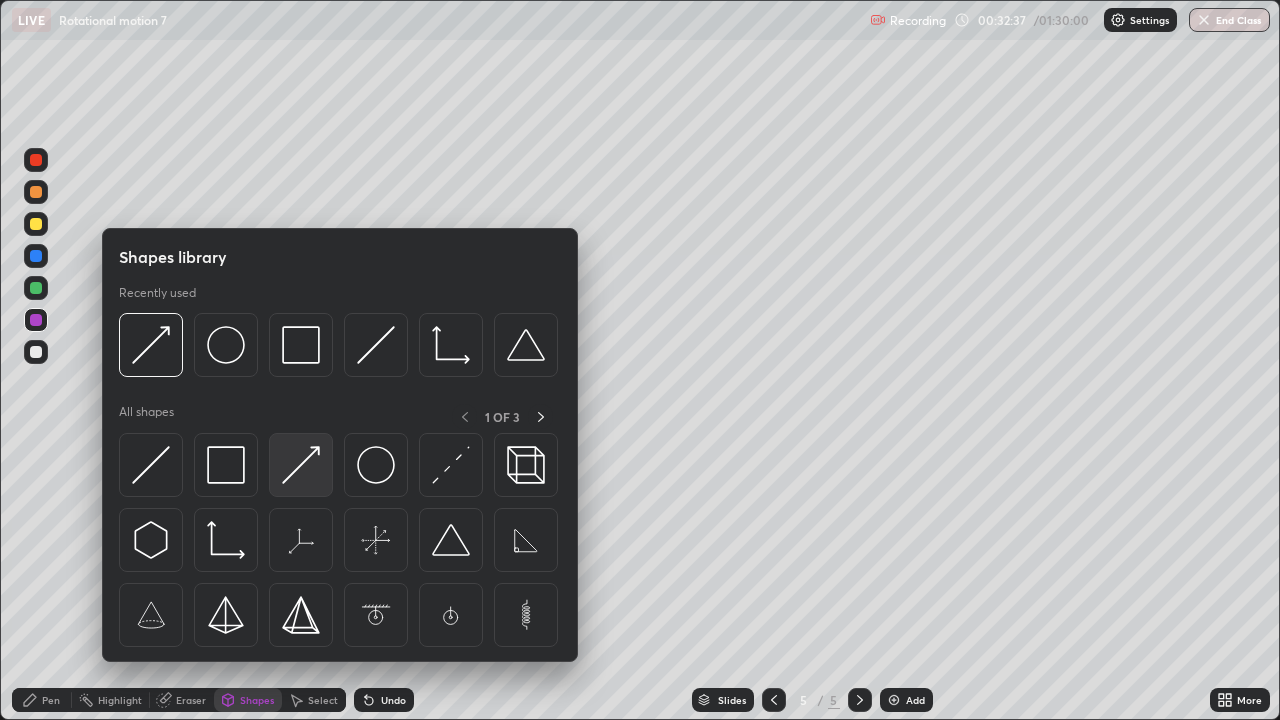 click at bounding box center (301, 465) 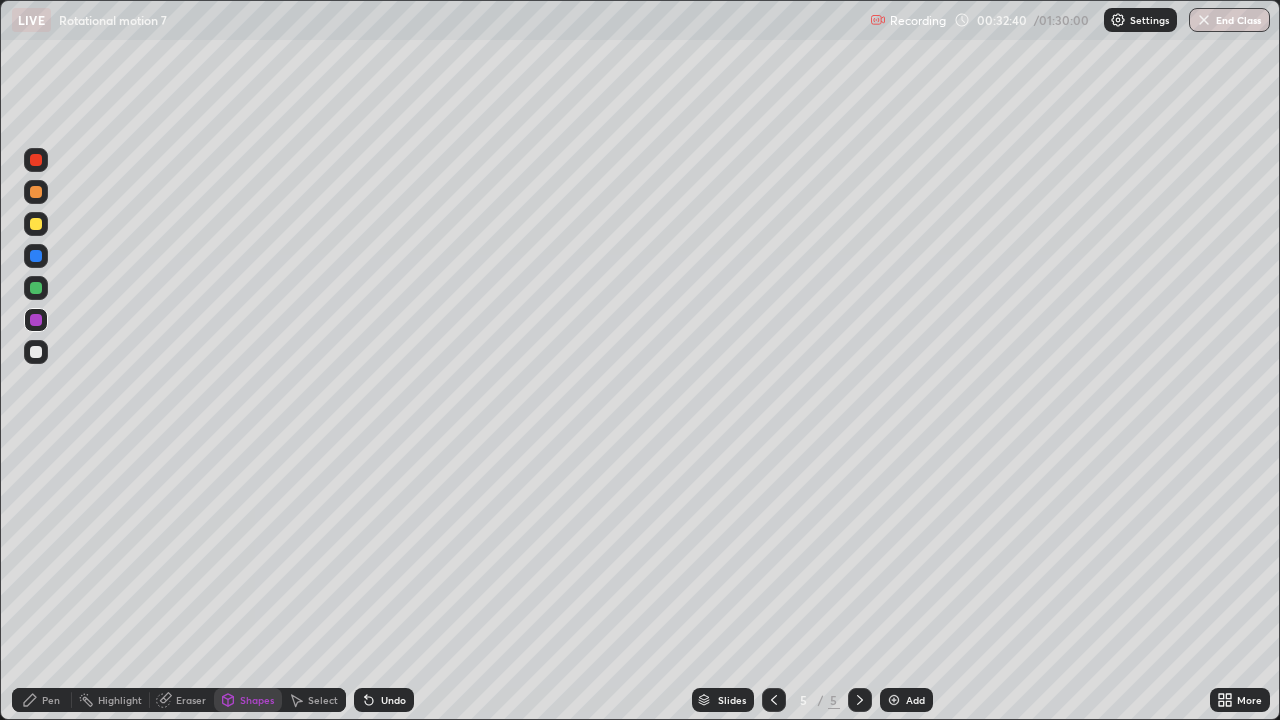 click on "Pen" at bounding box center (42, 700) 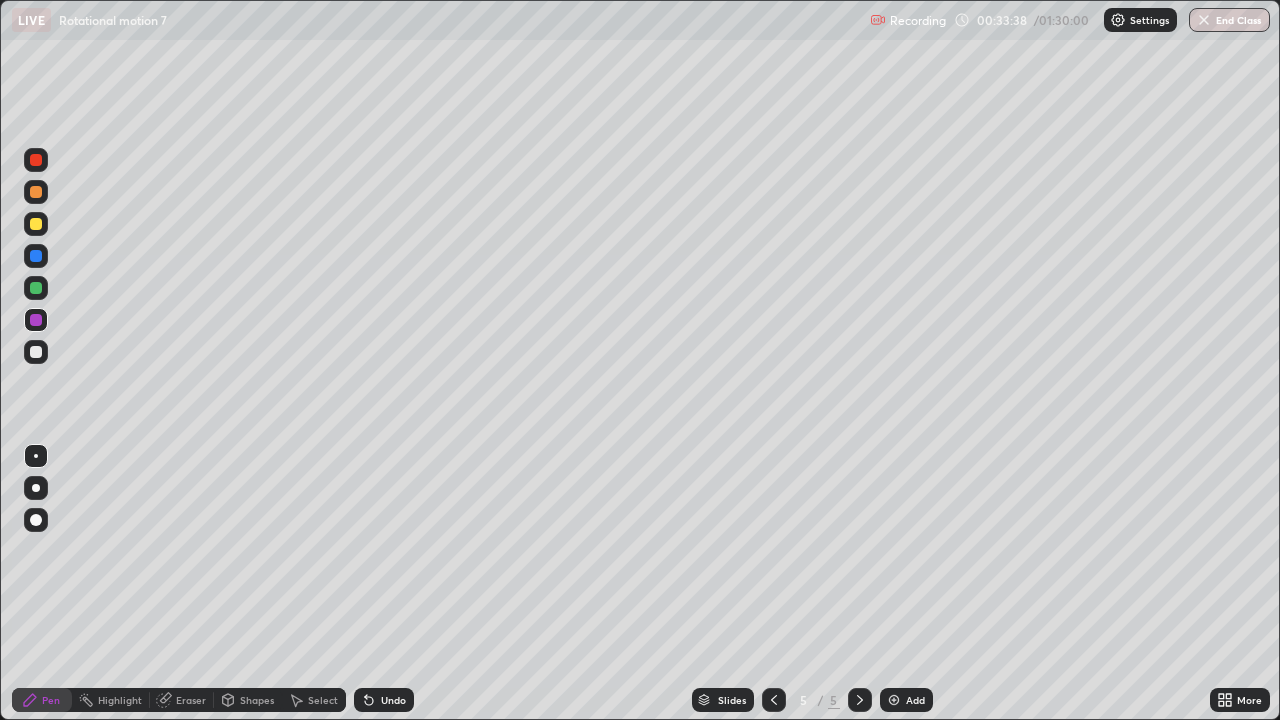click 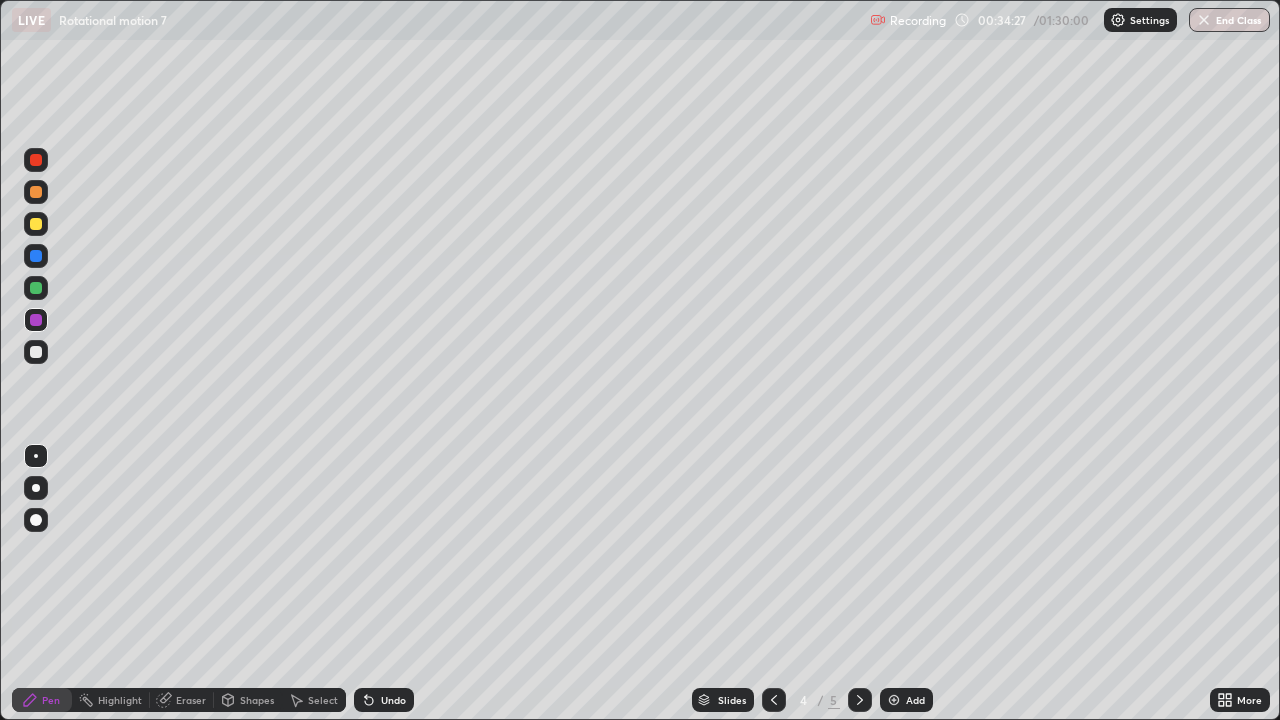 click 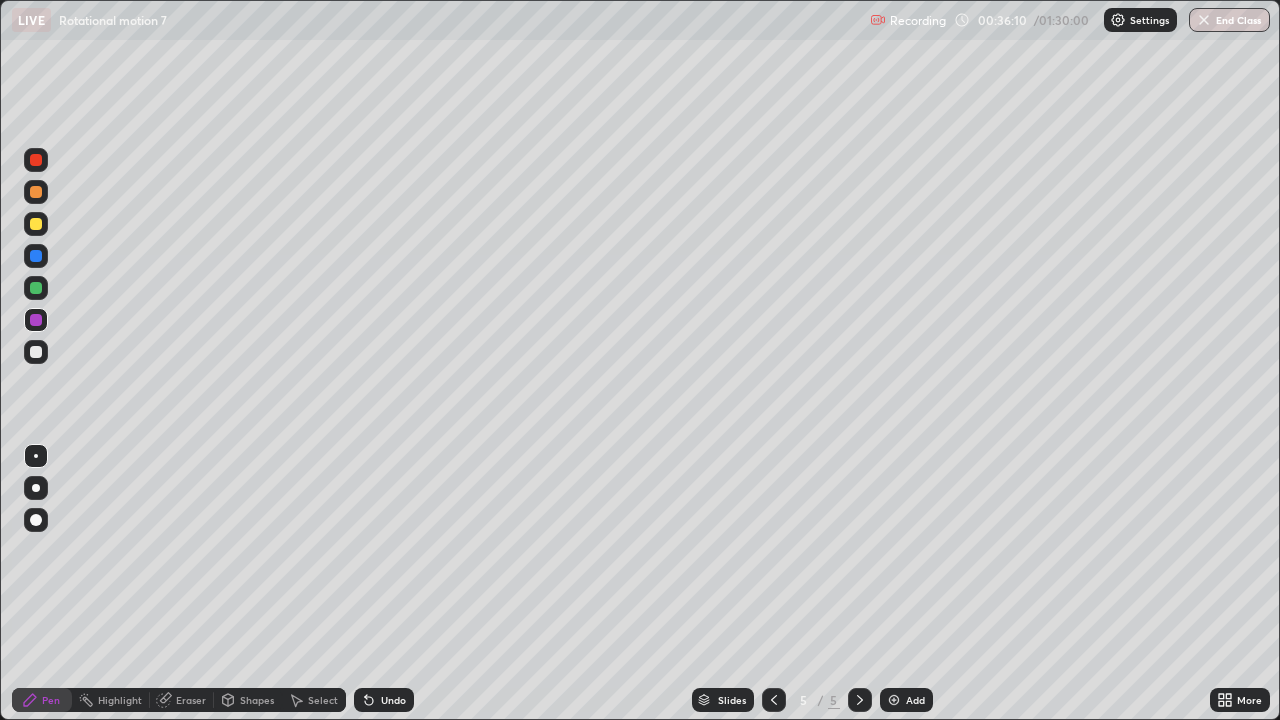 click 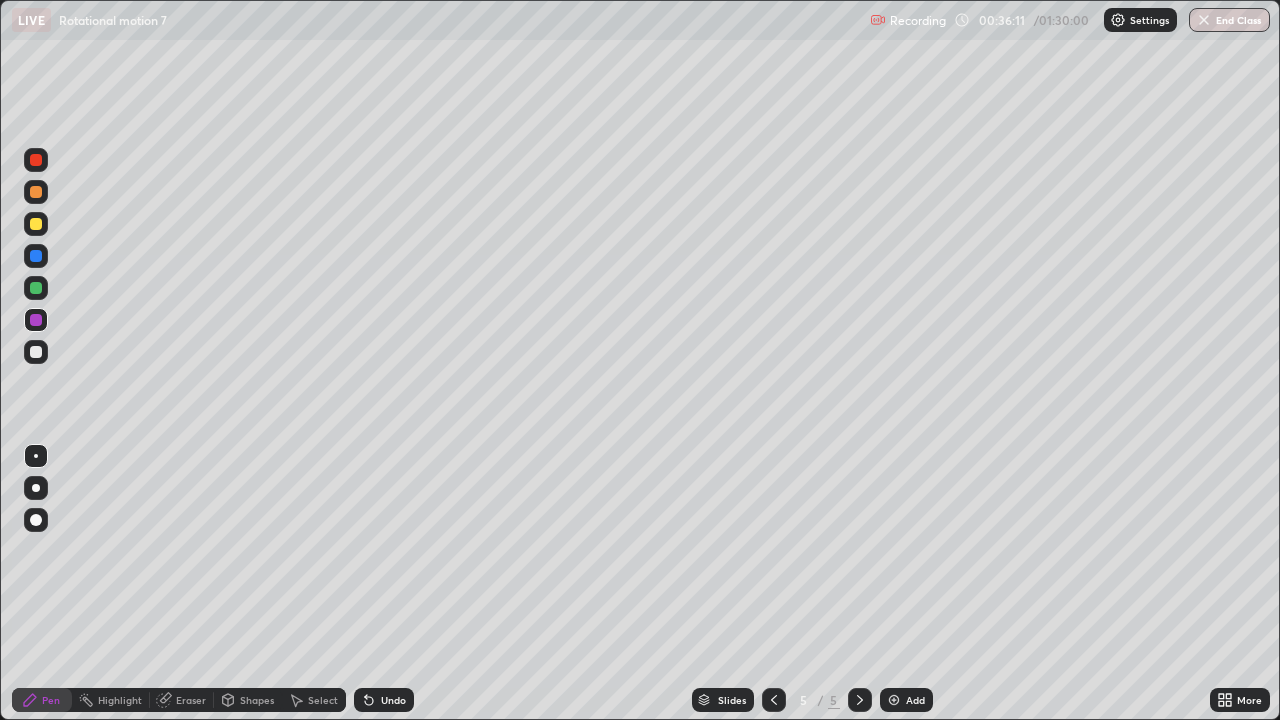 click at bounding box center (894, 700) 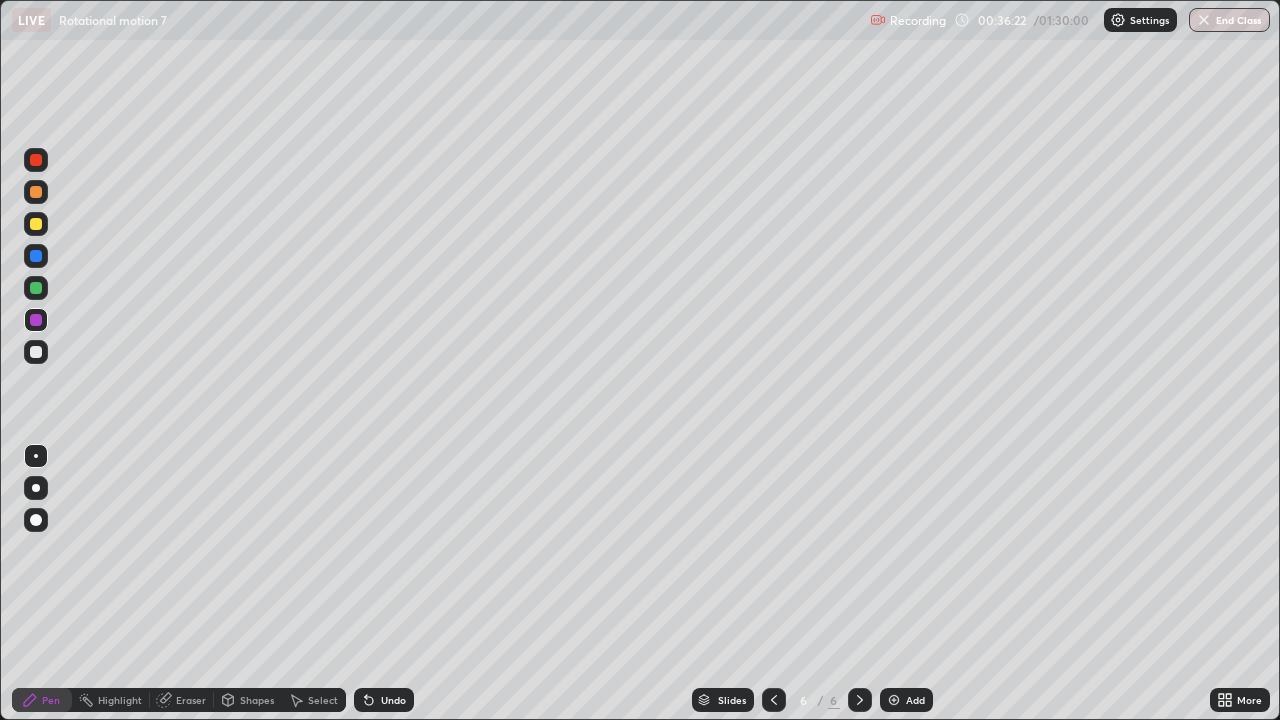 click at bounding box center [36, 288] 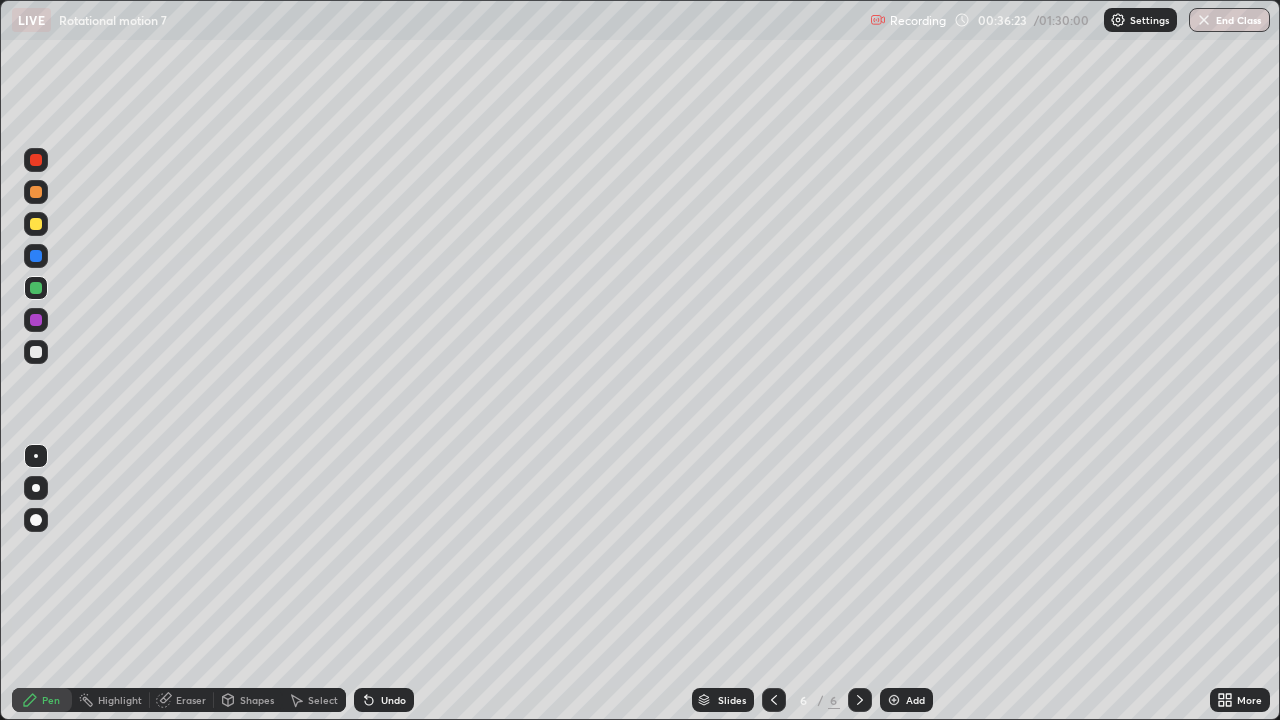click on "Shapes" at bounding box center (257, 700) 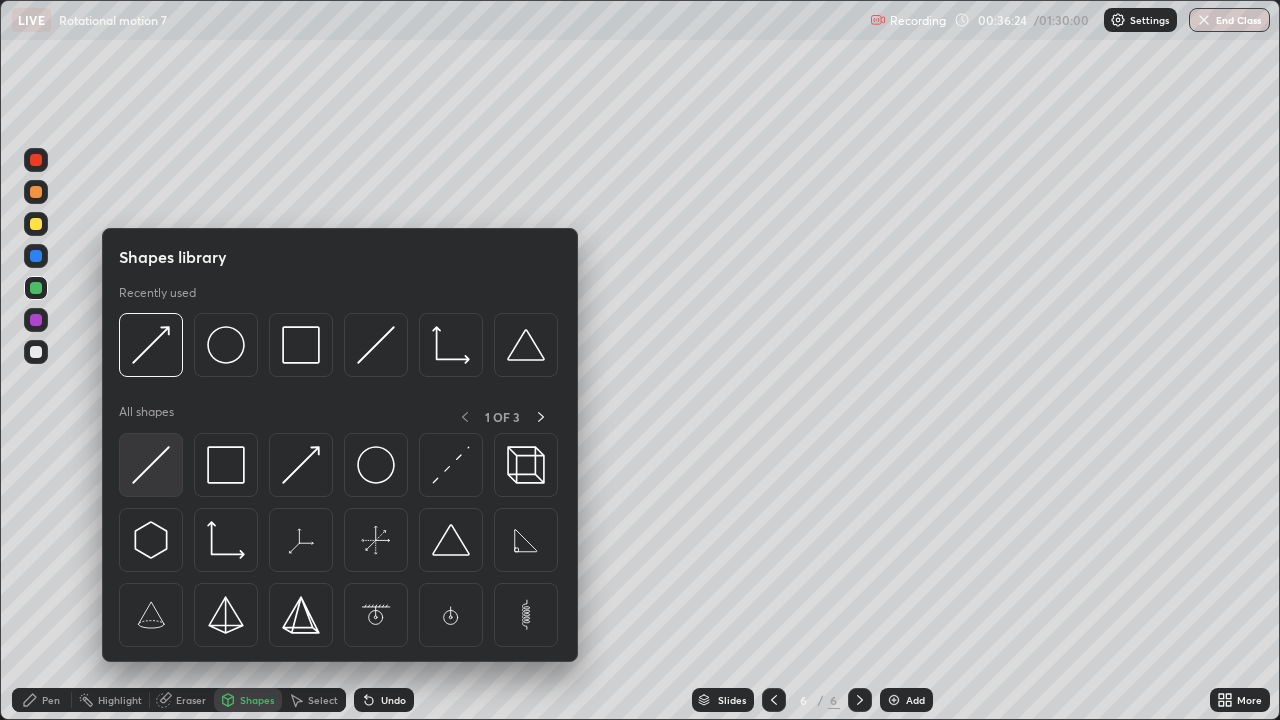 click at bounding box center (151, 465) 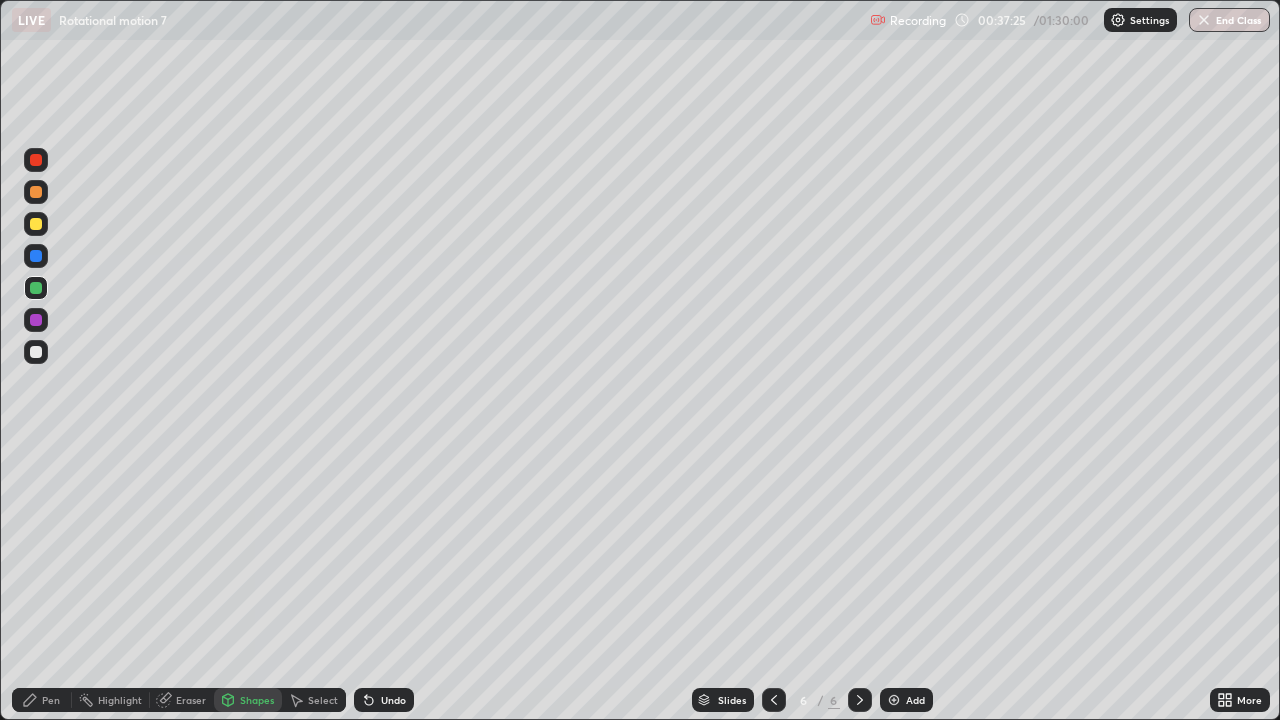 click at bounding box center (36, 352) 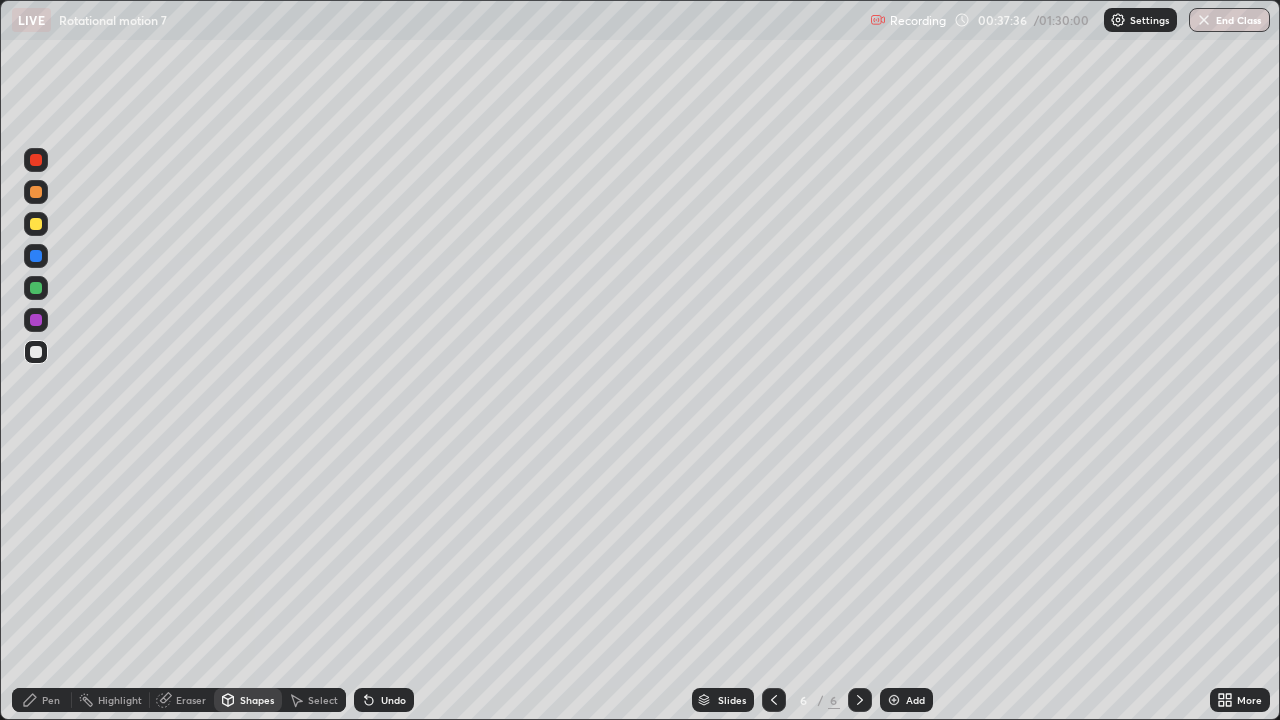 click on "Shapes" at bounding box center (257, 700) 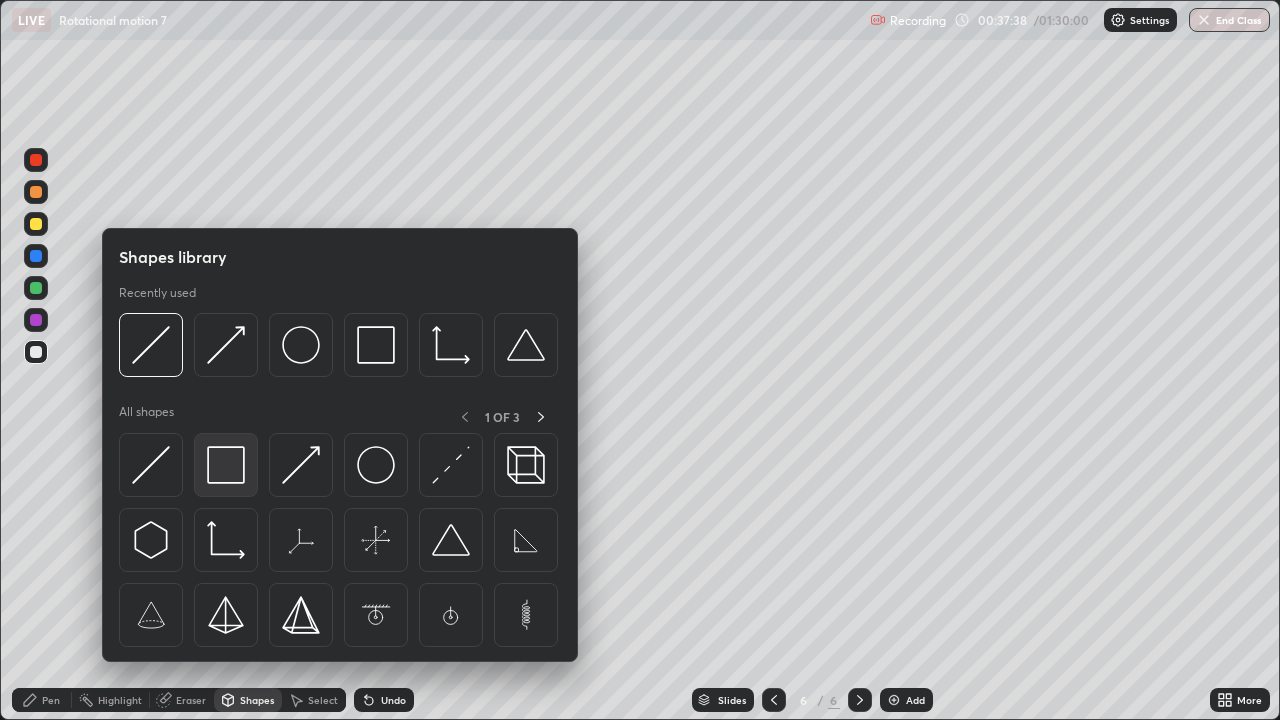 click at bounding box center (226, 465) 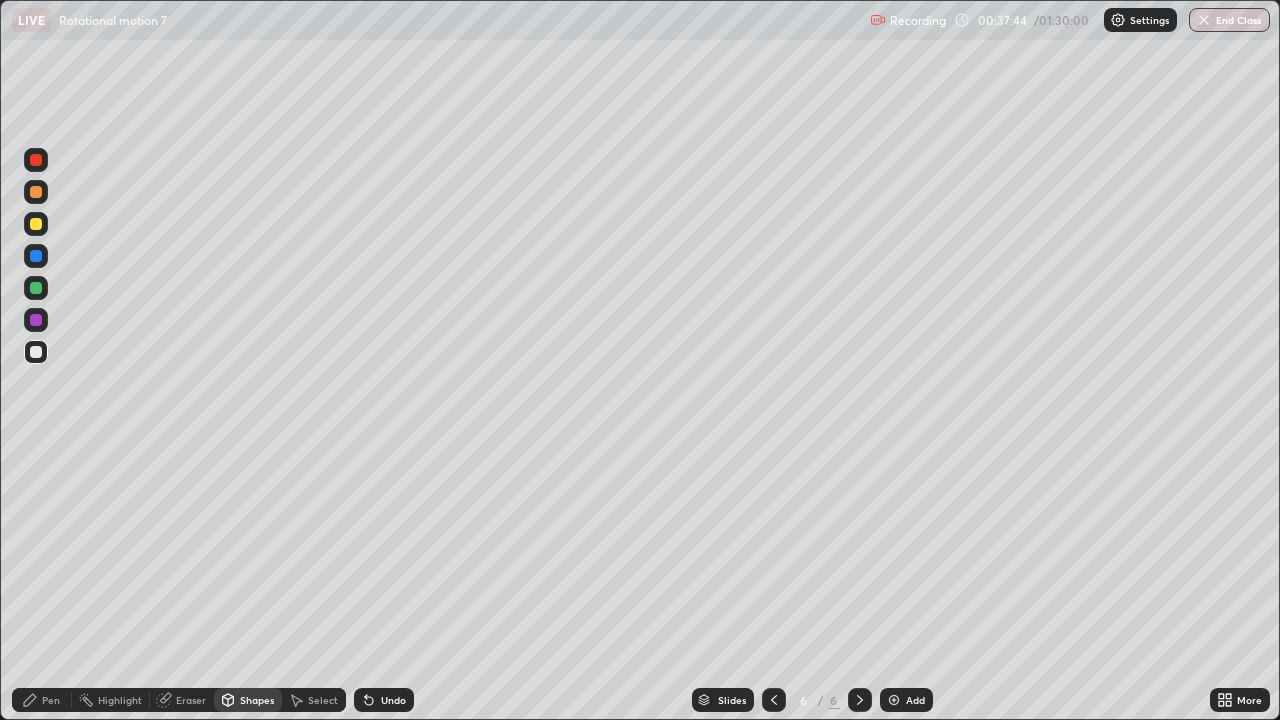 click on "Shapes" at bounding box center [257, 700] 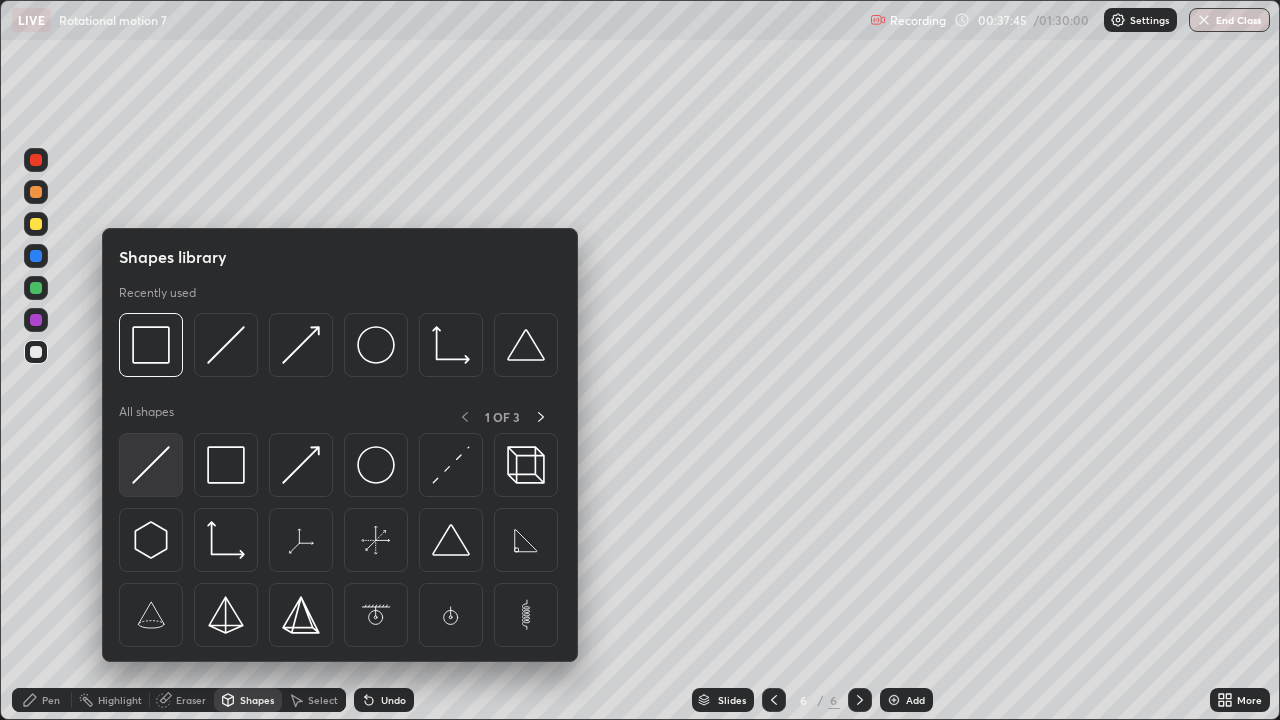 click at bounding box center (151, 465) 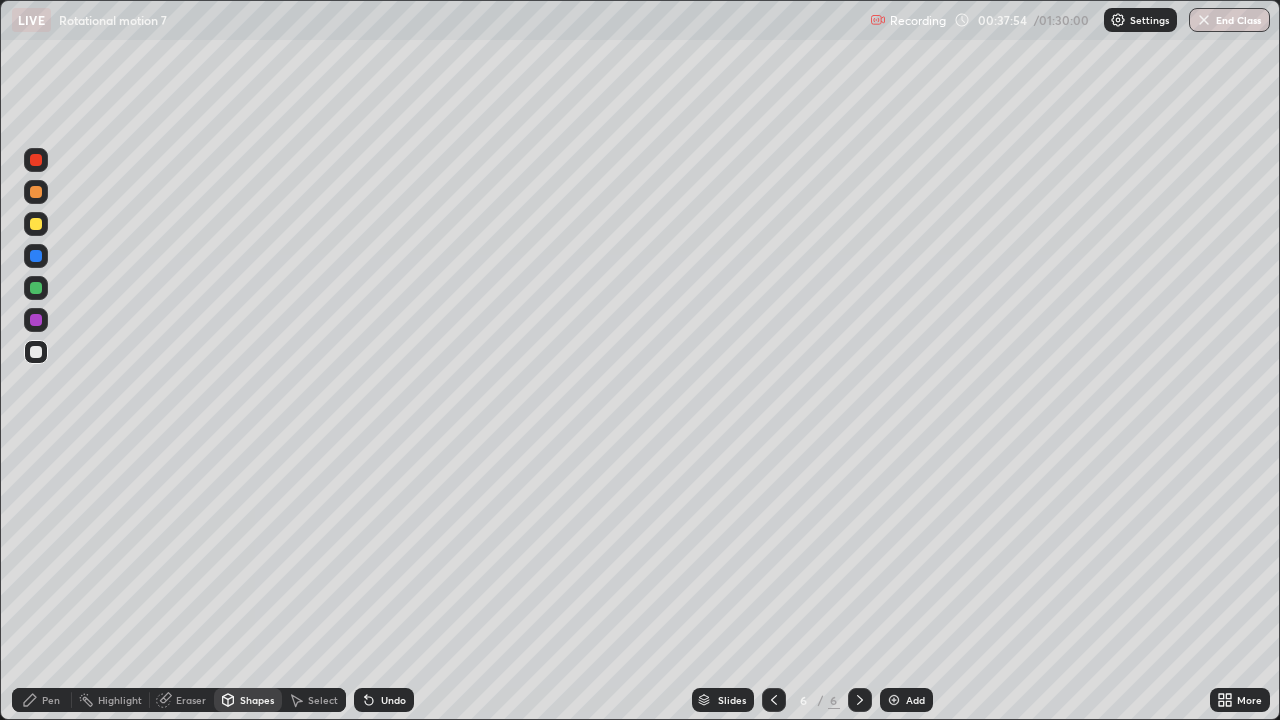 click on "Eraser" at bounding box center [191, 700] 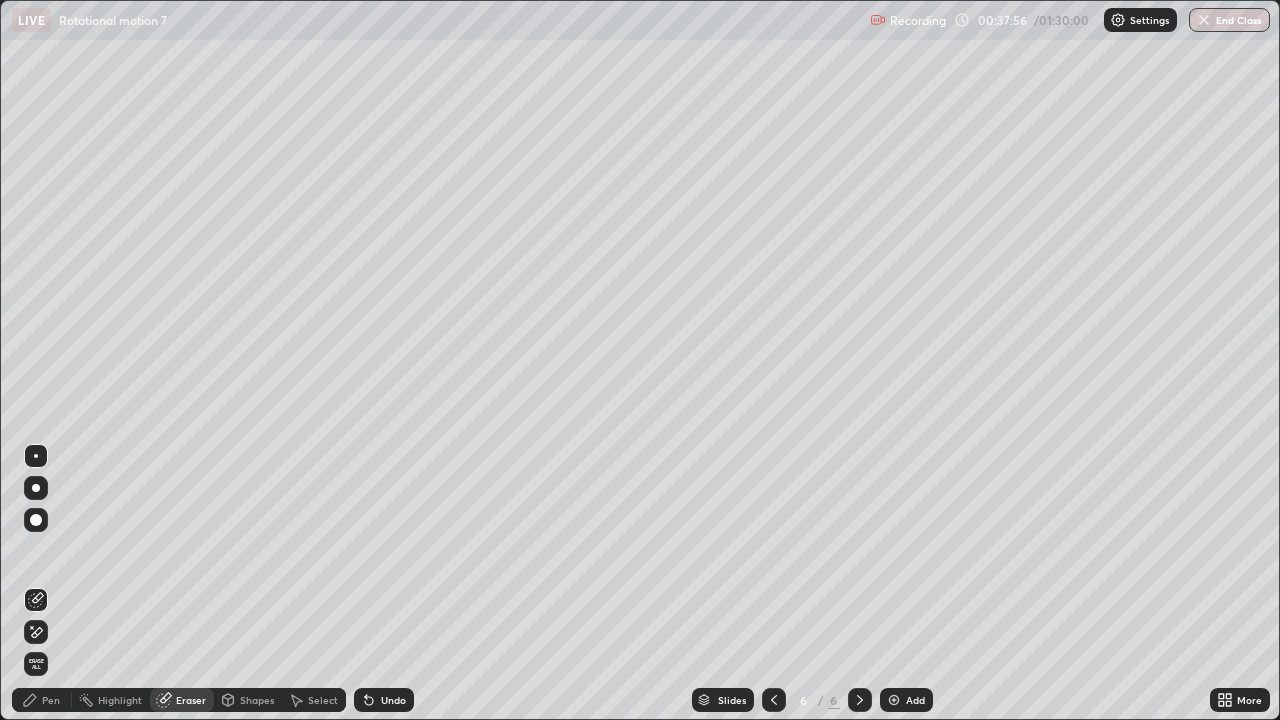 click on "Pen" at bounding box center [51, 700] 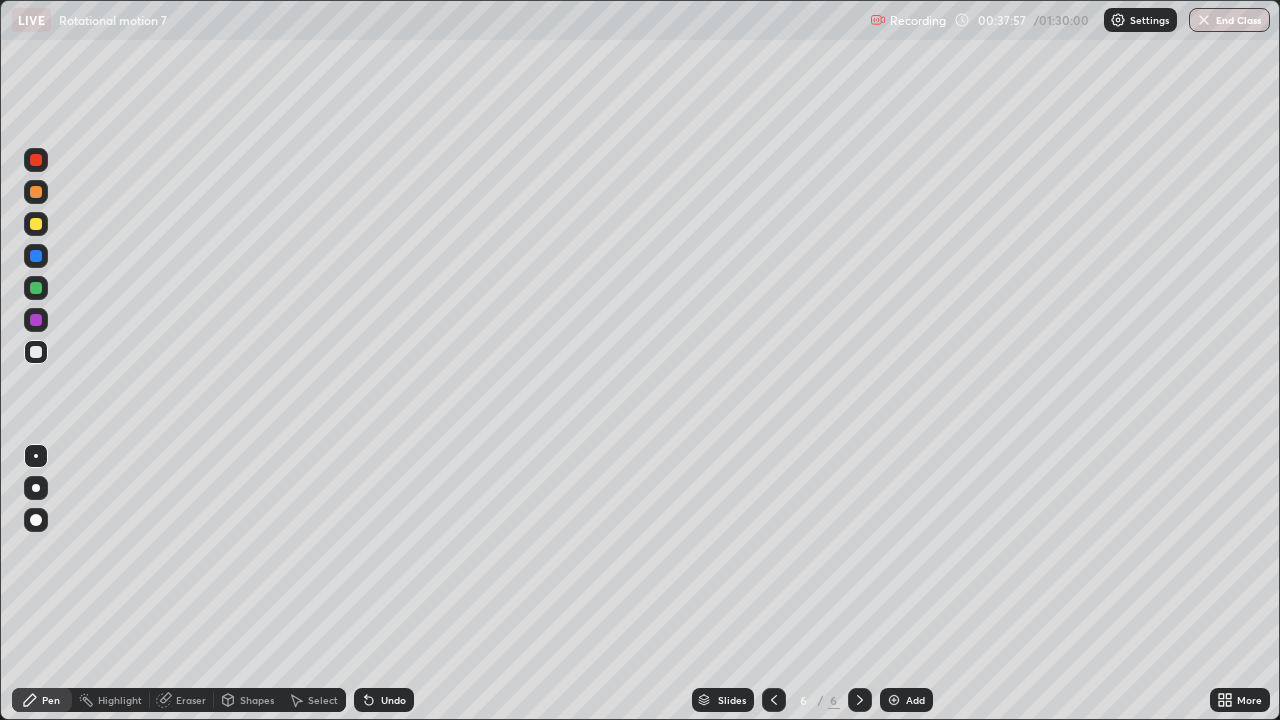 click at bounding box center [36, 256] 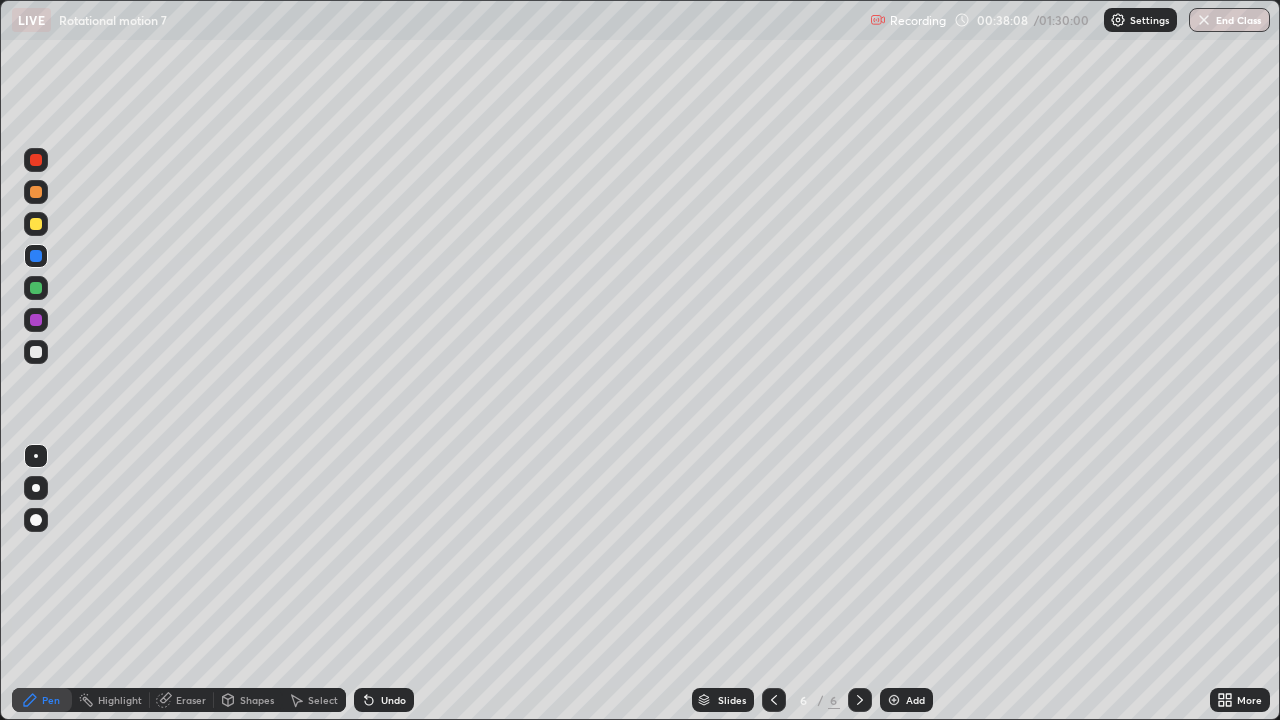 click at bounding box center (36, 320) 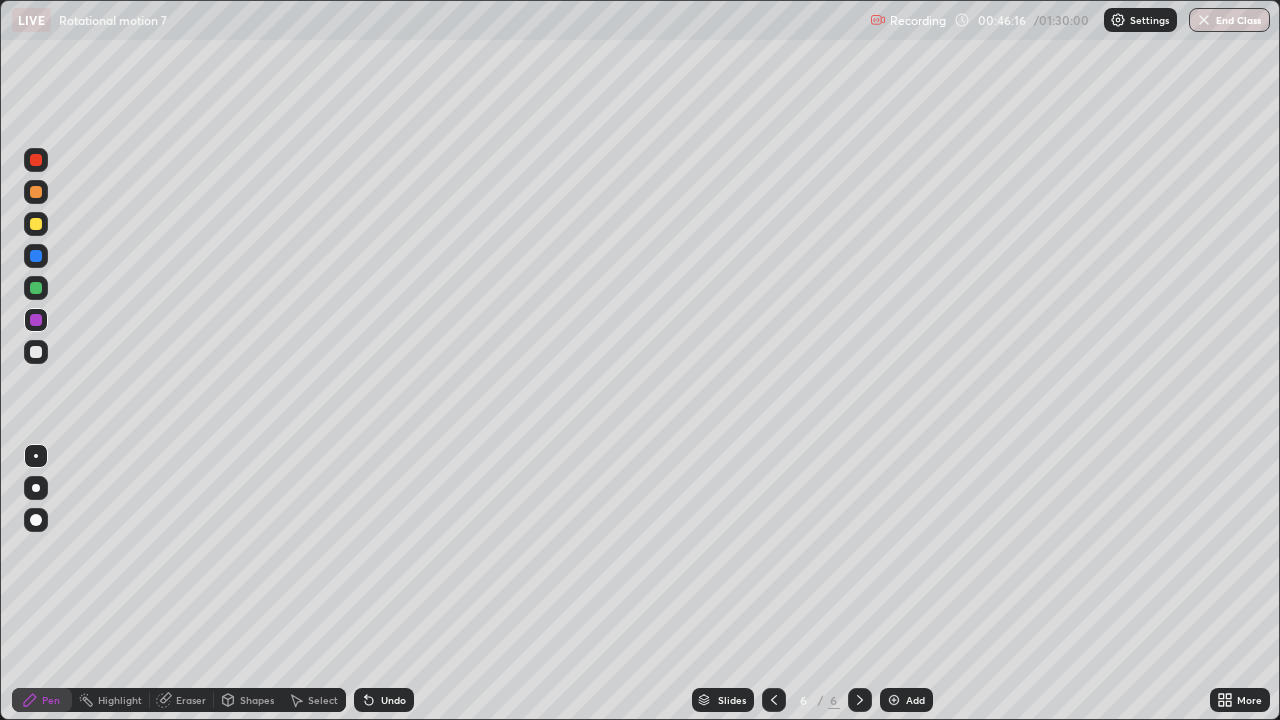 click at bounding box center (36, 288) 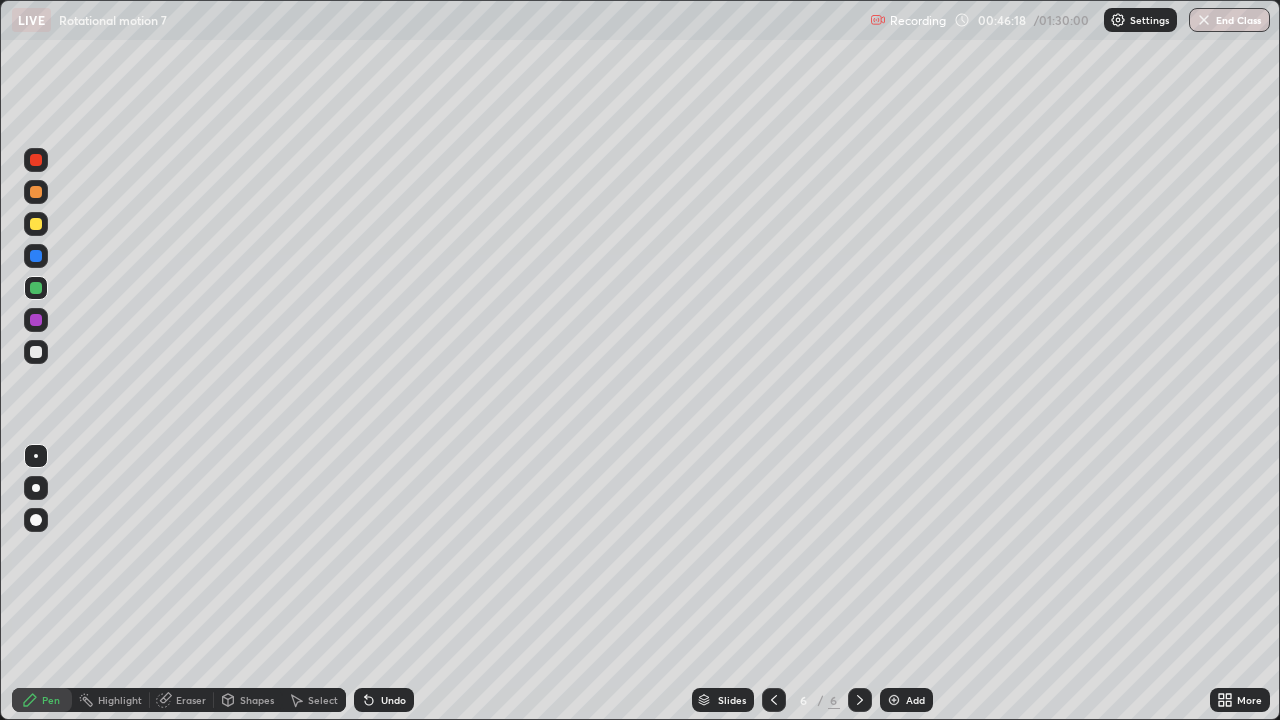click on "Shapes" at bounding box center [257, 700] 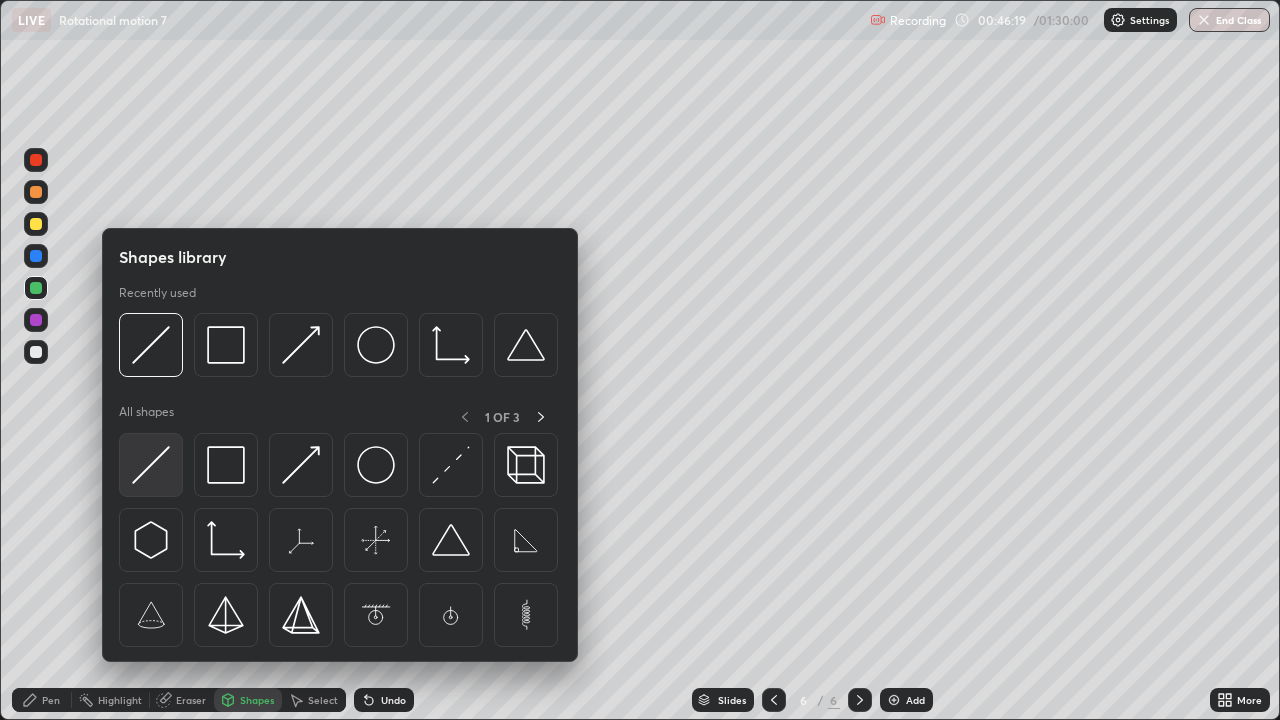 click at bounding box center [151, 465] 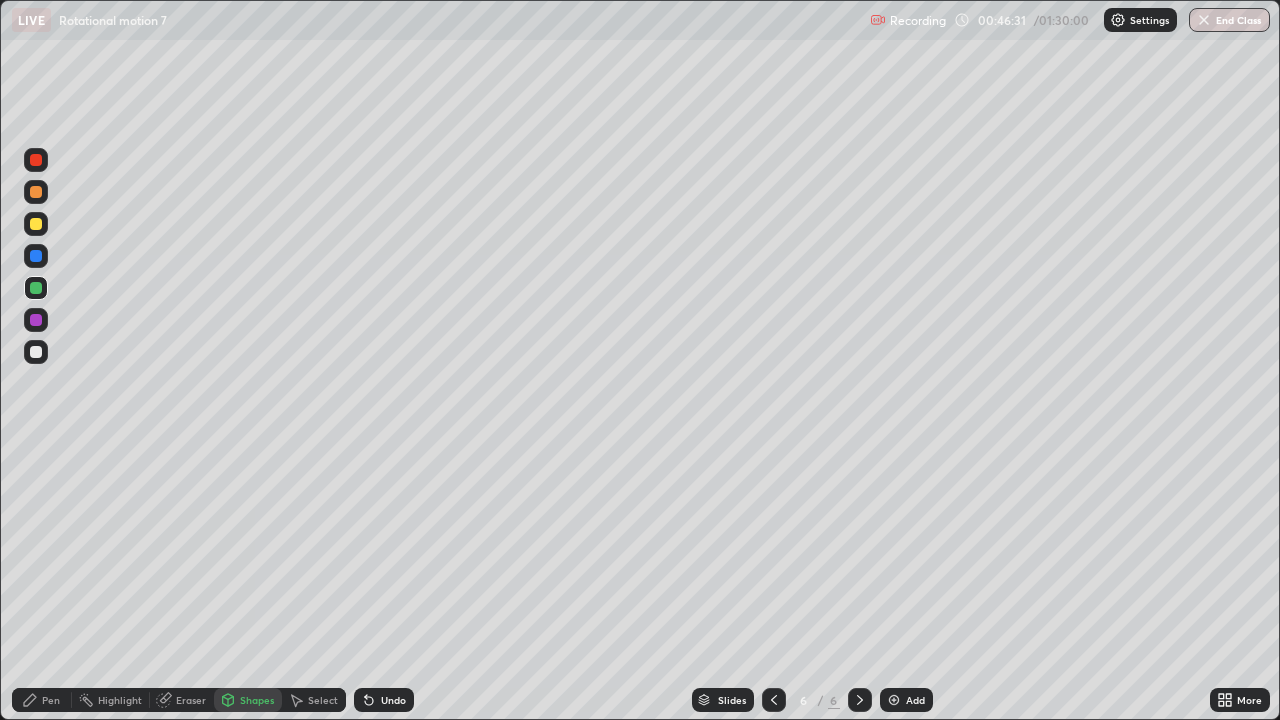 click on "Pen" at bounding box center [51, 700] 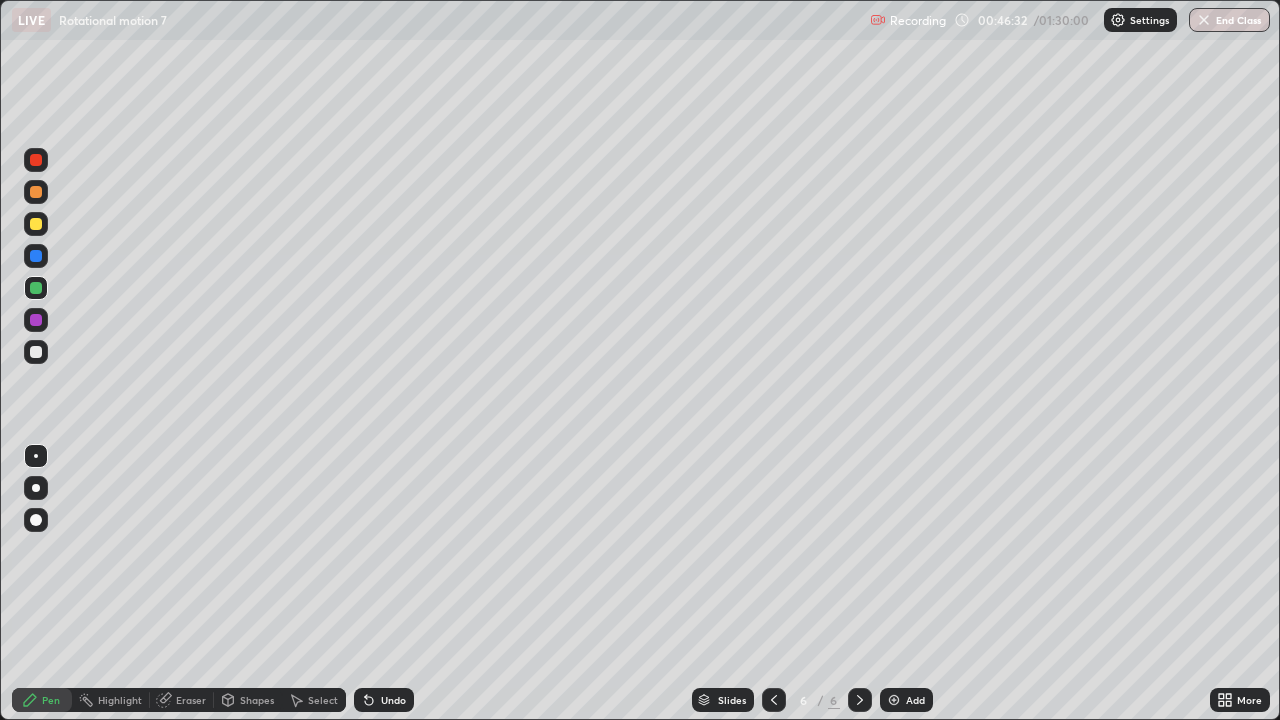 click at bounding box center (36, 520) 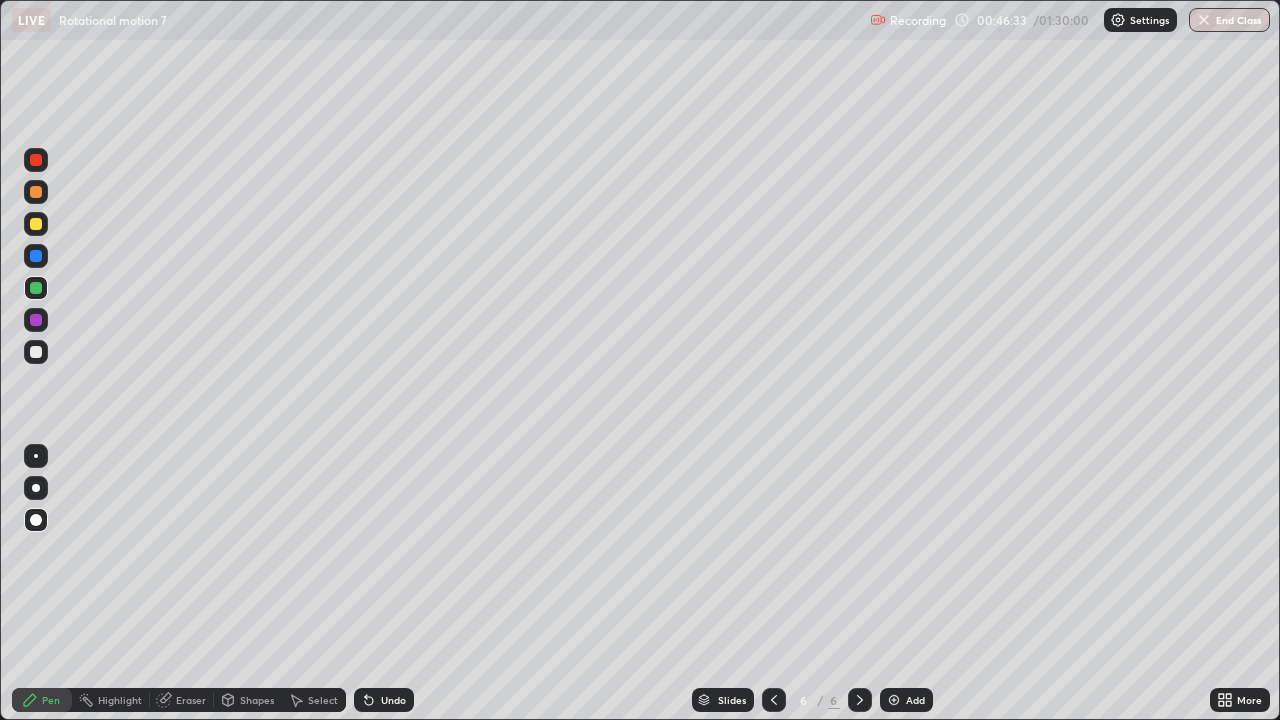 click on "Shapes" at bounding box center [248, 700] 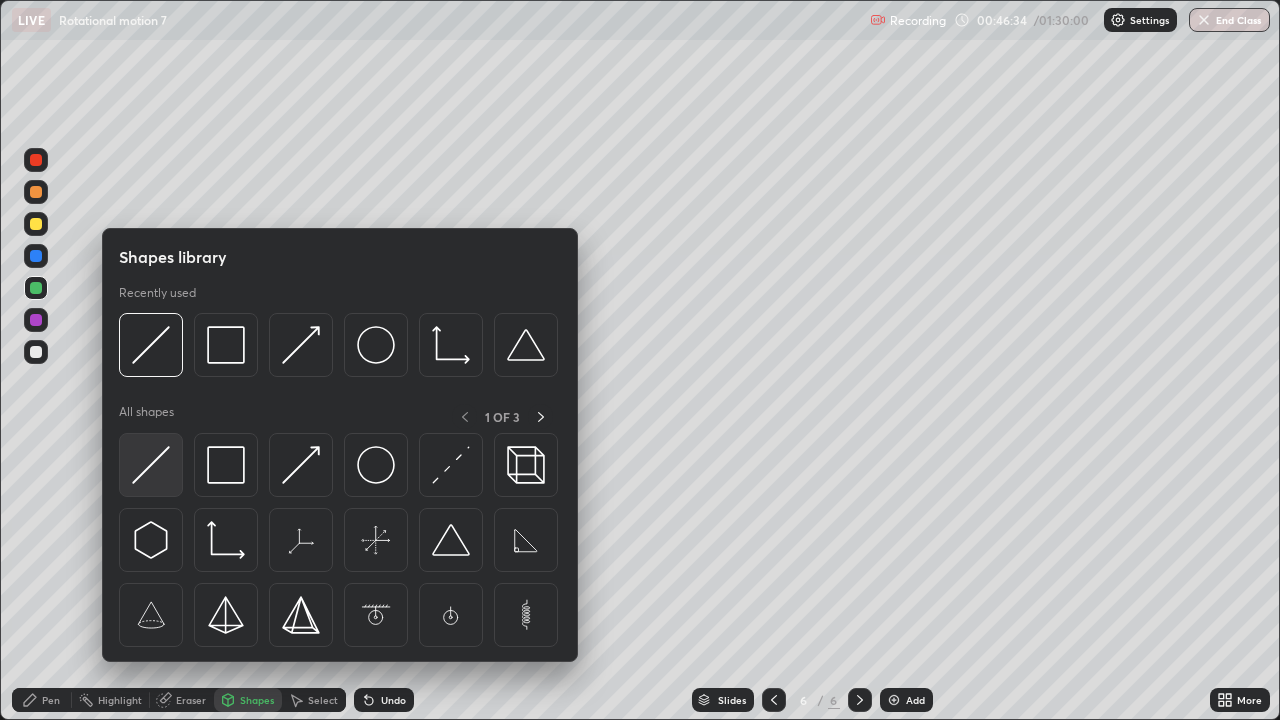click at bounding box center [151, 465] 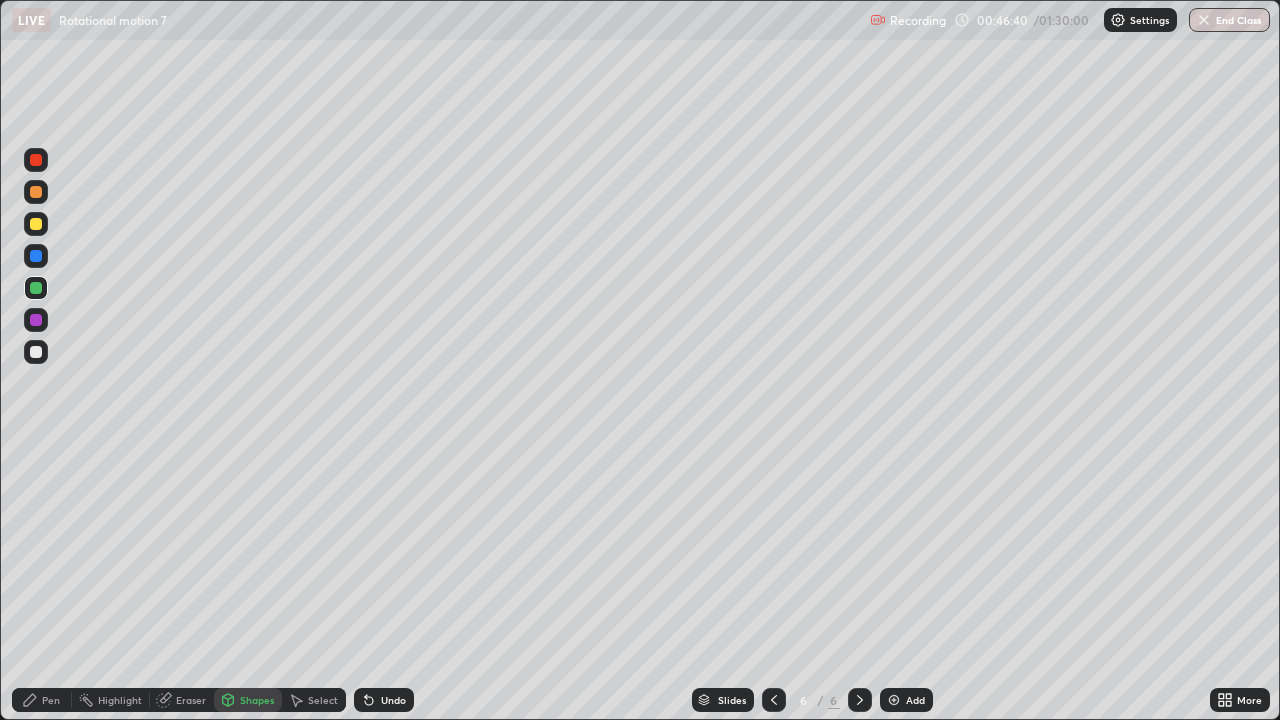 click at bounding box center (36, 352) 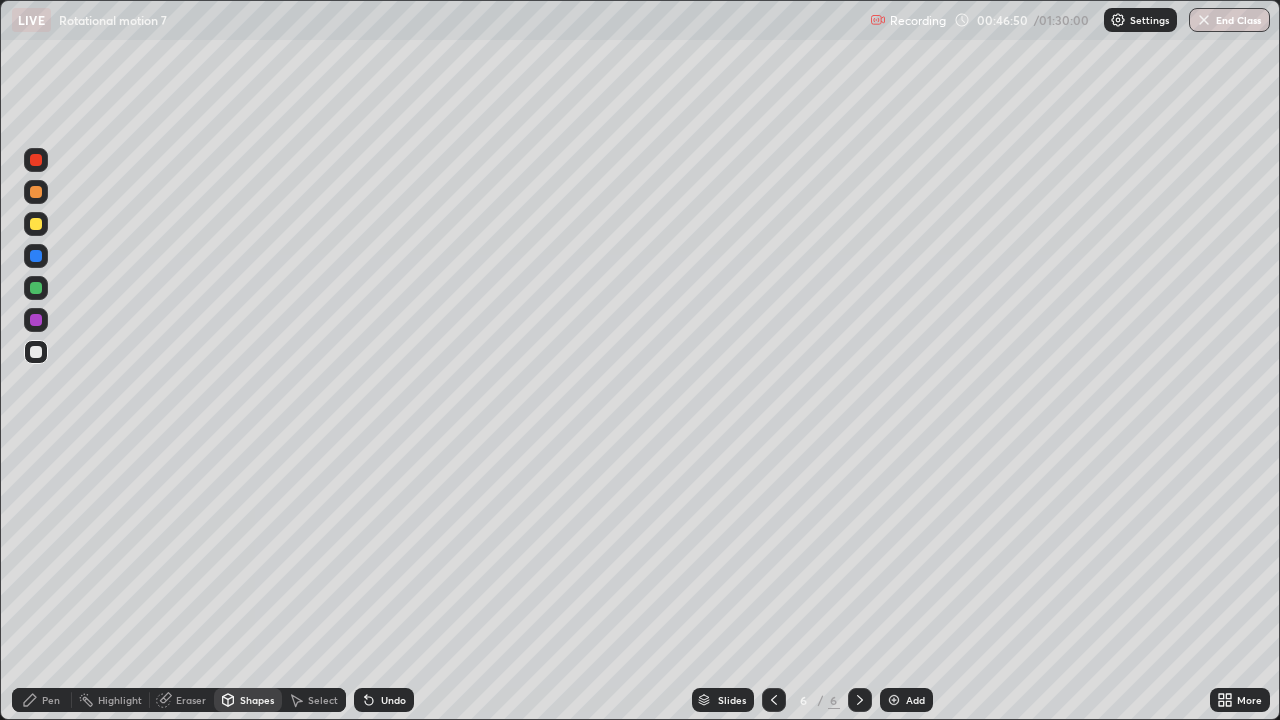 click on "Pen" at bounding box center (51, 700) 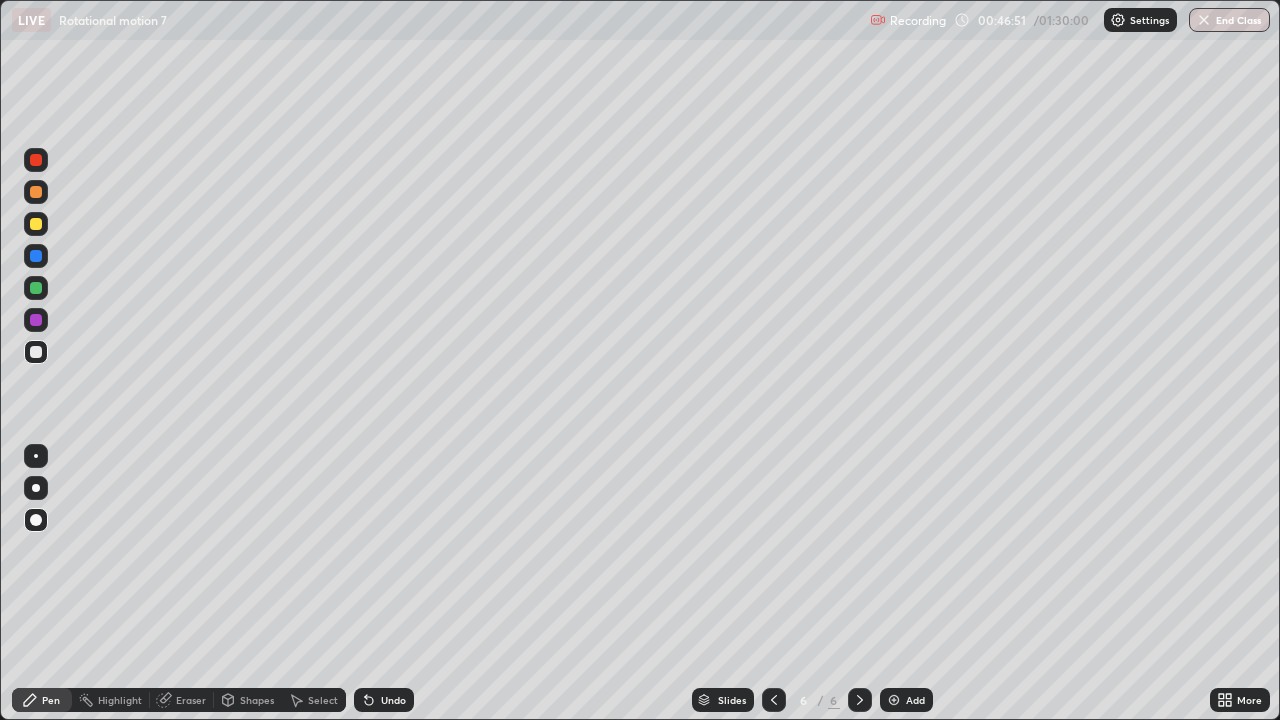 click at bounding box center (36, 456) 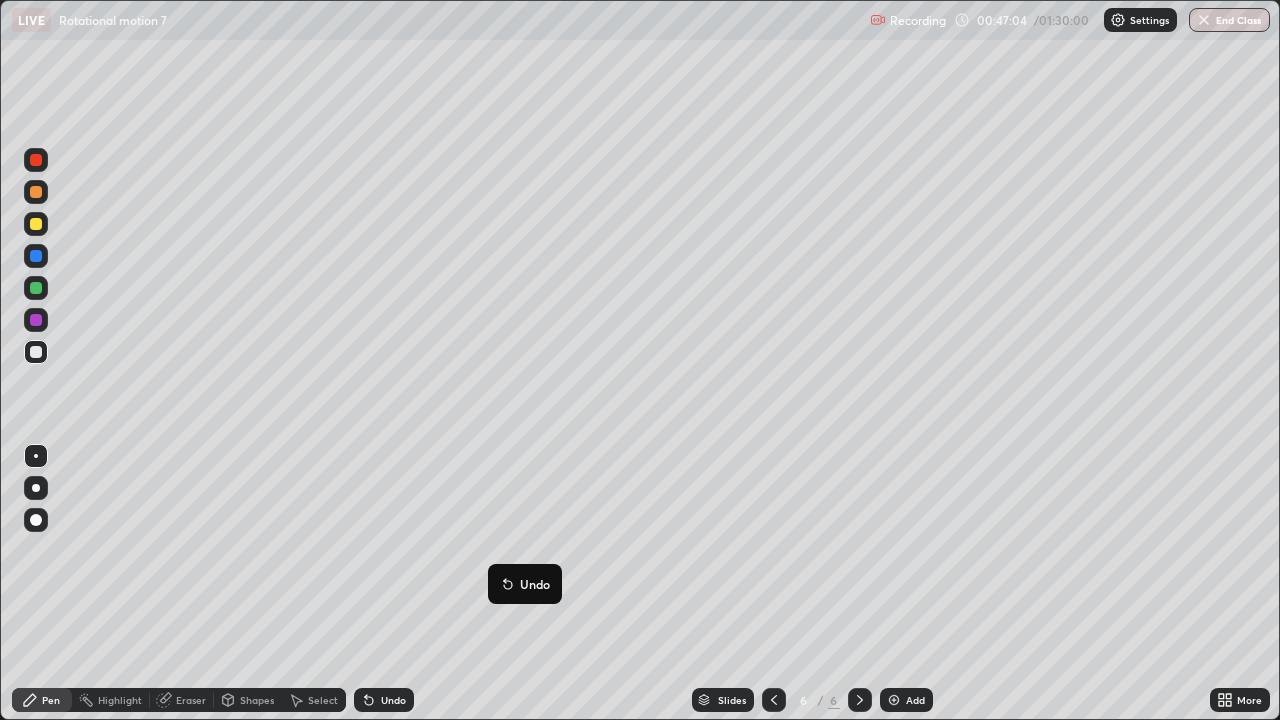 click at bounding box center [36, 160] 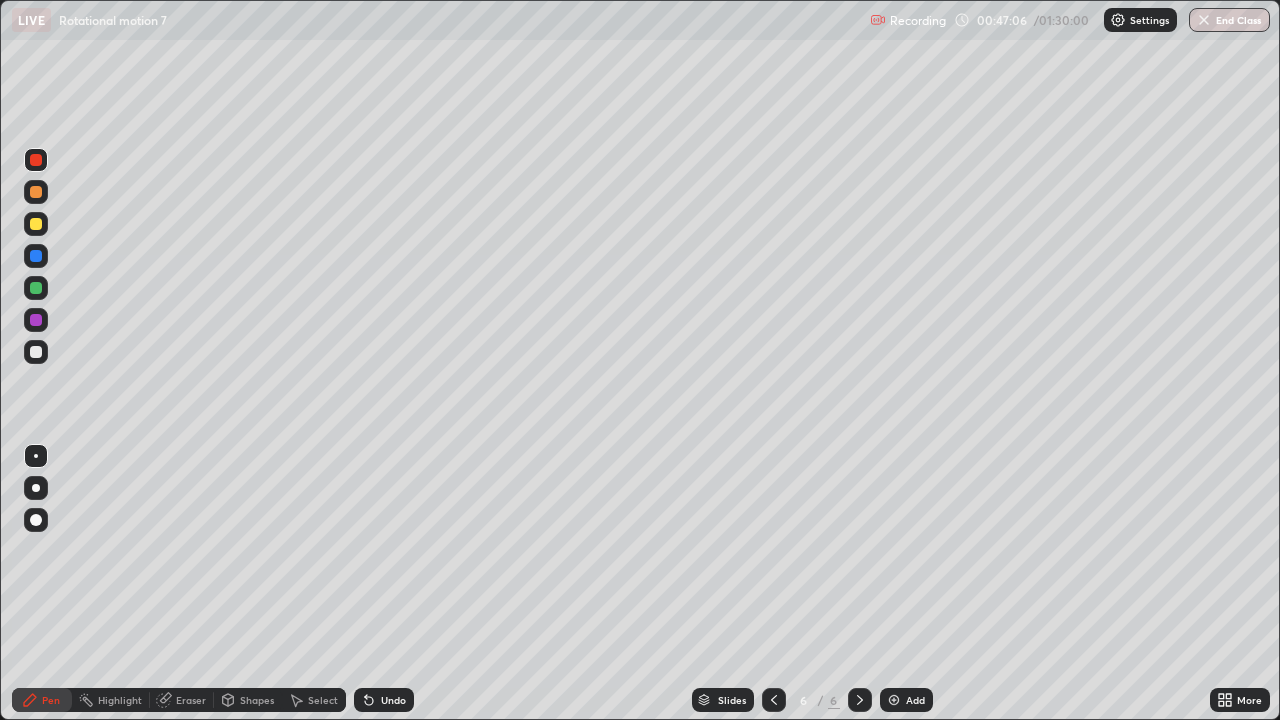 click on "Shapes" at bounding box center (257, 700) 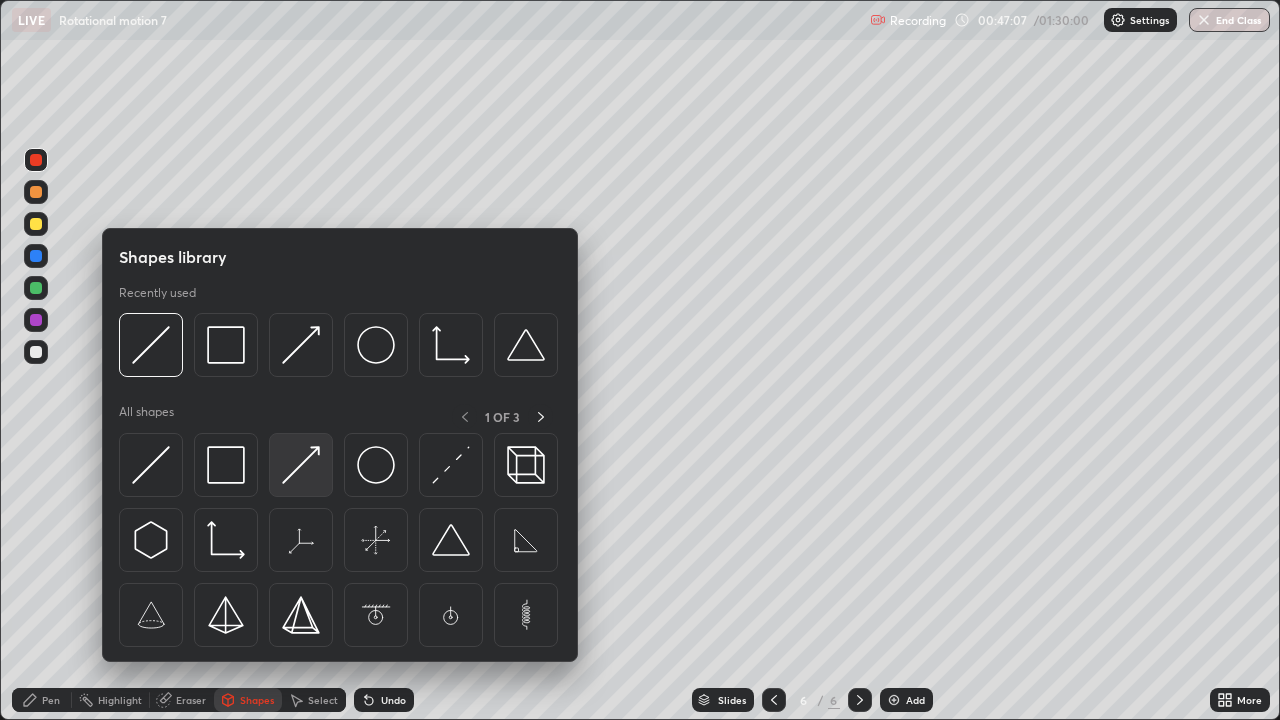 click at bounding box center (301, 465) 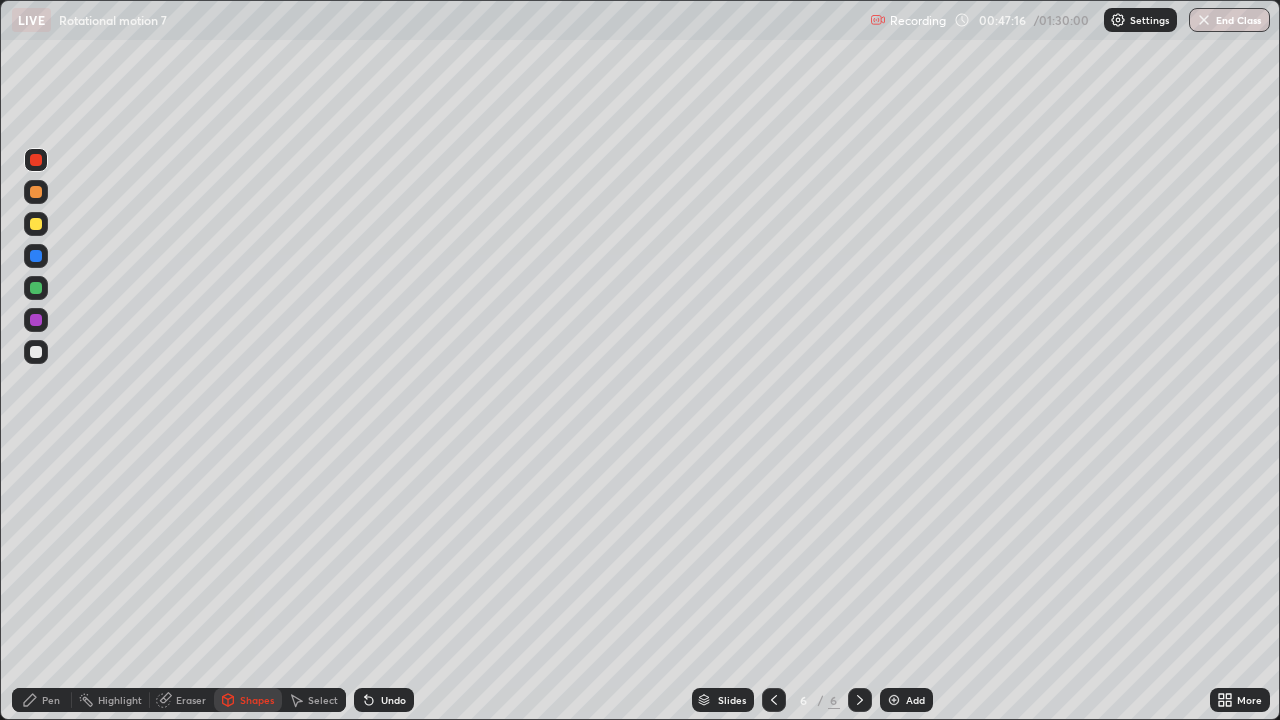 click on "Pen" at bounding box center [51, 700] 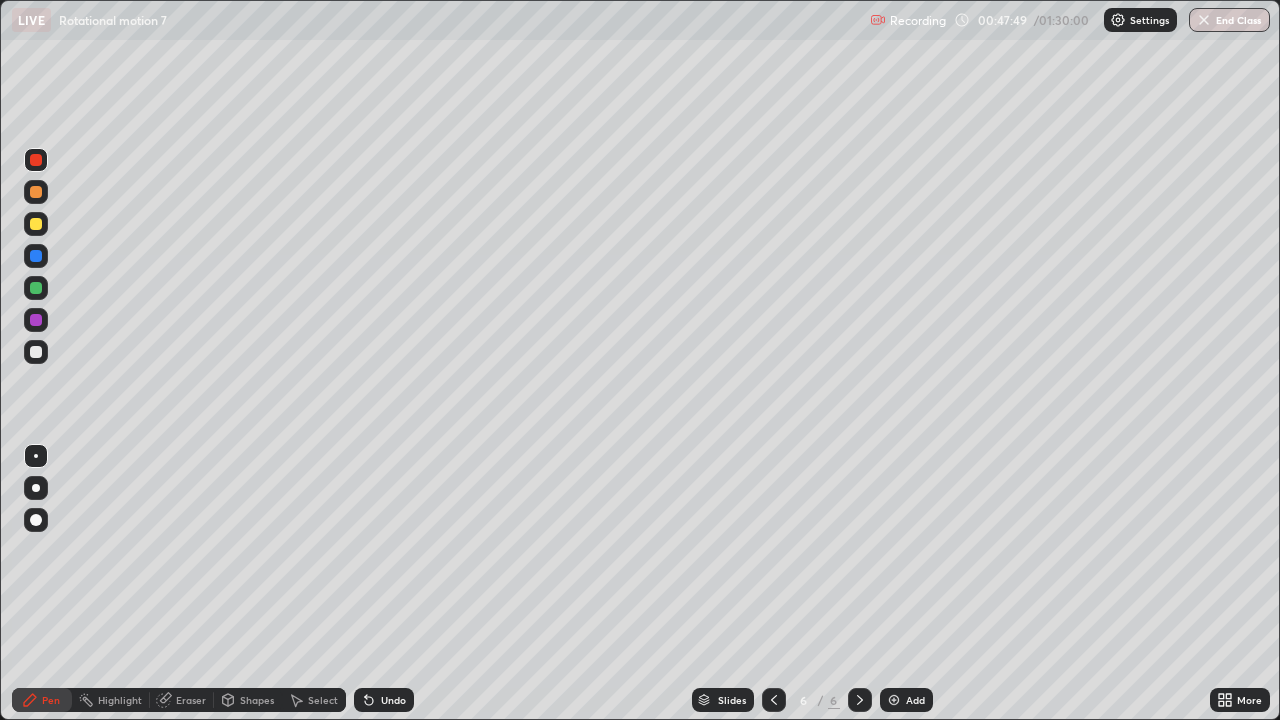 click at bounding box center [36, 224] 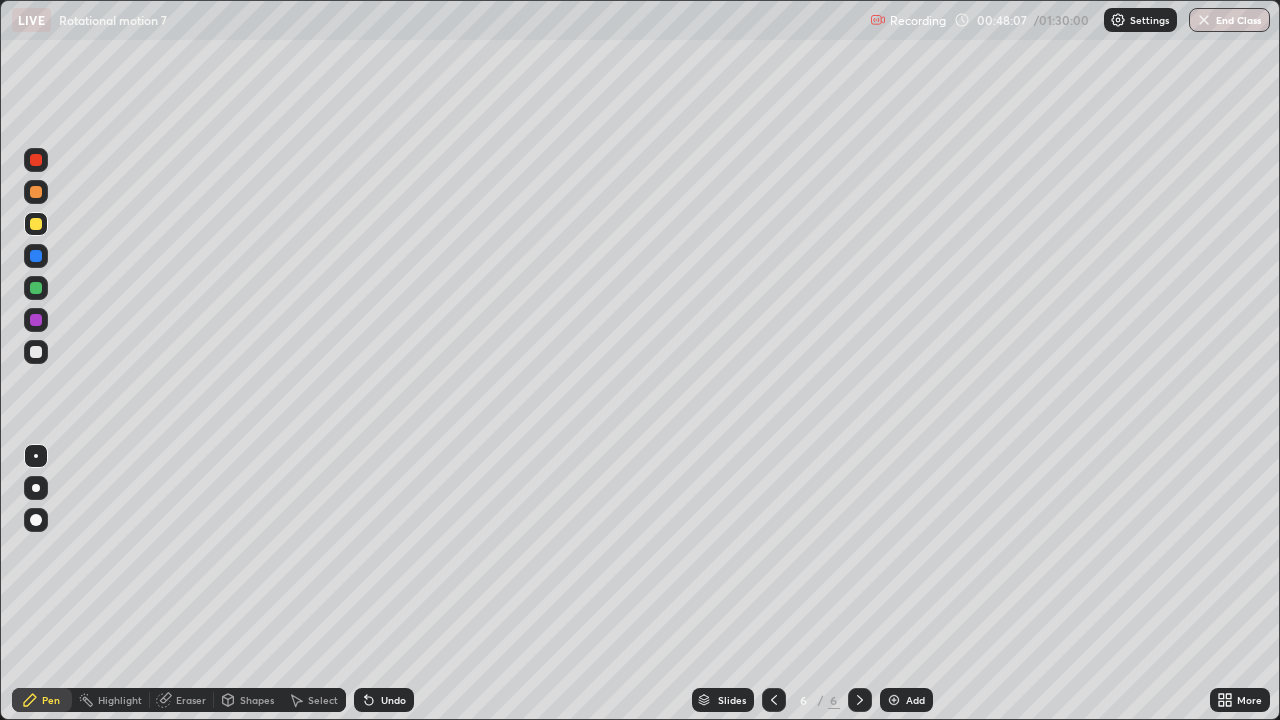 click on "Shapes" at bounding box center [257, 700] 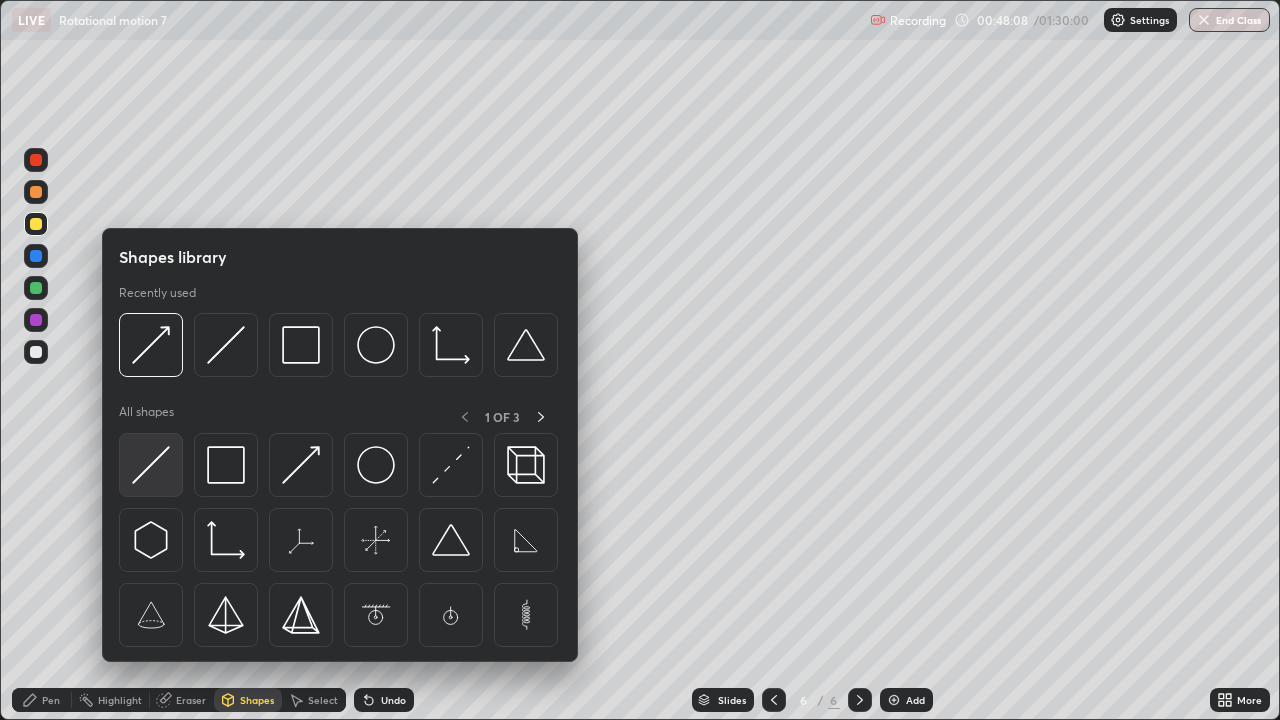click at bounding box center [151, 465] 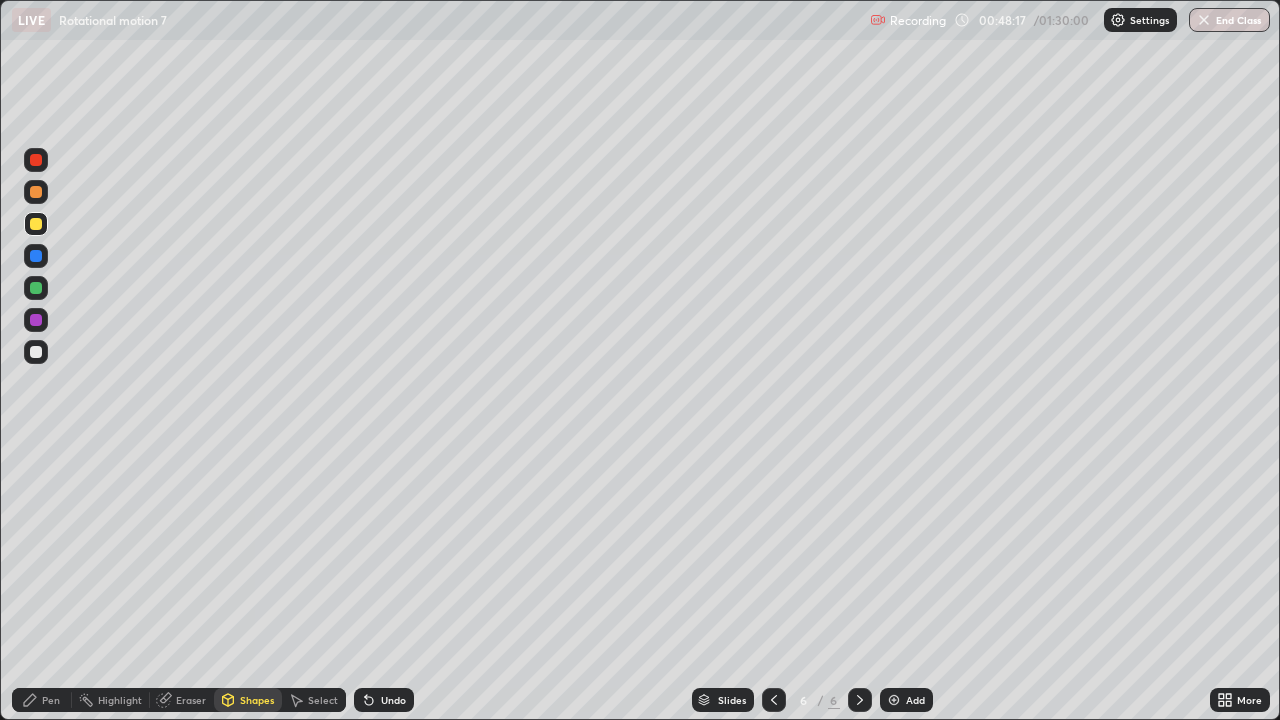 click on "Pen" at bounding box center [51, 700] 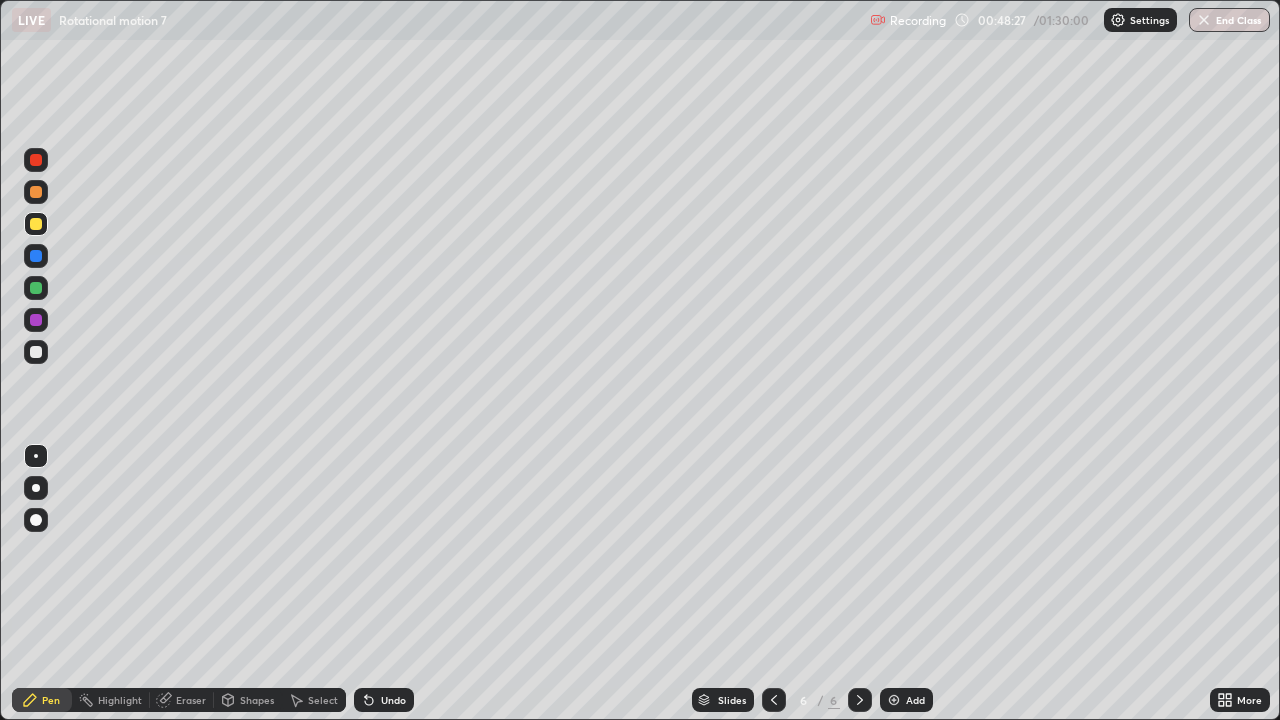 click at bounding box center [36, 256] 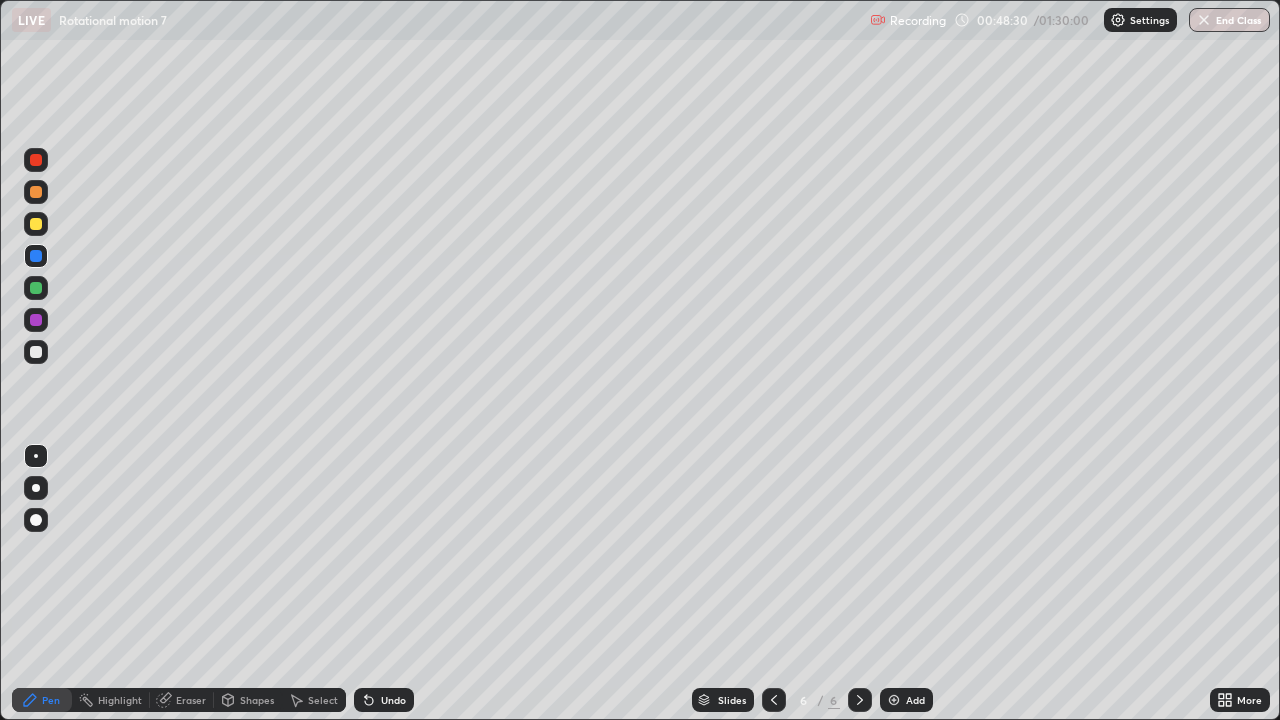 click on "Shapes" at bounding box center (257, 700) 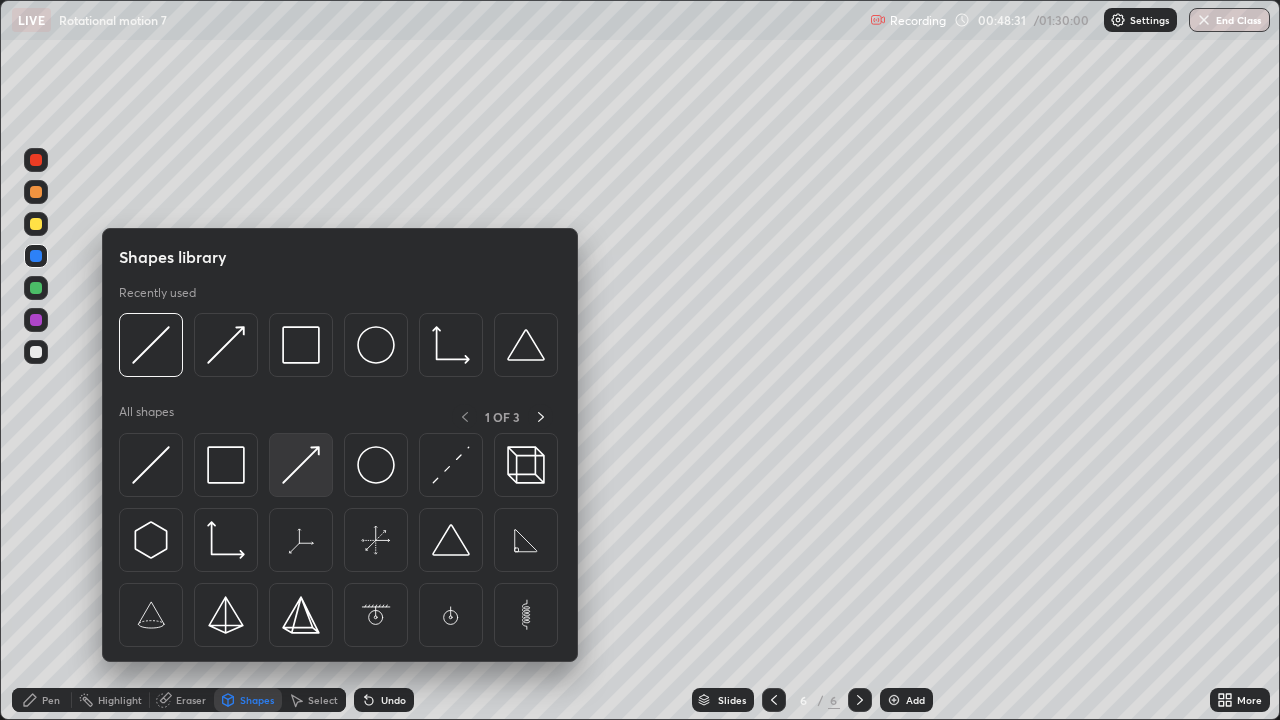 click at bounding box center (301, 465) 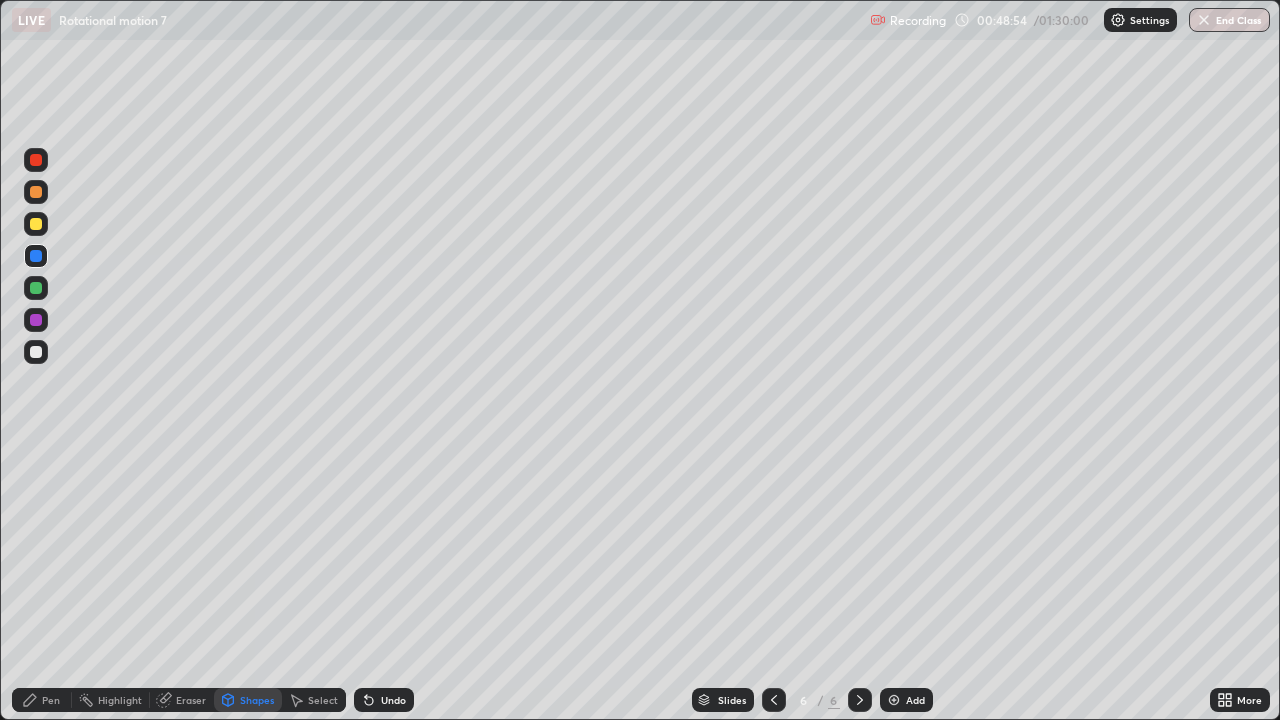 click on "Pen" at bounding box center (42, 700) 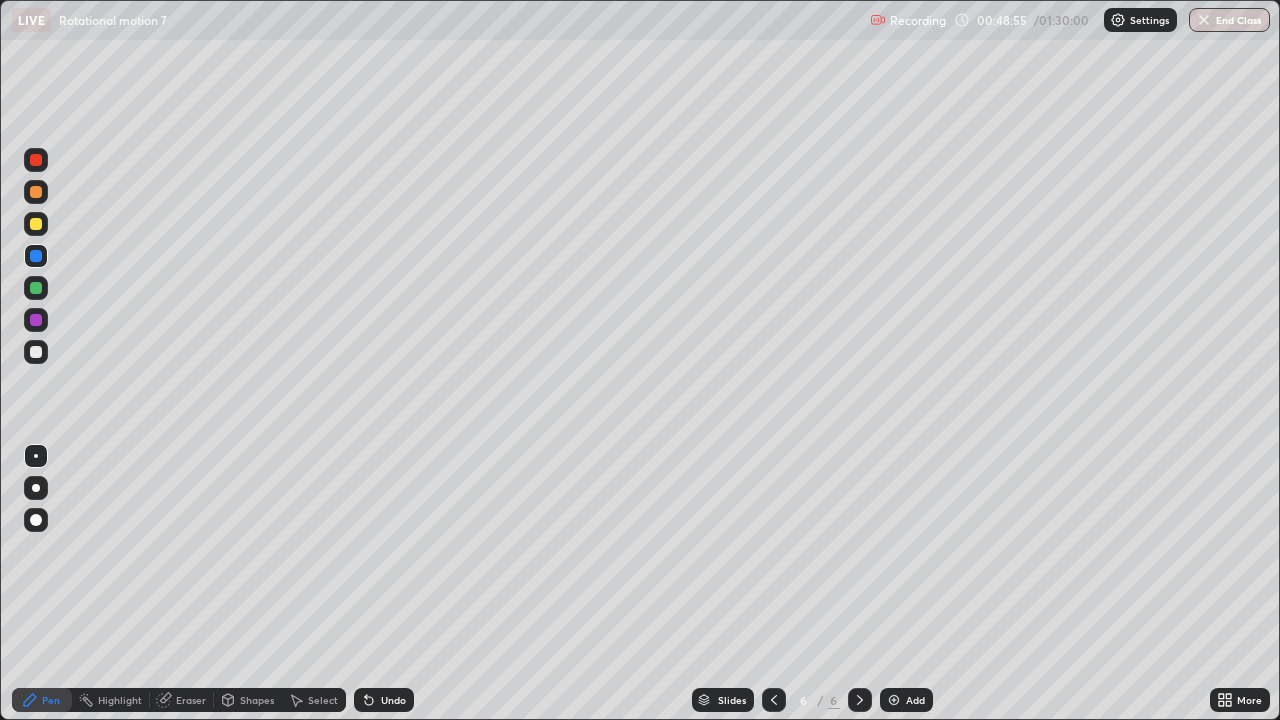 click at bounding box center [36, 352] 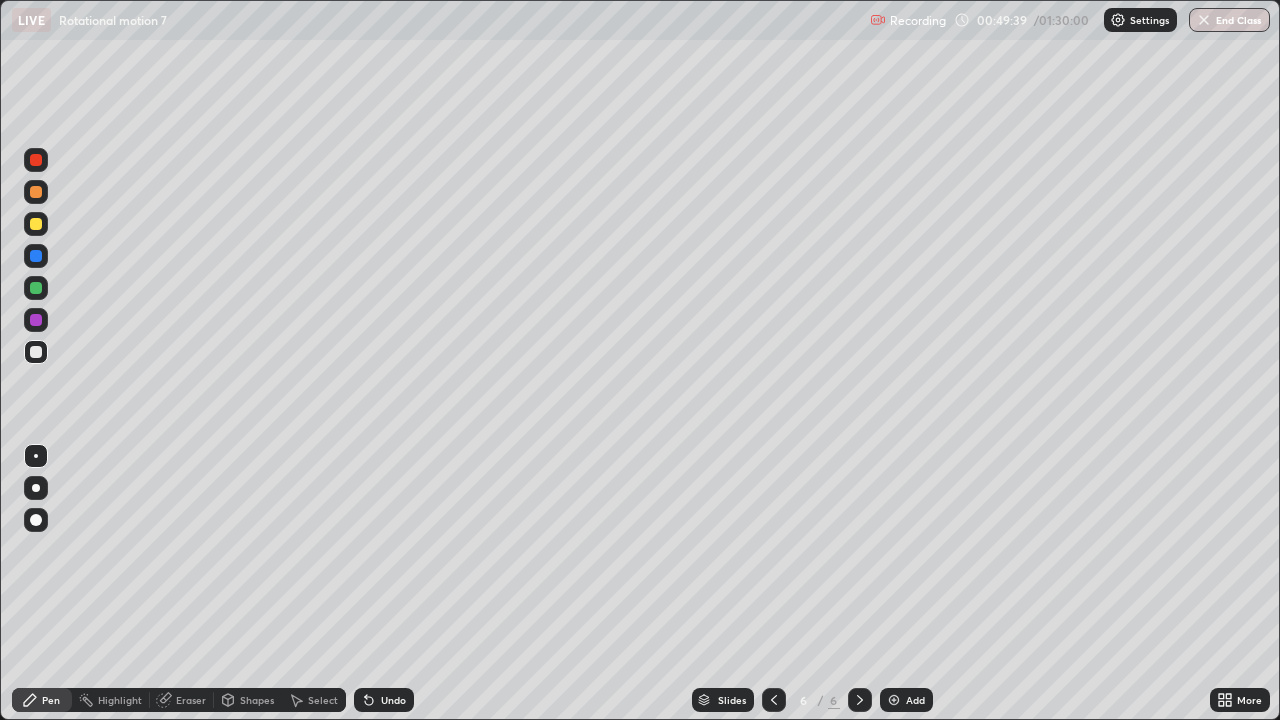 click on "Eraser" at bounding box center [191, 700] 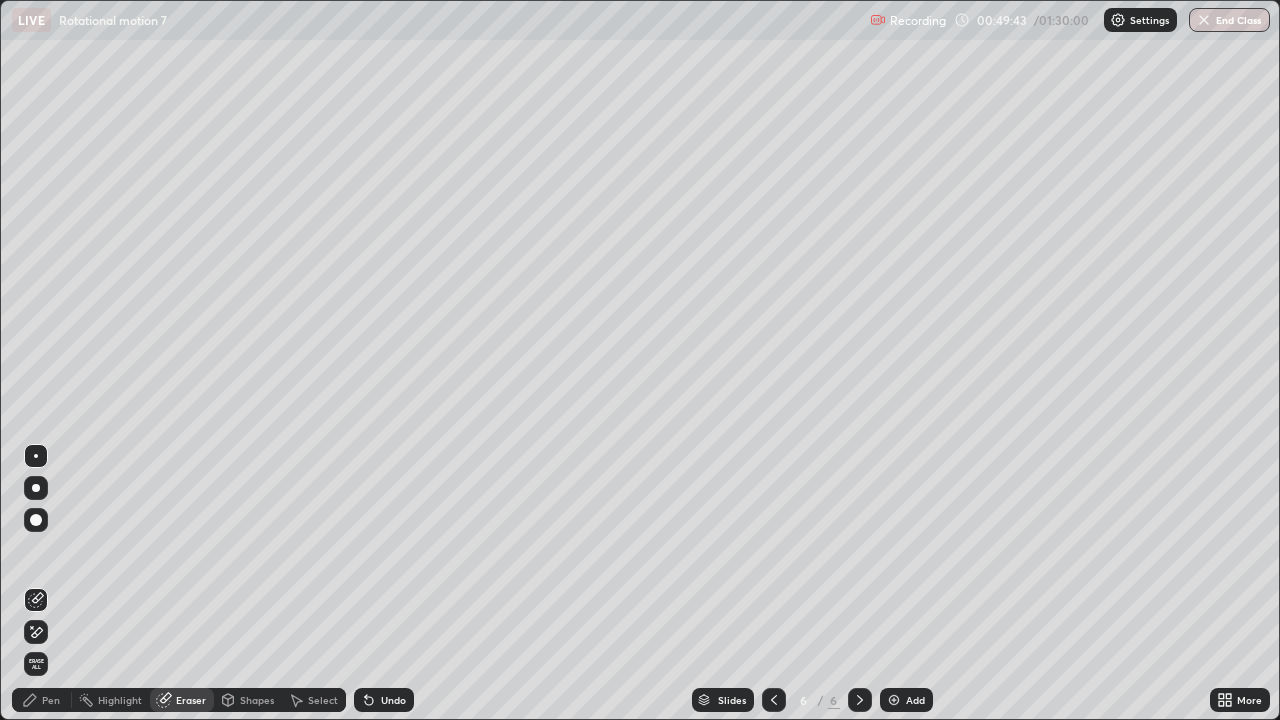 click on "Pen" at bounding box center (51, 700) 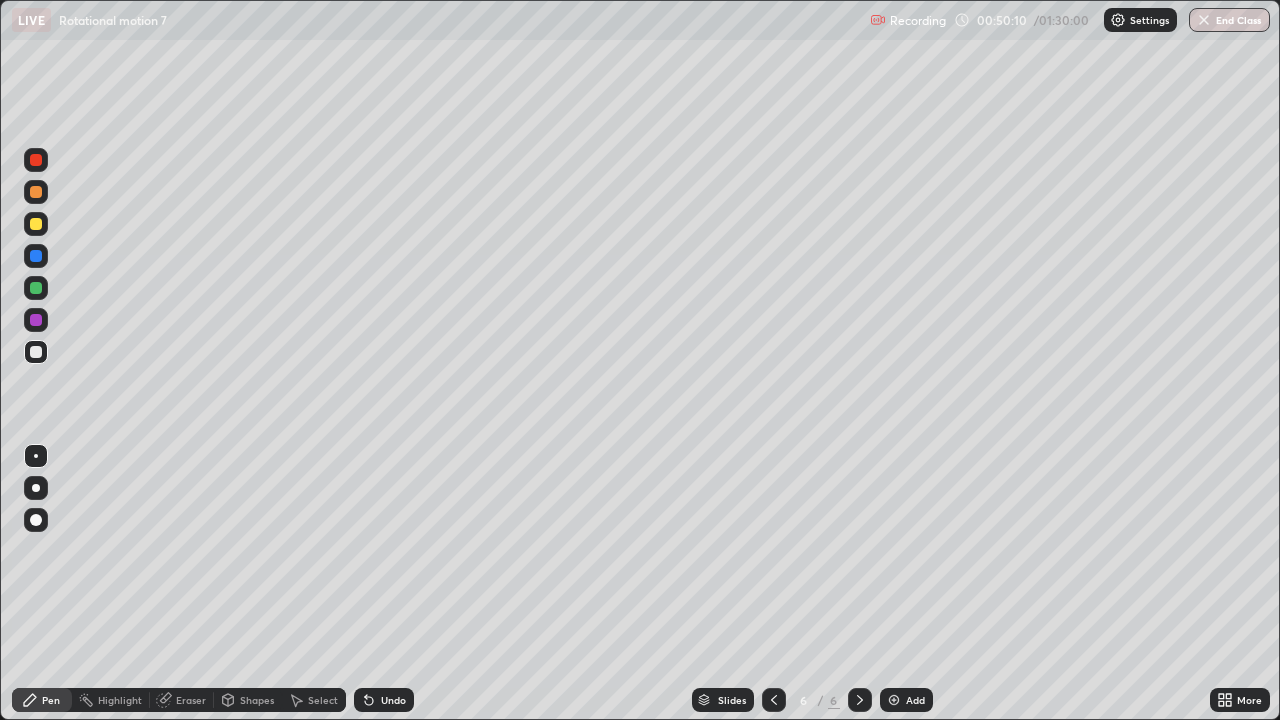click on "Undo" at bounding box center [393, 700] 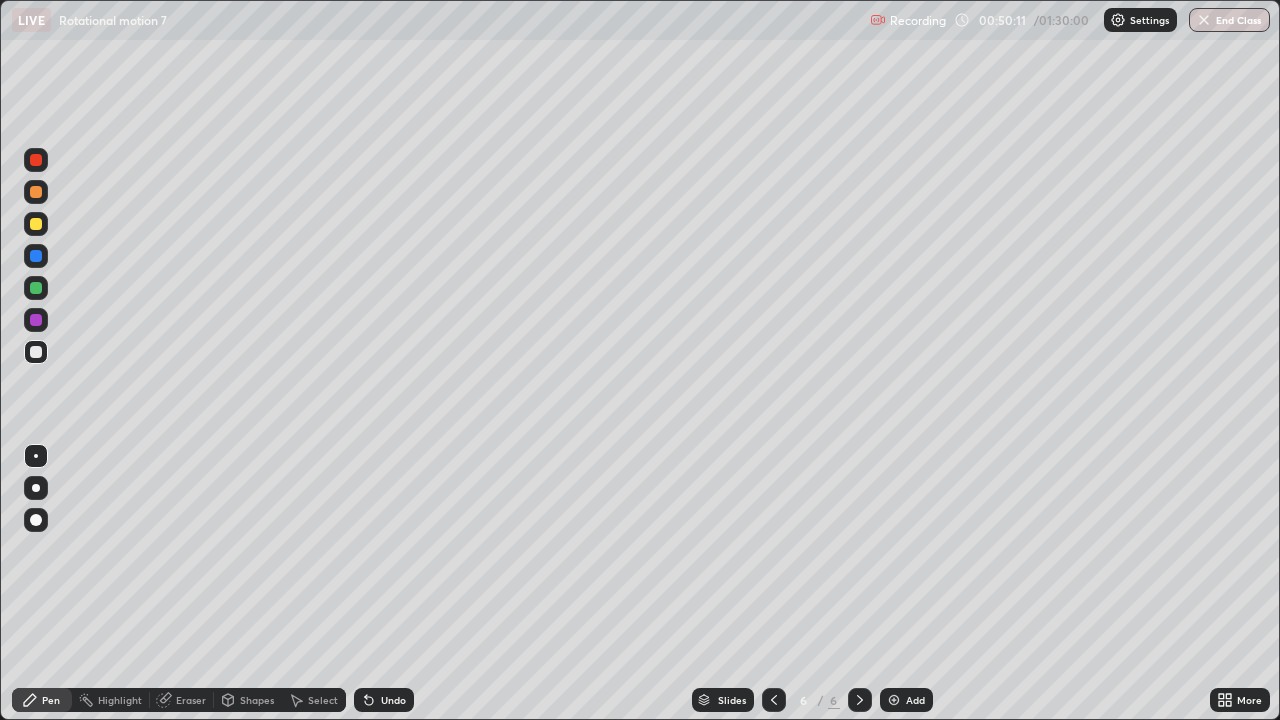 click on "Undo" at bounding box center [393, 700] 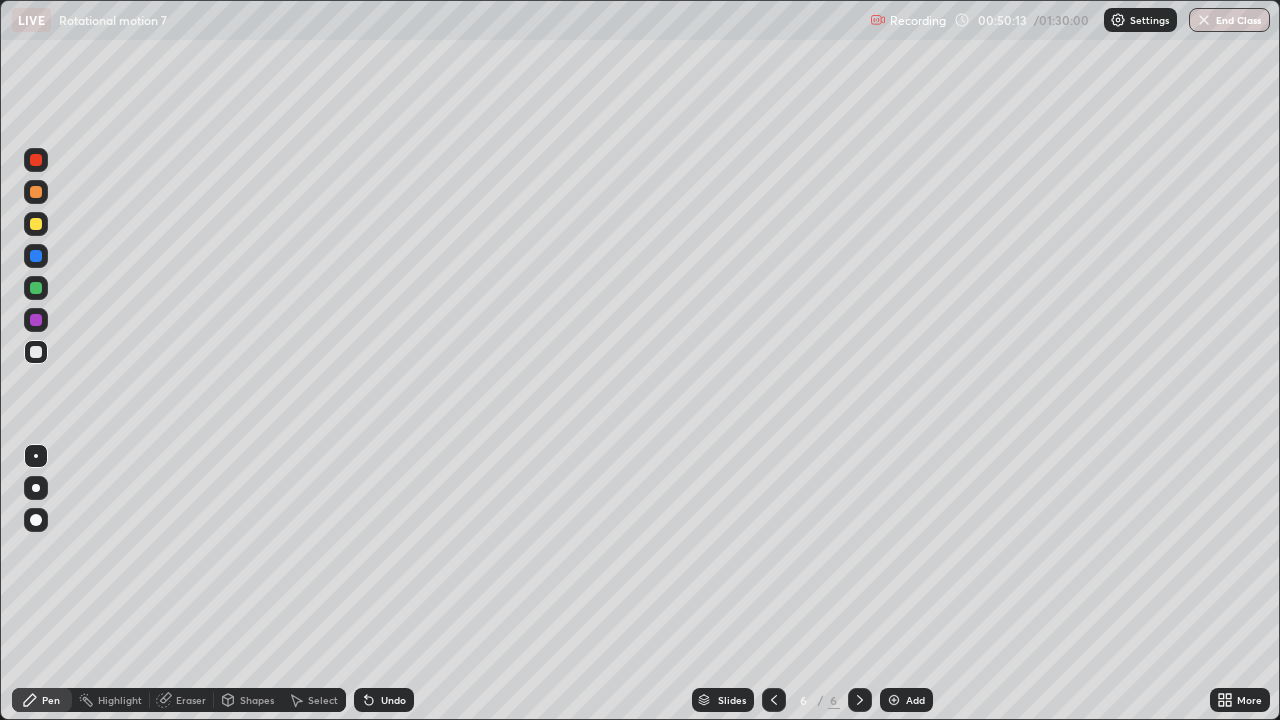 click on "Eraser" at bounding box center (191, 700) 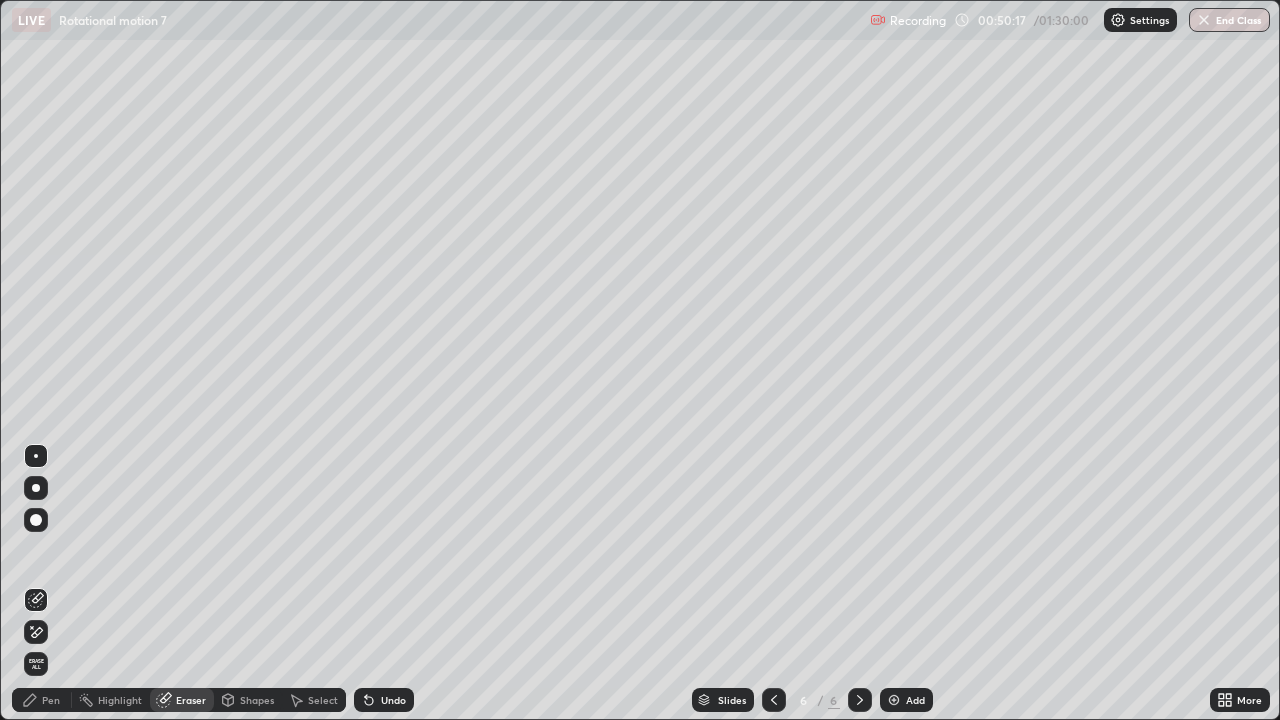 click on "Pen" at bounding box center [51, 700] 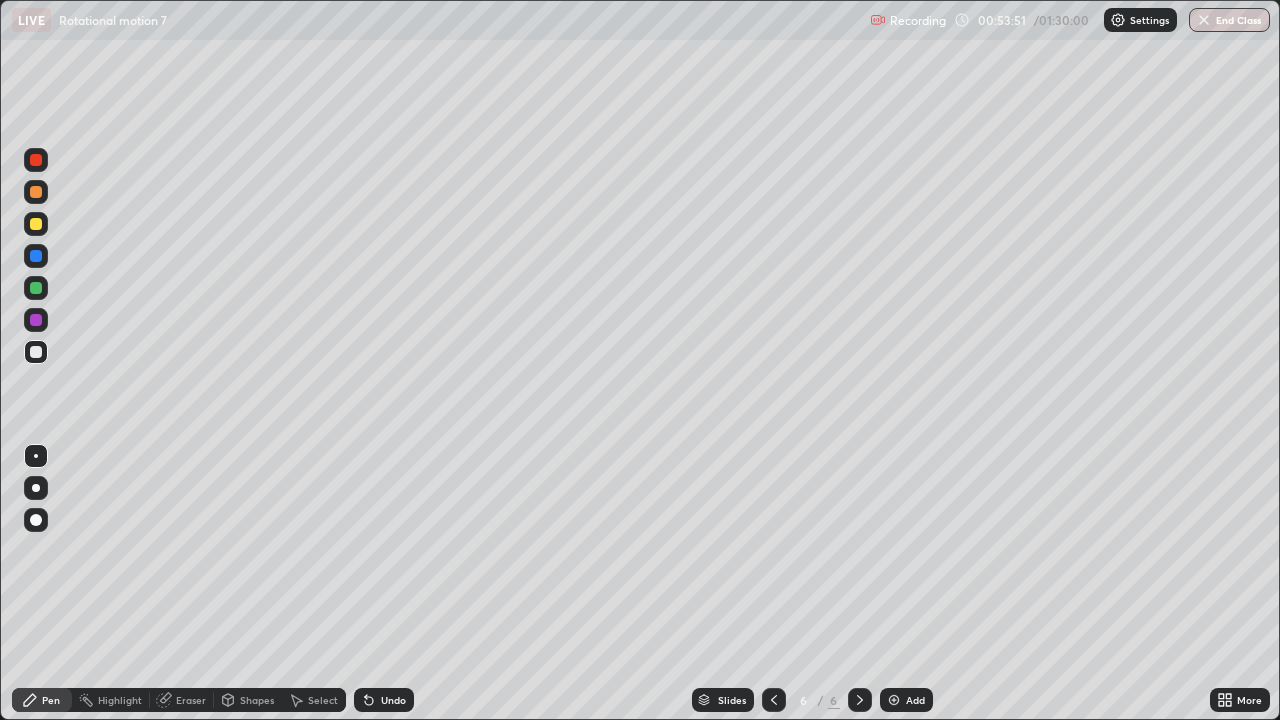 click at bounding box center (894, 700) 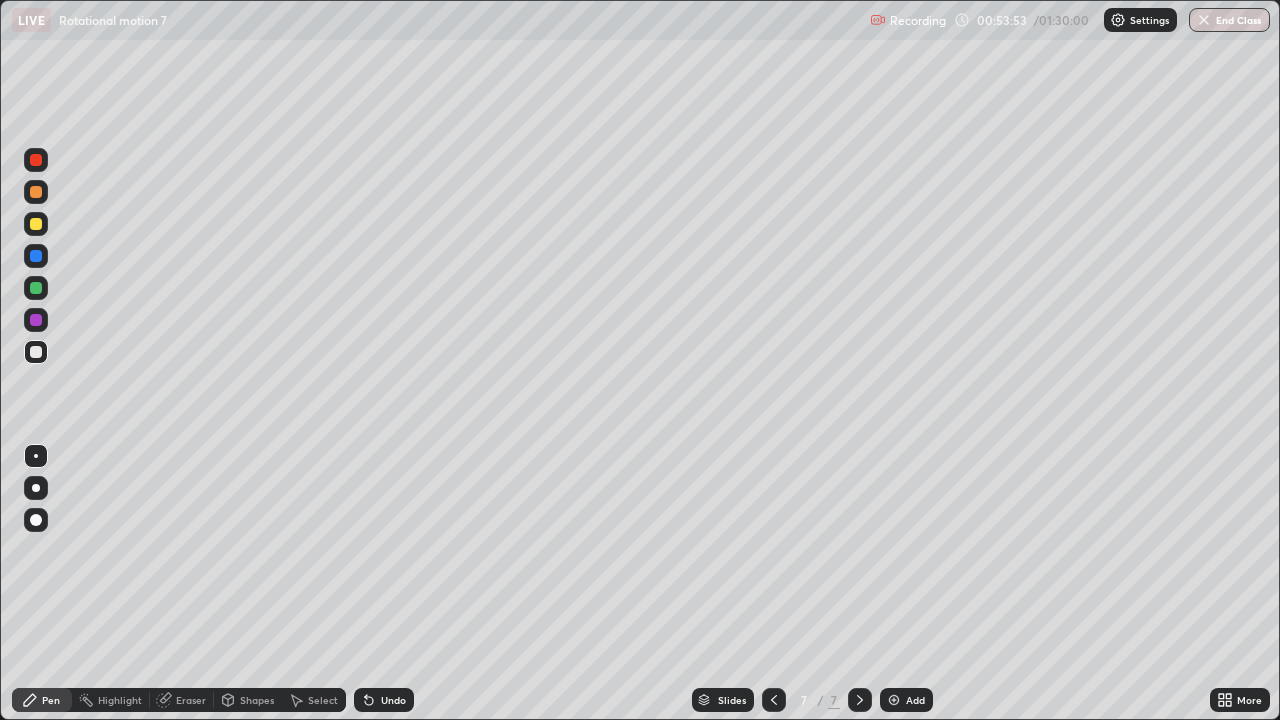 click at bounding box center [36, 288] 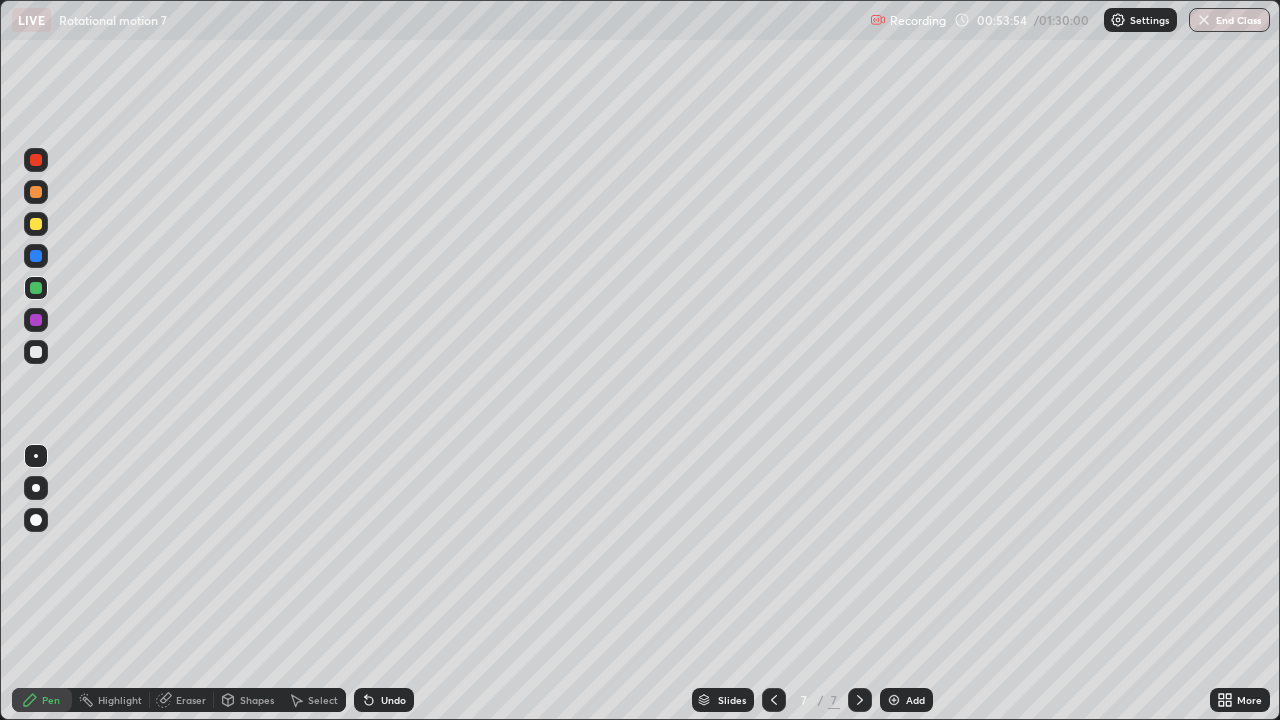 click on "Shapes" at bounding box center (257, 700) 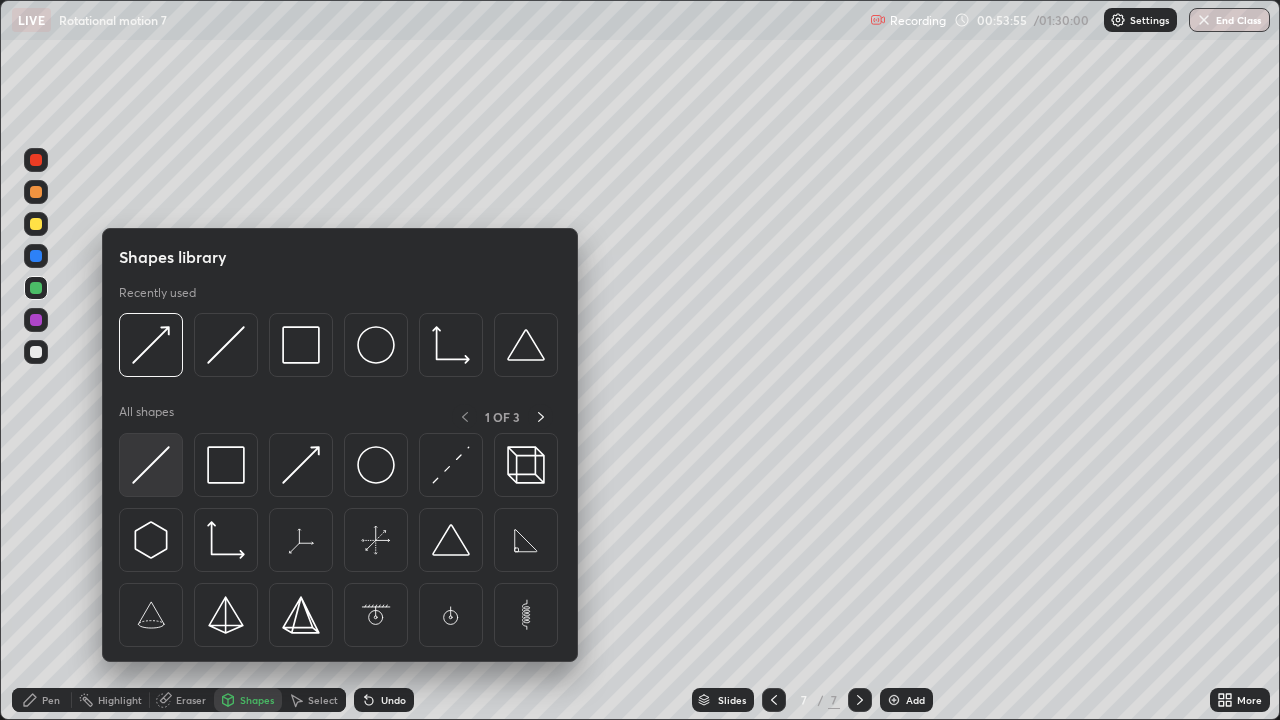 click at bounding box center [151, 465] 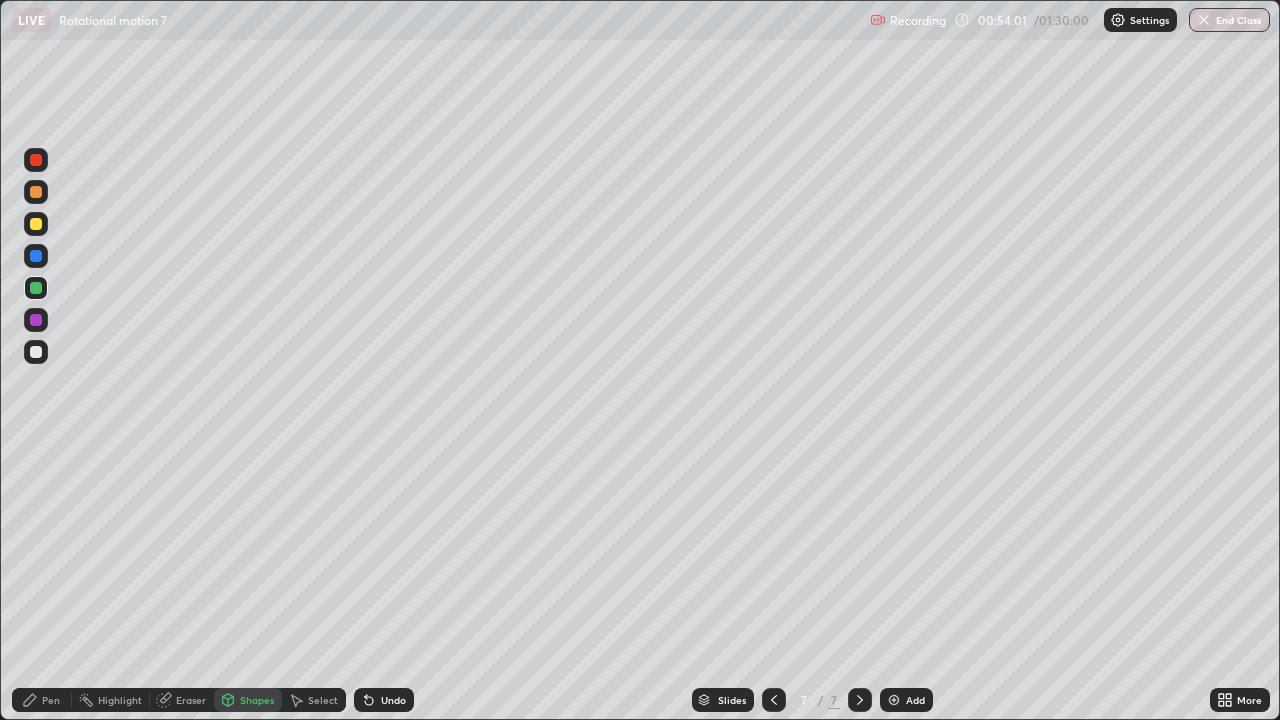 click at bounding box center [36, 352] 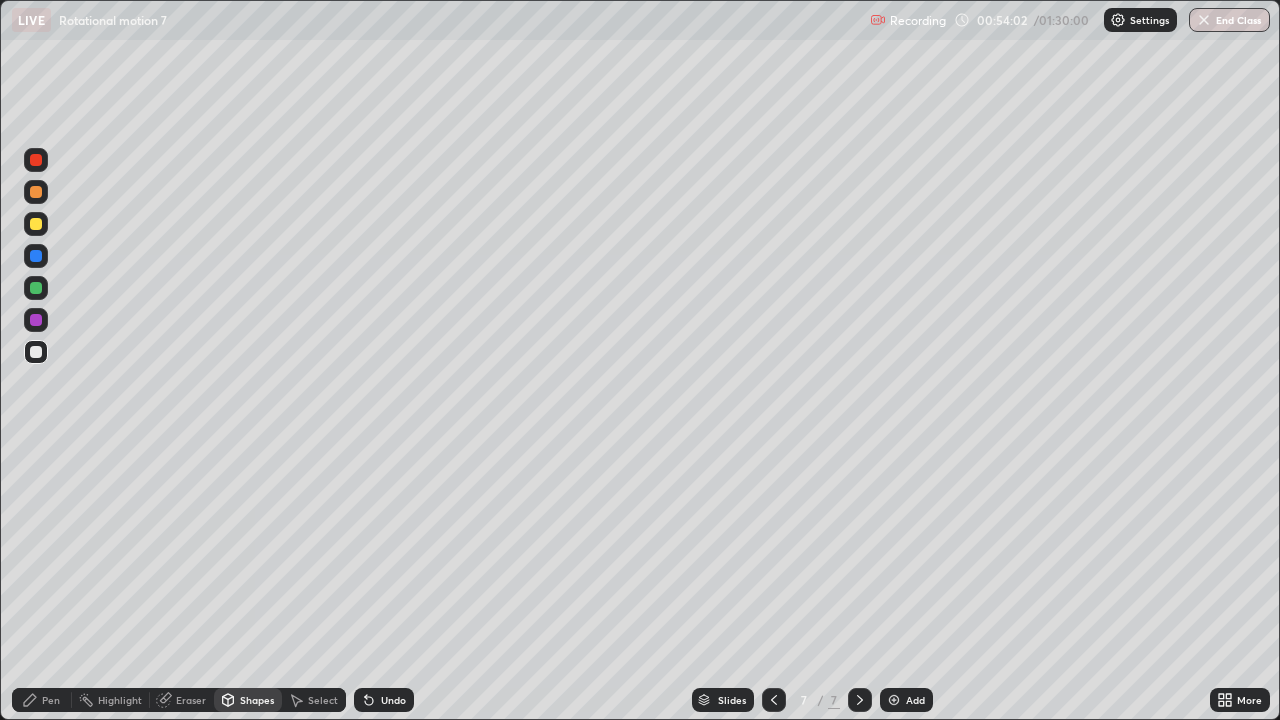 click on "Pen" at bounding box center (51, 700) 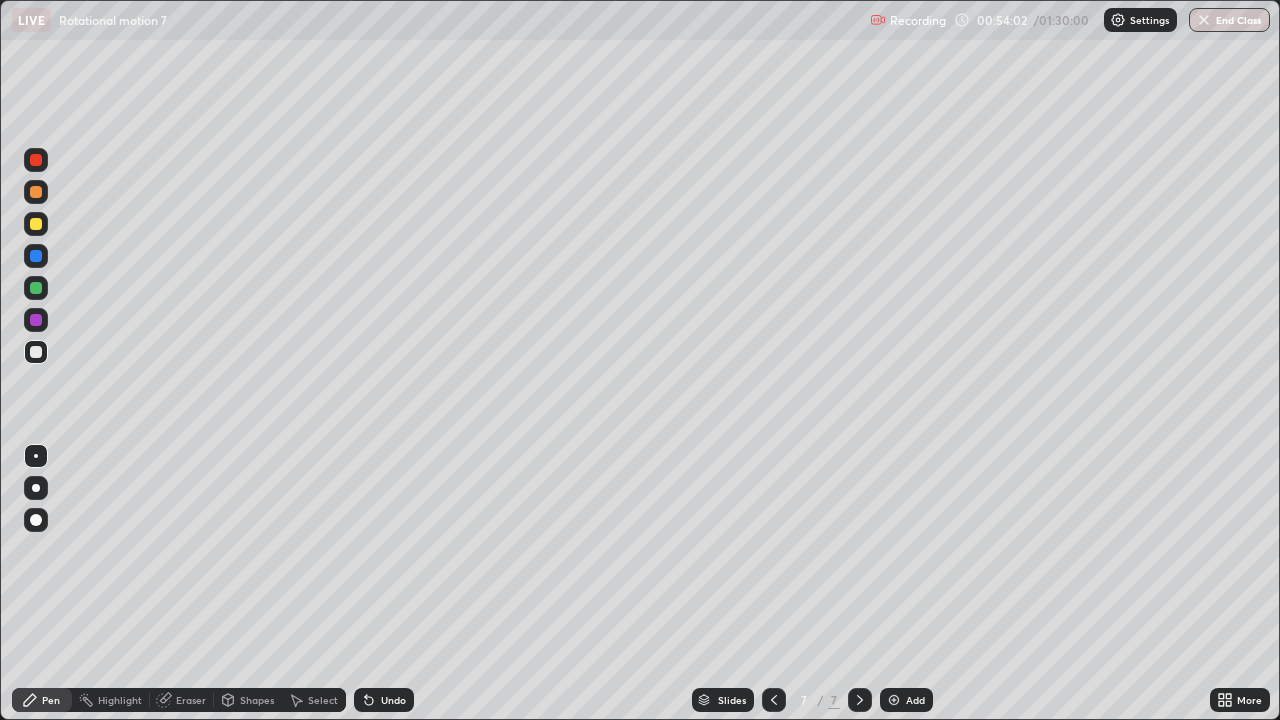 click at bounding box center [36, 520] 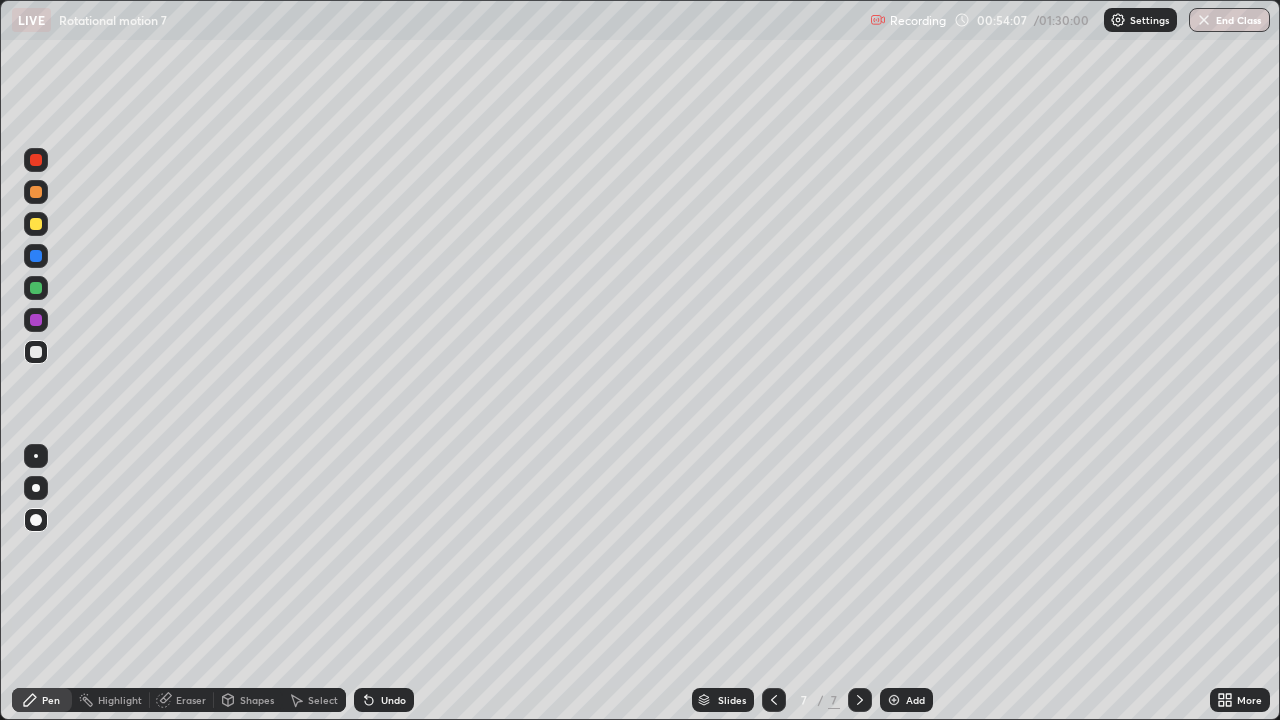 click on "Eraser" at bounding box center [191, 700] 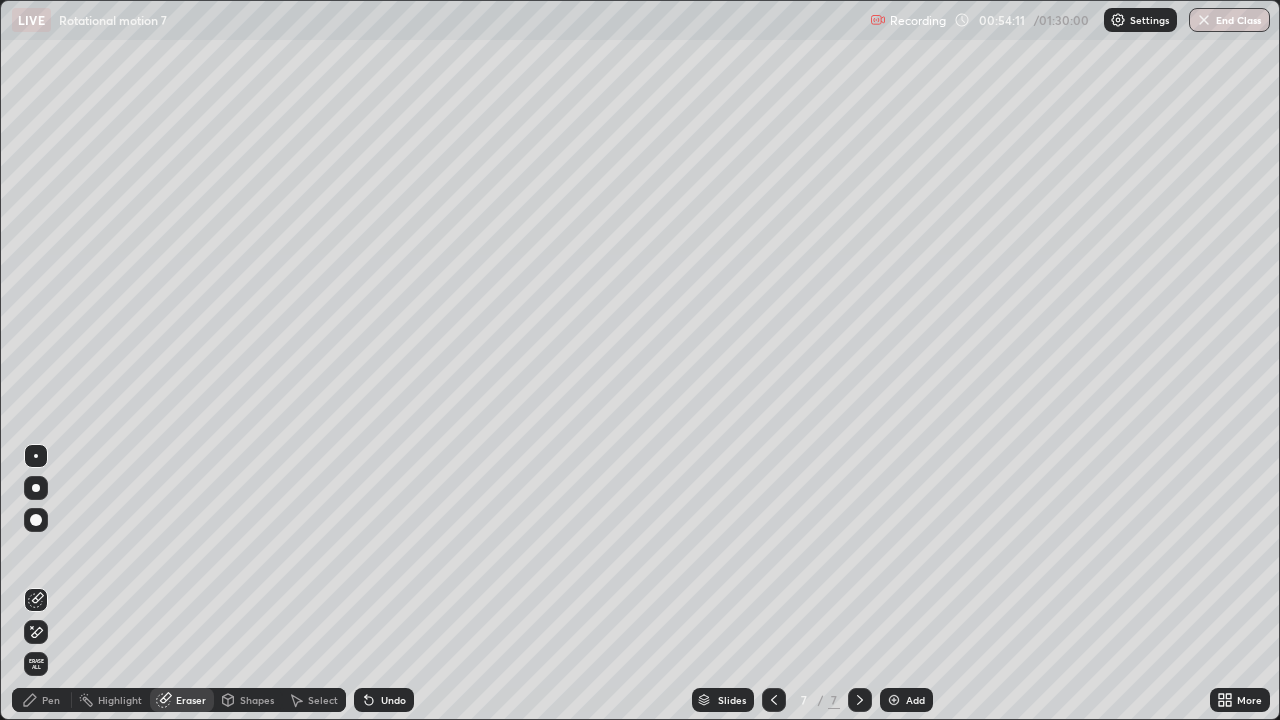 click on "Pen" at bounding box center (42, 700) 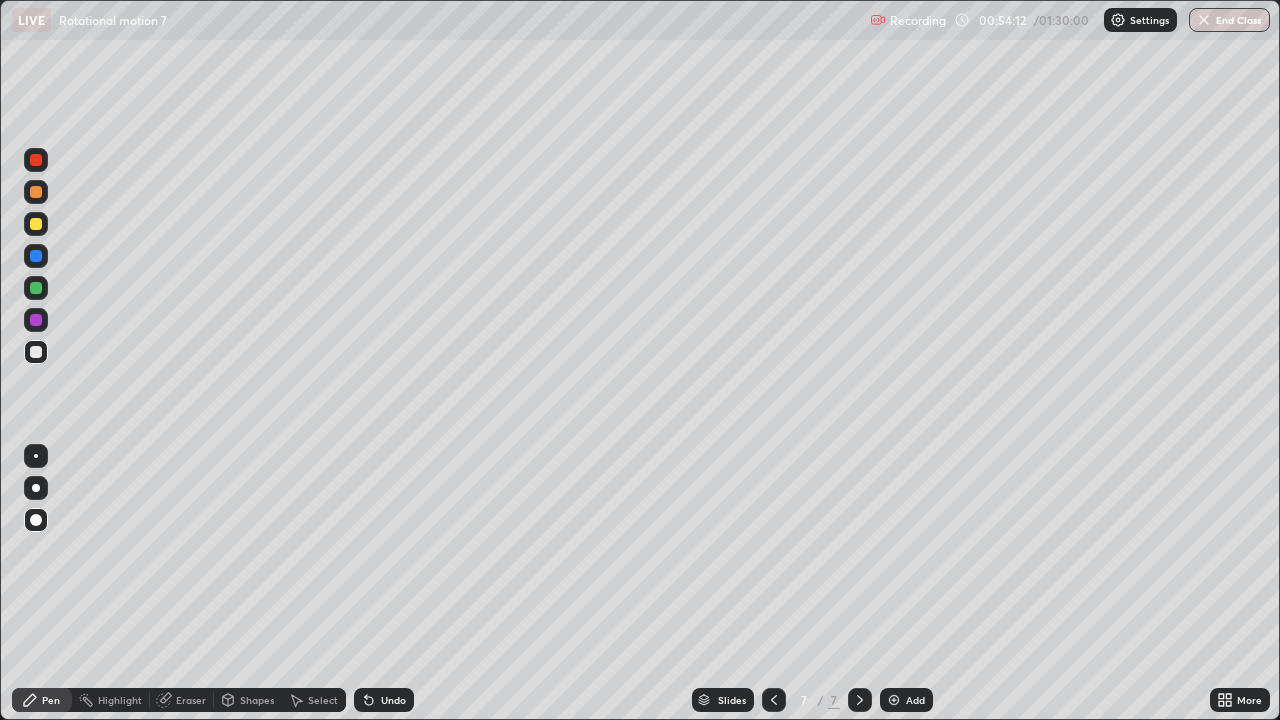 click on "Shapes" at bounding box center (257, 700) 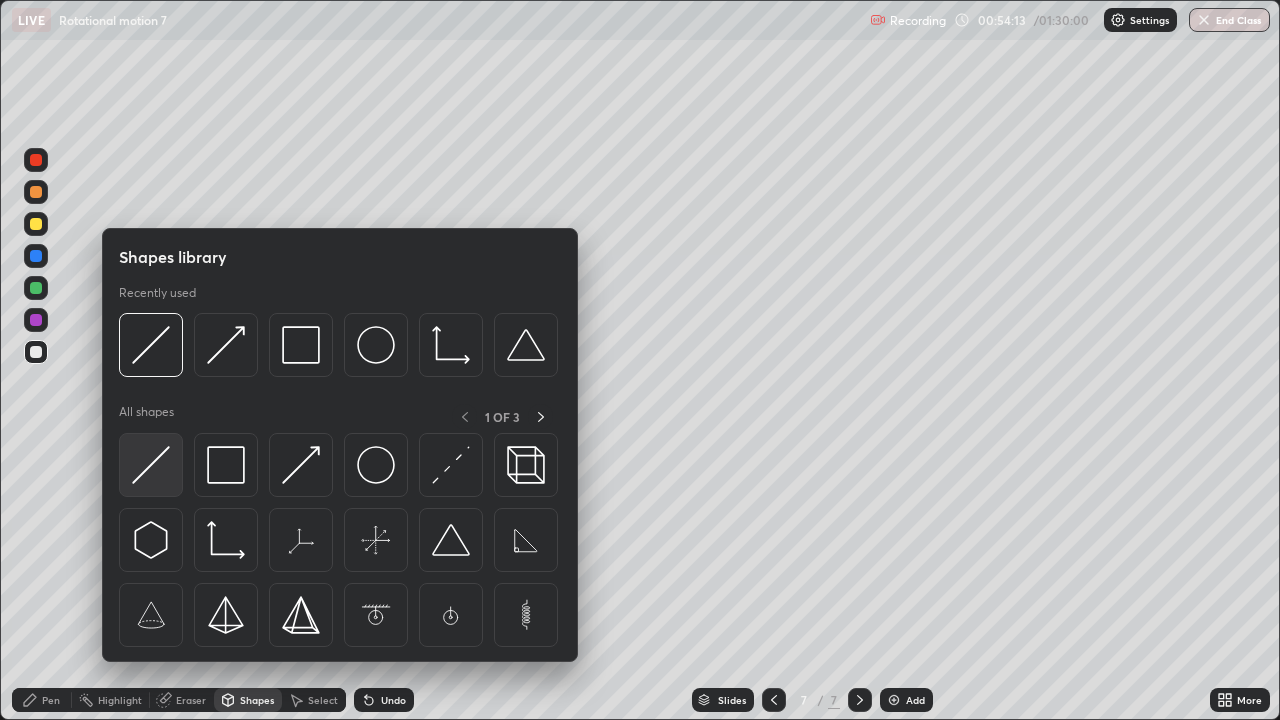 click at bounding box center (151, 465) 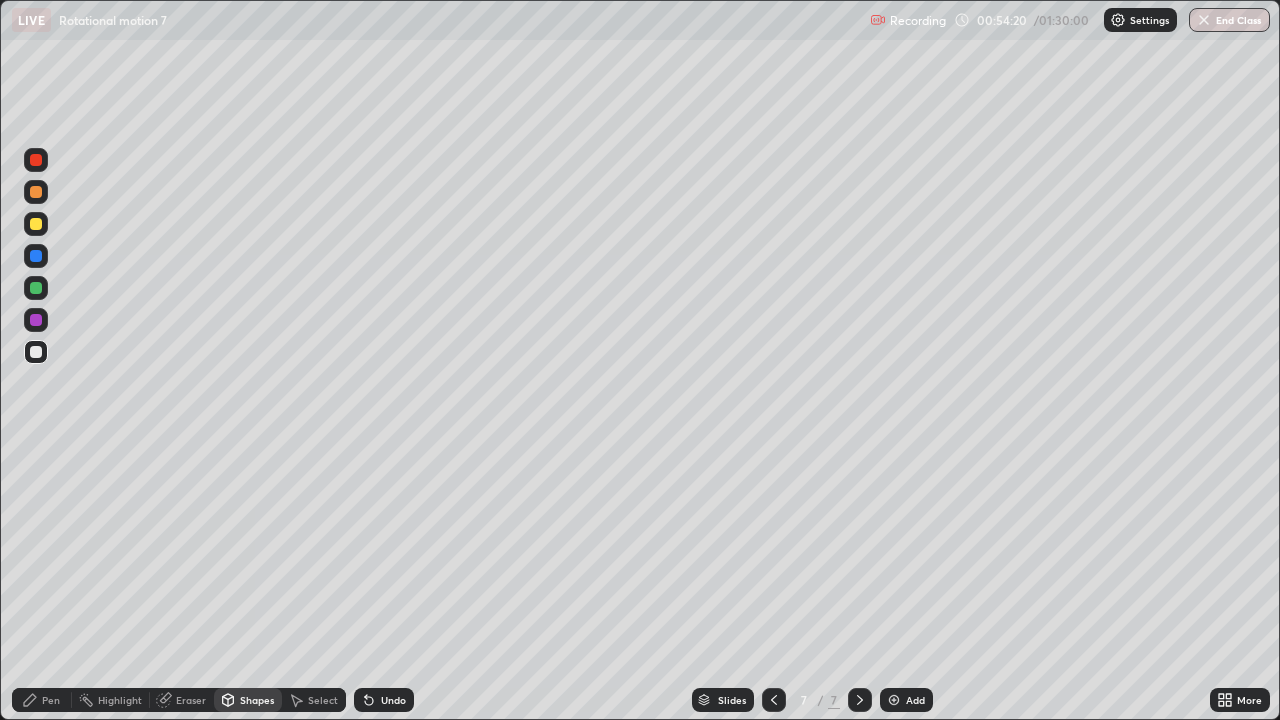 click on "Pen" at bounding box center (51, 700) 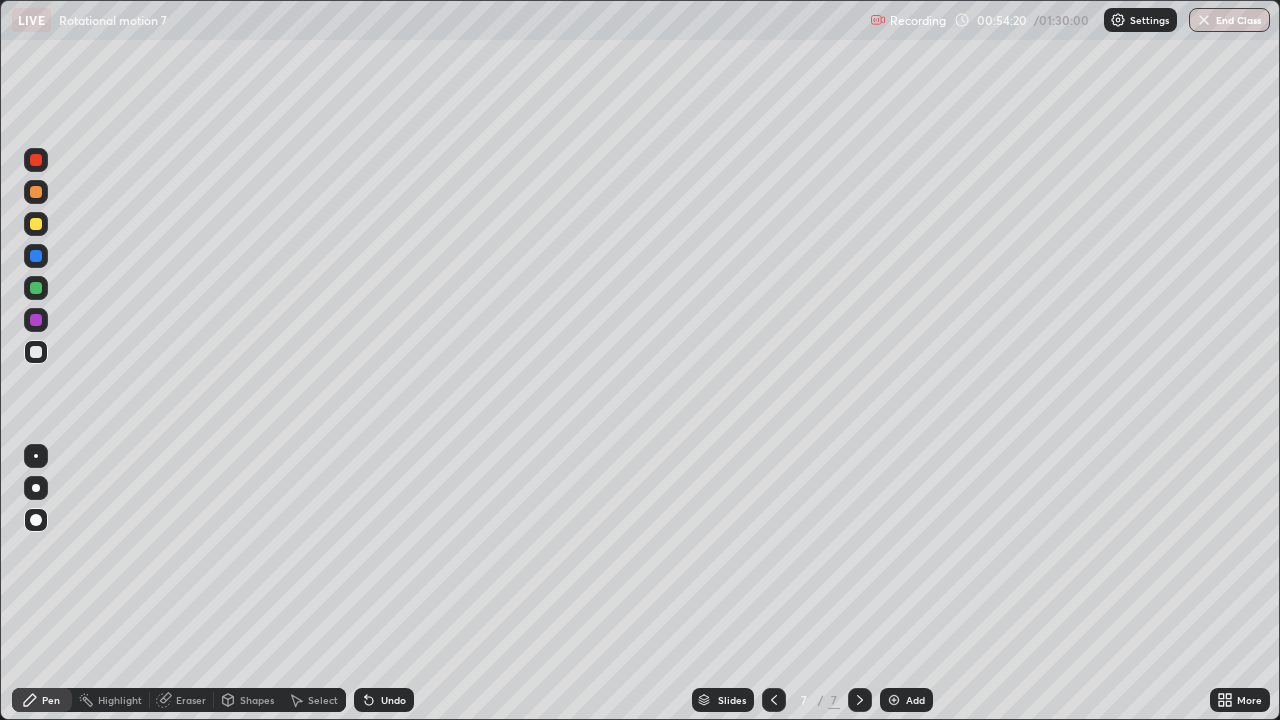 click at bounding box center (36, 520) 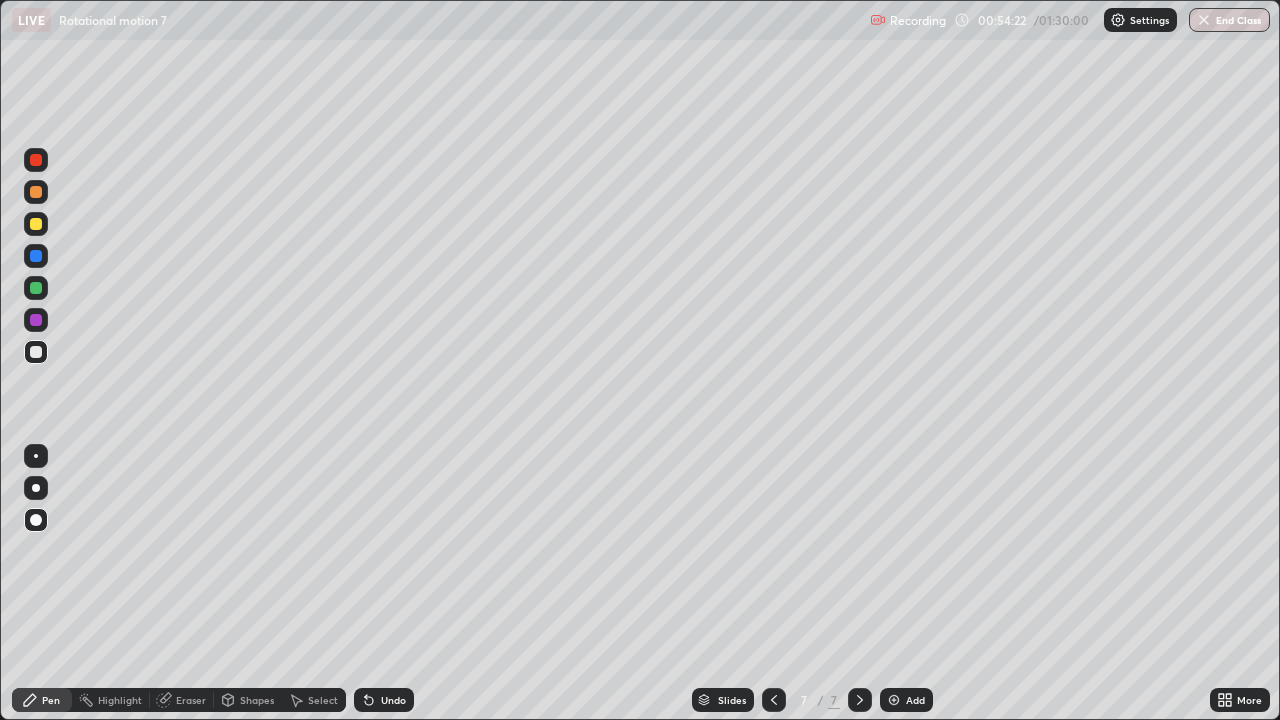 click at bounding box center (36, 192) 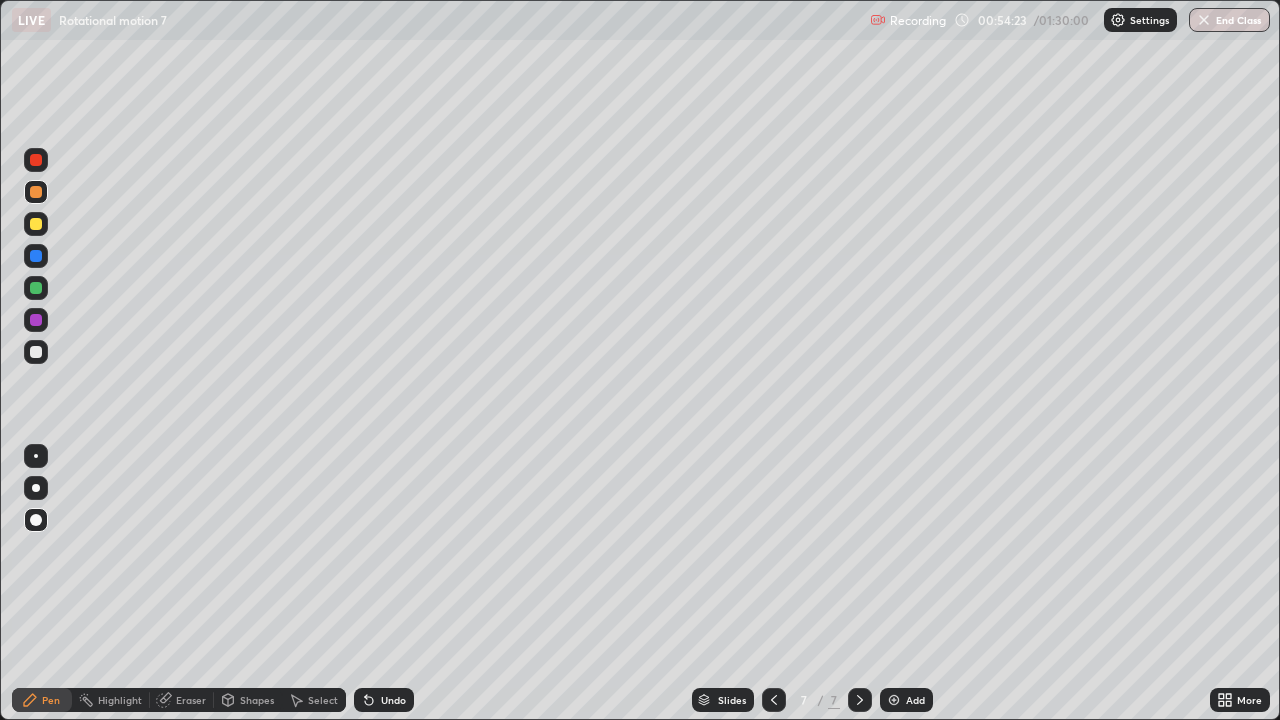 click on "Shapes" at bounding box center (257, 700) 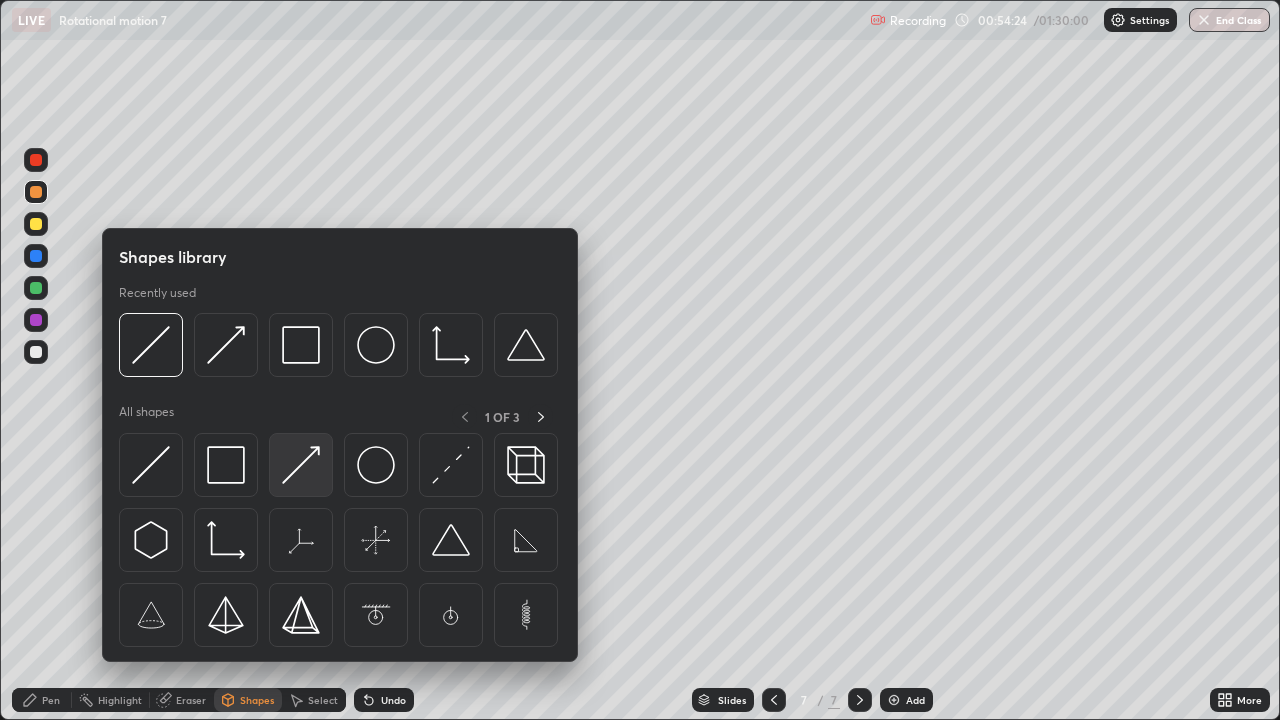 click at bounding box center (301, 465) 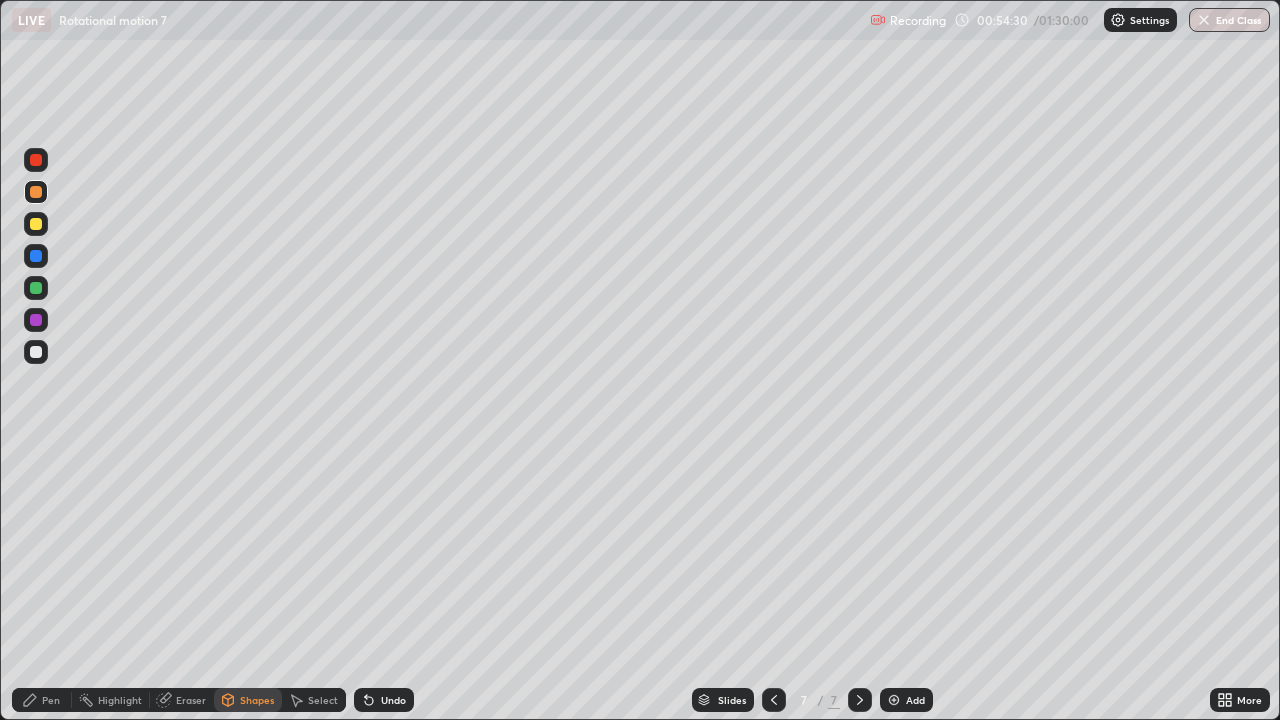 click on "Pen" at bounding box center [42, 700] 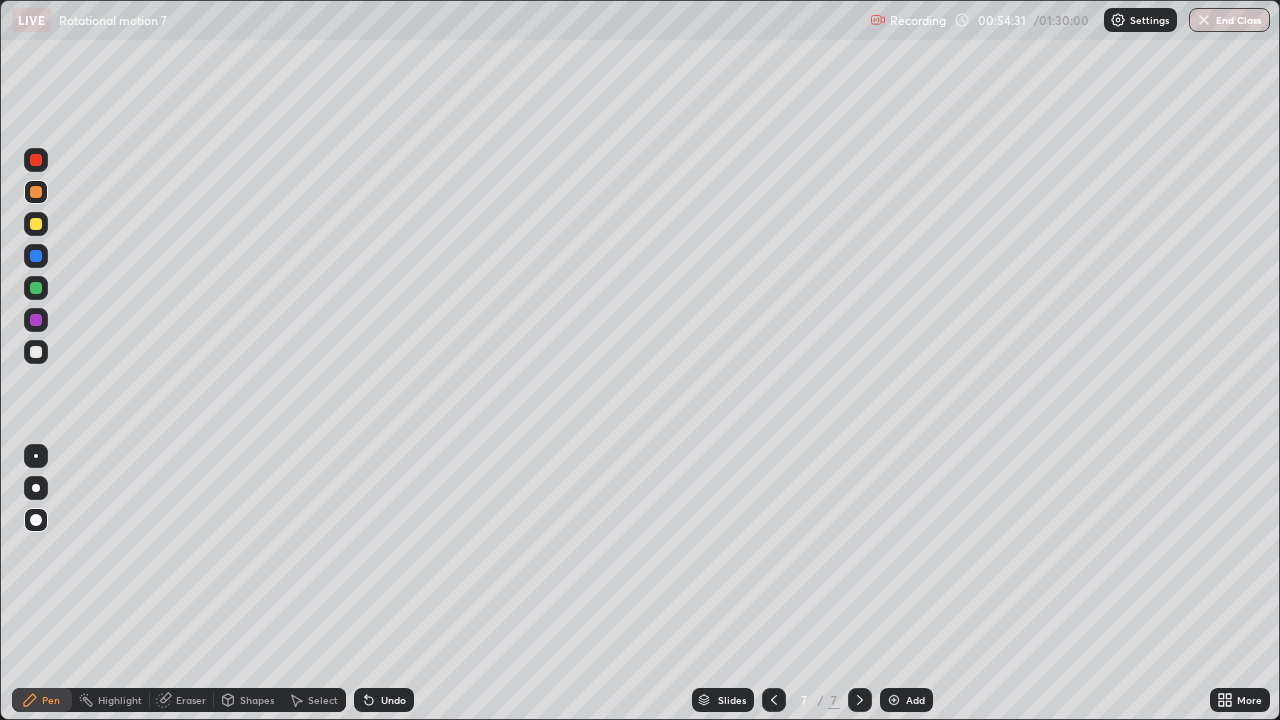 click at bounding box center (36, 456) 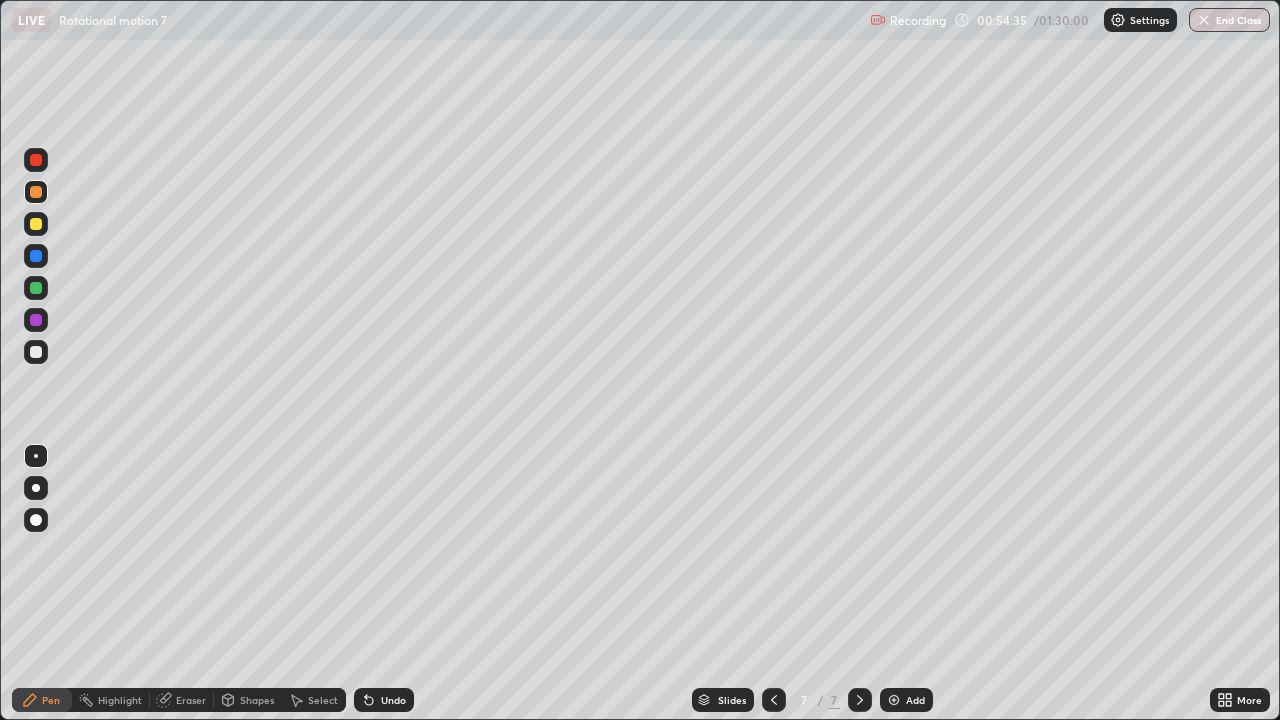 click at bounding box center (36, 288) 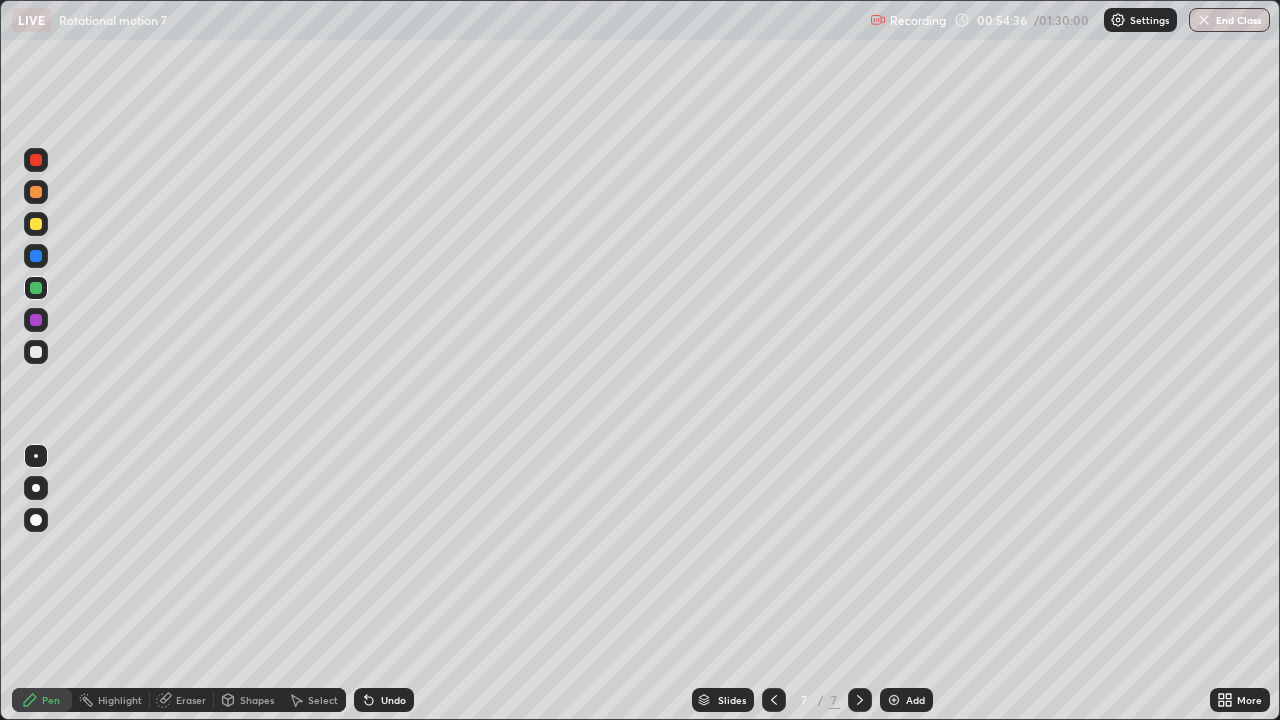 click at bounding box center [36, 320] 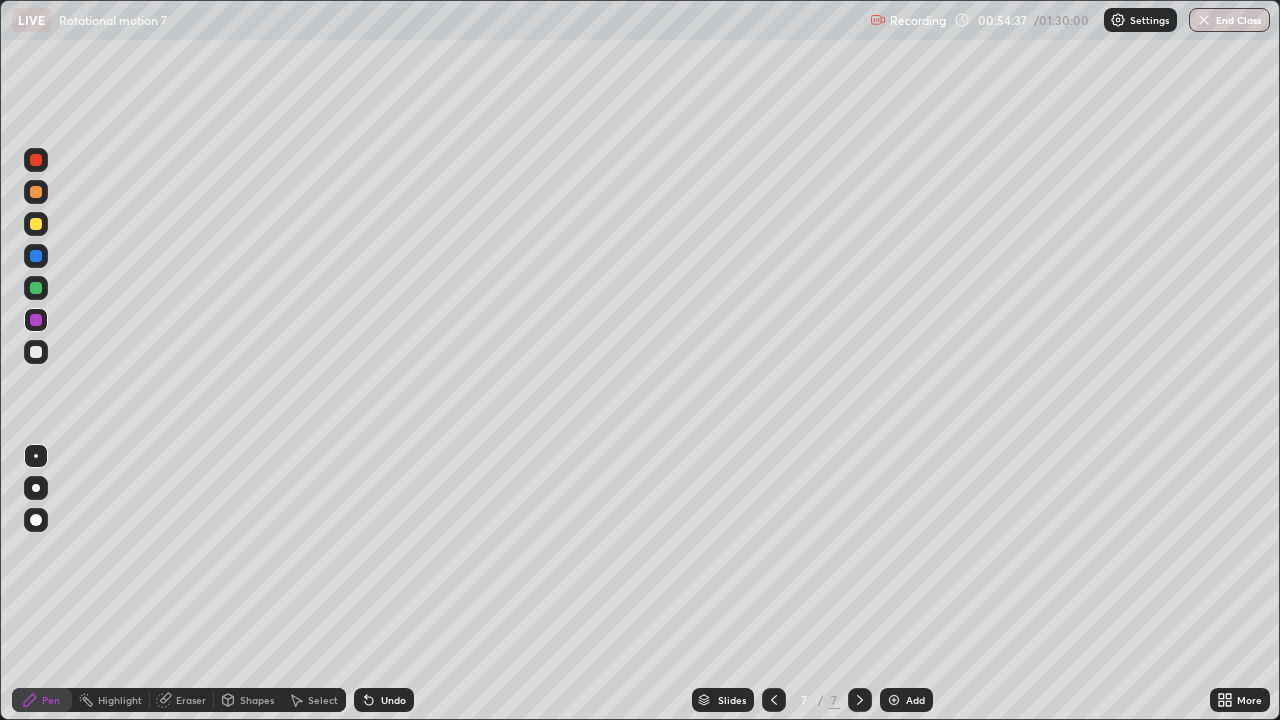 click on "Shapes" at bounding box center (248, 700) 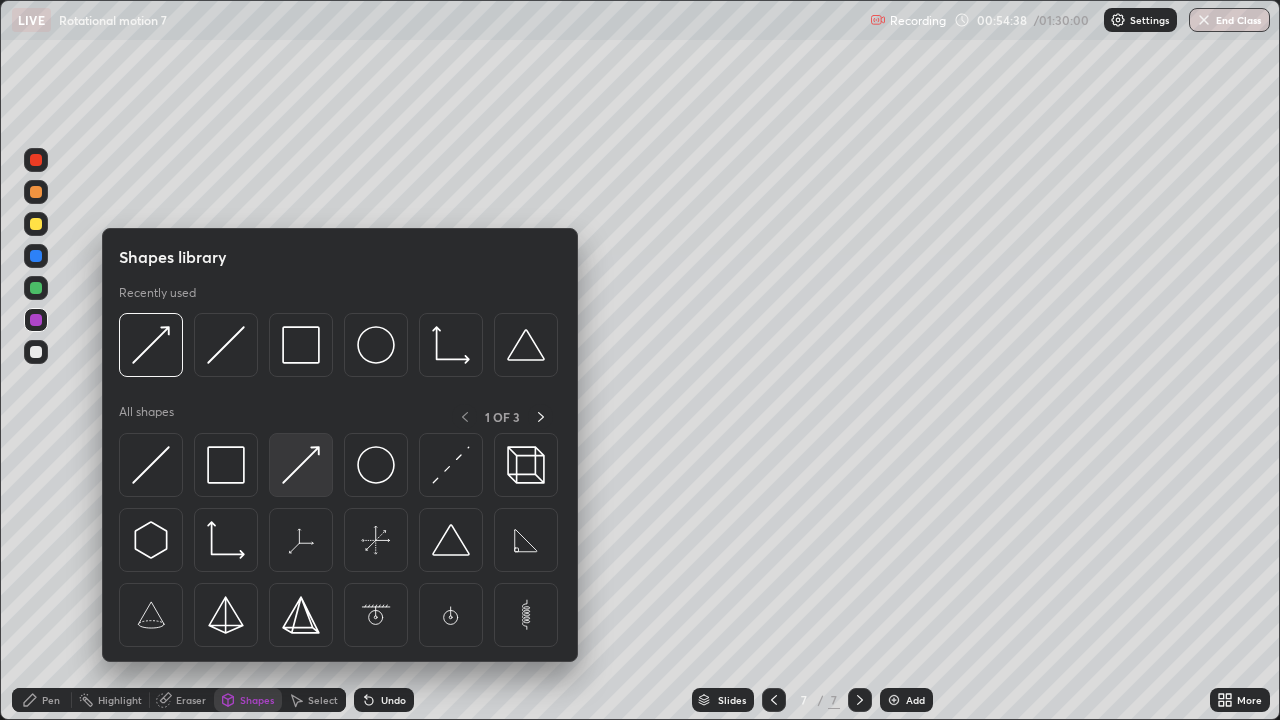 click at bounding box center (301, 465) 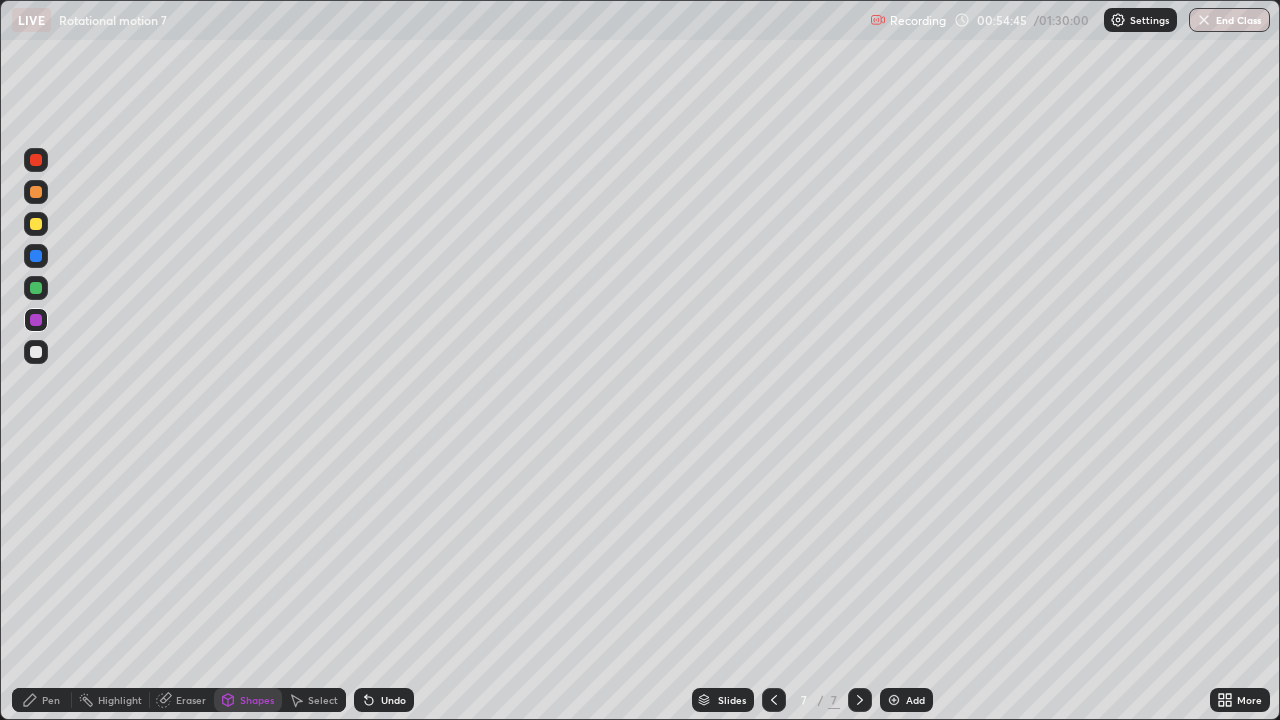 click on "Pen" at bounding box center [51, 700] 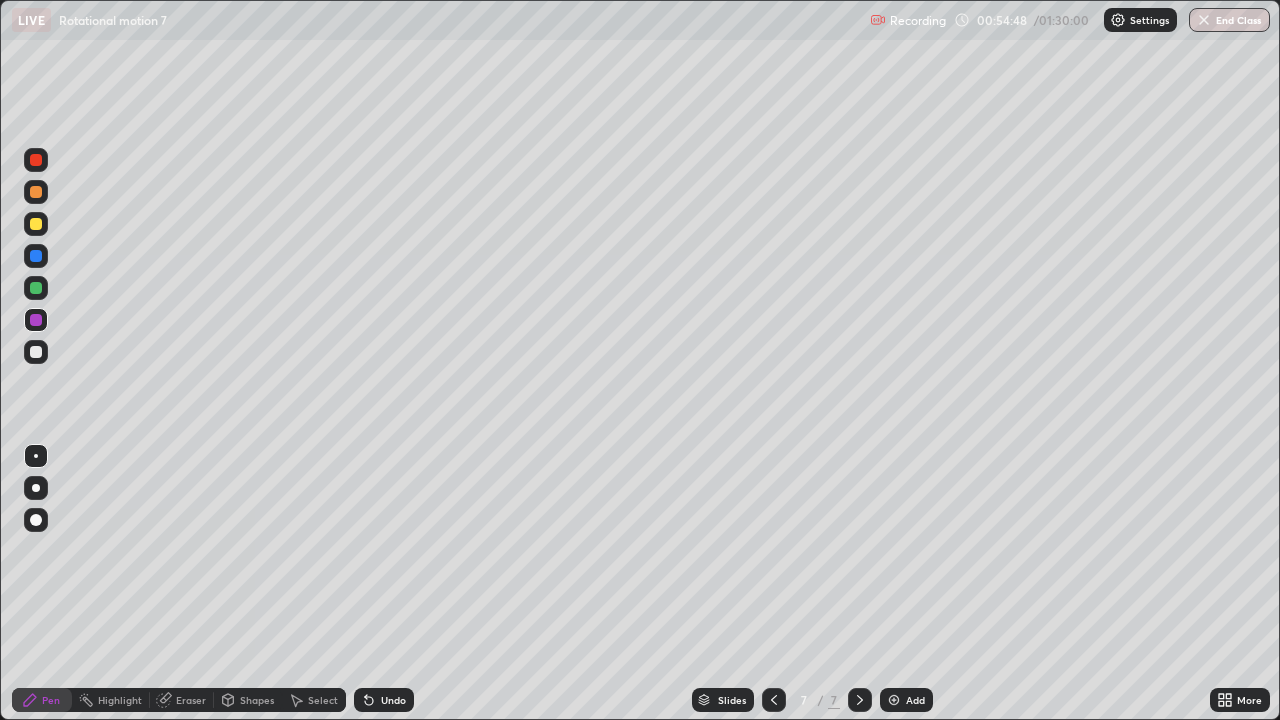 click on "Shapes" at bounding box center (257, 700) 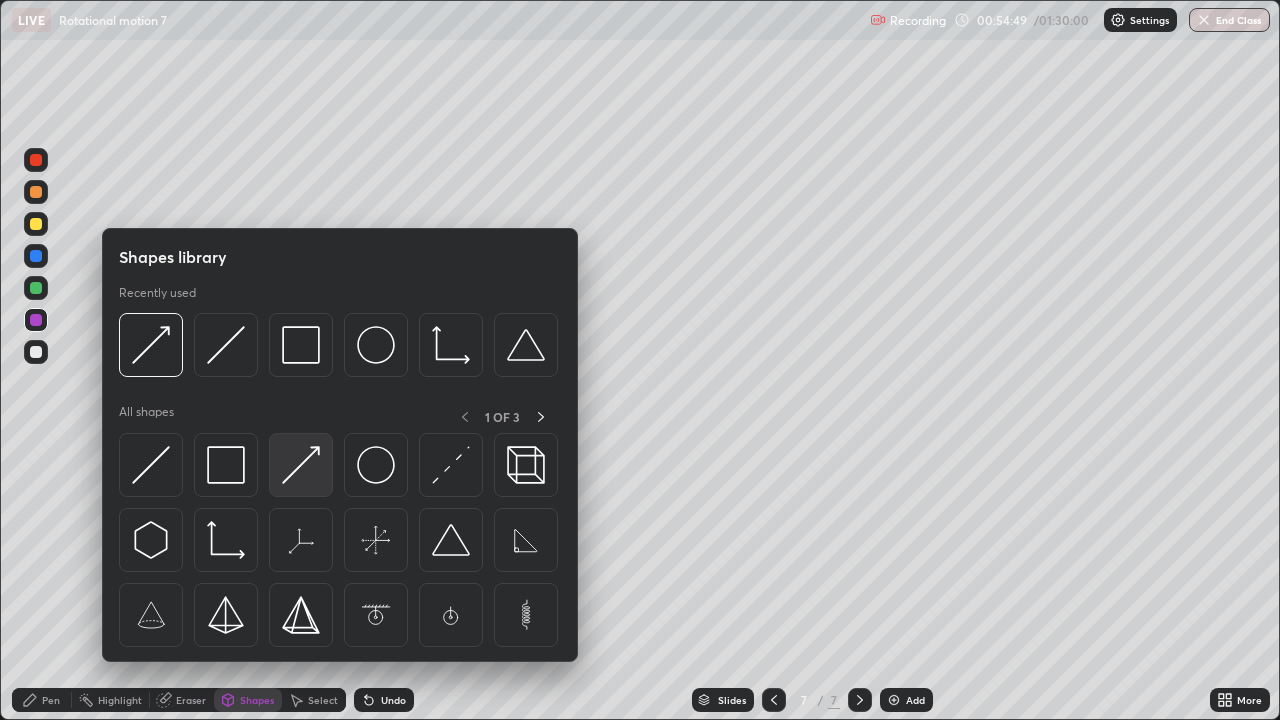 click at bounding box center (301, 465) 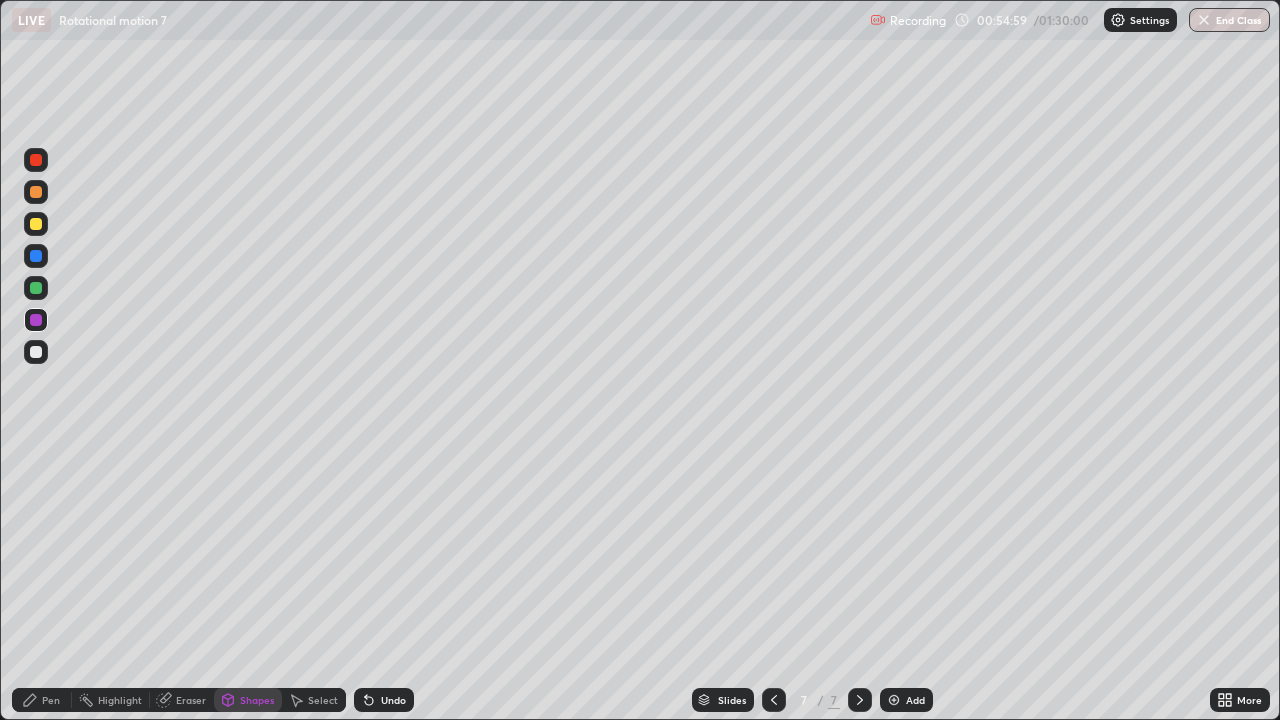 click at bounding box center (774, 700) 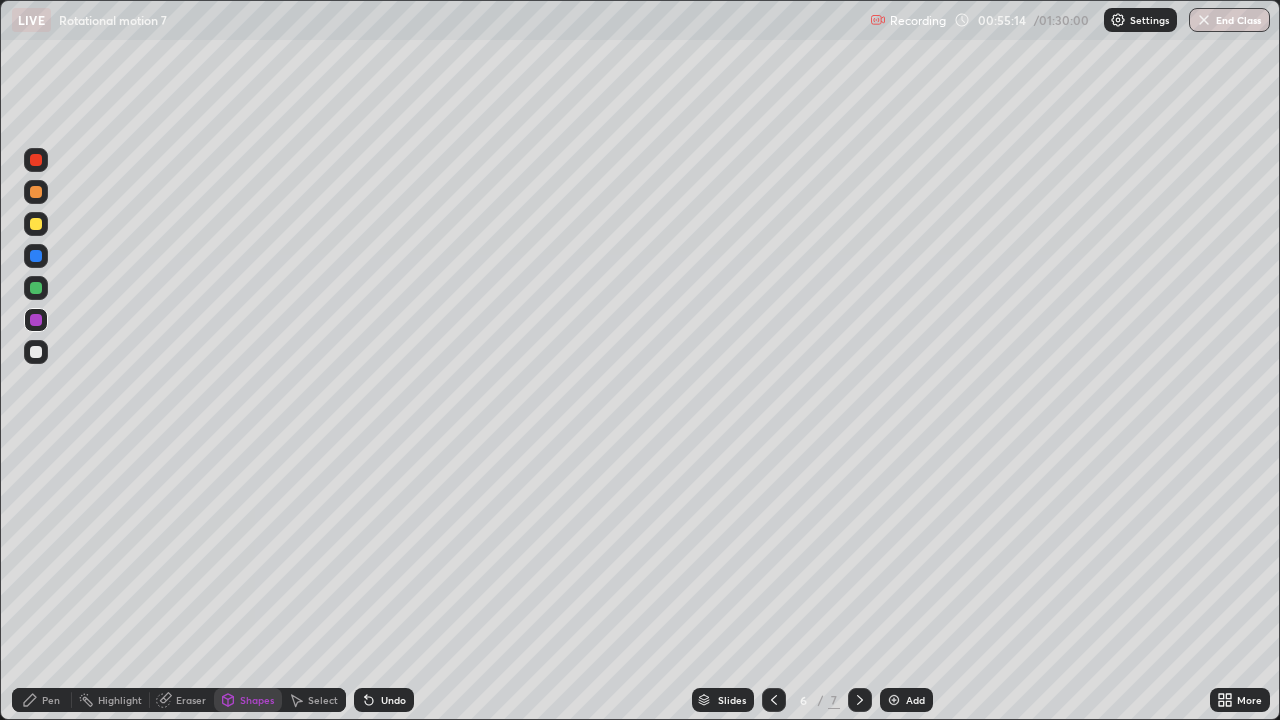 click 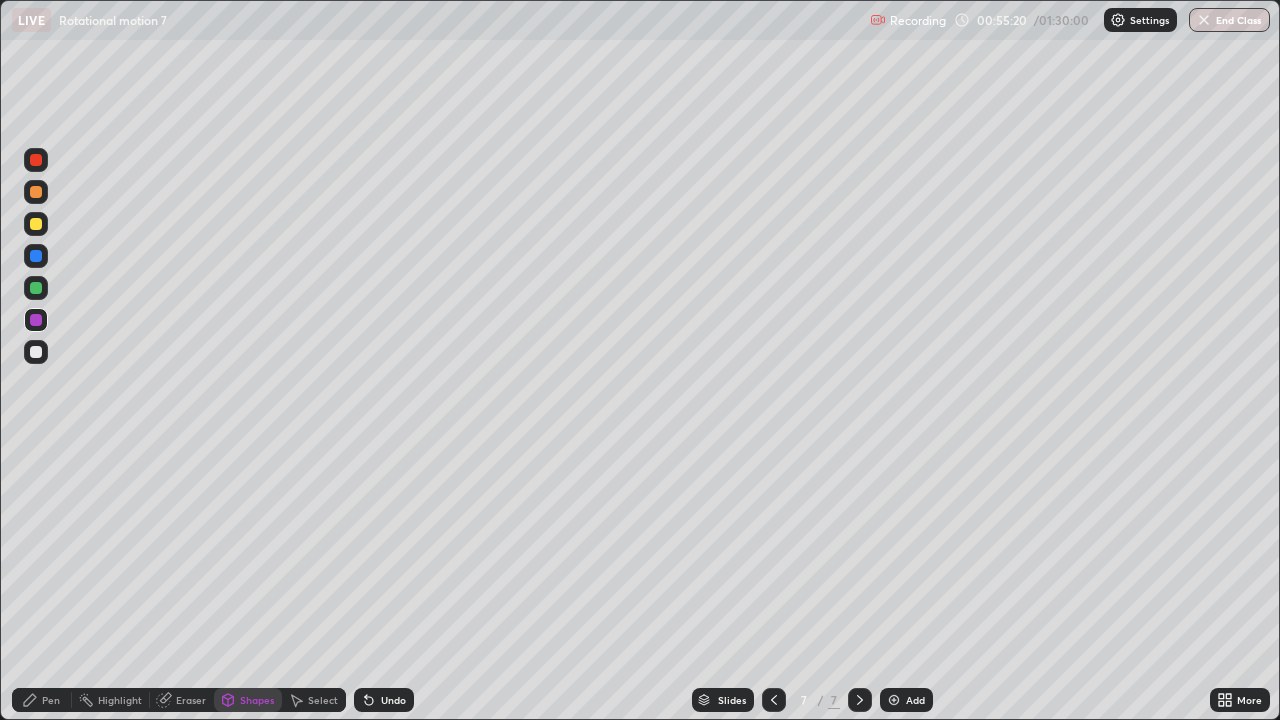 click on "Pen" at bounding box center [42, 700] 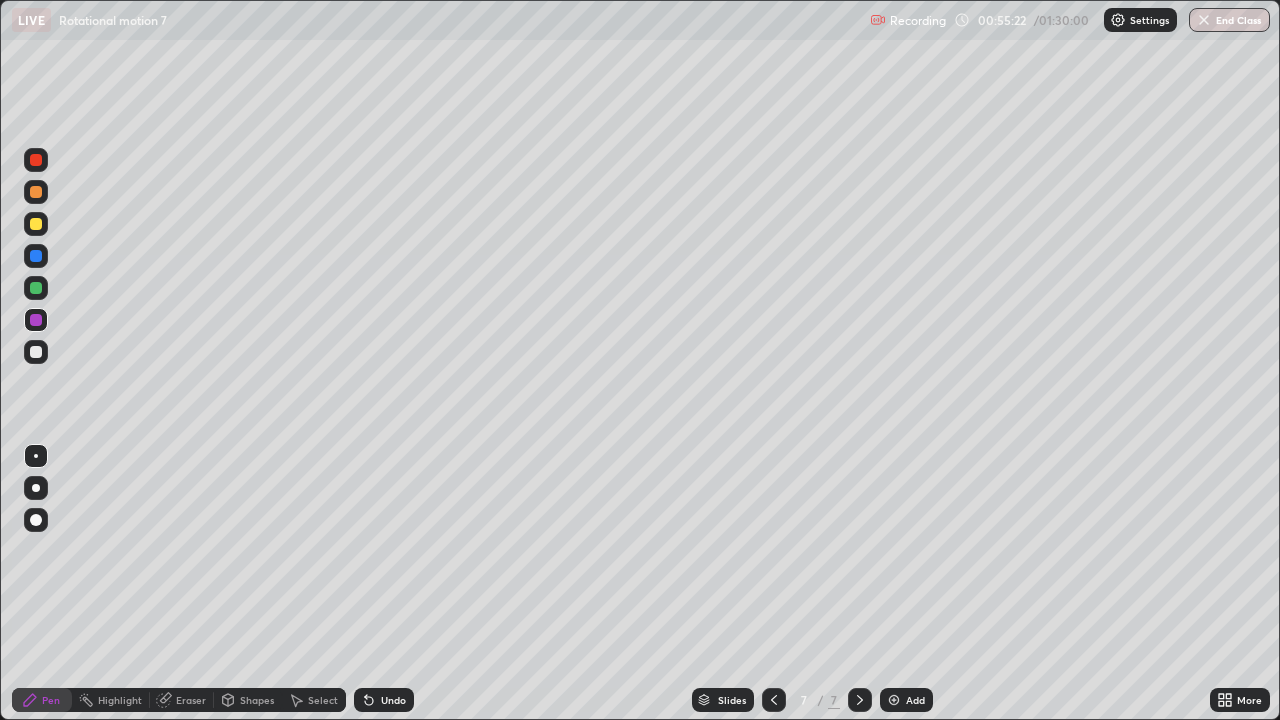 click at bounding box center (36, 224) 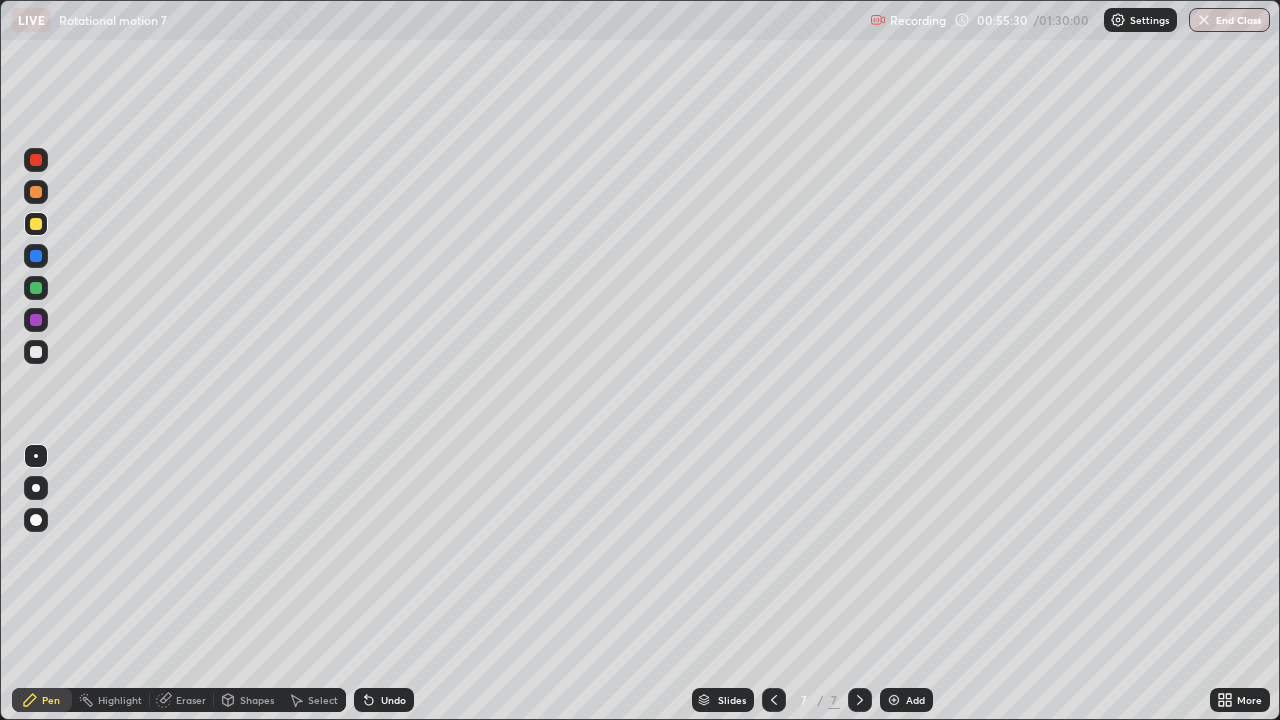 click on "Eraser" at bounding box center (191, 700) 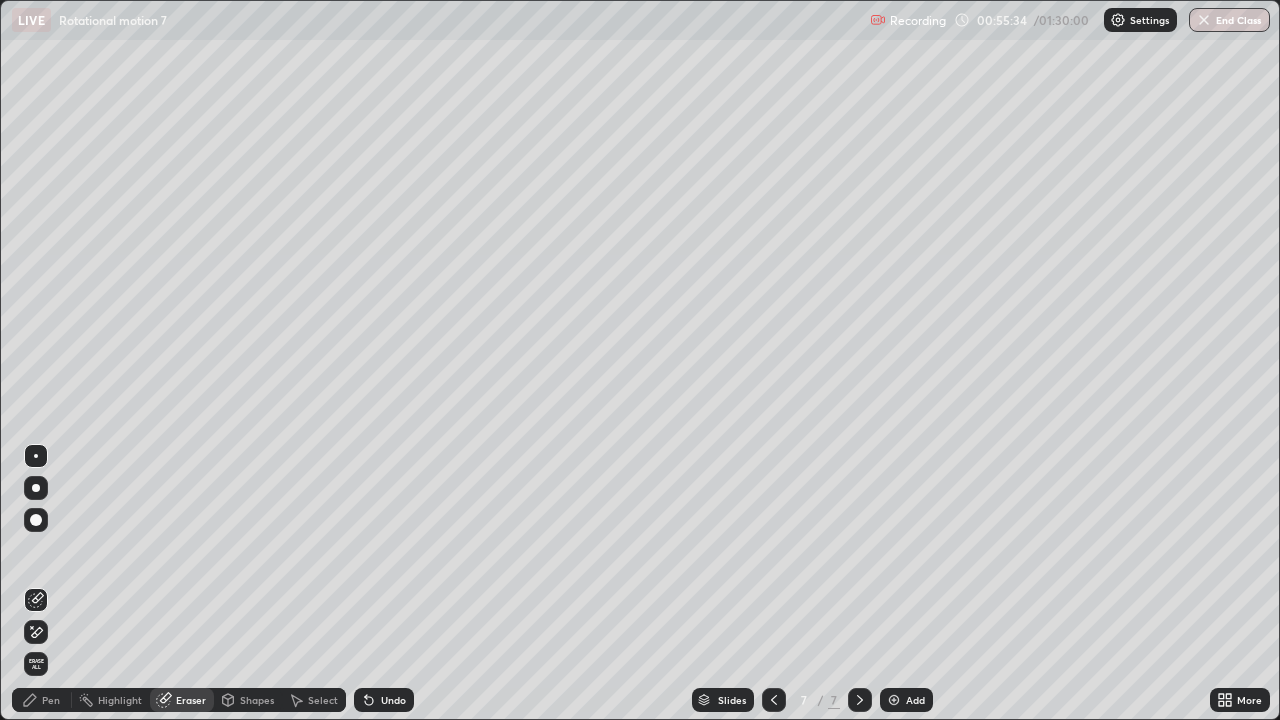 click on "Pen" at bounding box center [42, 700] 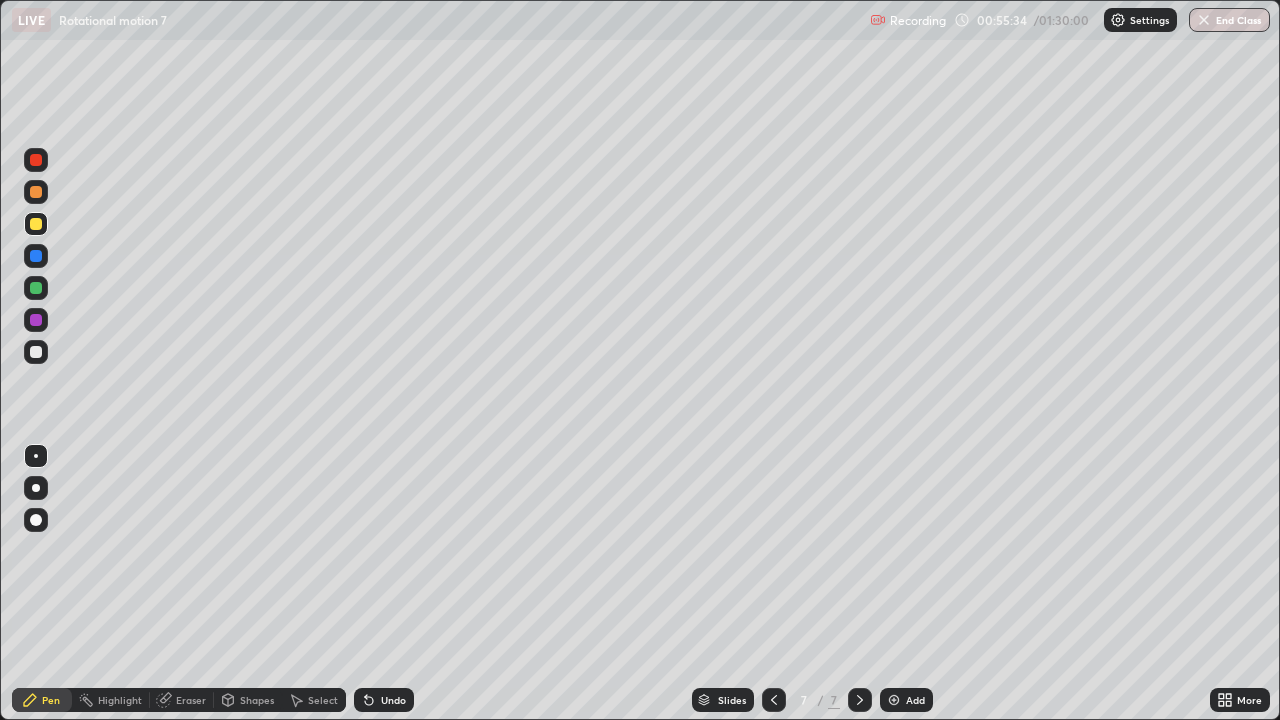 click at bounding box center (36, 320) 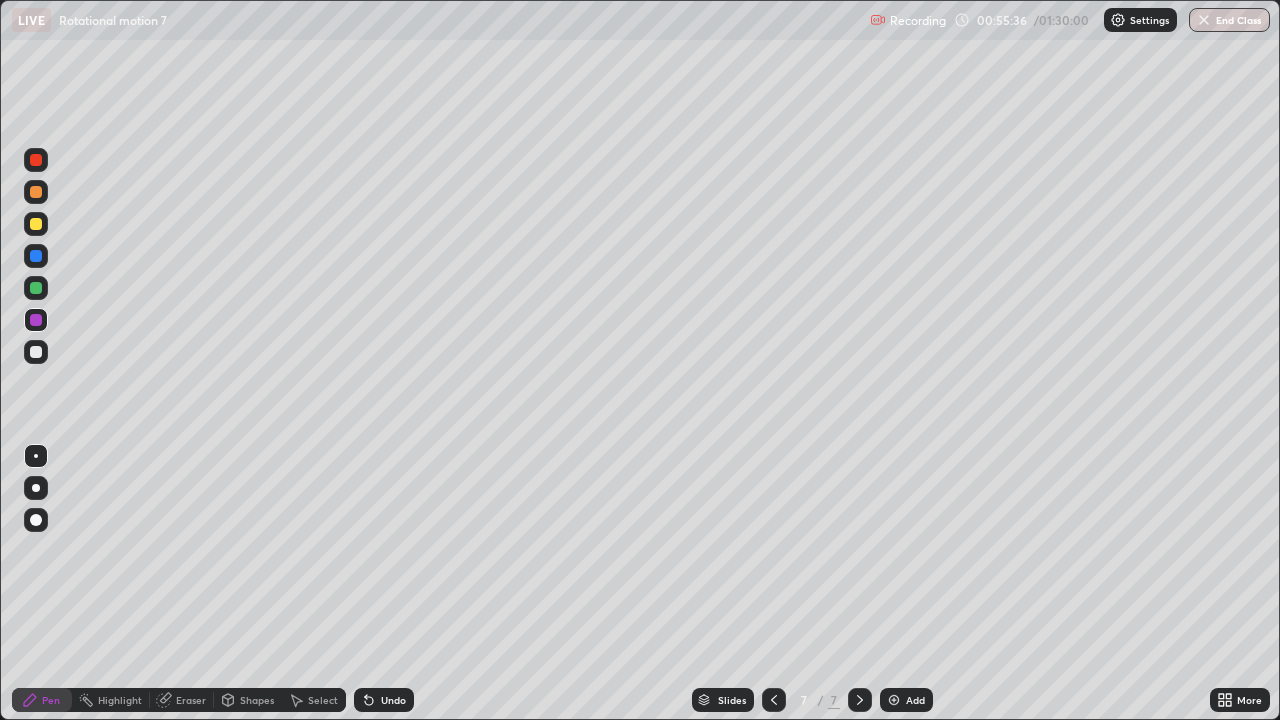 click on "Shapes" at bounding box center (257, 700) 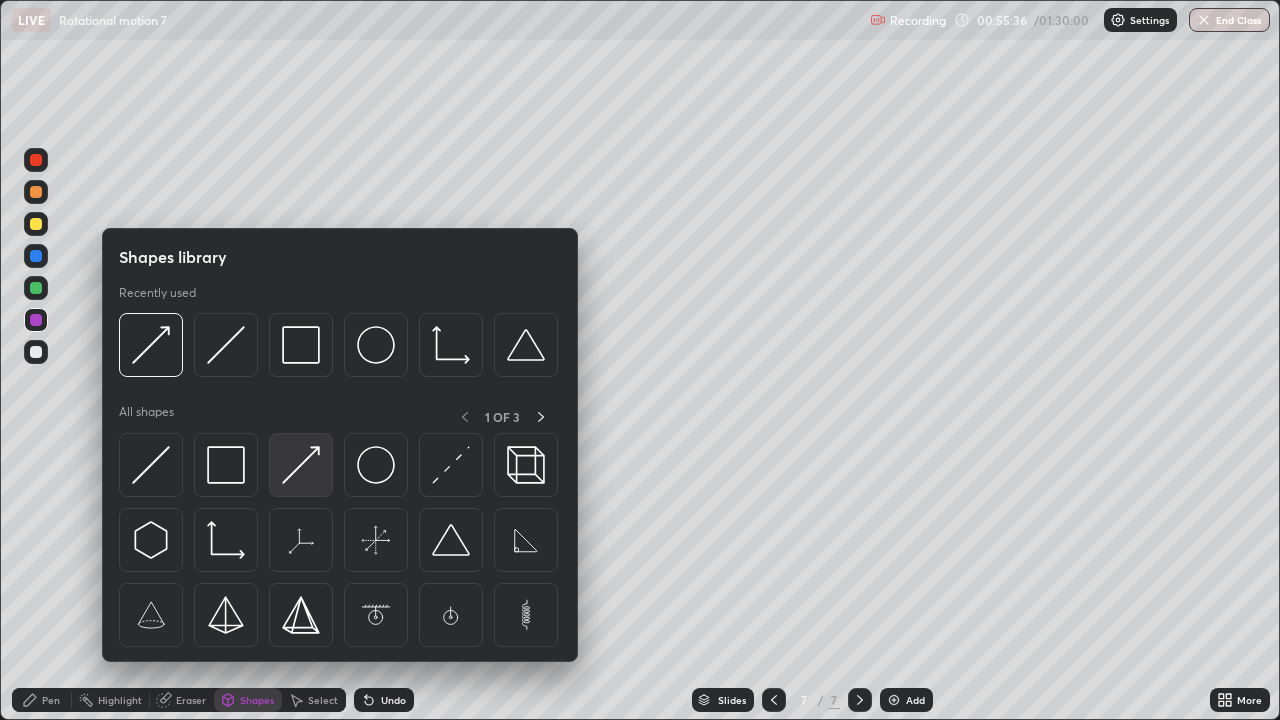 click at bounding box center [301, 465] 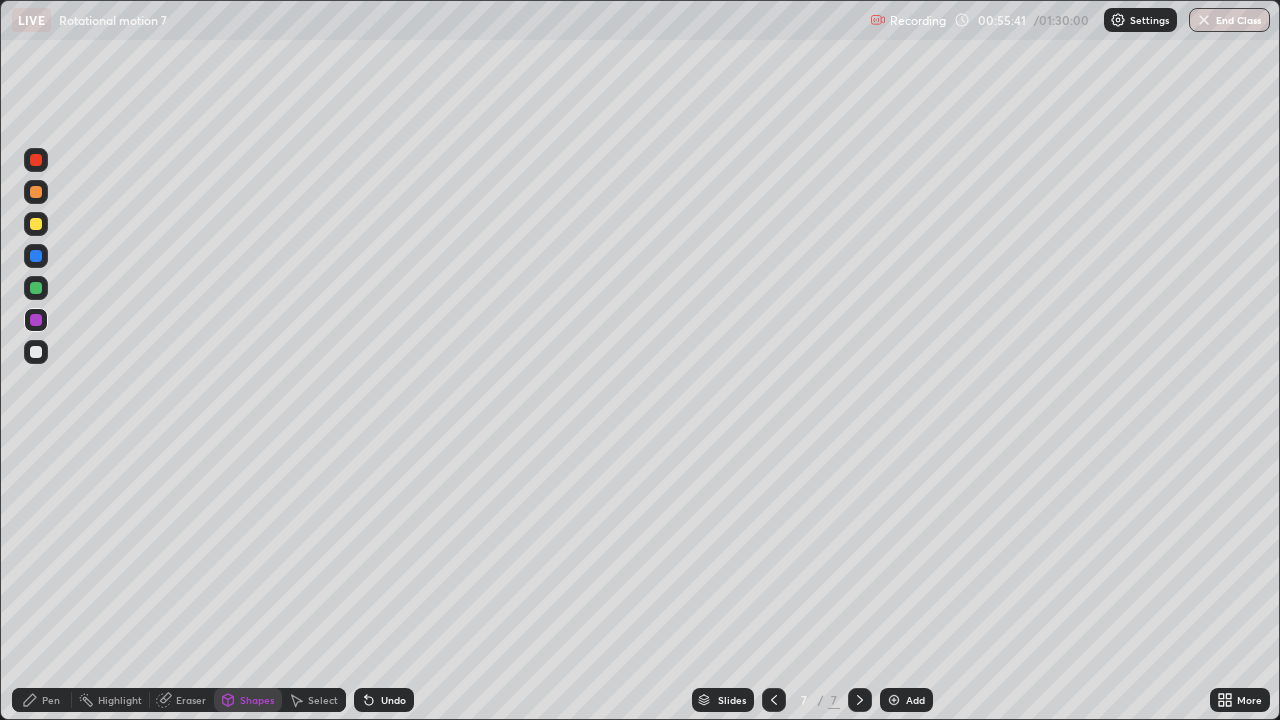 click on "Pen" at bounding box center [51, 700] 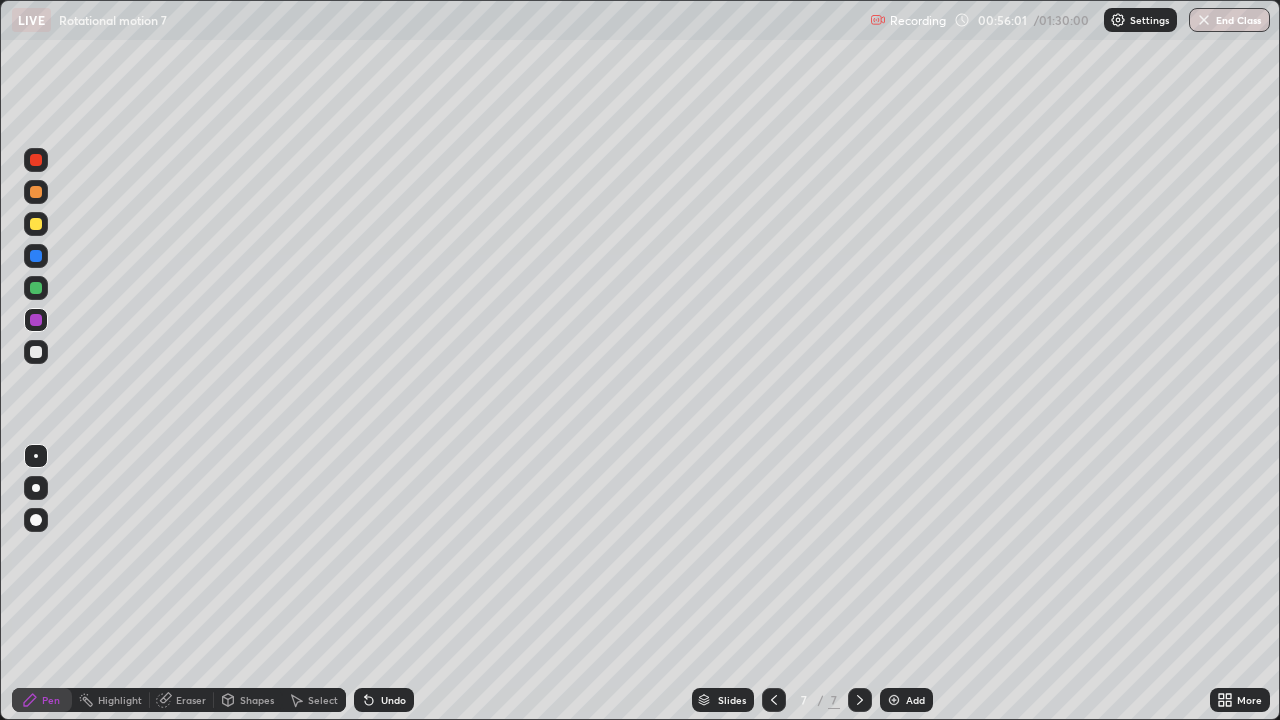 click on "Eraser" at bounding box center [191, 700] 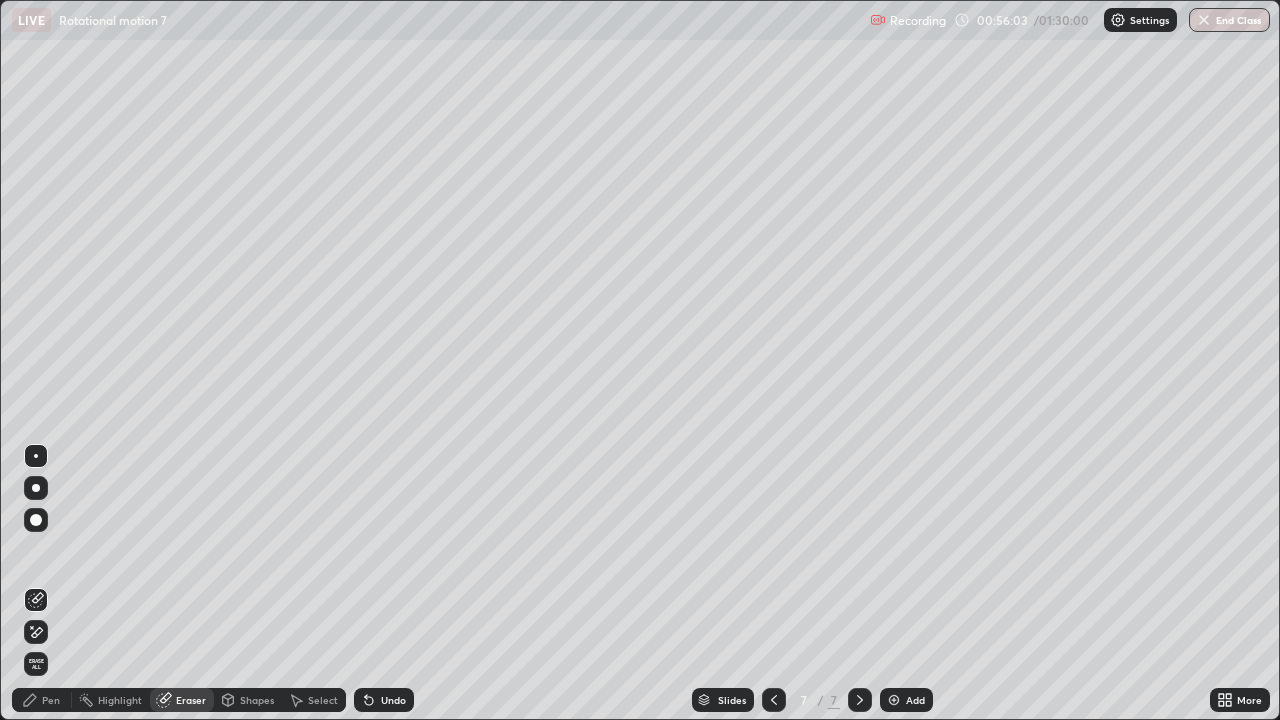 click on "Pen" at bounding box center [42, 700] 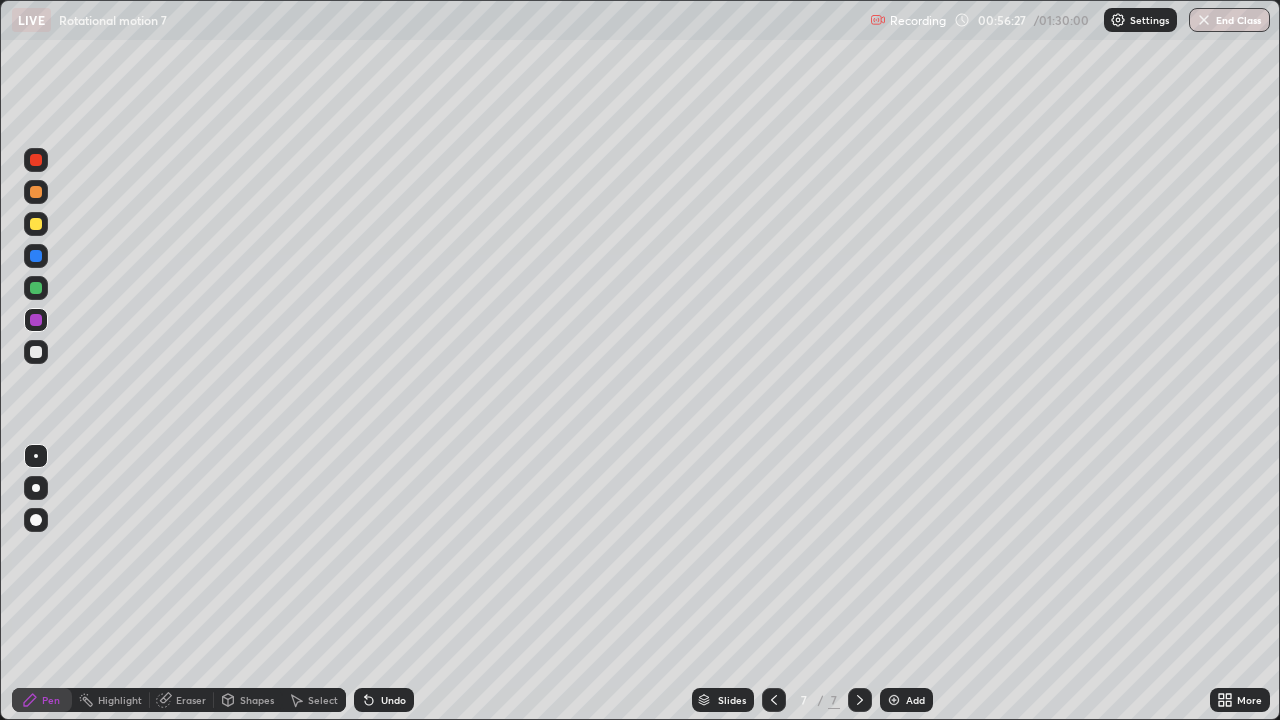 click at bounding box center [36, 352] 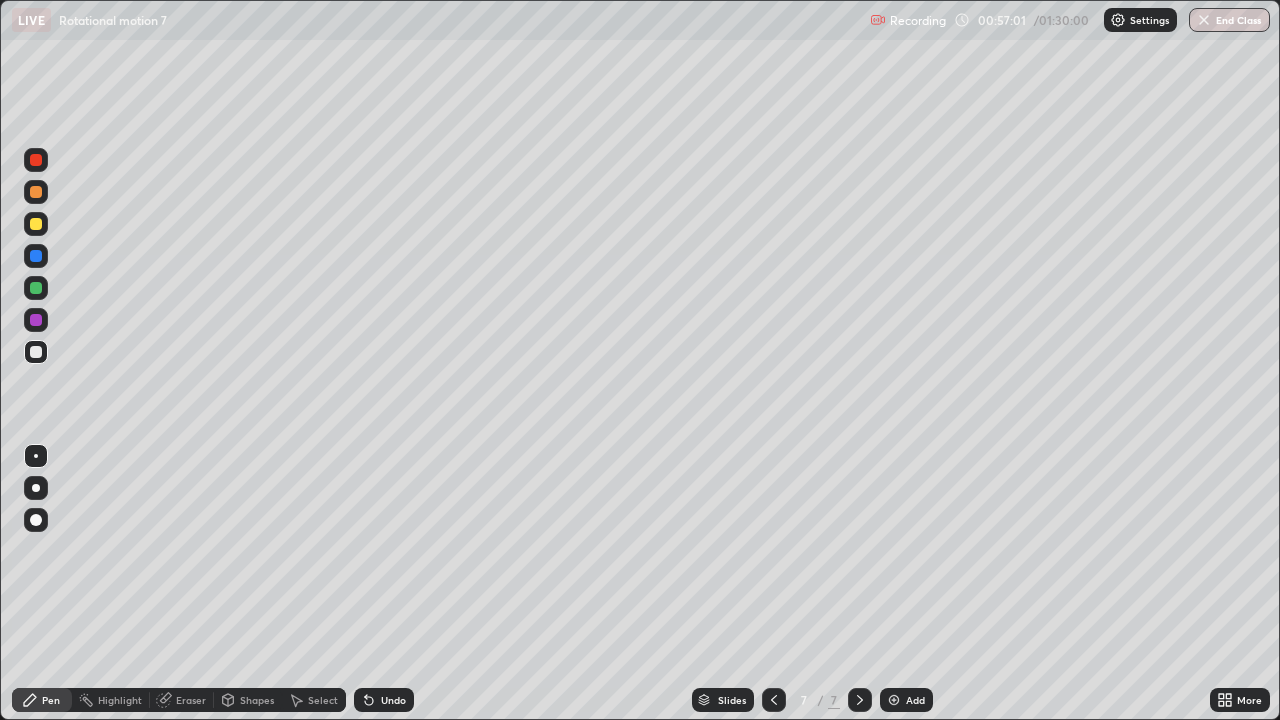 click 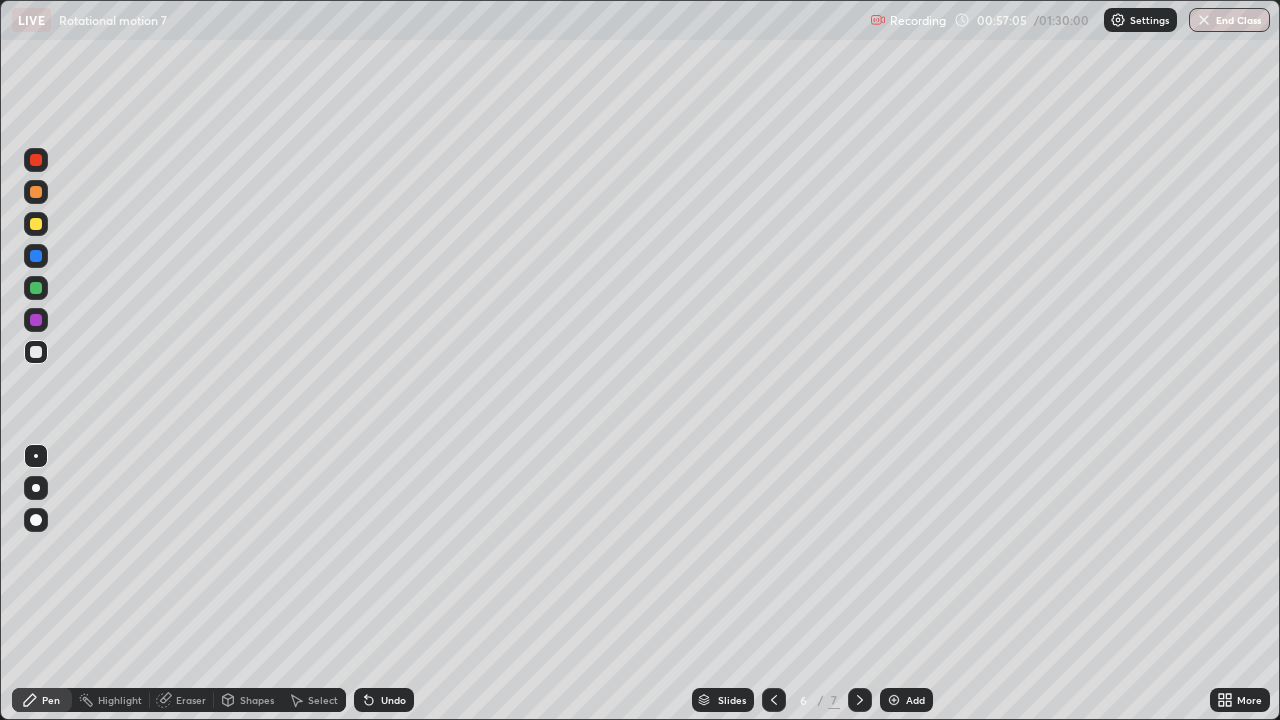 click at bounding box center (860, 700) 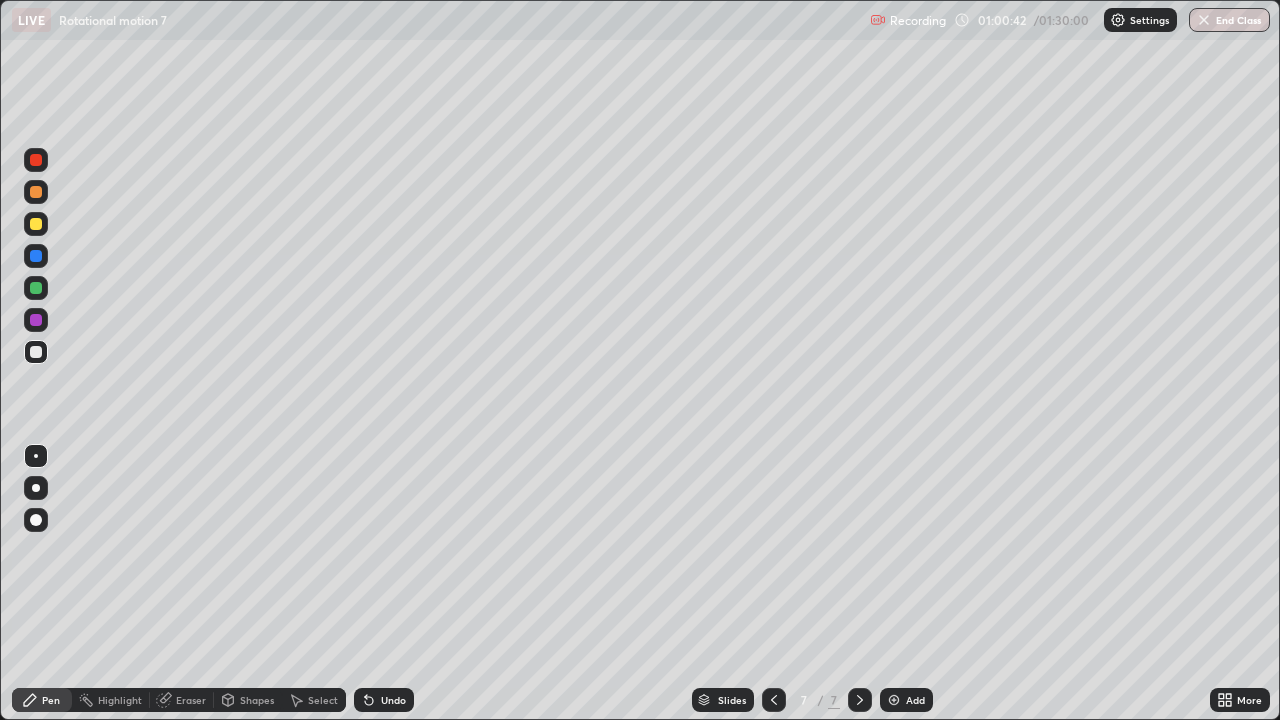 click 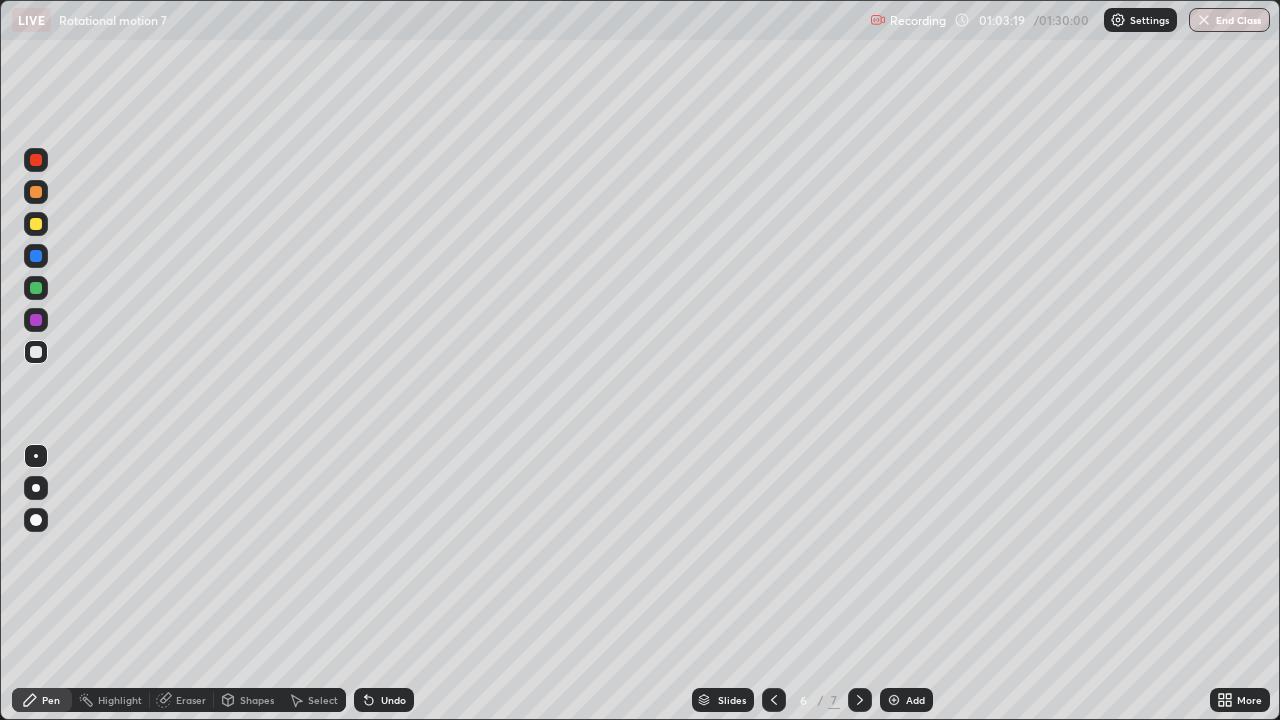 click at bounding box center (36, 352) 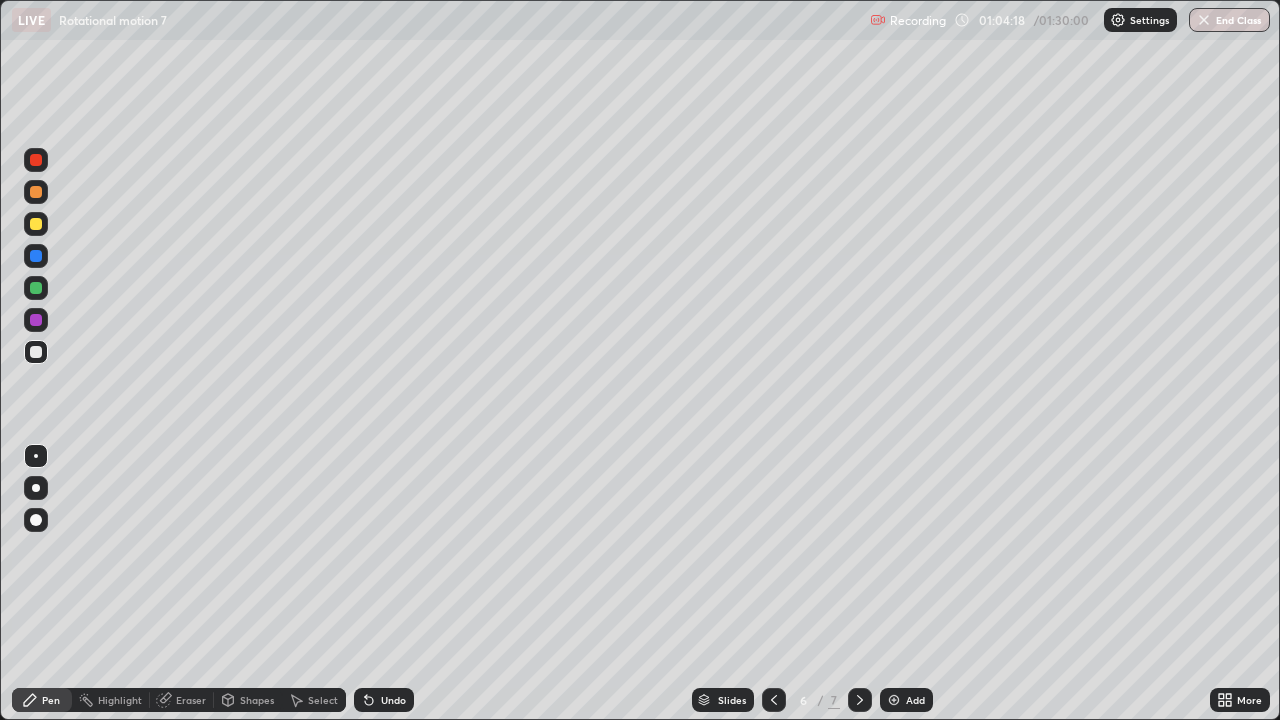 click at bounding box center [860, 700] 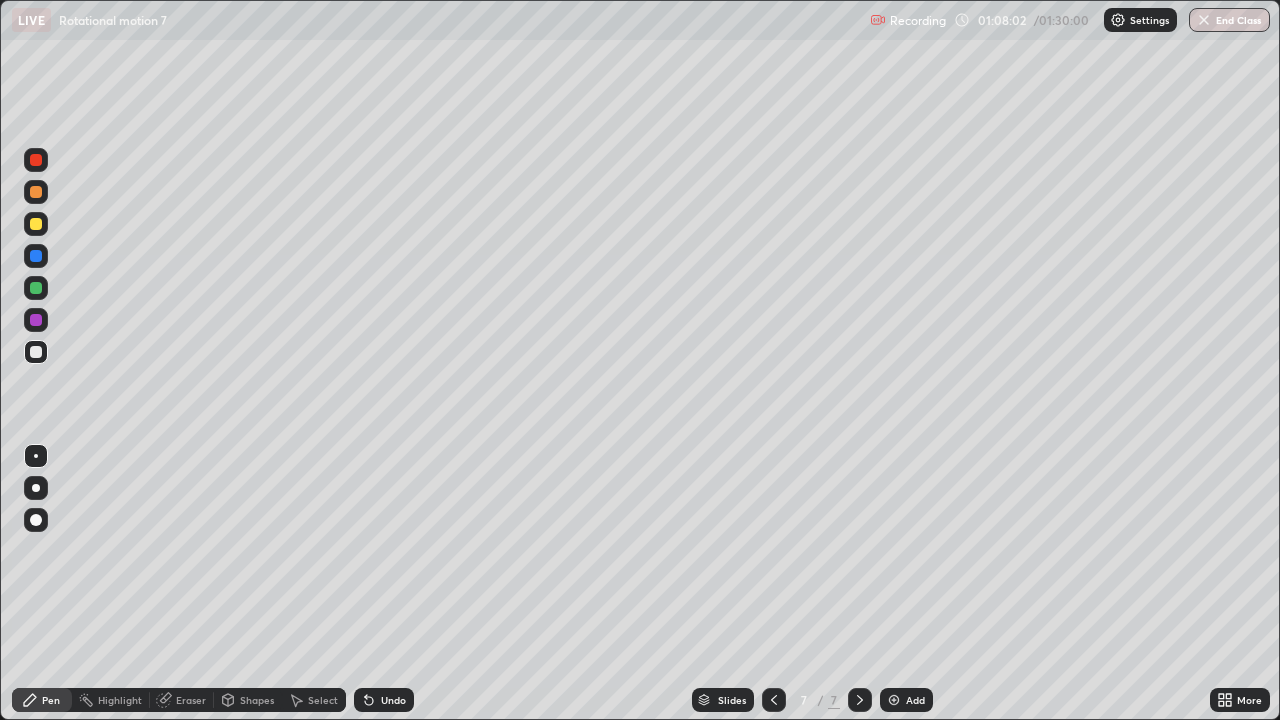 click 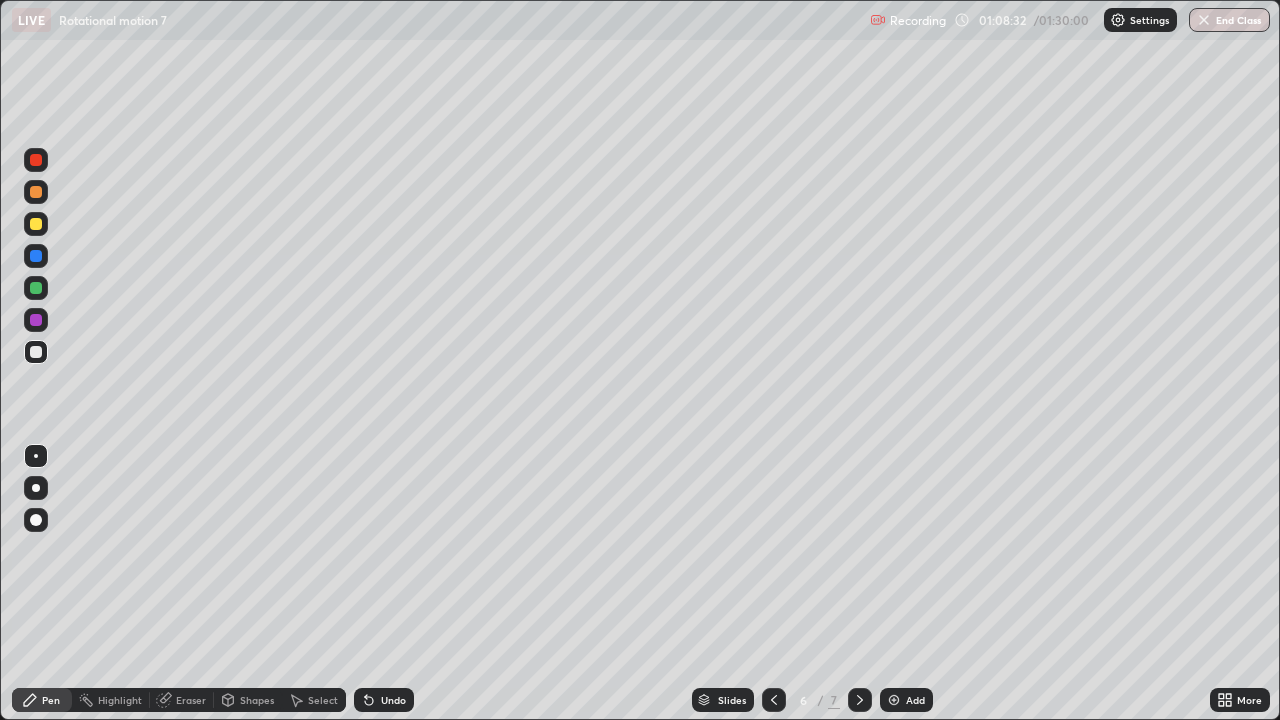 click 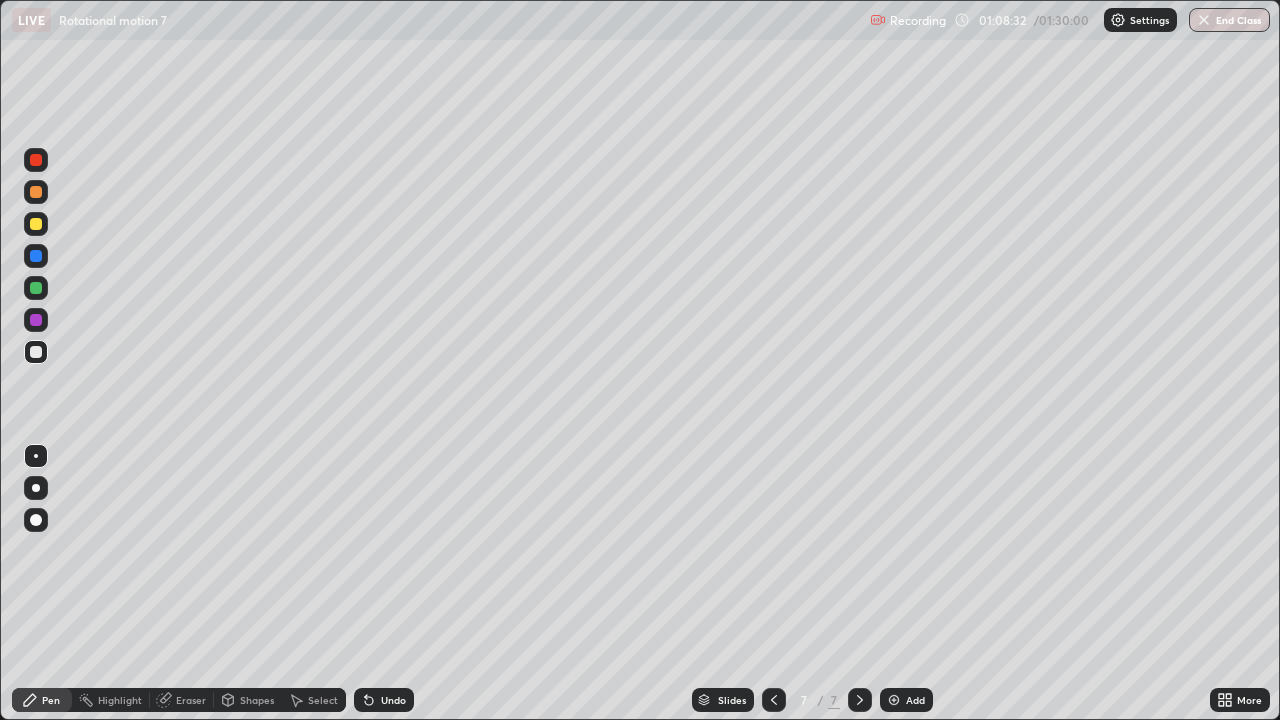click 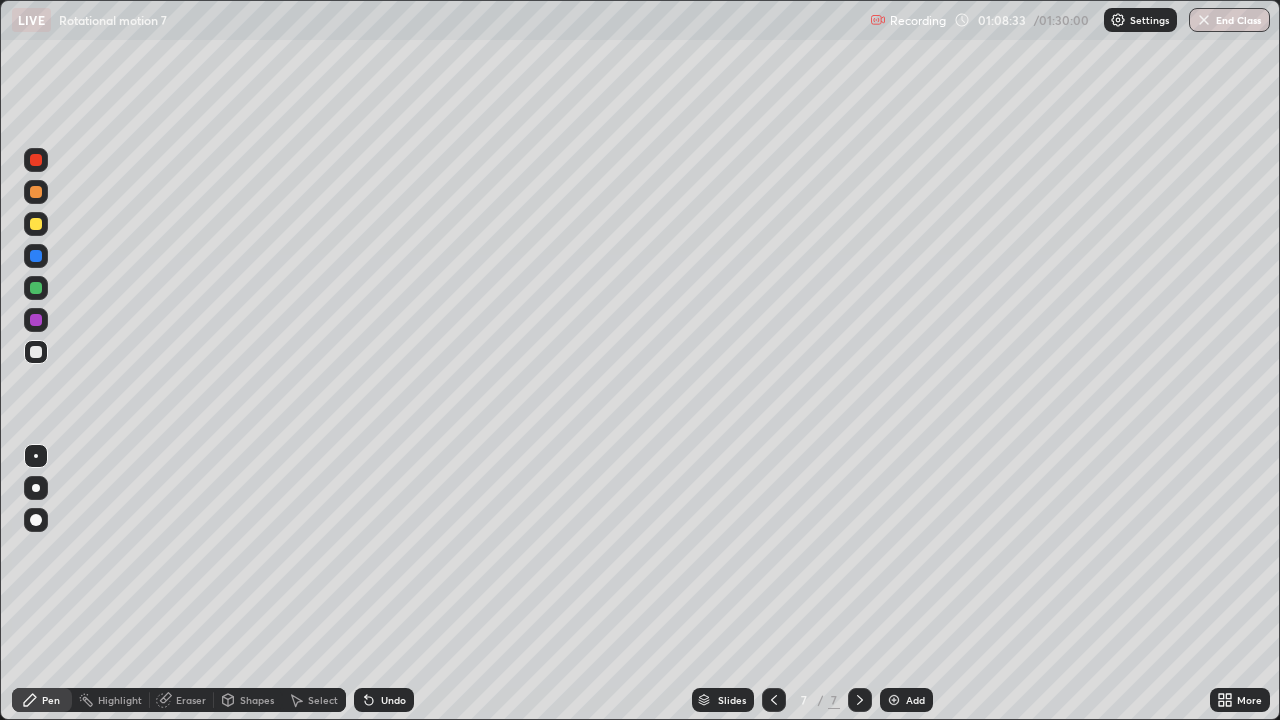 click 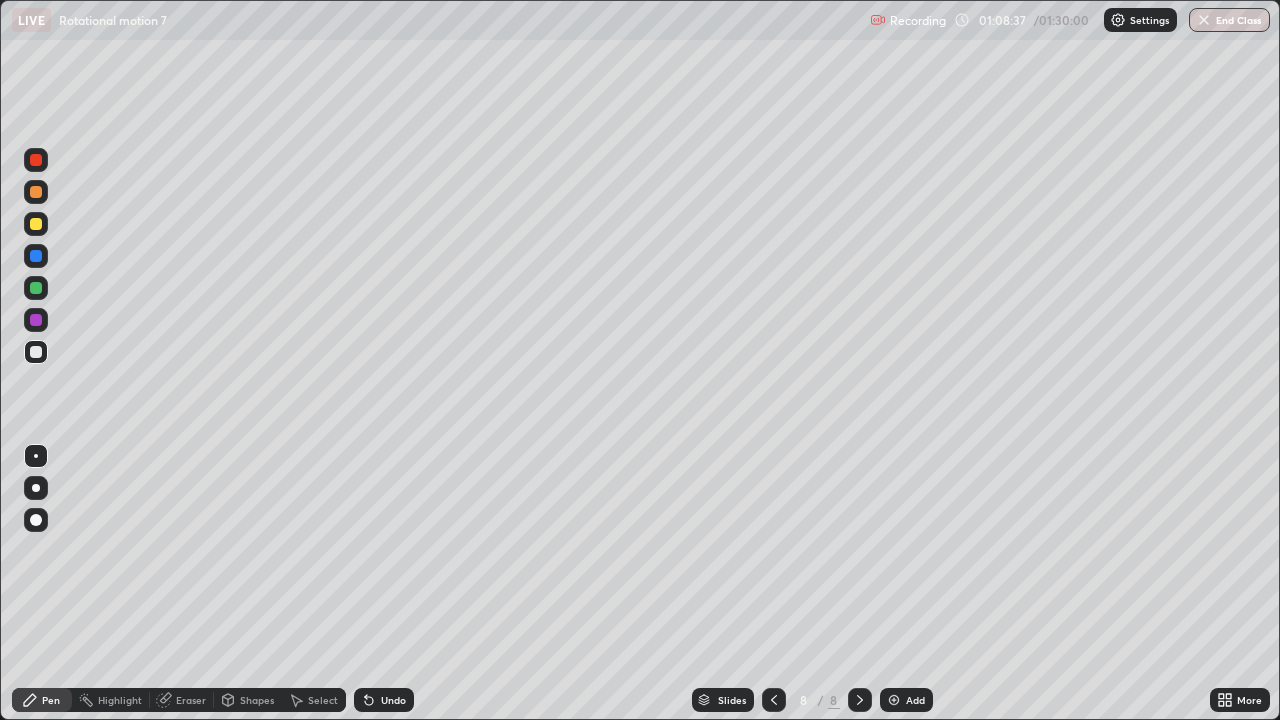 click at bounding box center [36, 352] 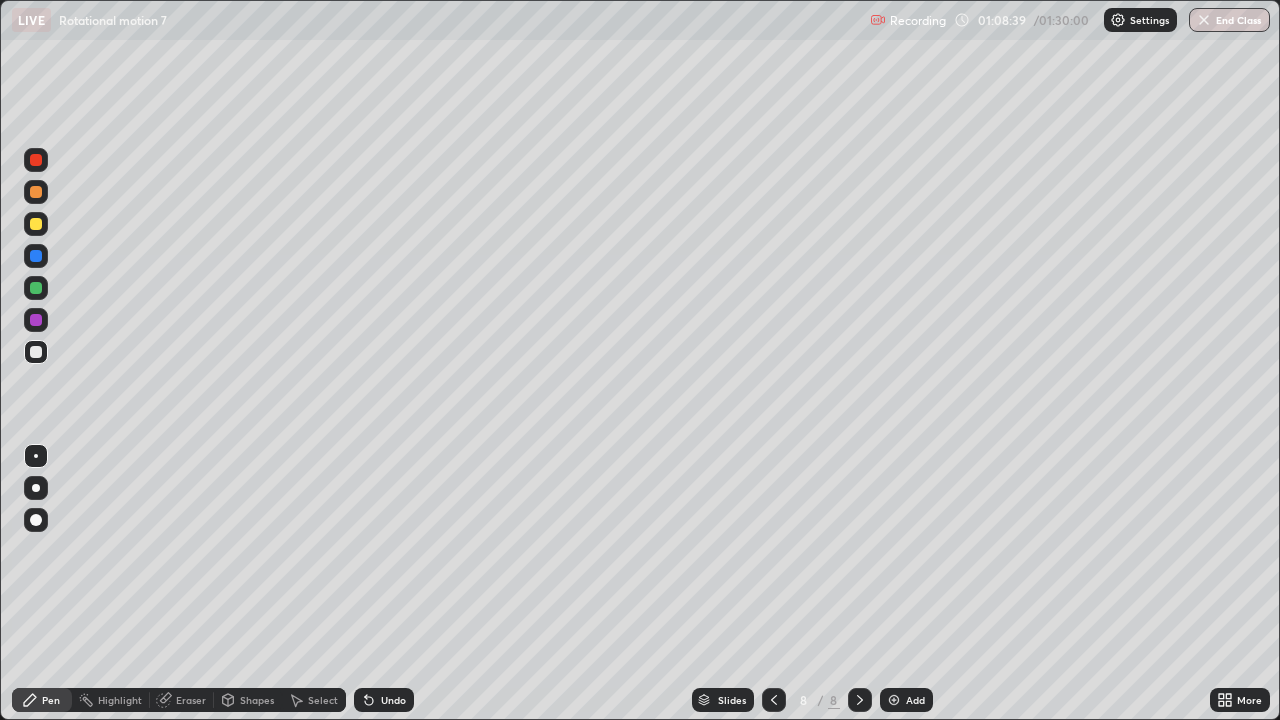 click at bounding box center (36, 288) 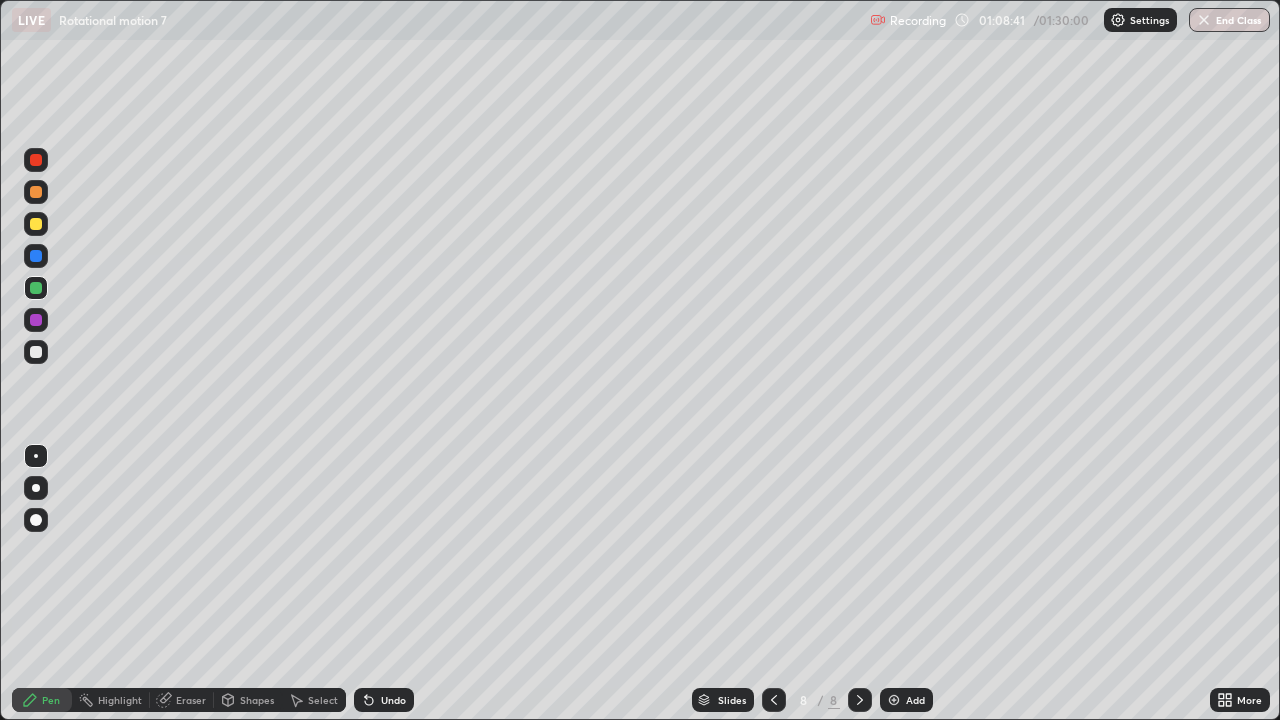 click on "Shapes" at bounding box center [257, 700] 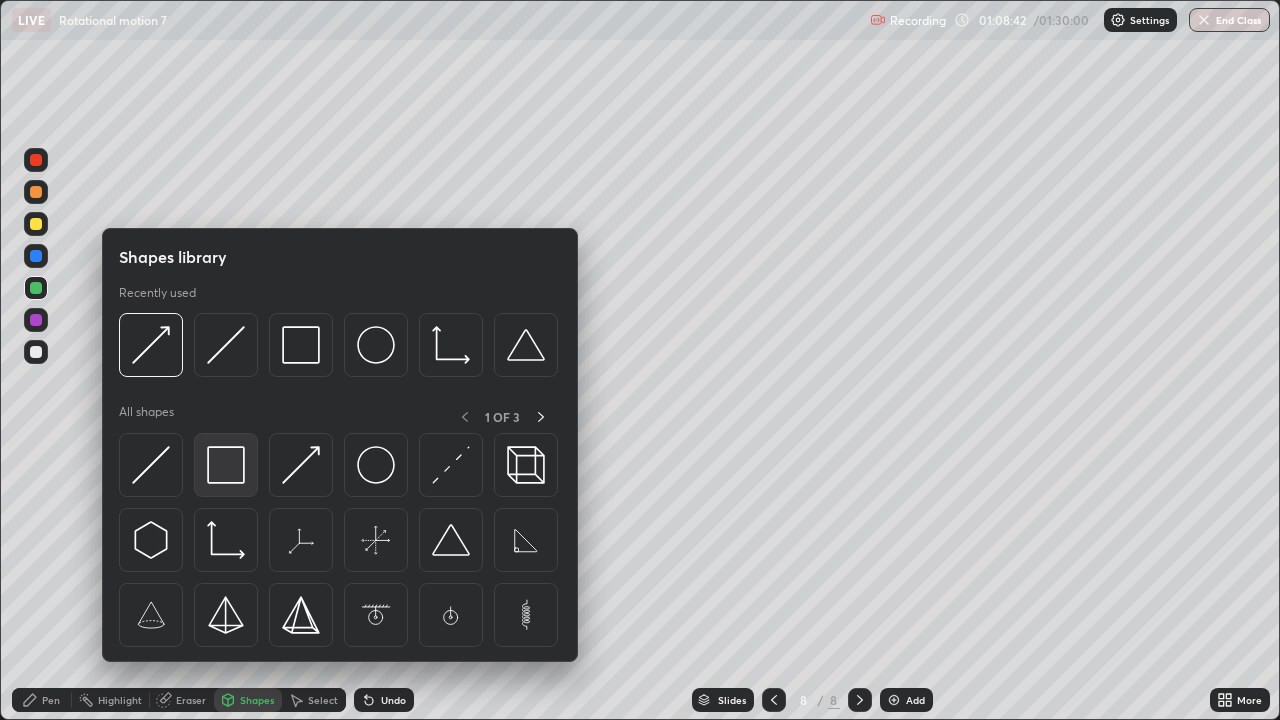 click at bounding box center [226, 465] 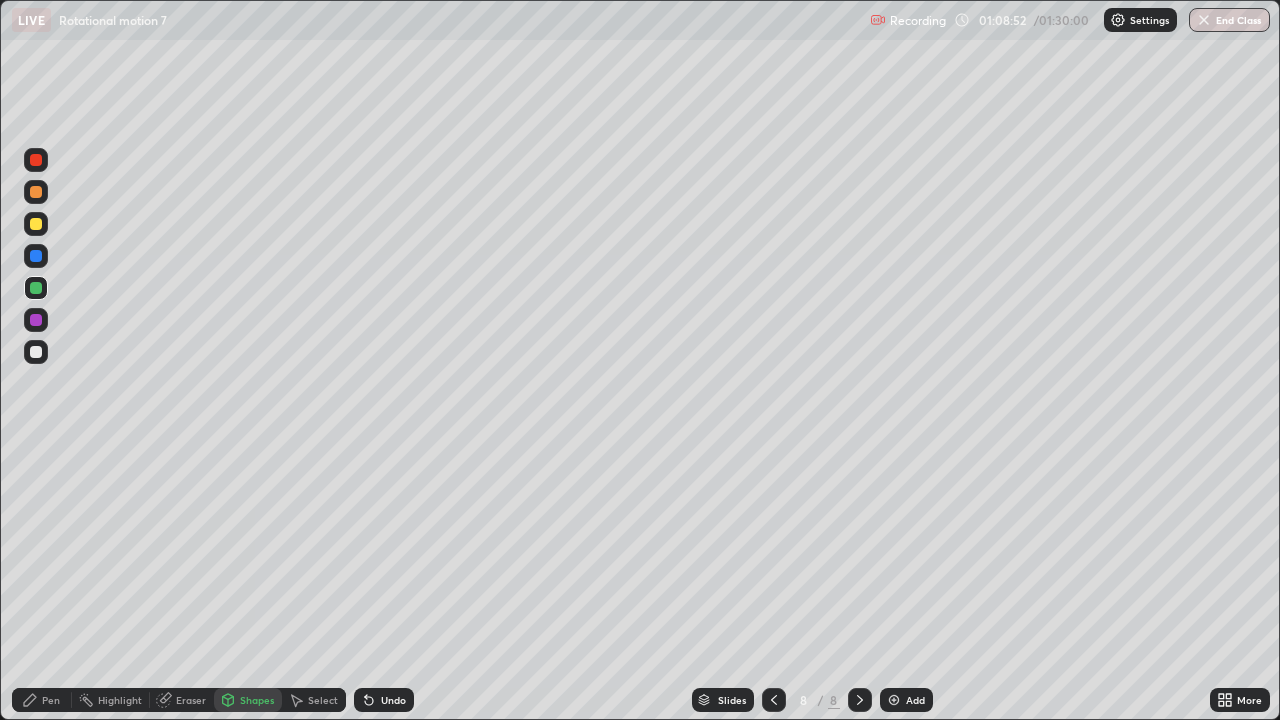 click on "Pen" at bounding box center (51, 700) 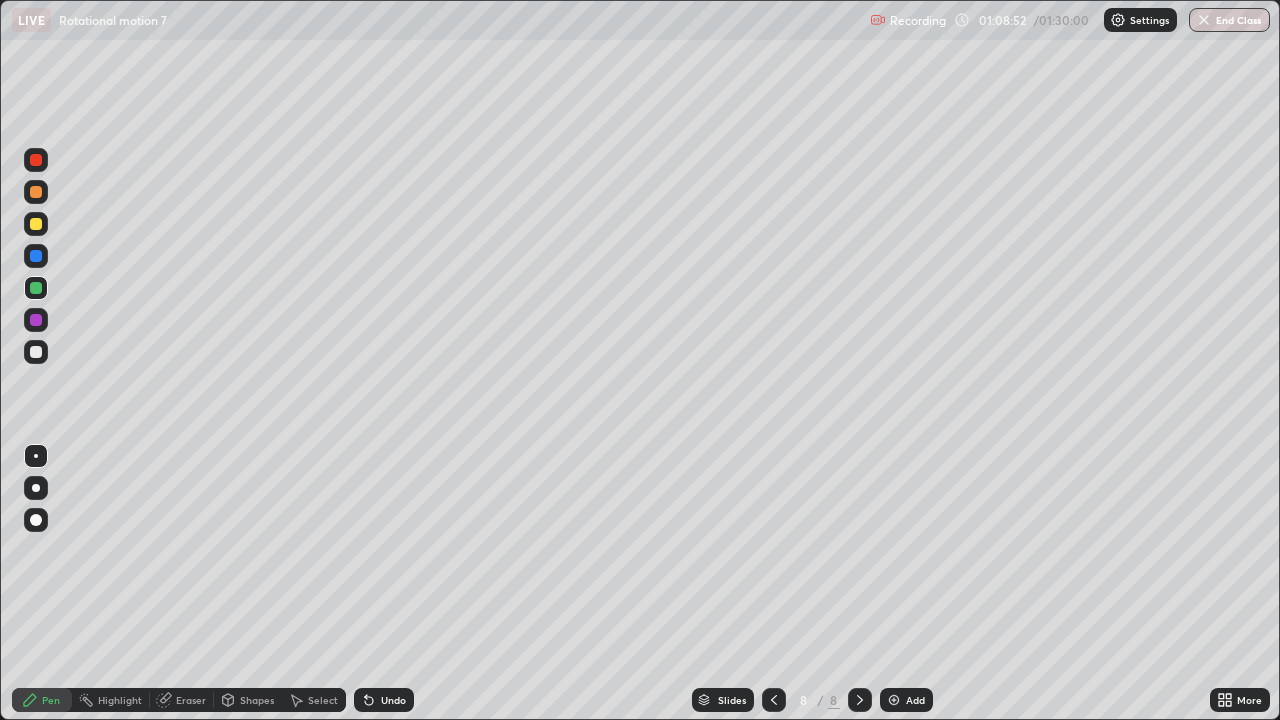 click at bounding box center (36, 520) 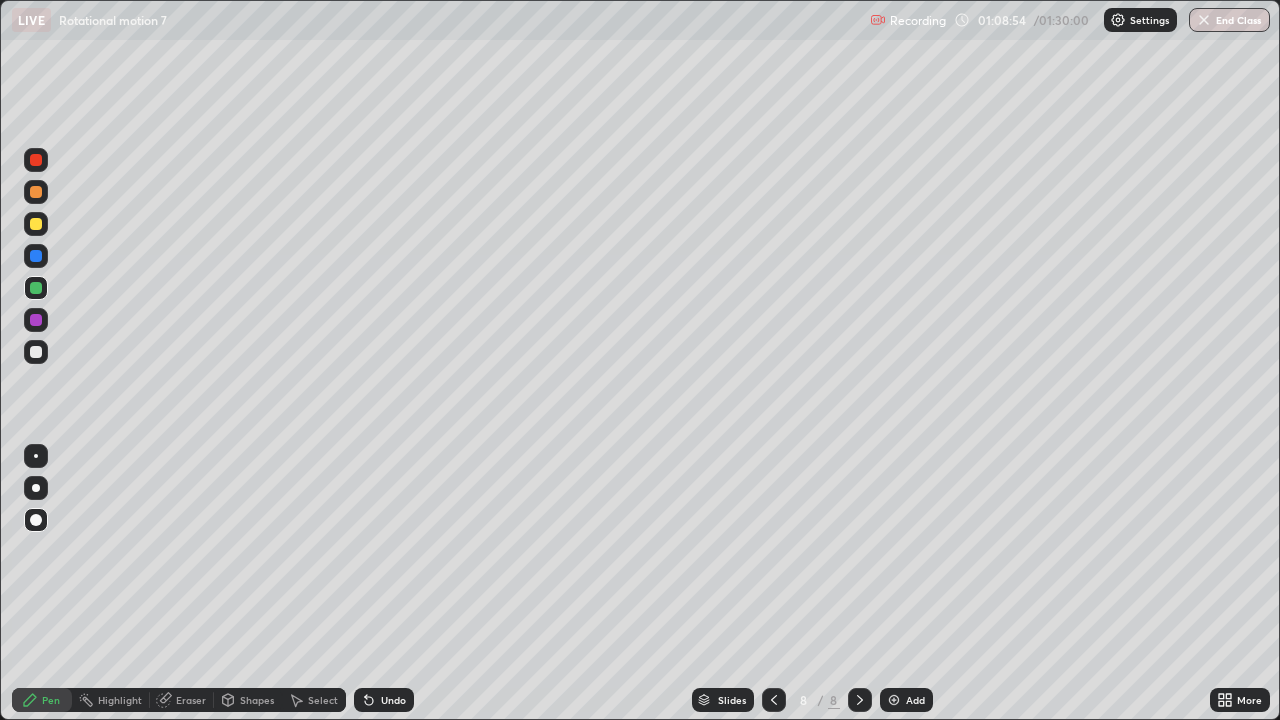 click on "Shapes" at bounding box center (257, 700) 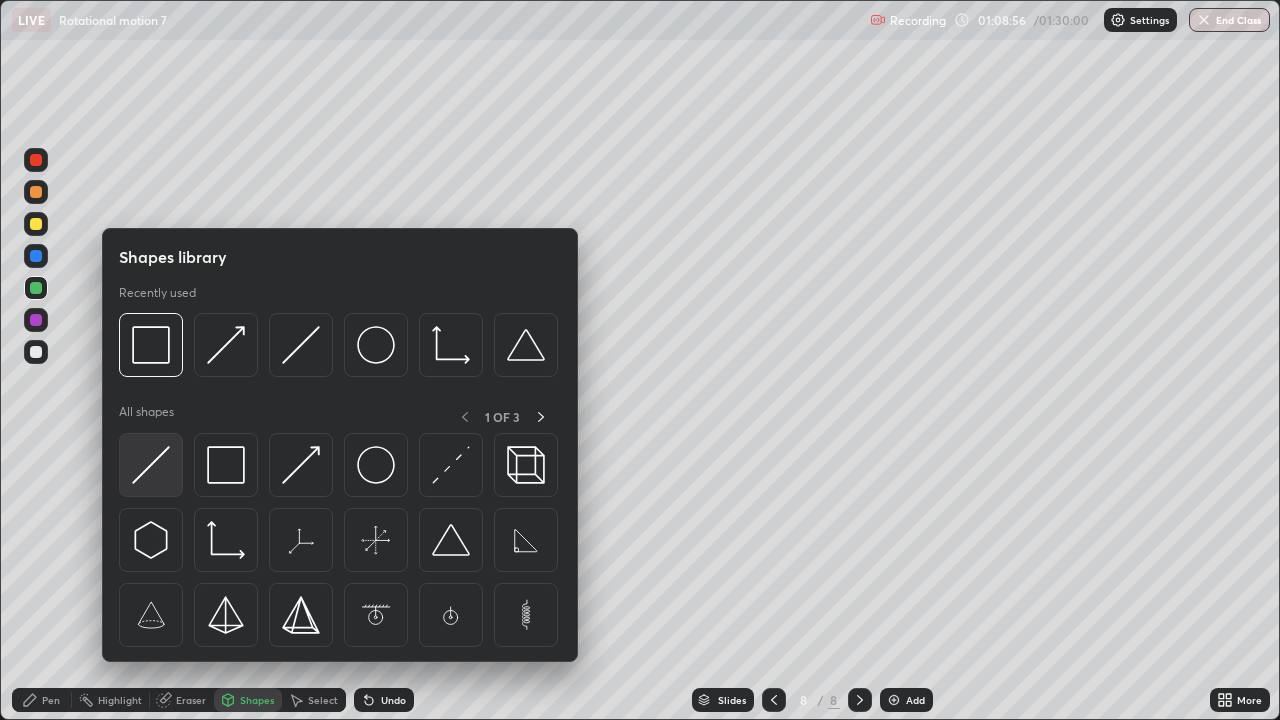 click at bounding box center (151, 465) 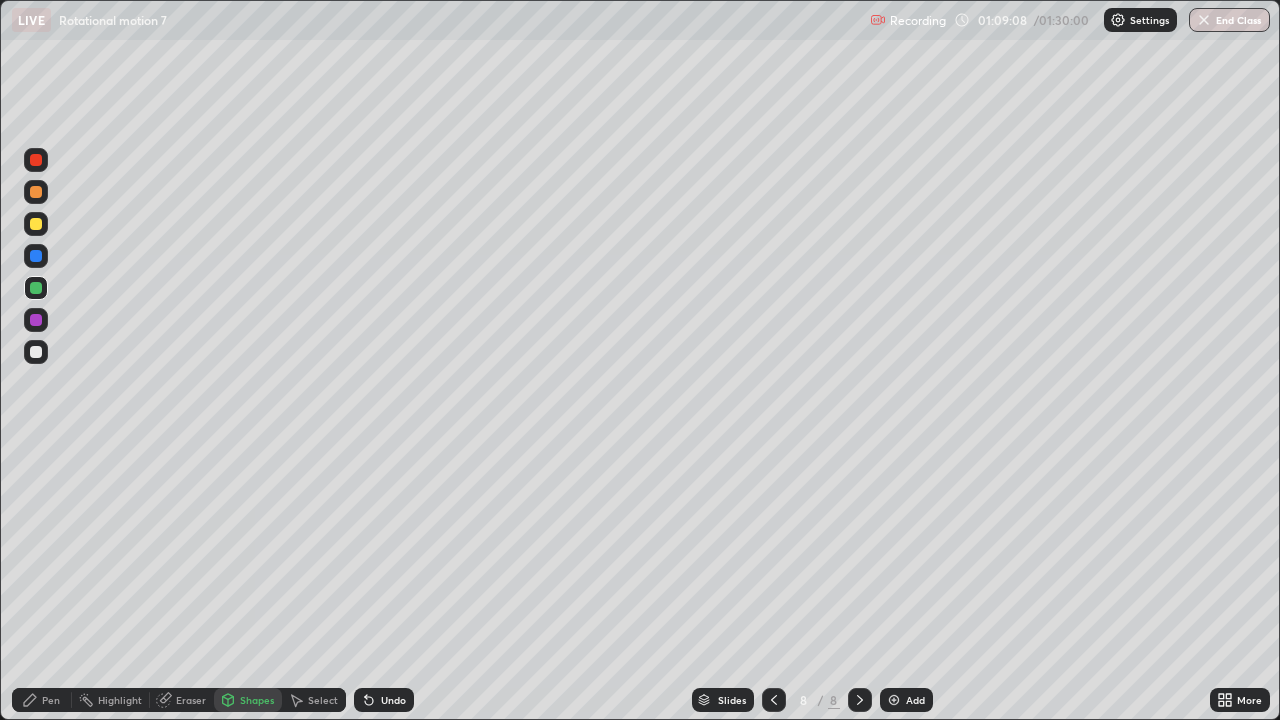 click on "Pen" at bounding box center (42, 700) 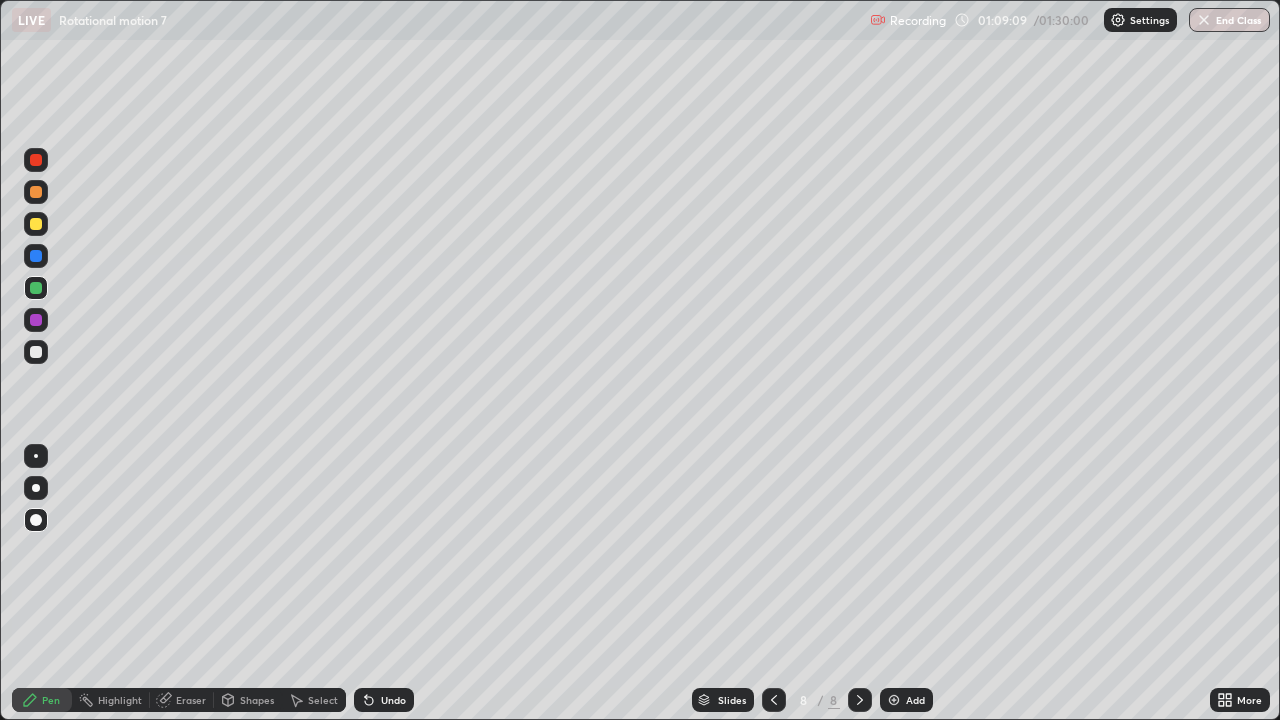 click at bounding box center (36, 456) 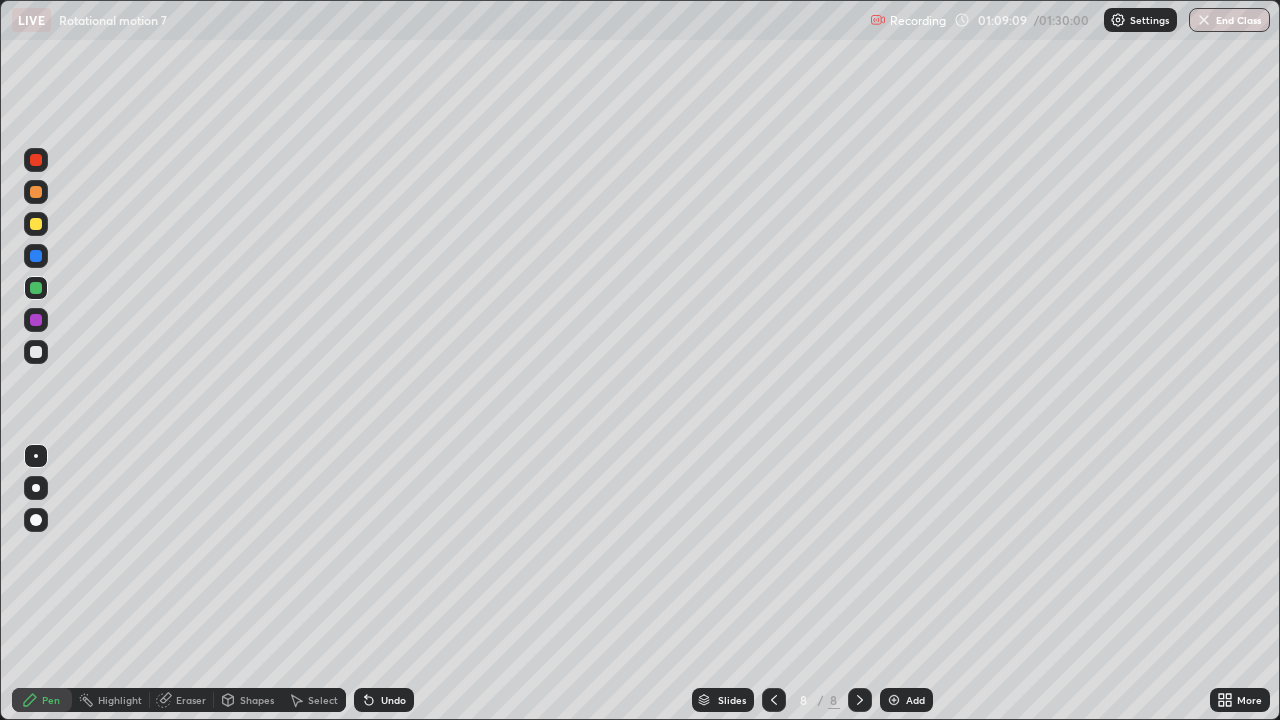 click at bounding box center (36, 352) 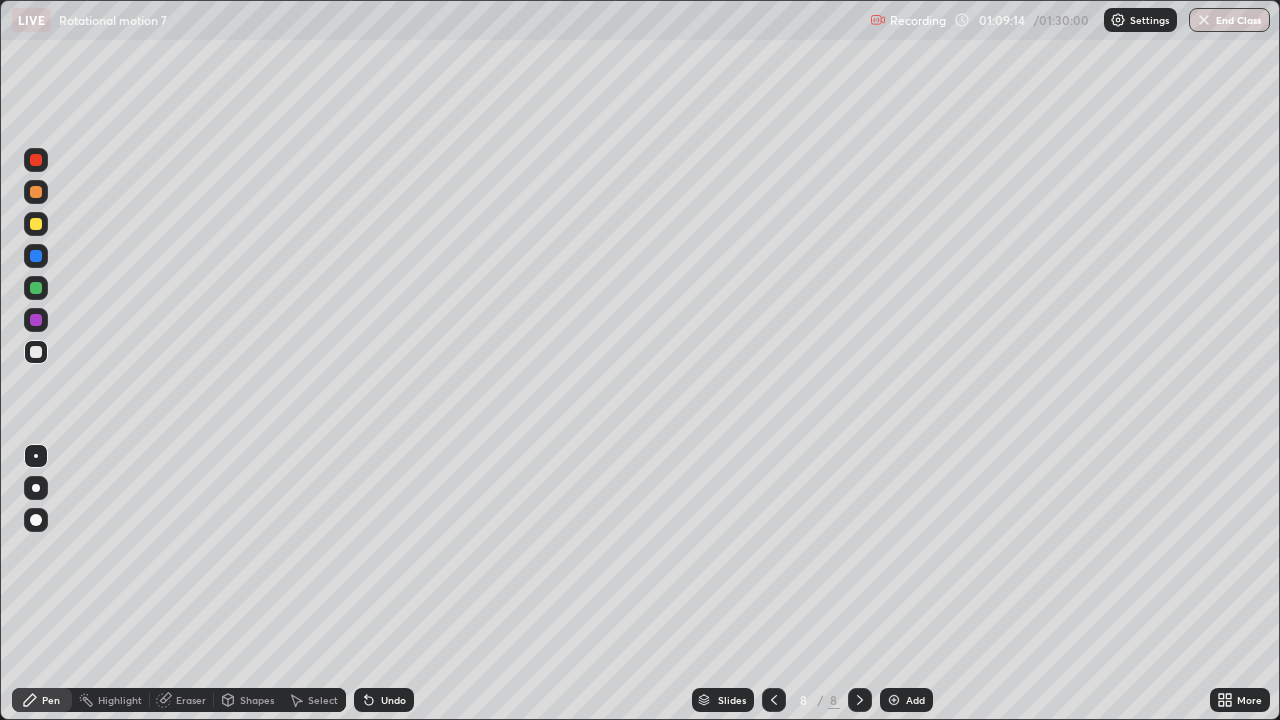 click on "Pen" at bounding box center [51, 700] 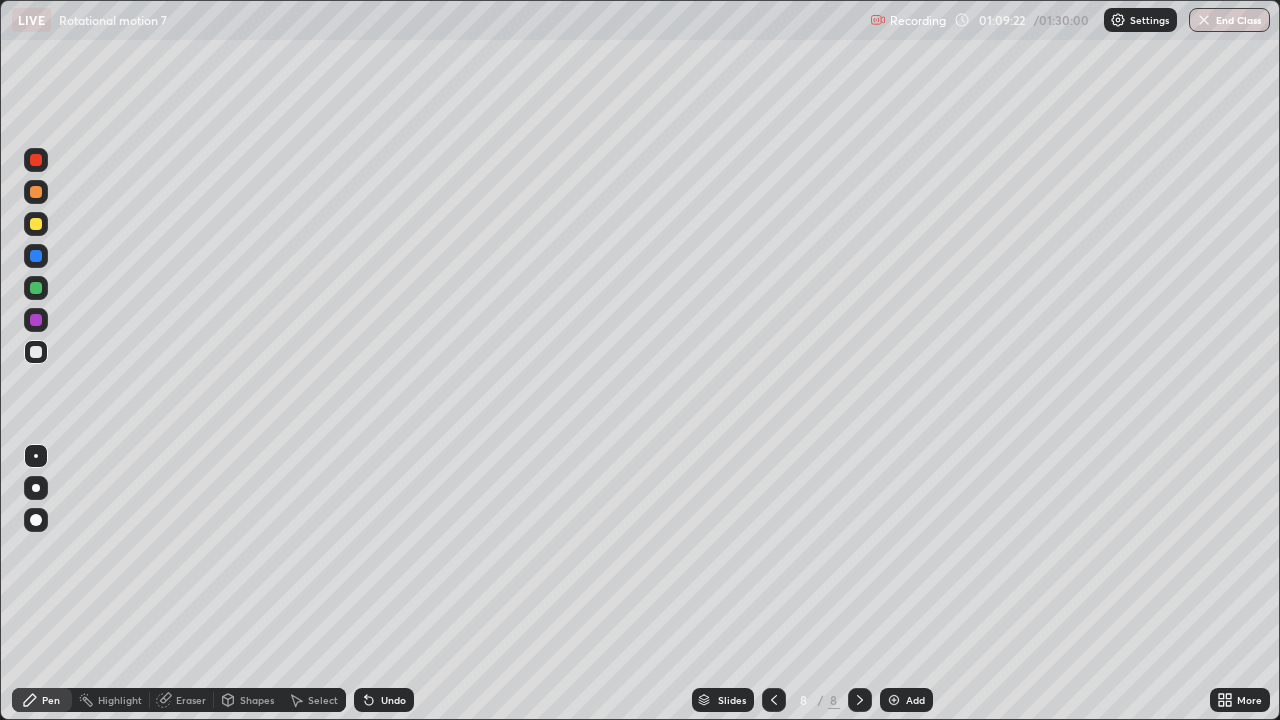 click at bounding box center (36, 224) 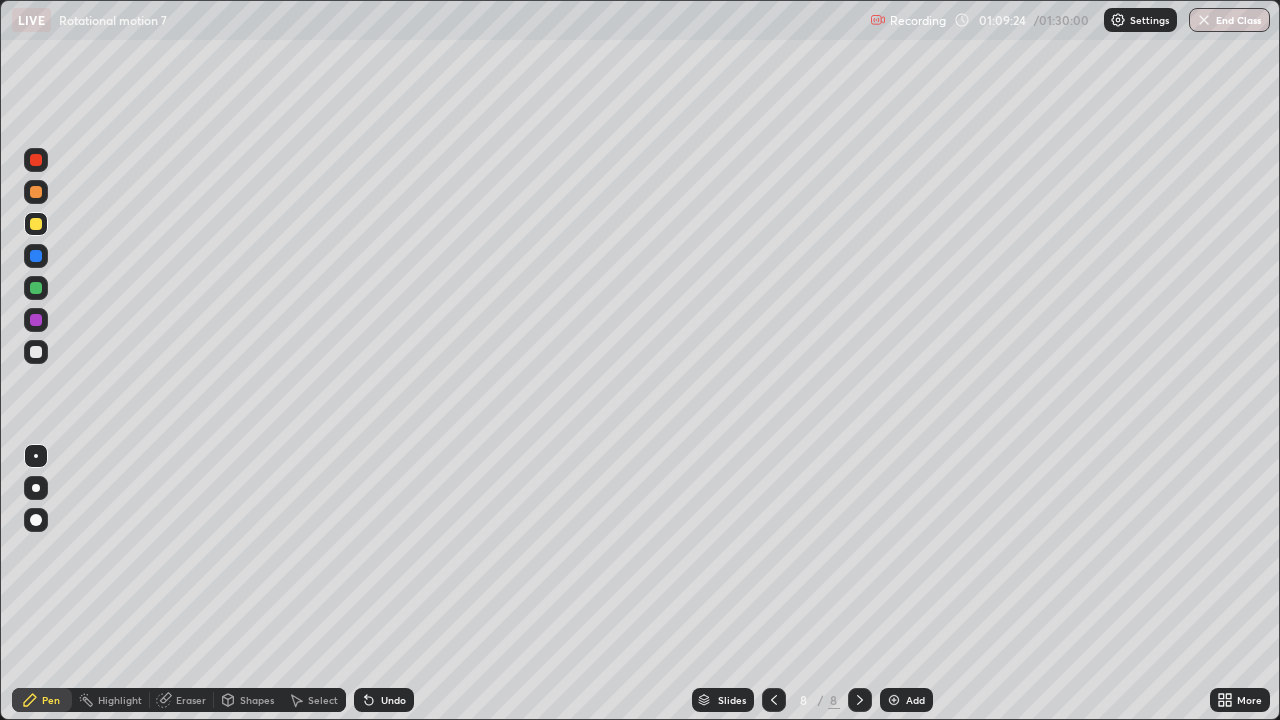 click on "Shapes" at bounding box center (257, 700) 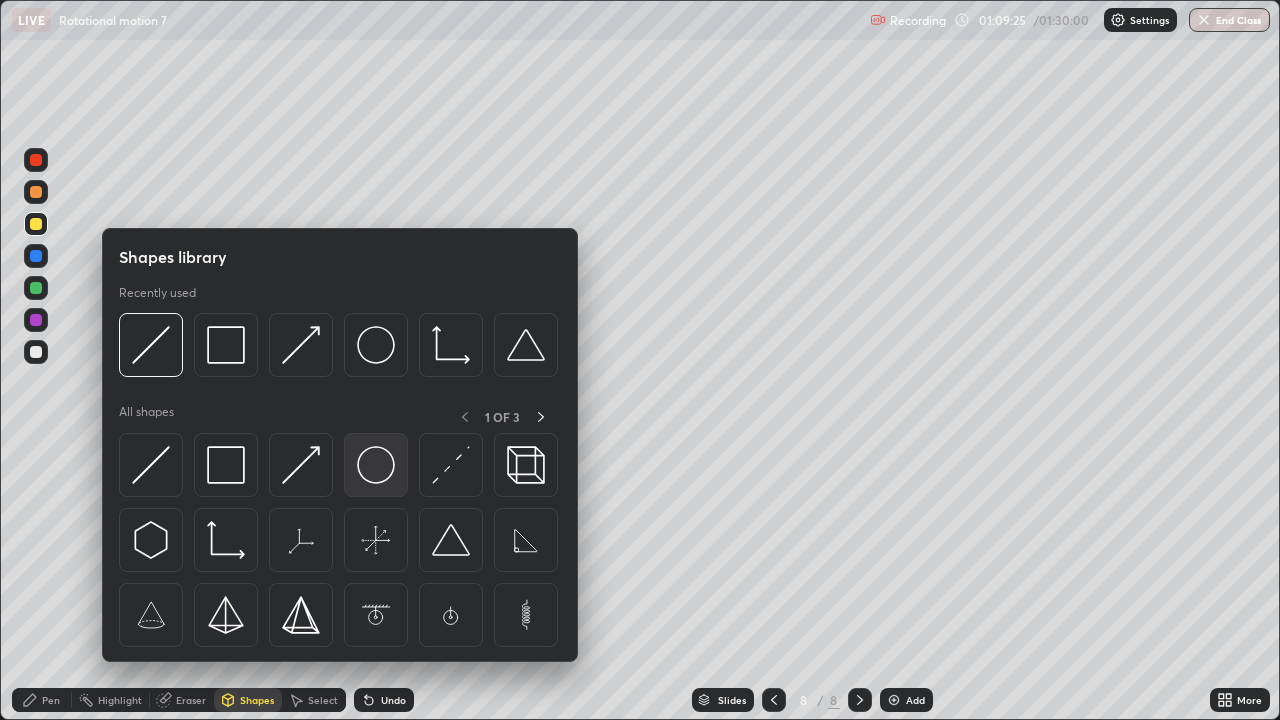 click at bounding box center (376, 465) 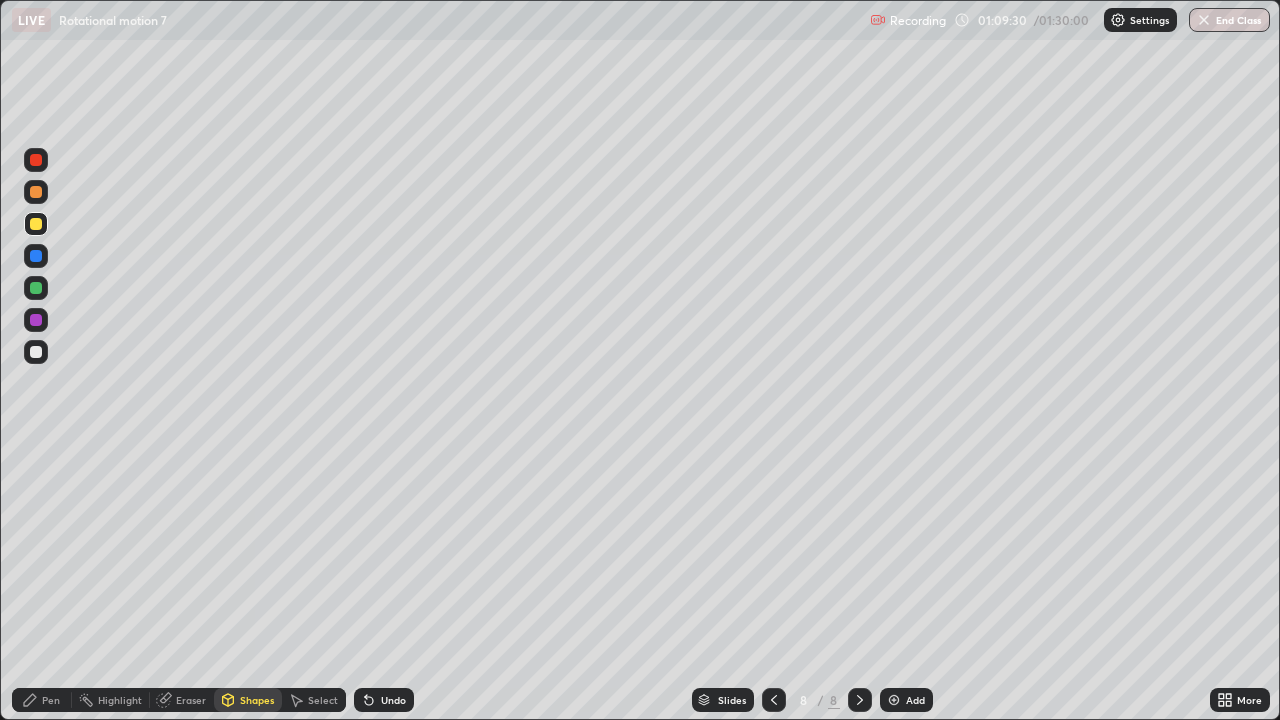click on "Pen" at bounding box center (42, 700) 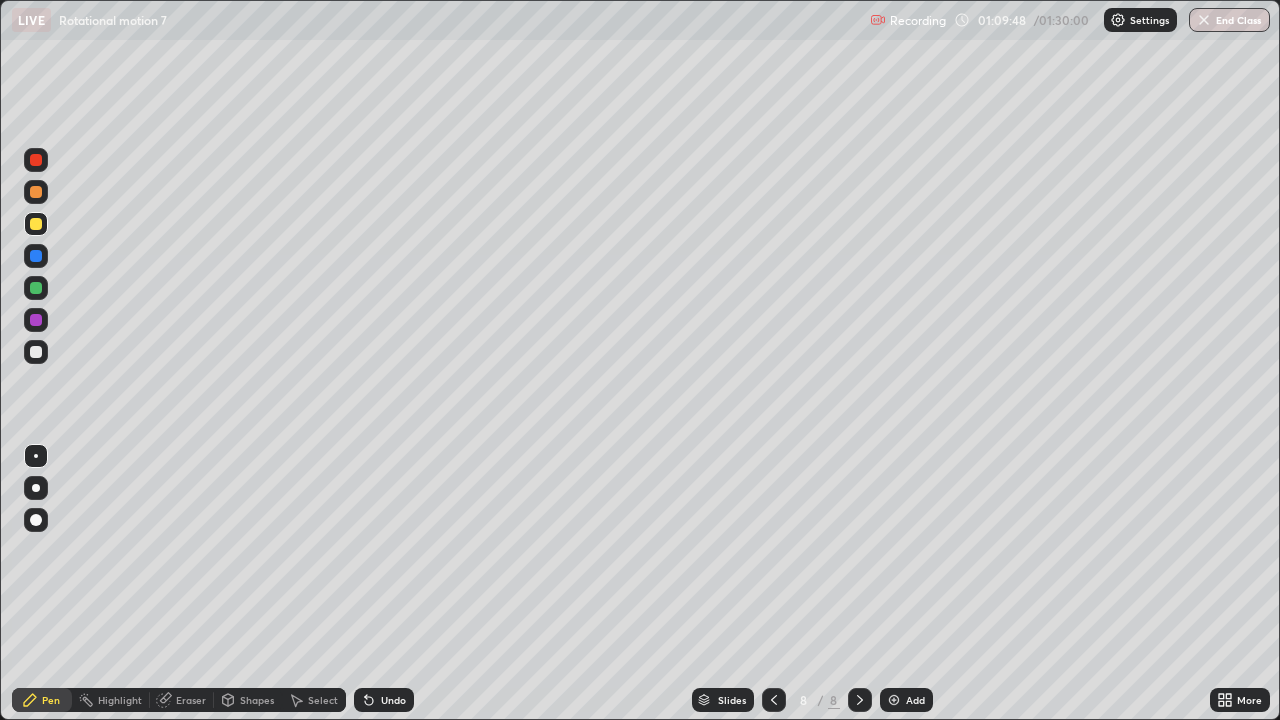 click on "Eraser" at bounding box center (191, 700) 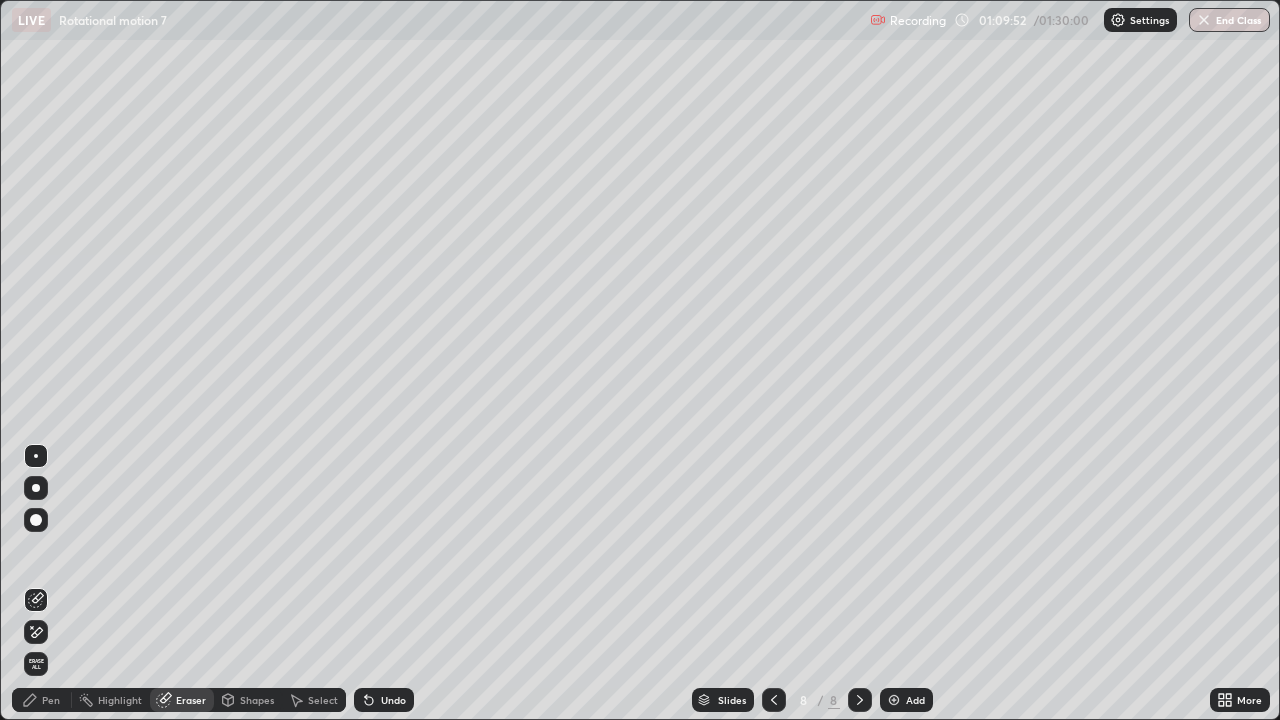 click on "Pen" at bounding box center [51, 700] 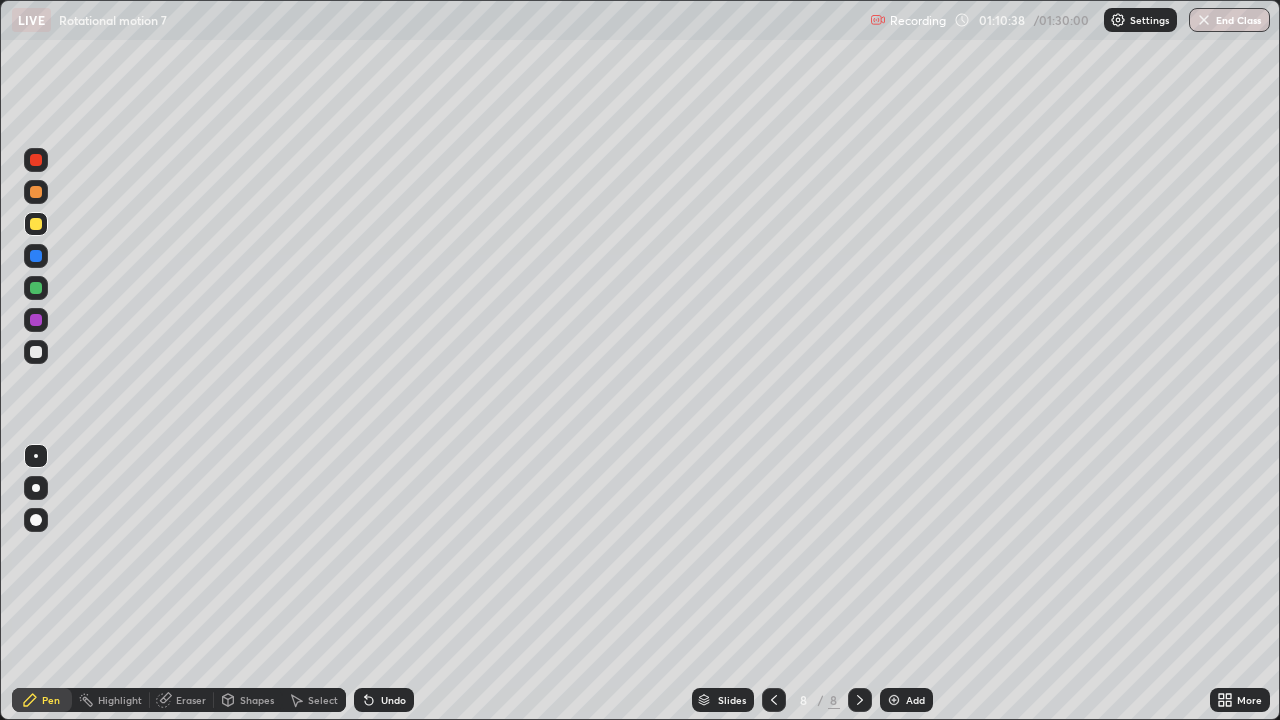 click at bounding box center (36, 256) 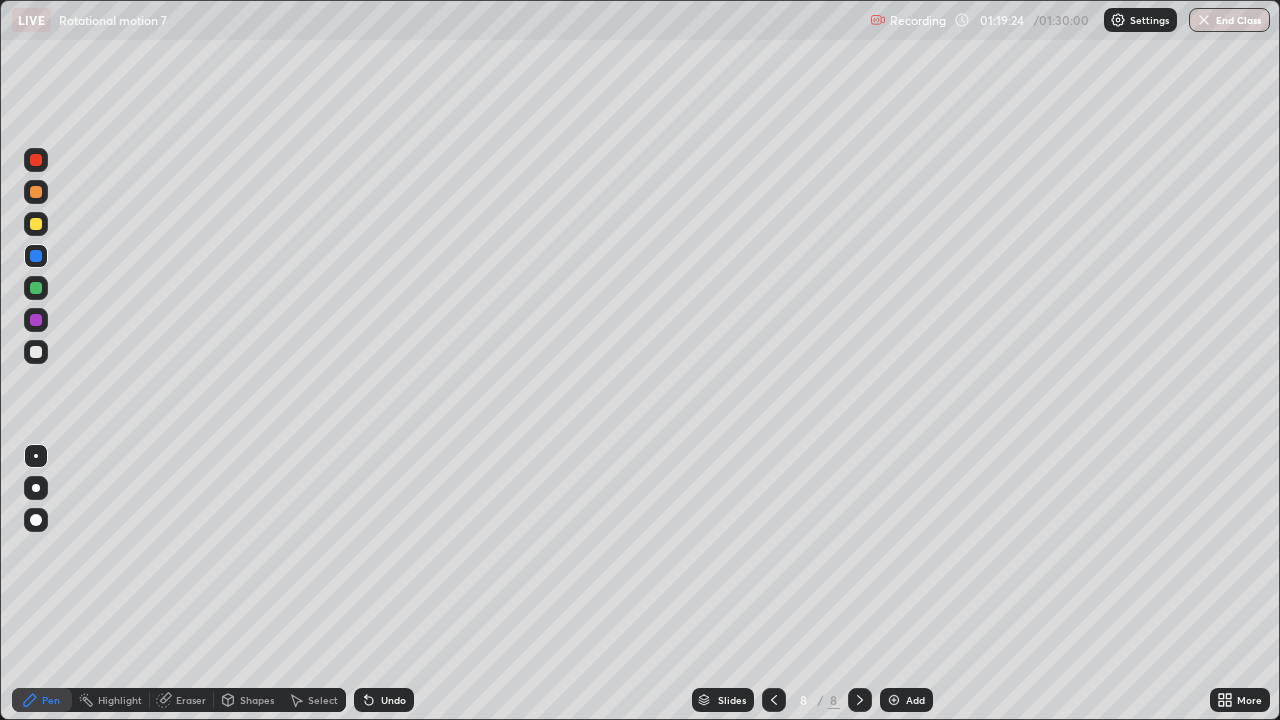 click at bounding box center (36, 352) 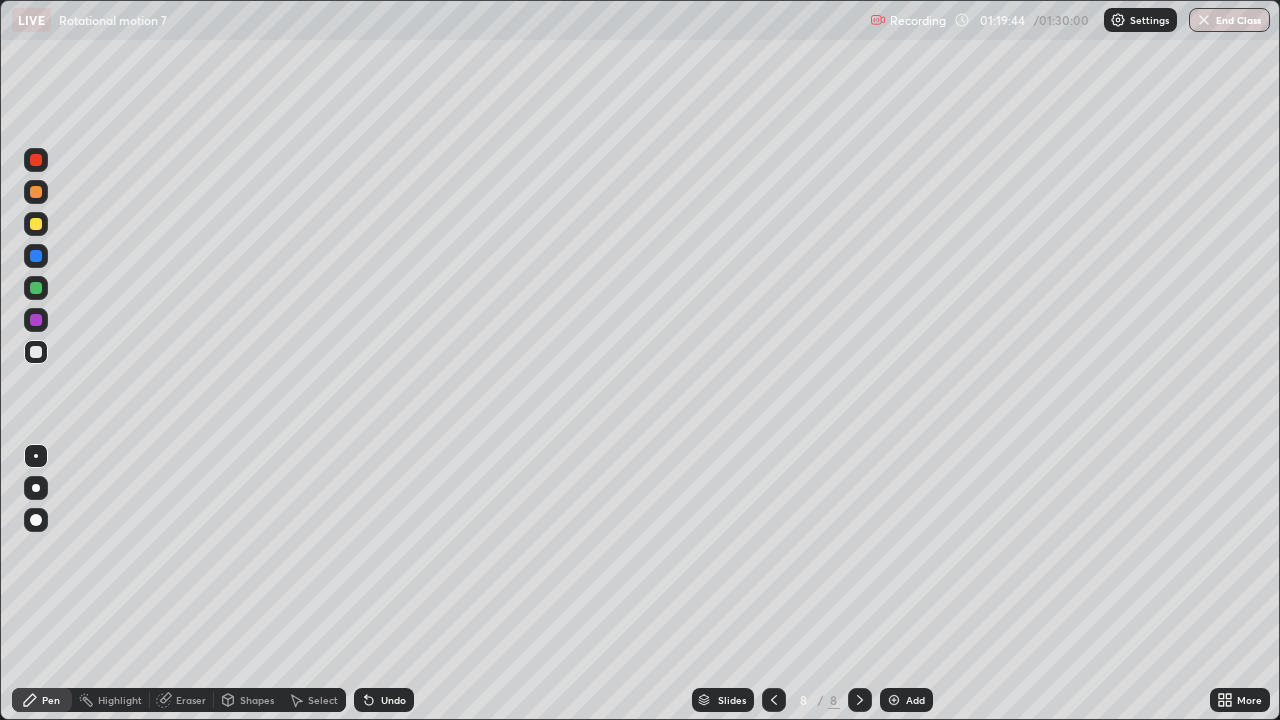 click on "Eraser" at bounding box center (191, 700) 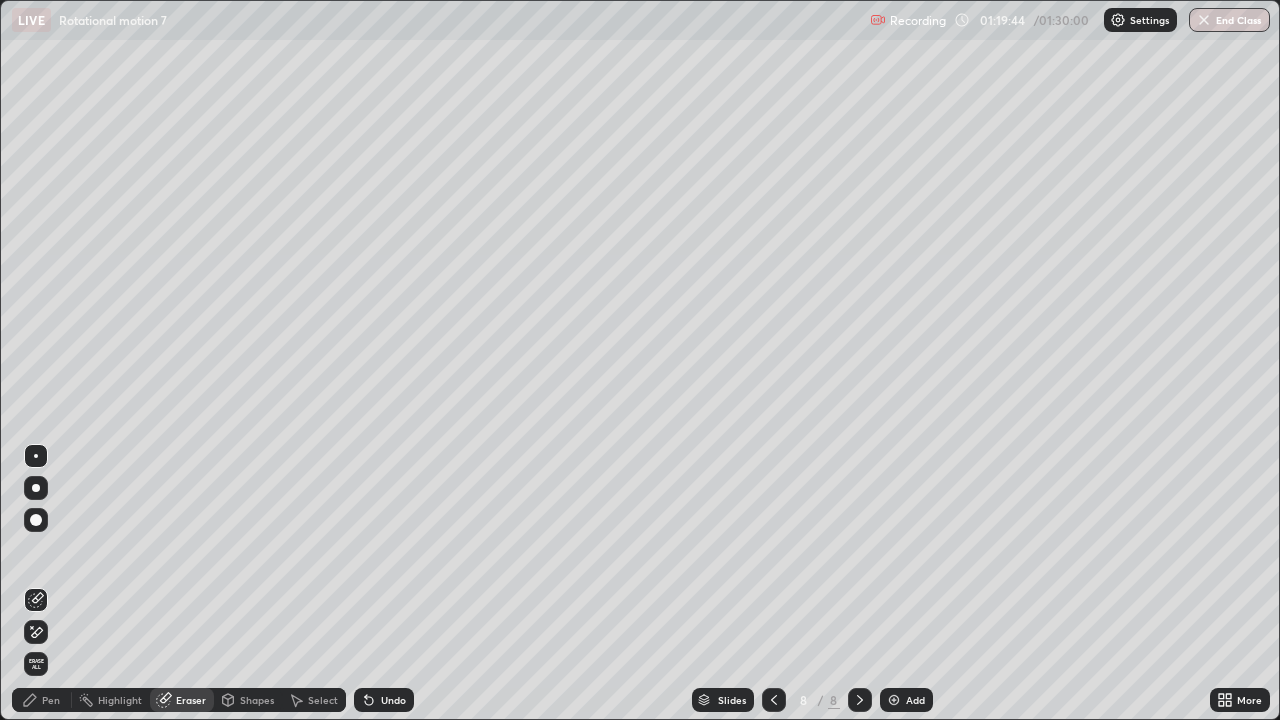 click on "Shapes" at bounding box center [257, 700] 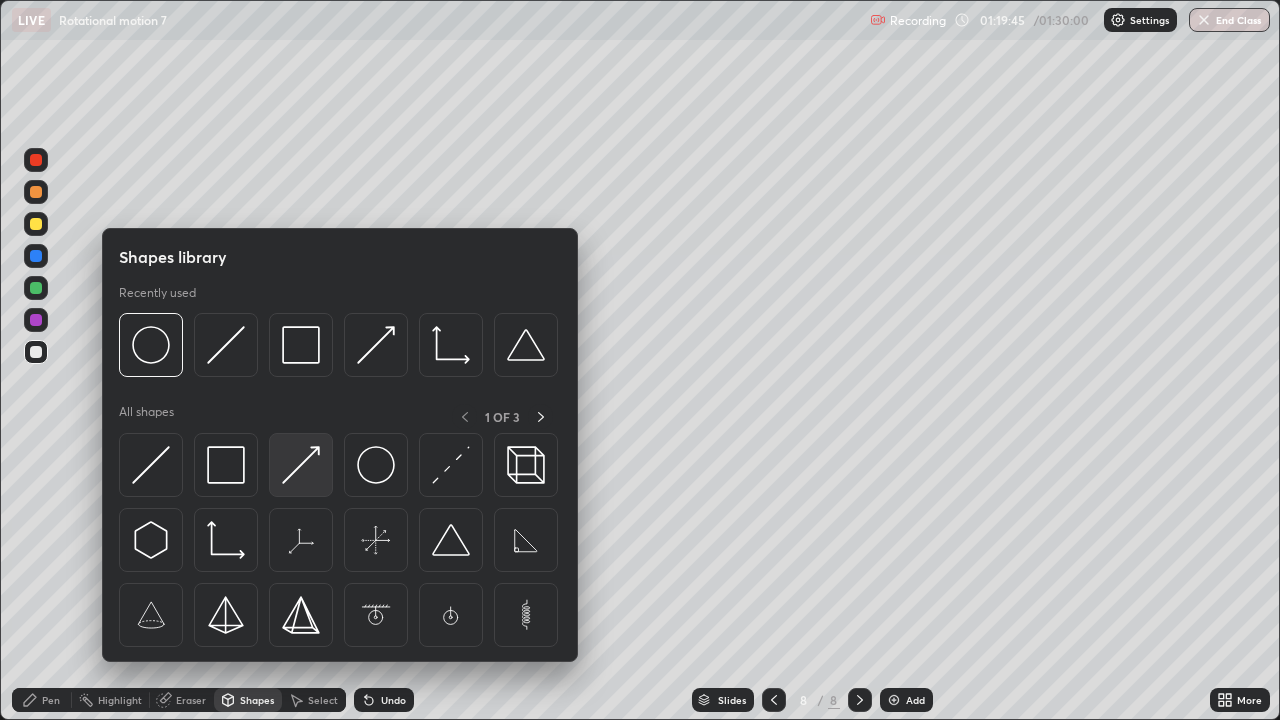 click at bounding box center [301, 465] 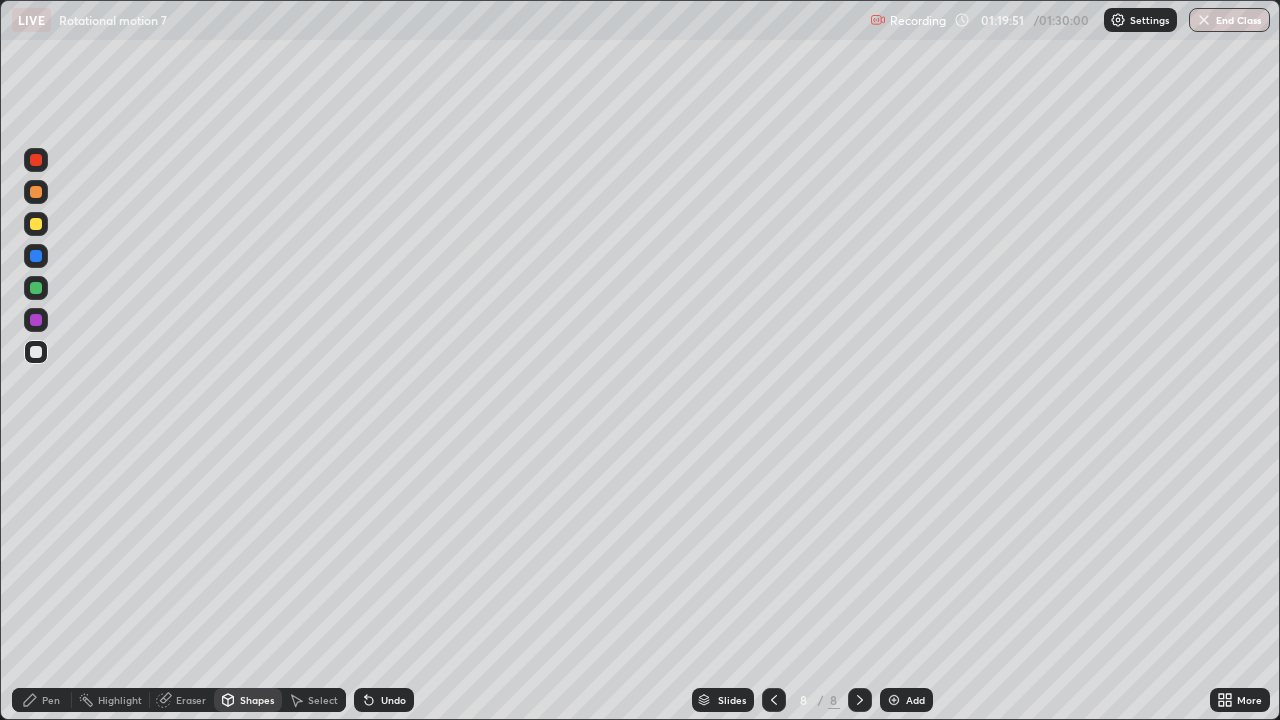 click on "Setting up your live class" at bounding box center [640, 360] 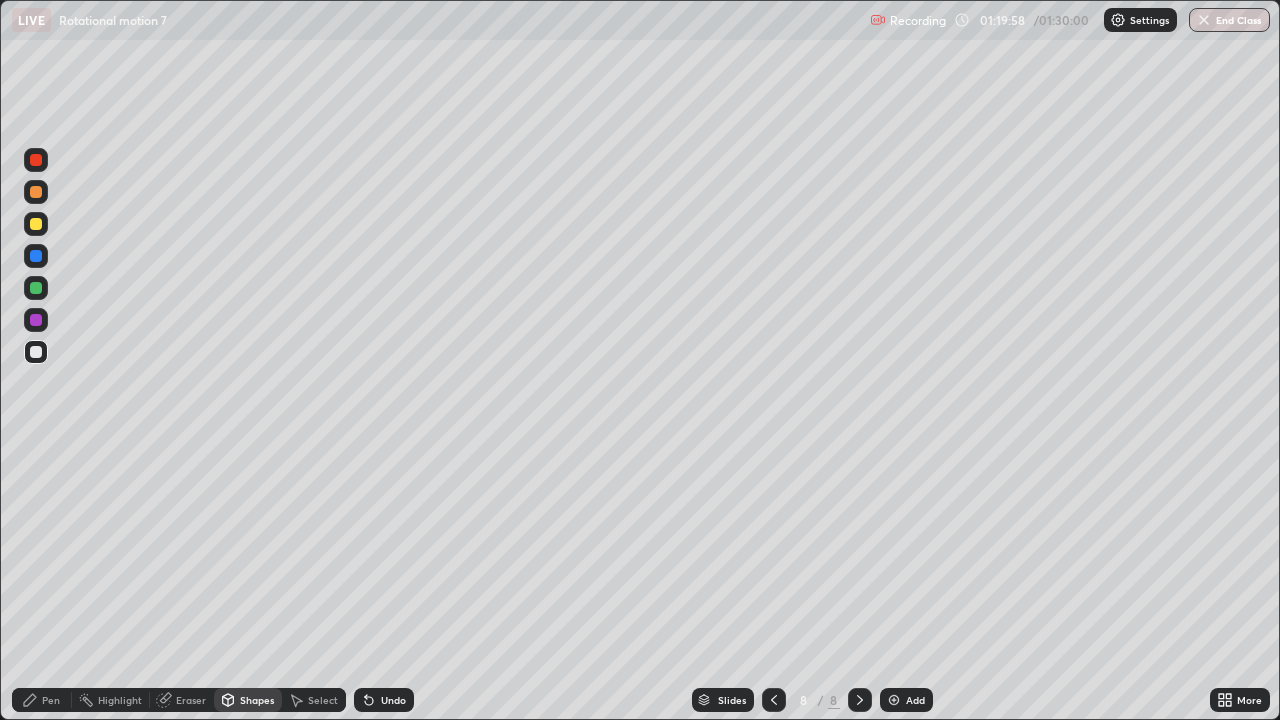 click on "Eraser" at bounding box center [191, 700] 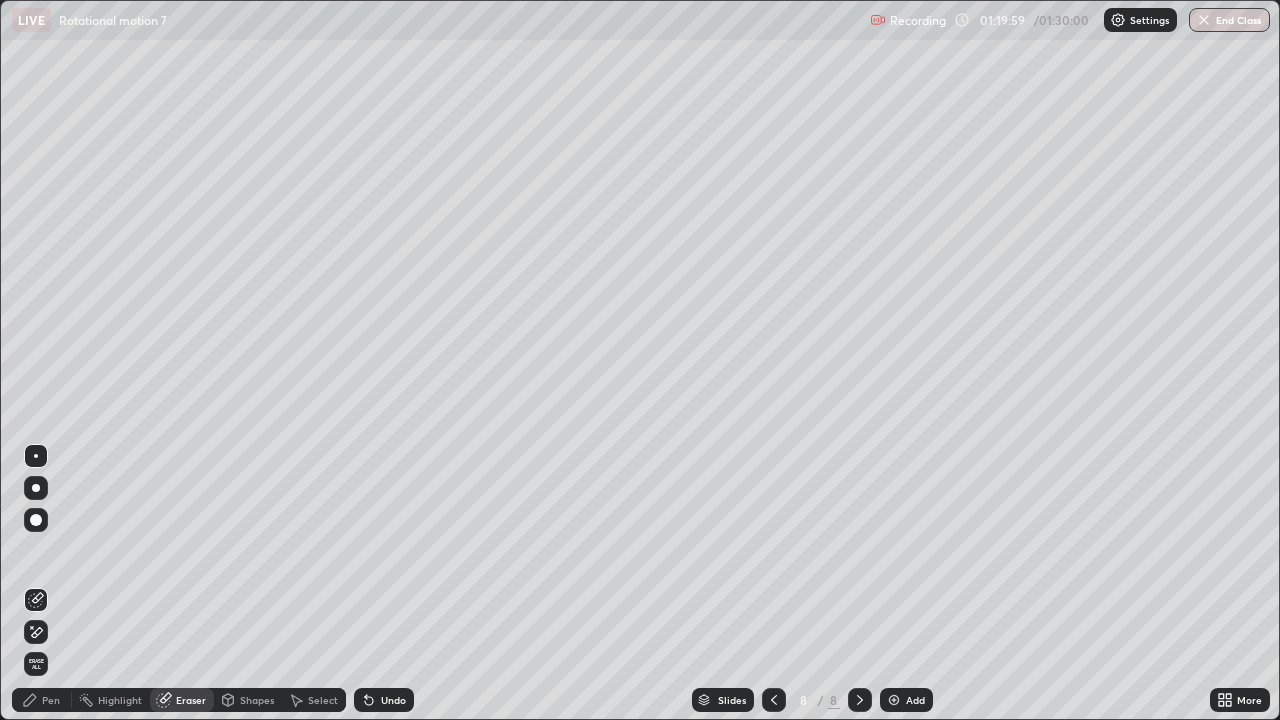 click on "Pen" at bounding box center (51, 700) 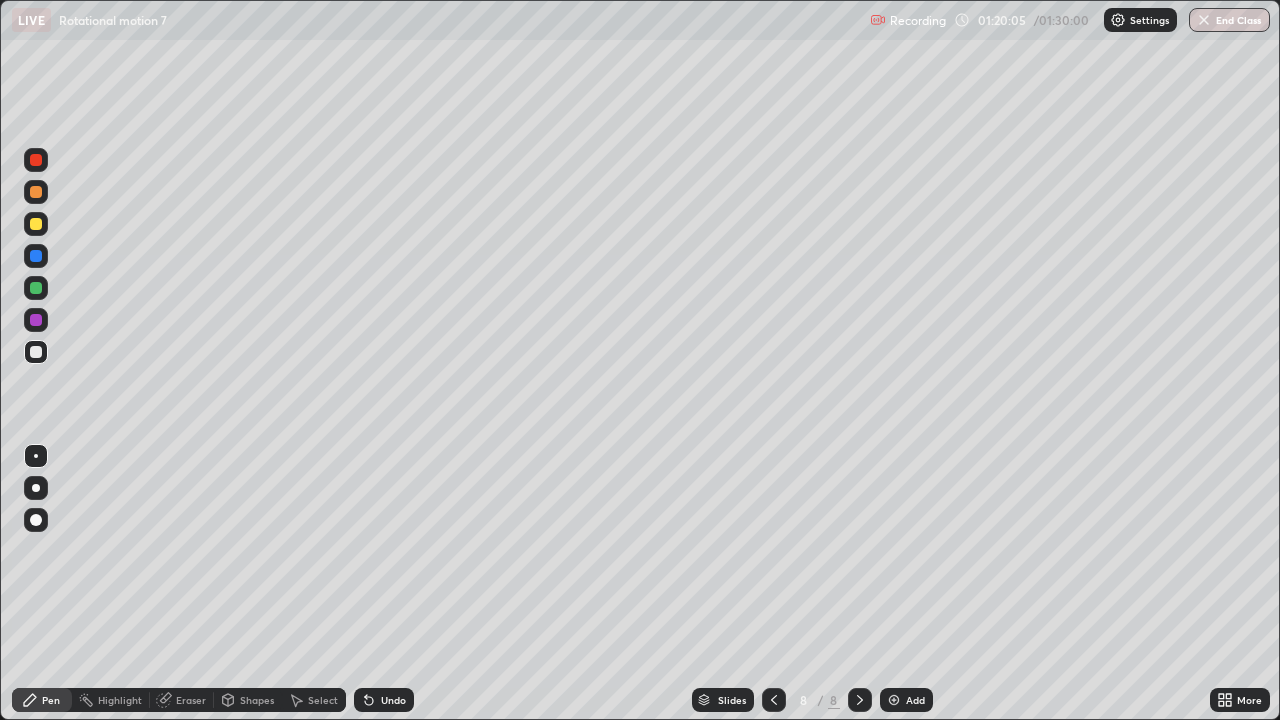 click at bounding box center [36, 224] 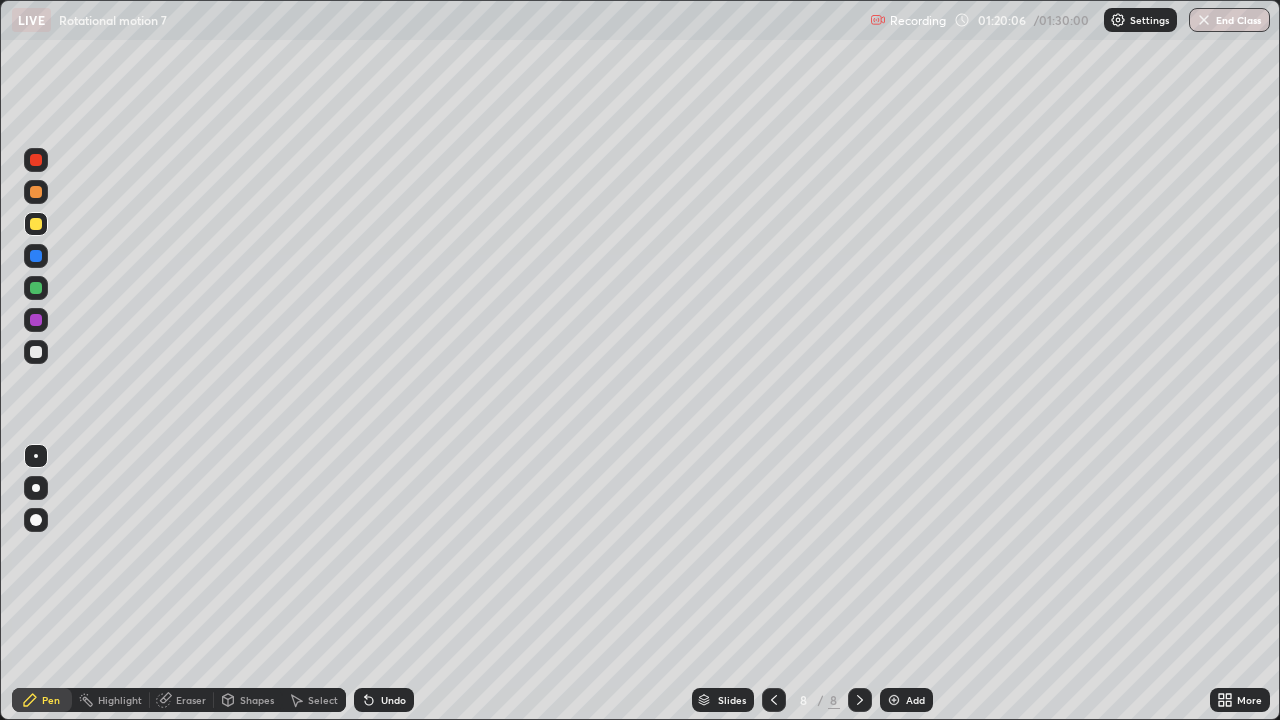 click on "Shapes" at bounding box center (257, 700) 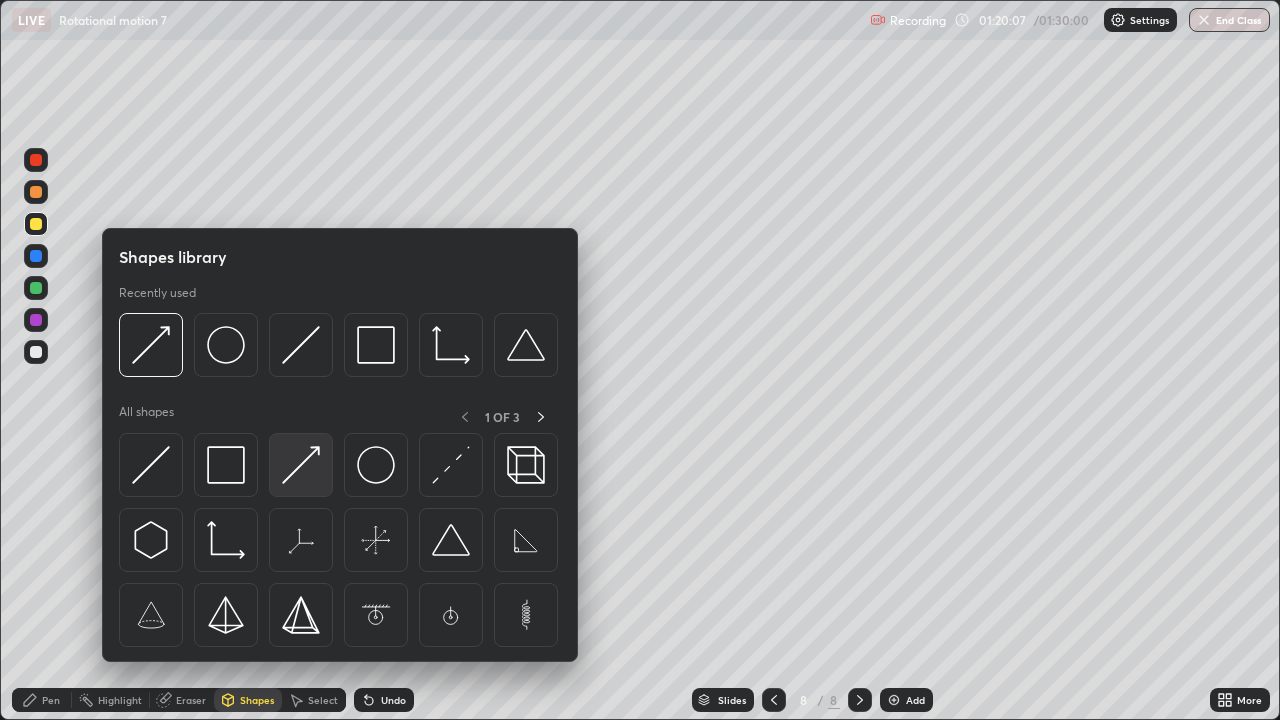 click at bounding box center (301, 465) 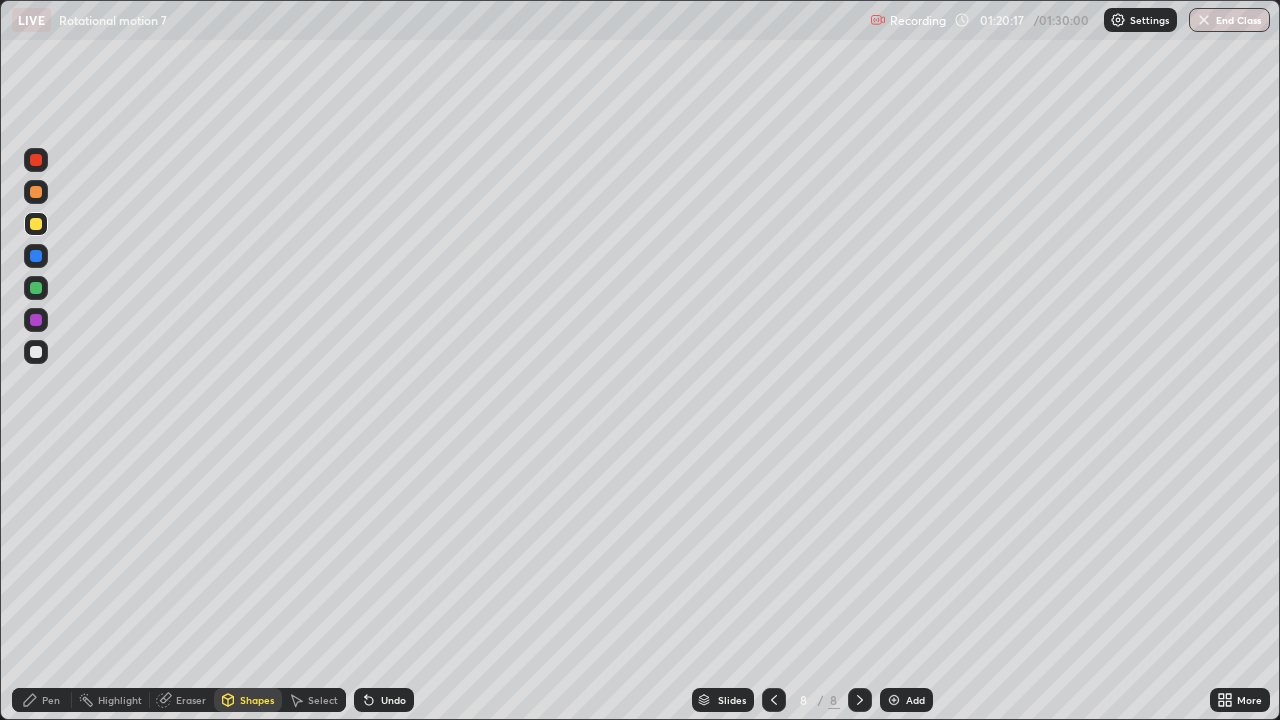 click at bounding box center (36, 224) 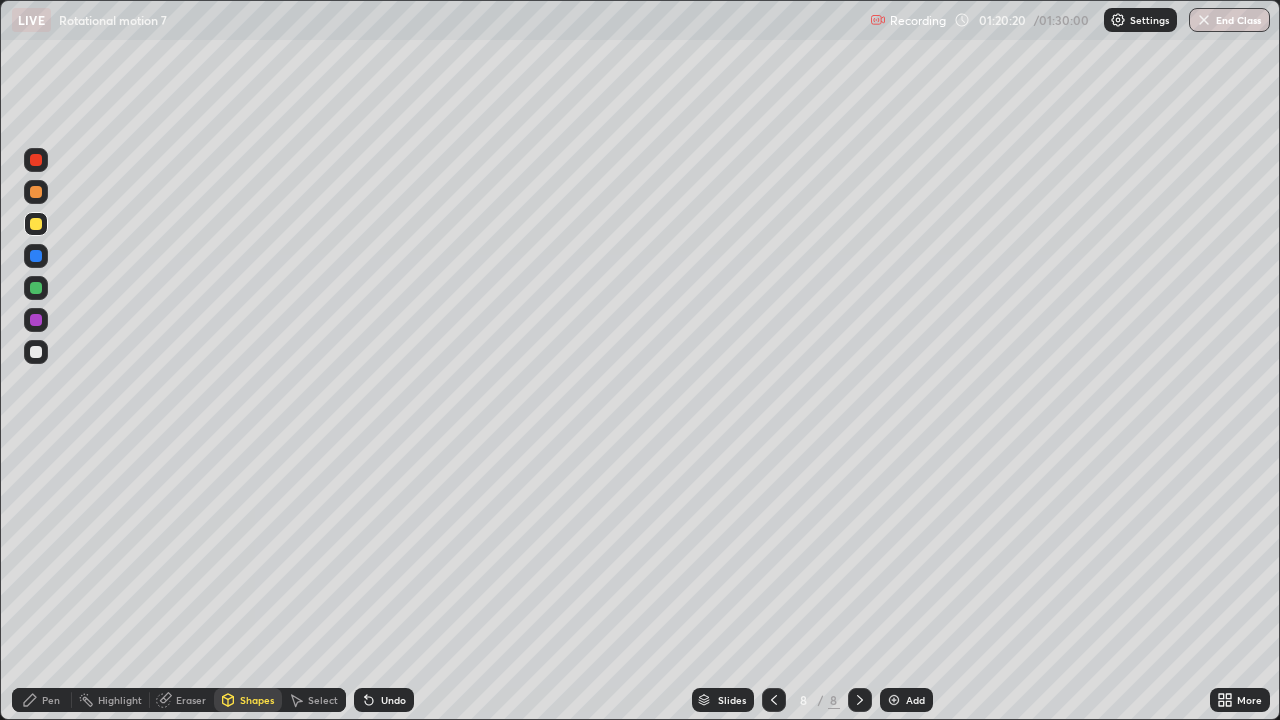 click on "Shapes" at bounding box center (257, 700) 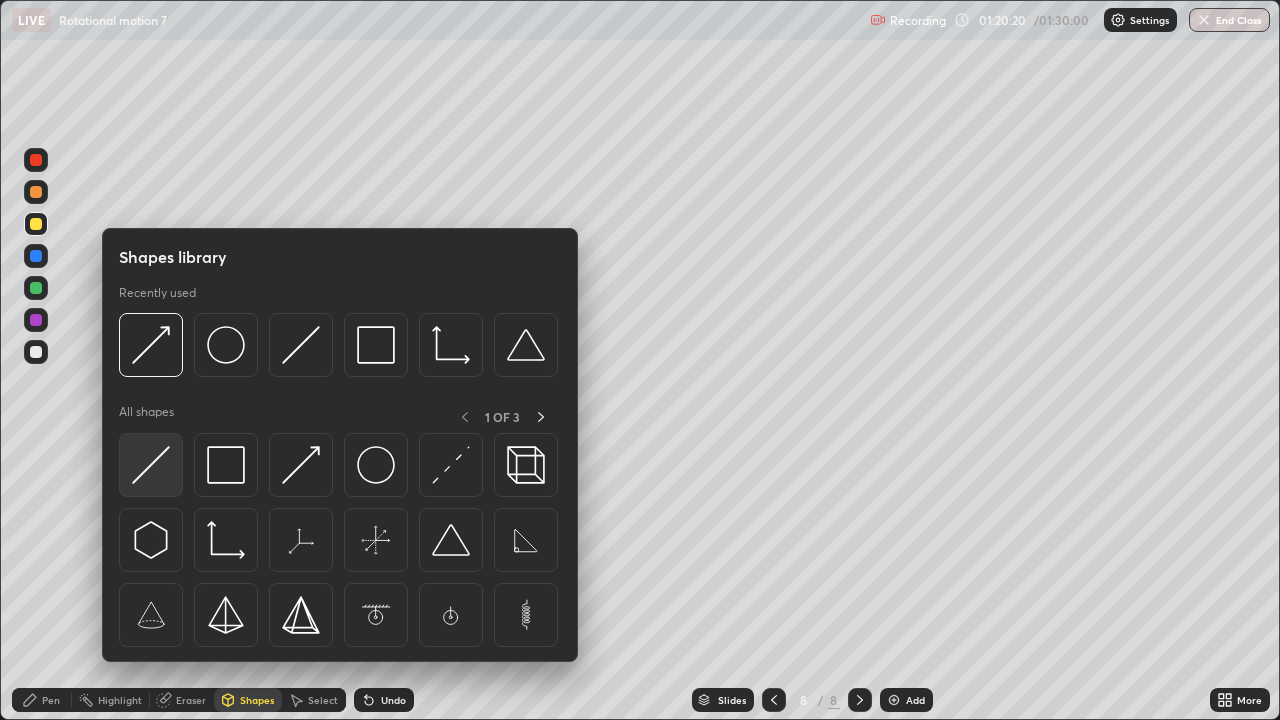 click at bounding box center (151, 465) 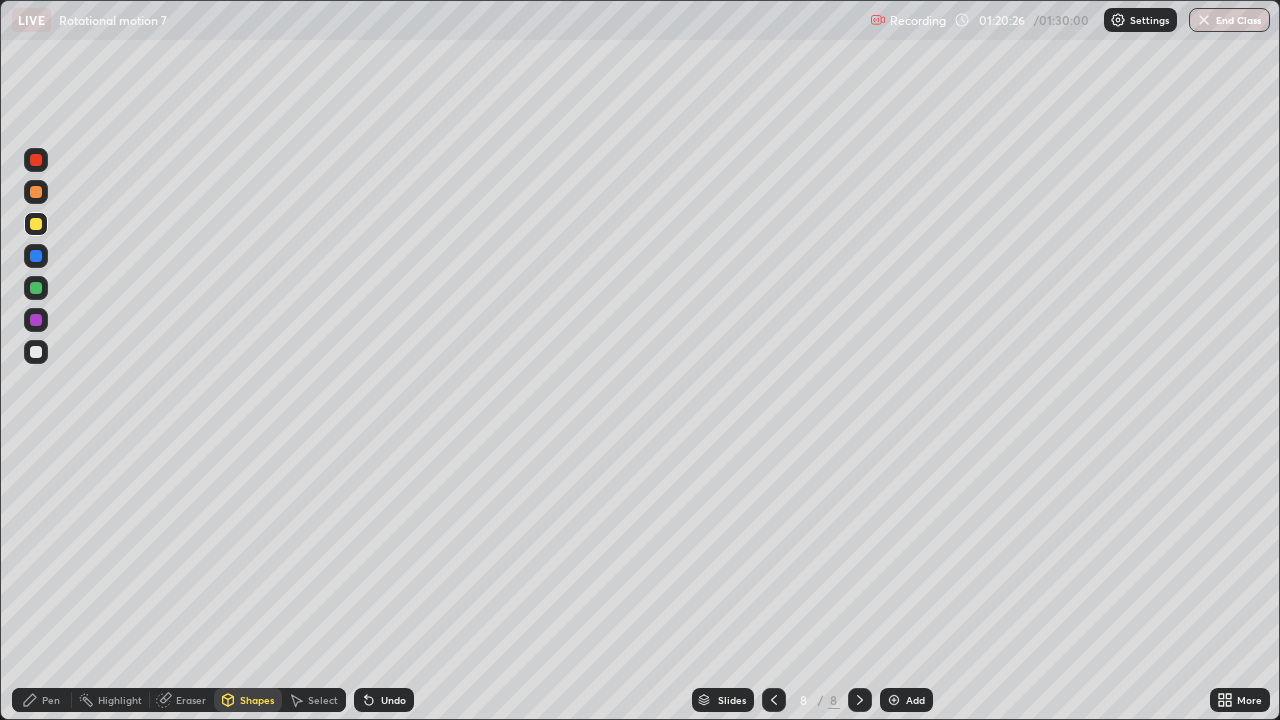 click on "Pen" at bounding box center (51, 700) 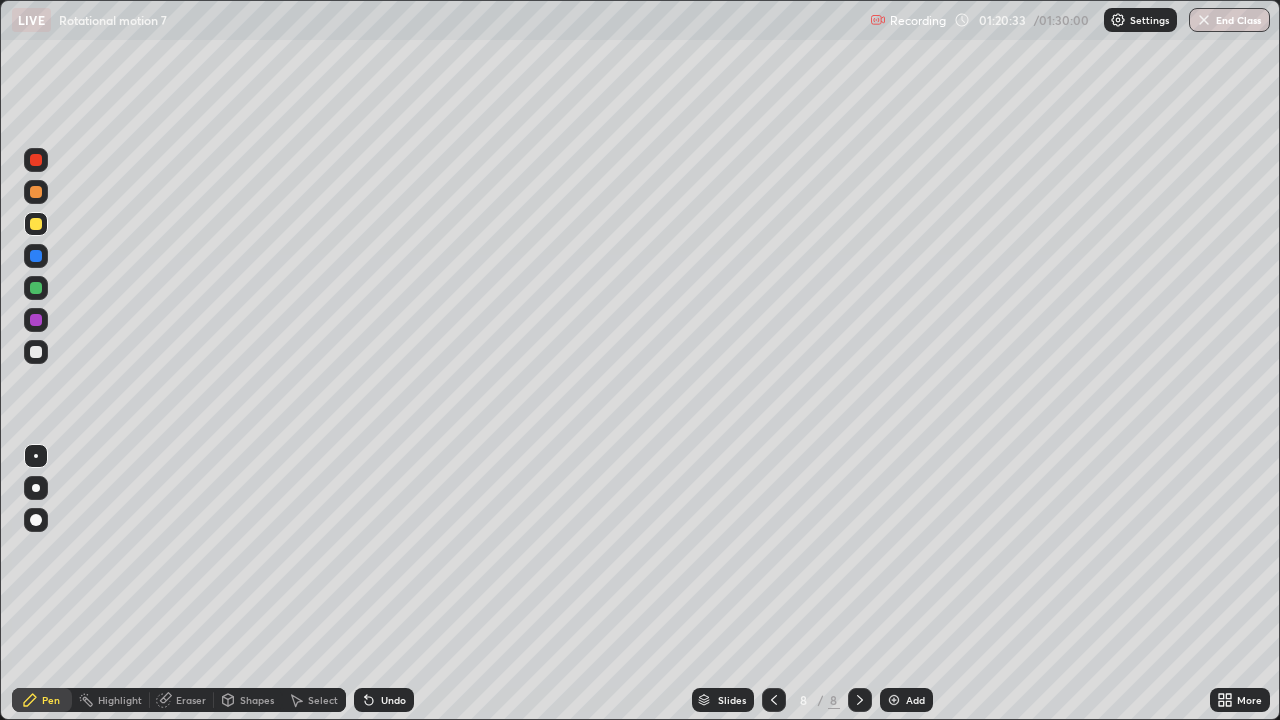 click on "Shapes" at bounding box center [257, 700] 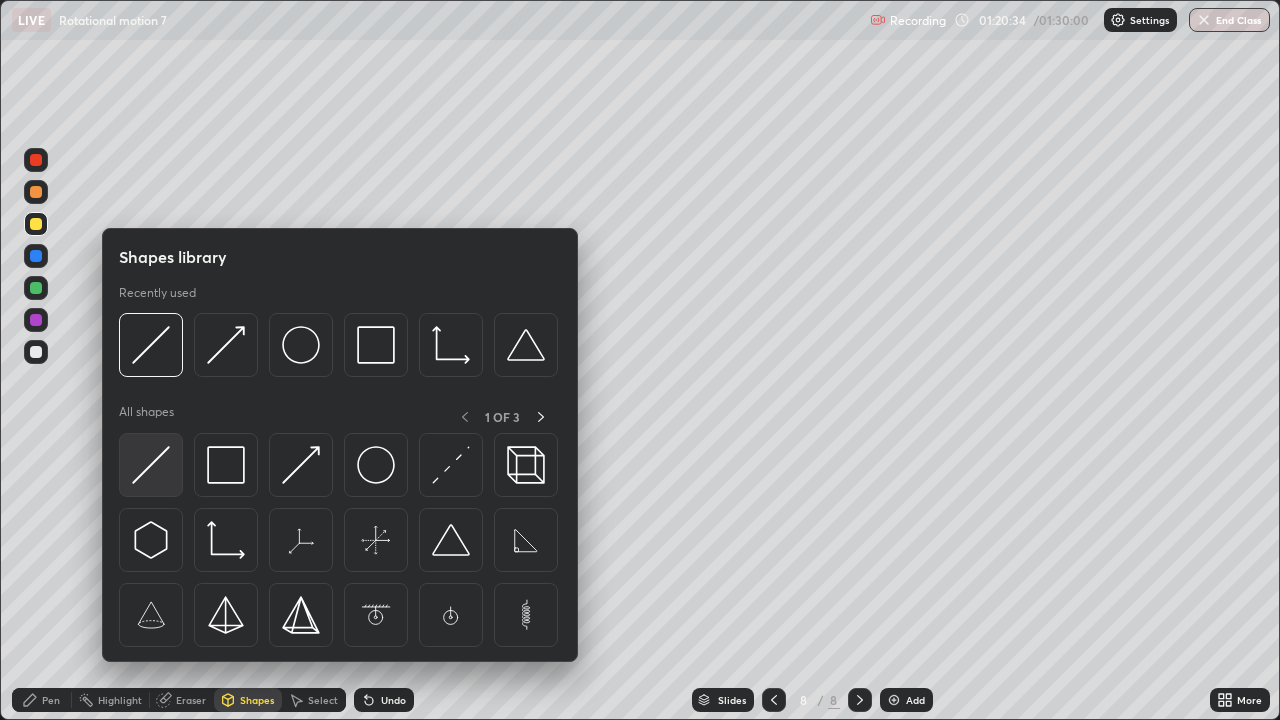 click at bounding box center [151, 465] 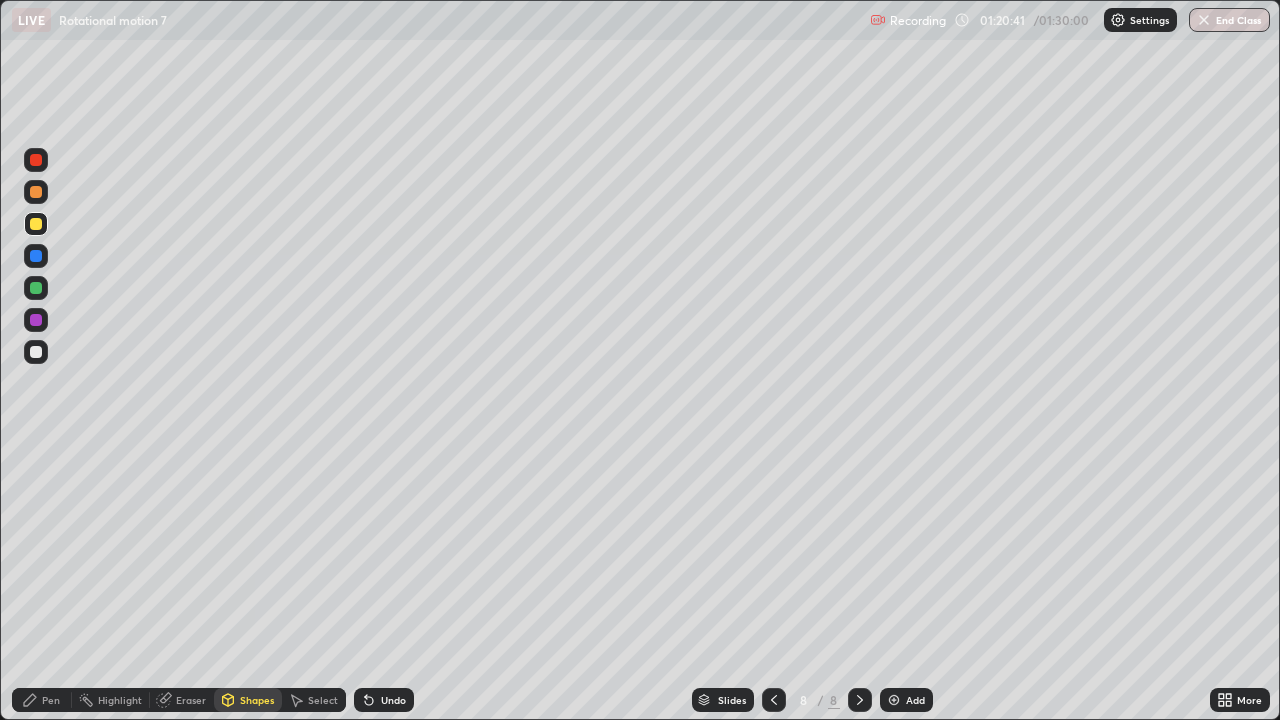 click on "Pen" at bounding box center (51, 700) 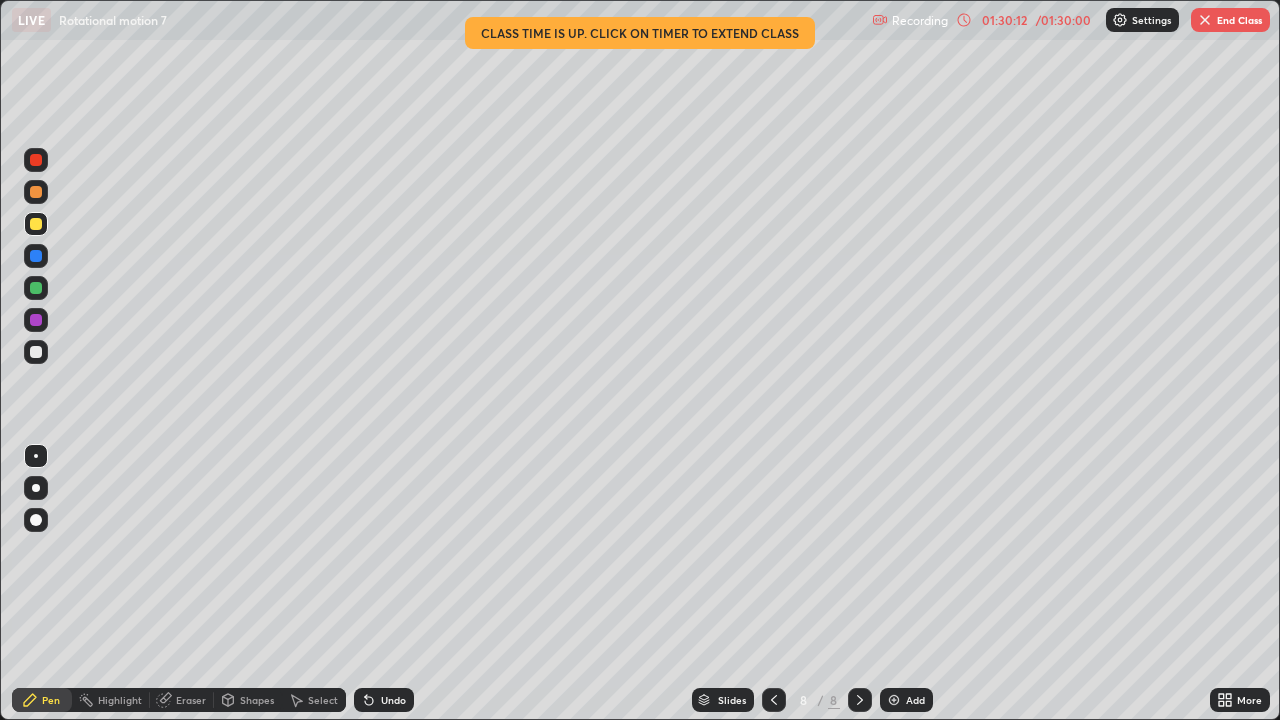 click at bounding box center [894, 700] 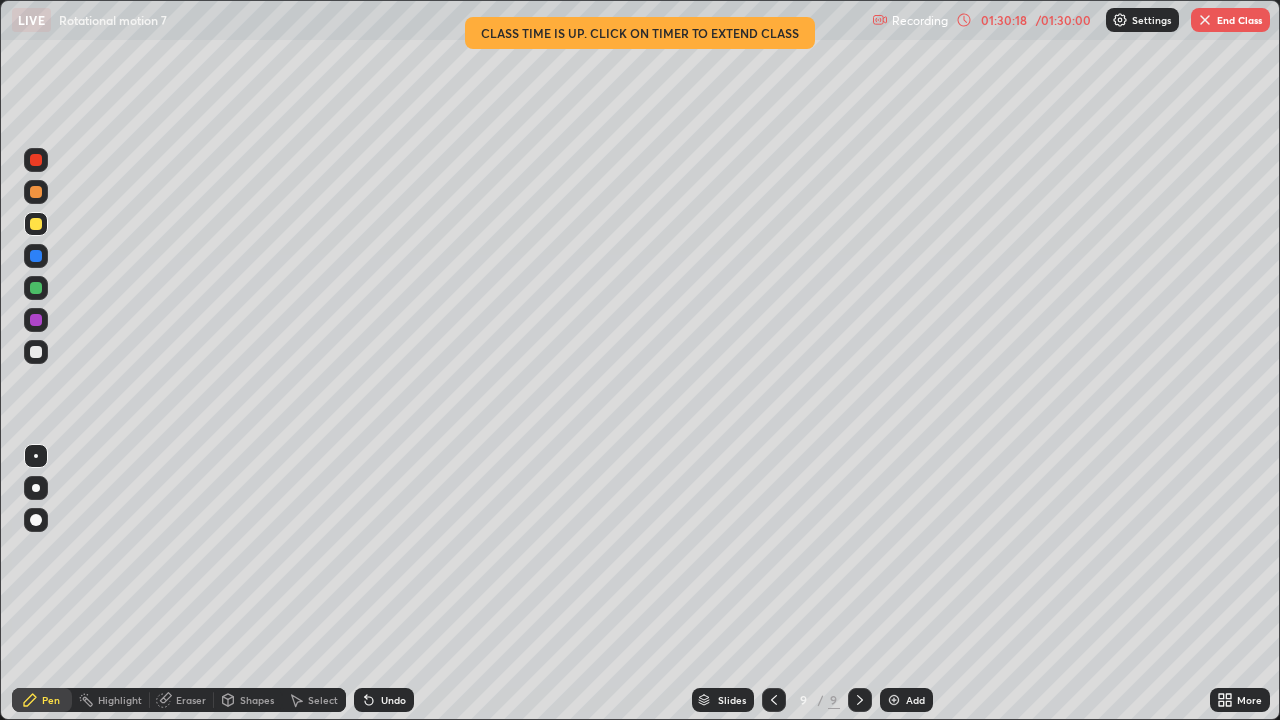 click 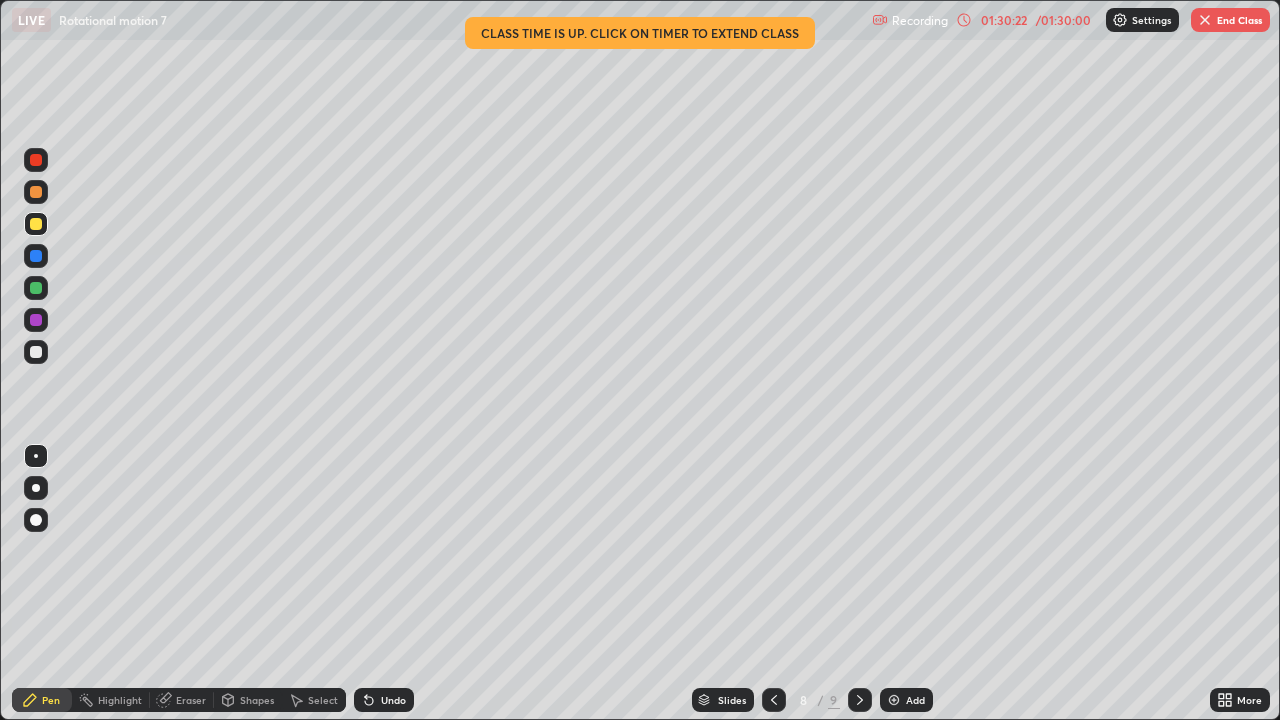 click on "Select" at bounding box center (323, 700) 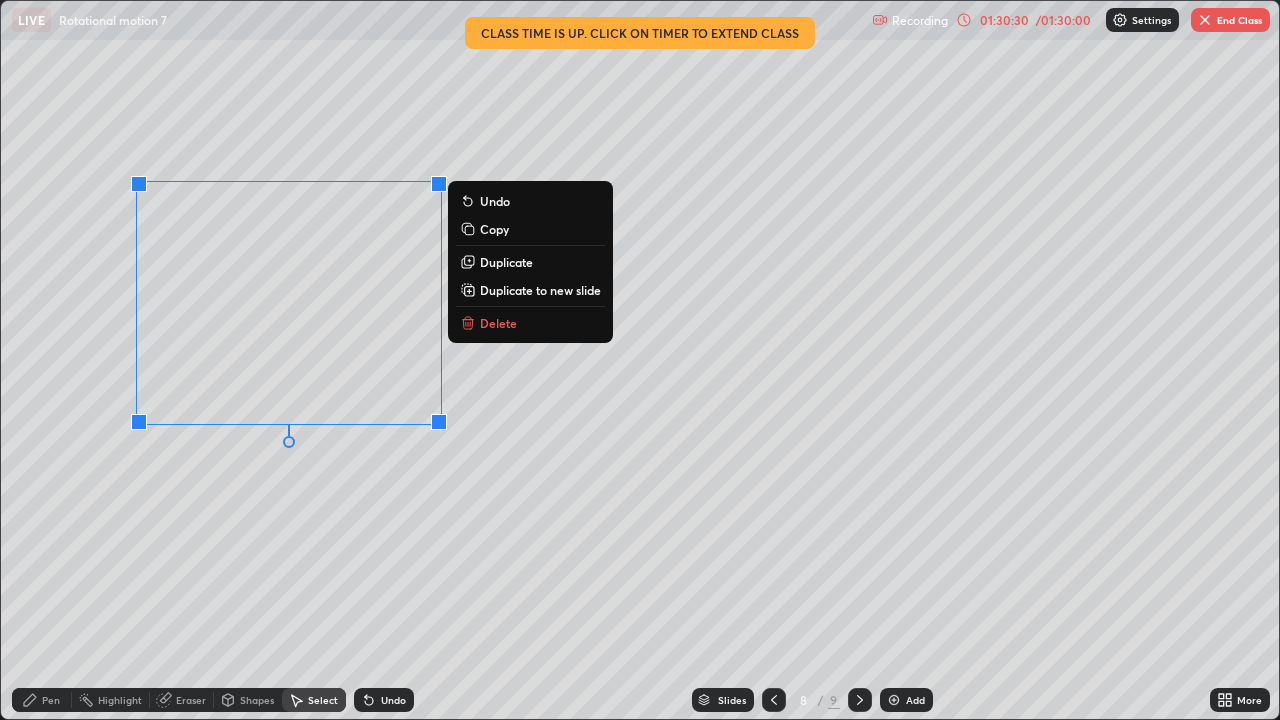 click on "Duplicate" at bounding box center (506, 262) 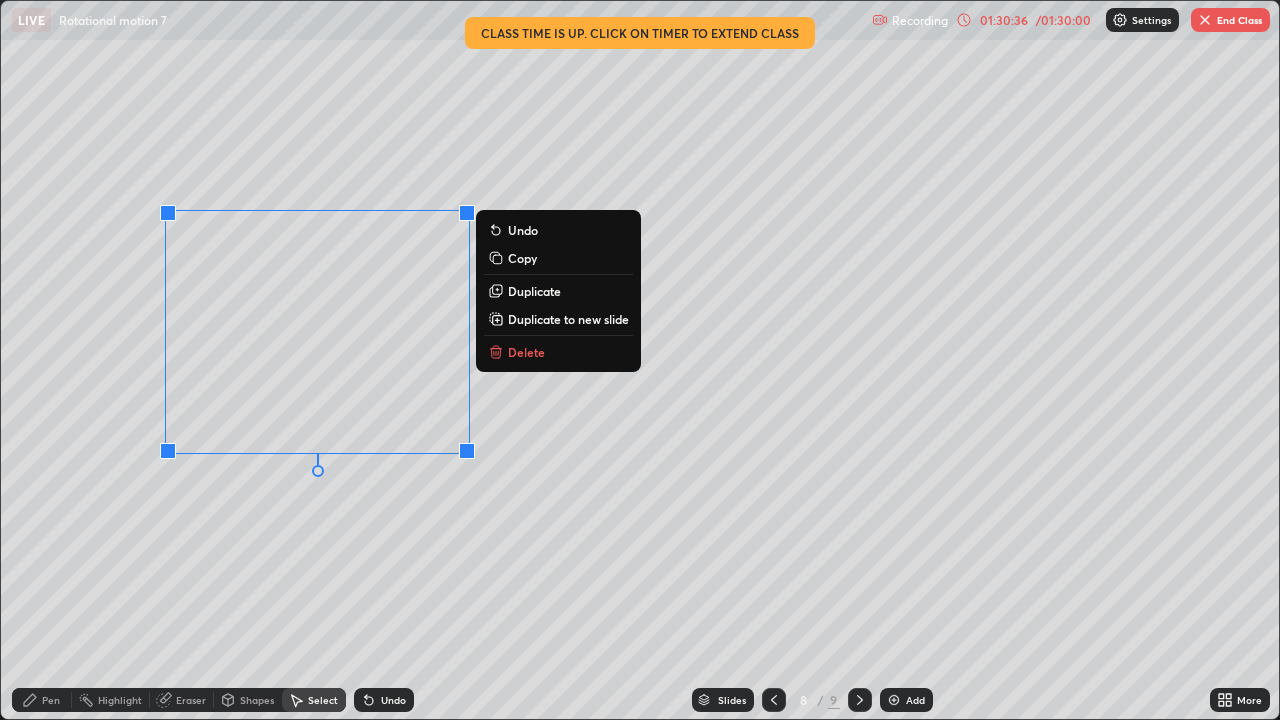 click on "Duplicate to new slide" at bounding box center [568, 319] 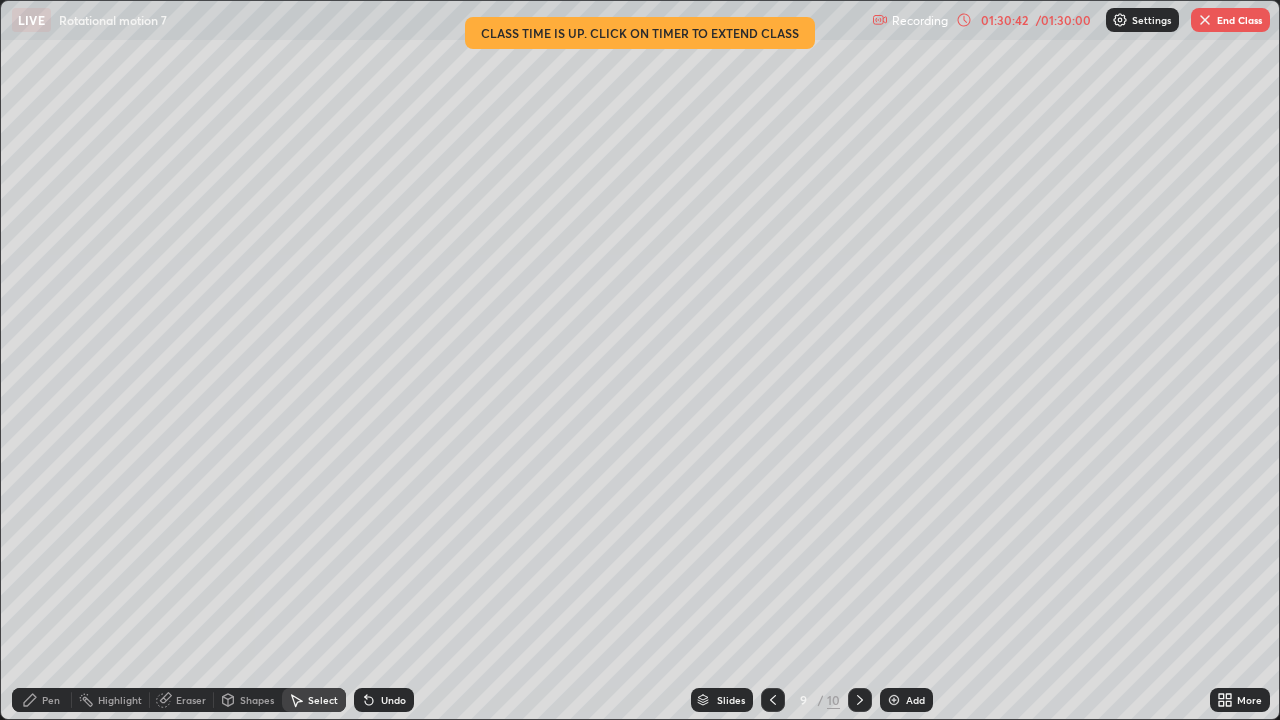 click 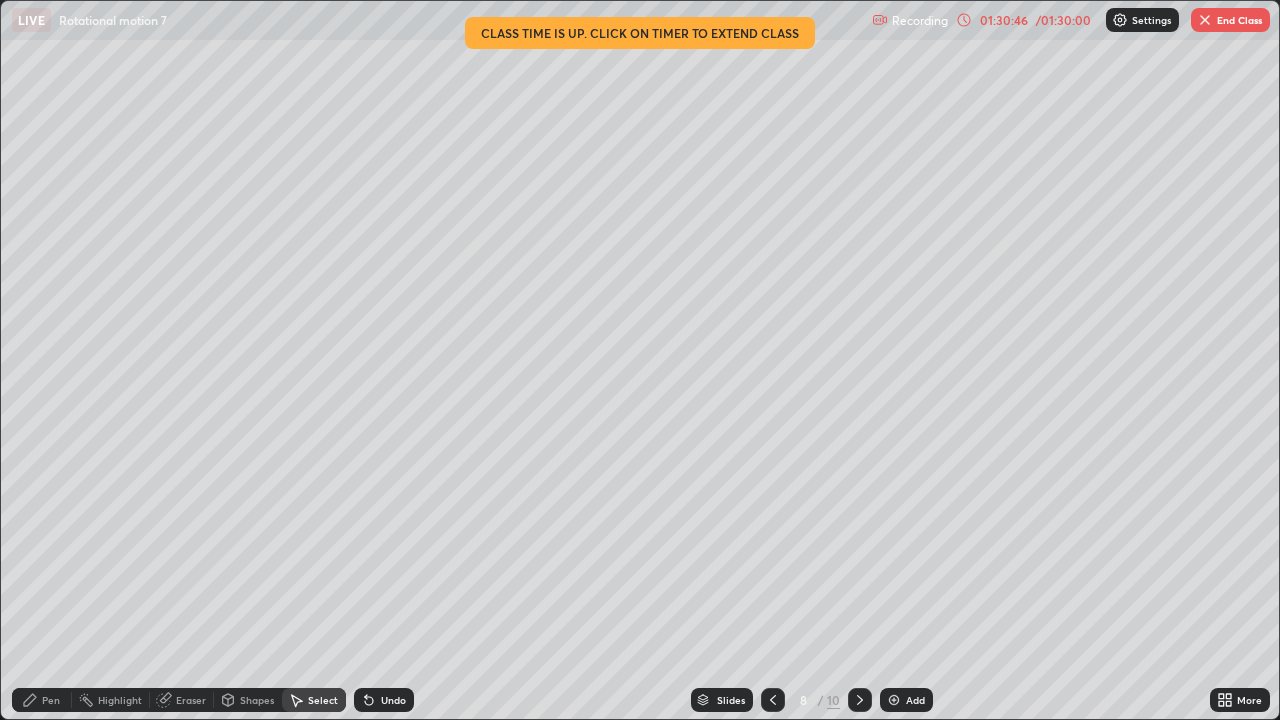 click on "Undo" at bounding box center [393, 700] 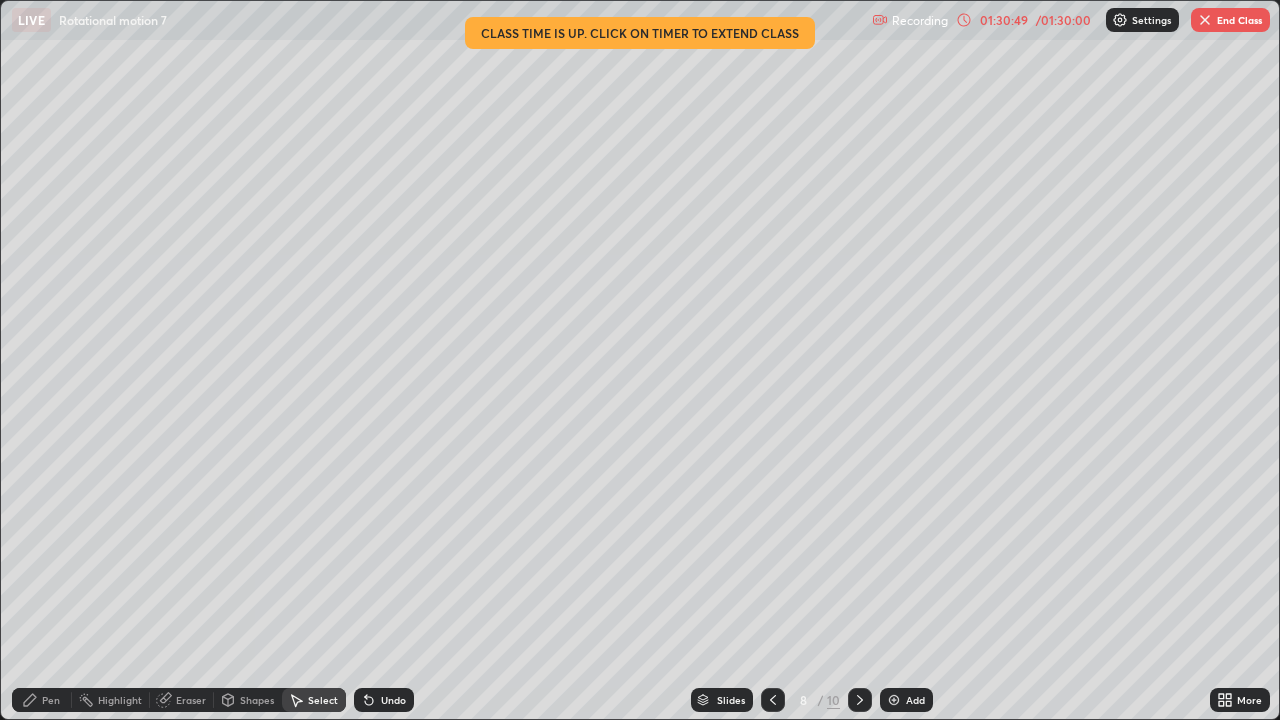 click 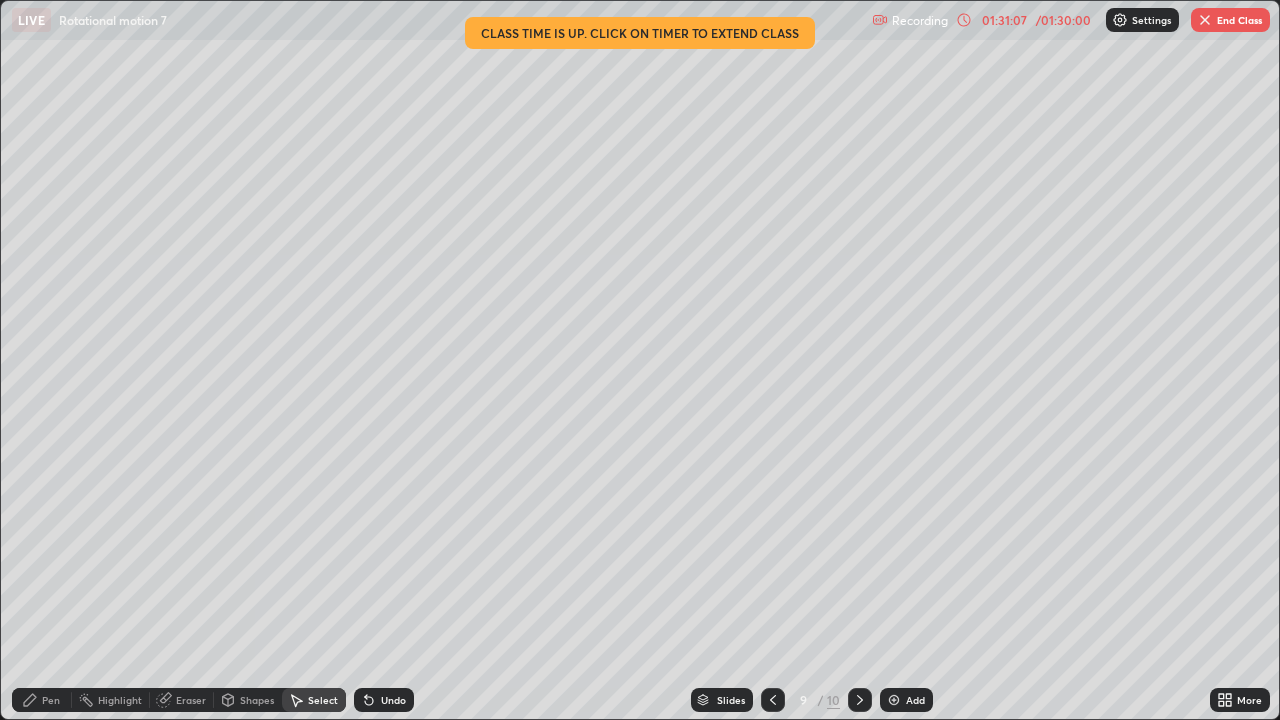click on "Shapes" at bounding box center [257, 700] 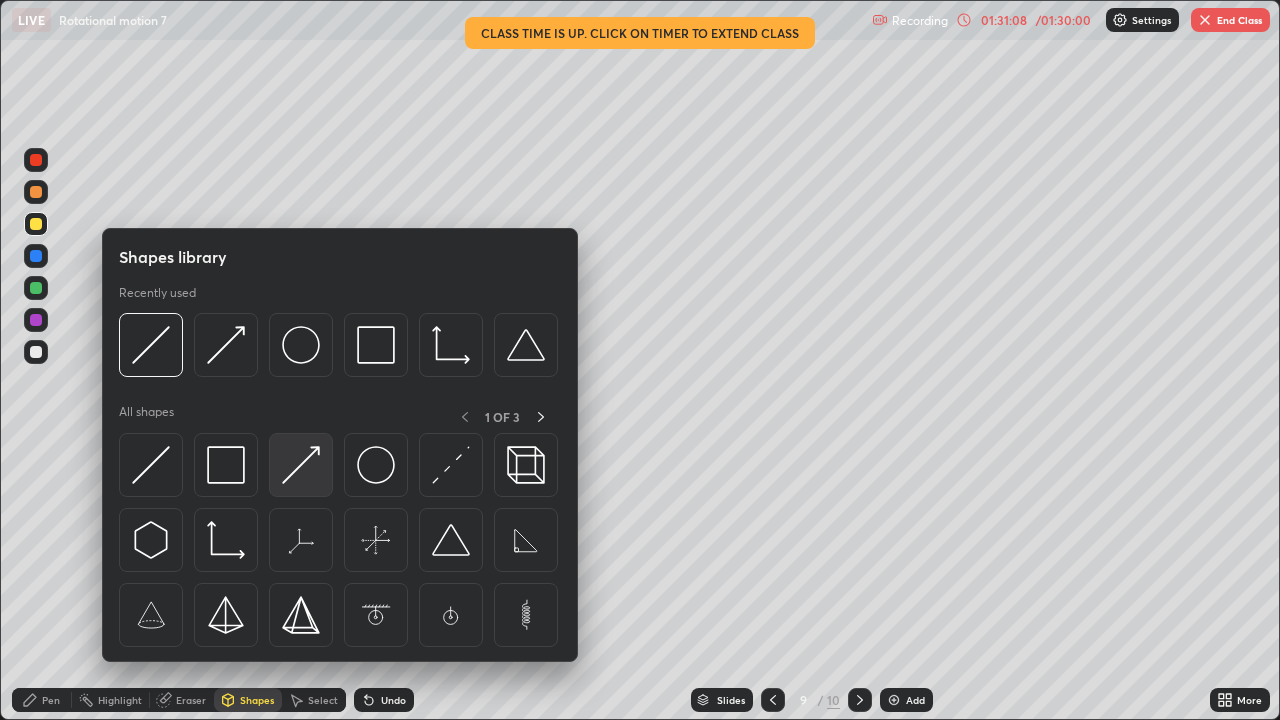 click at bounding box center [301, 465] 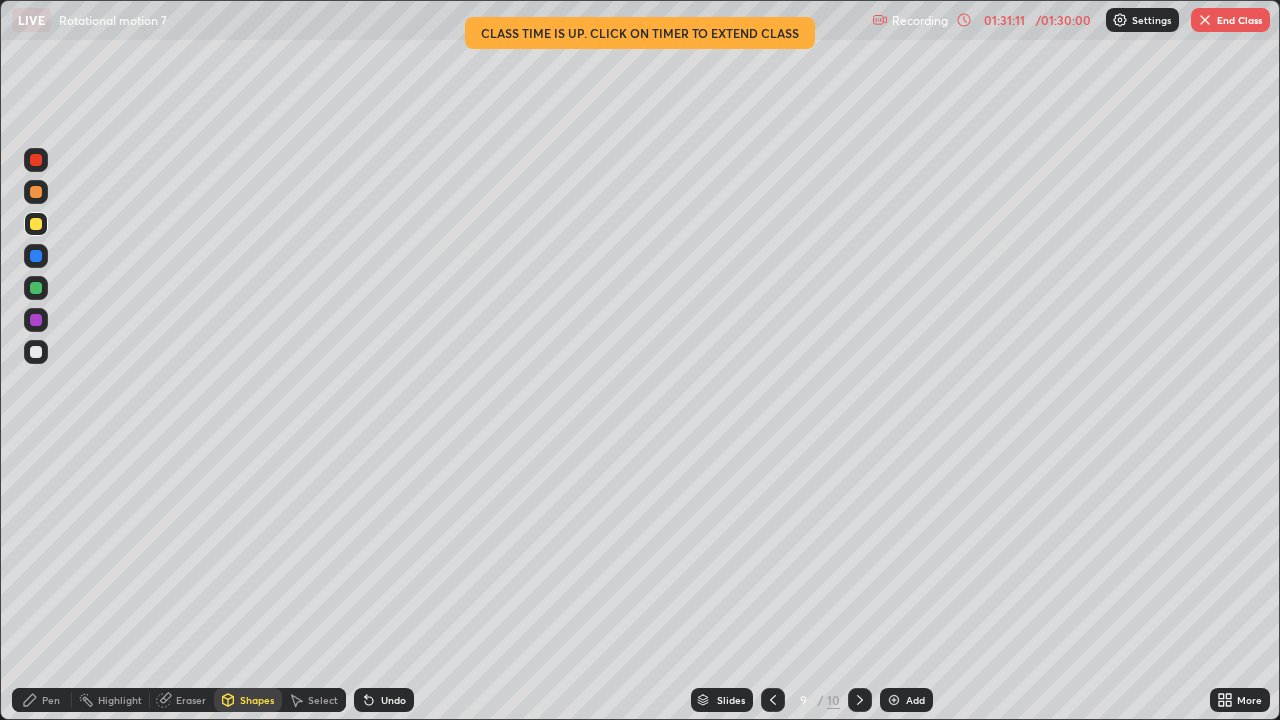 click at bounding box center [36, 192] 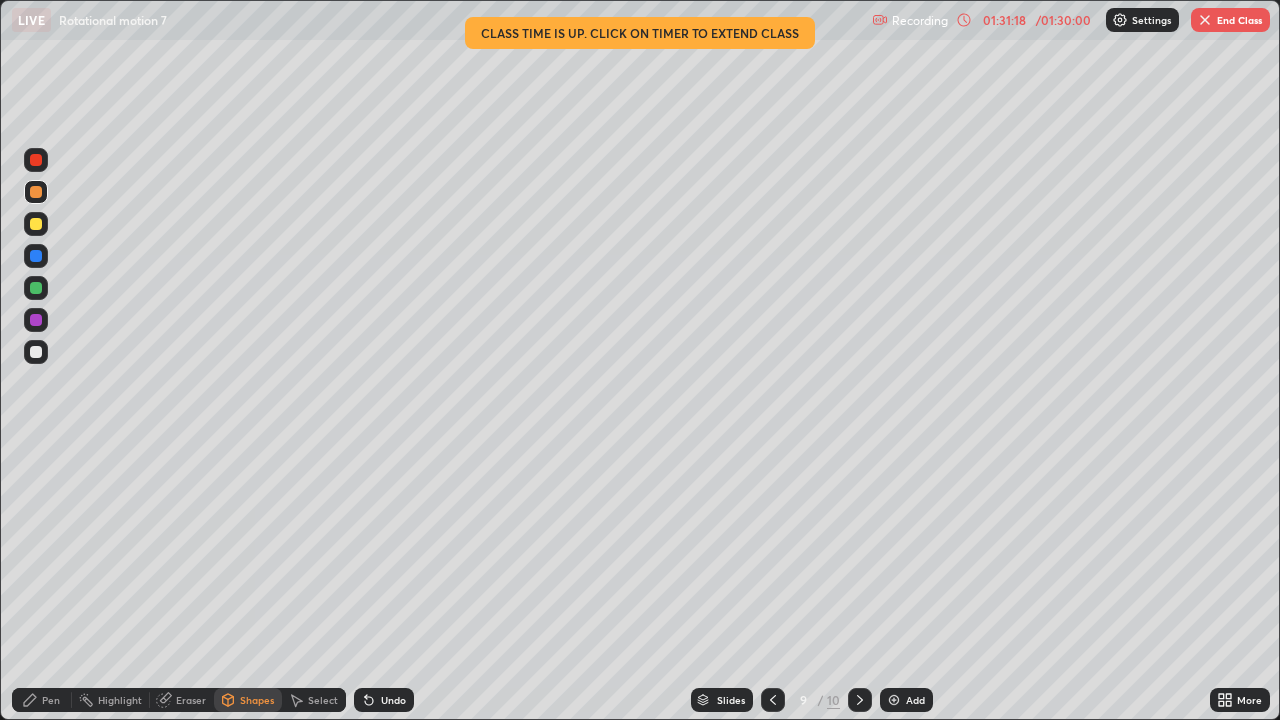 click on "Pen" at bounding box center [51, 700] 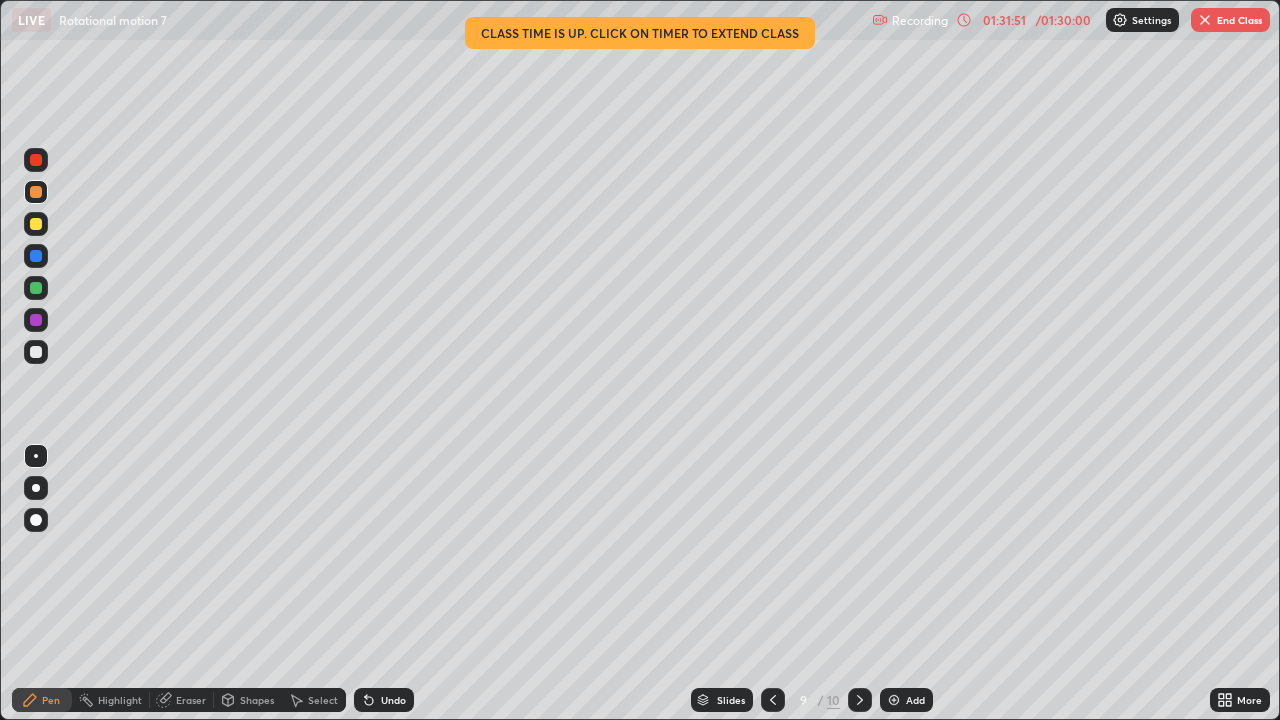 click at bounding box center (36, 320) 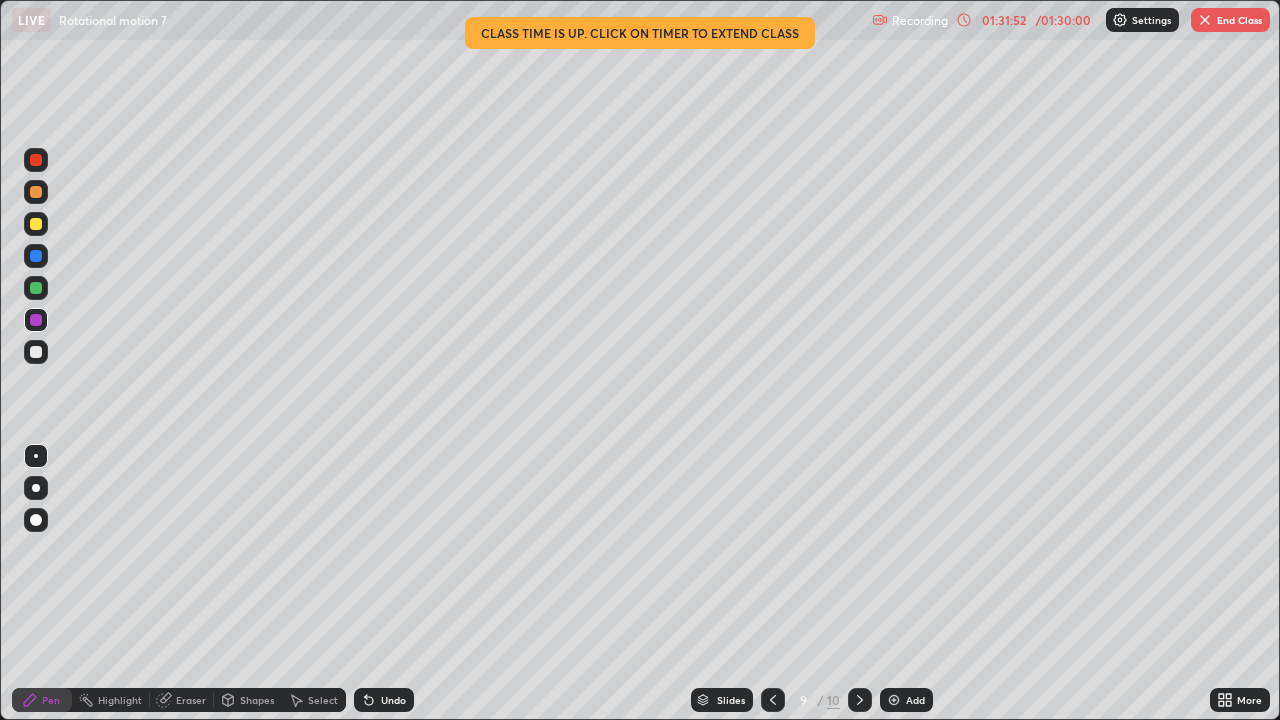 click on "Shapes" at bounding box center [257, 700] 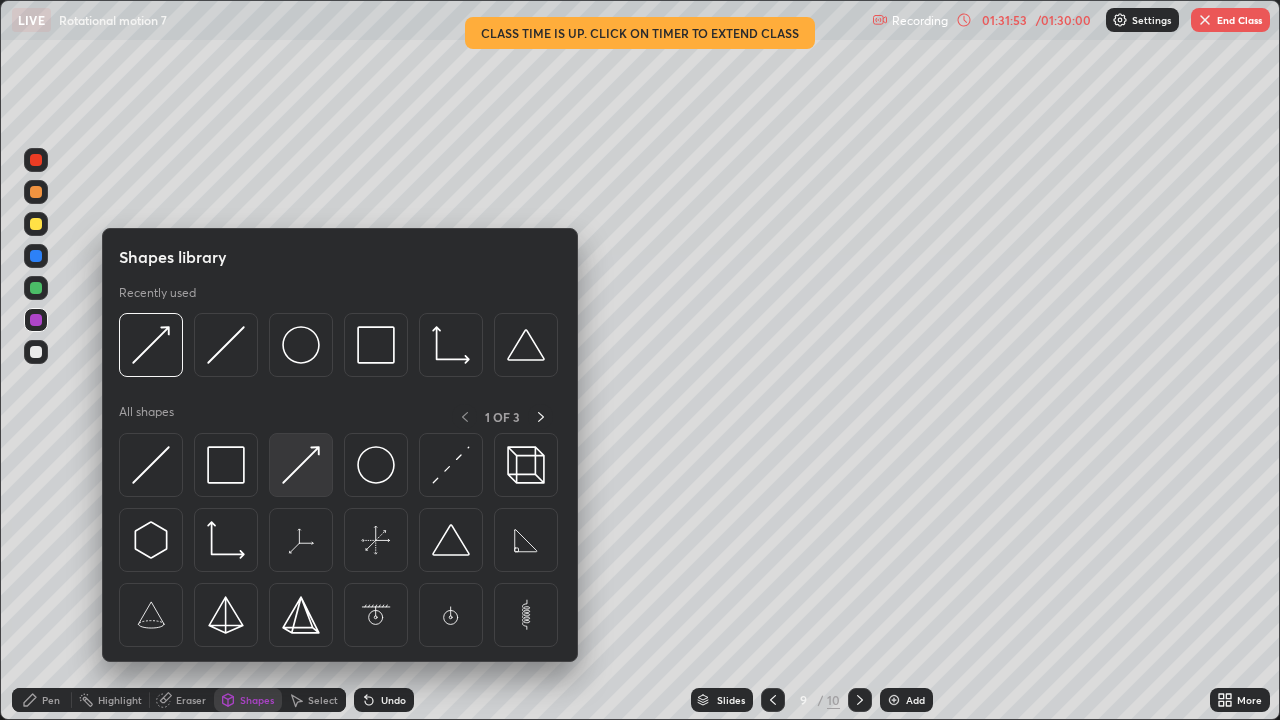 click at bounding box center (301, 465) 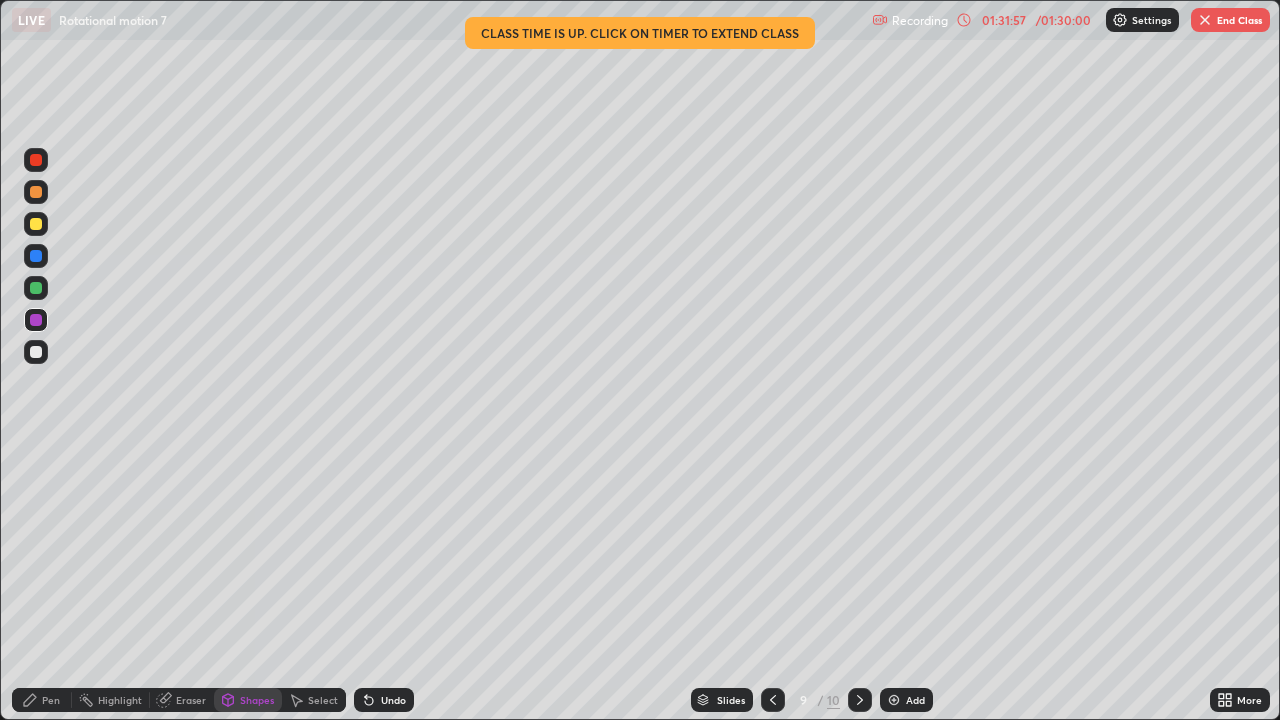 click on "Pen" at bounding box center [51, 700] 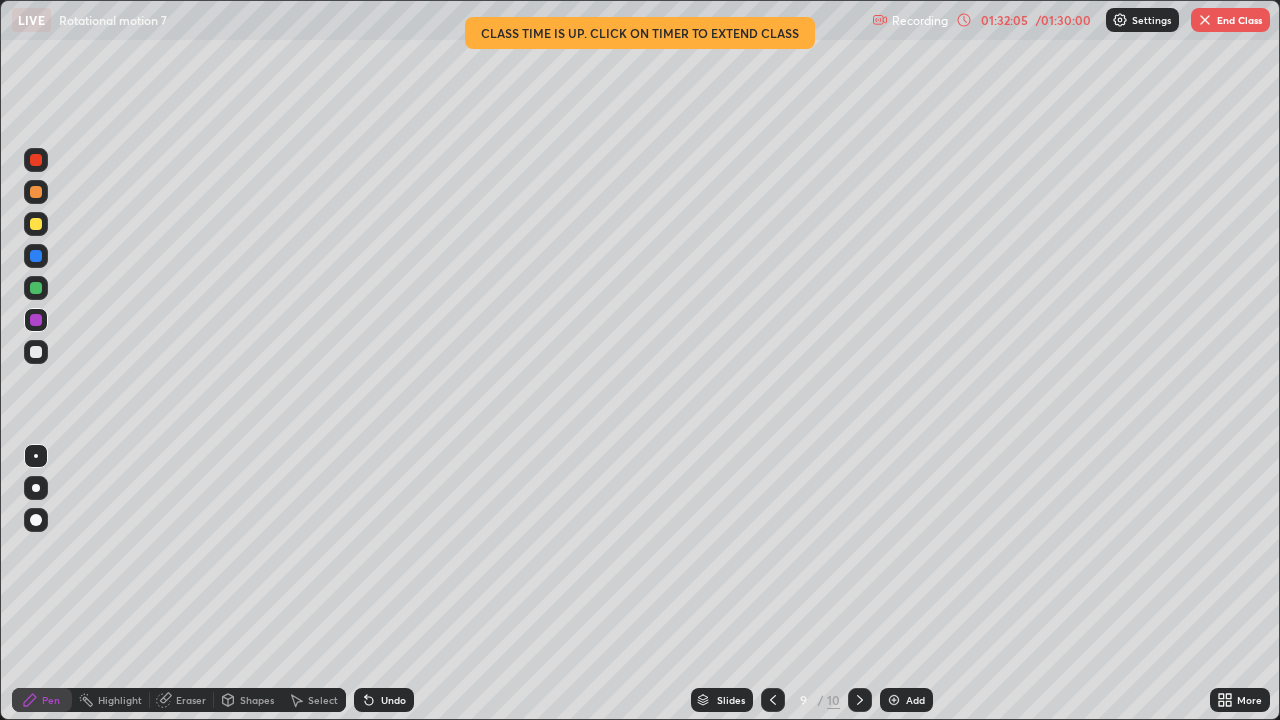 click on "Shapes" at bounding box center [257, 700] 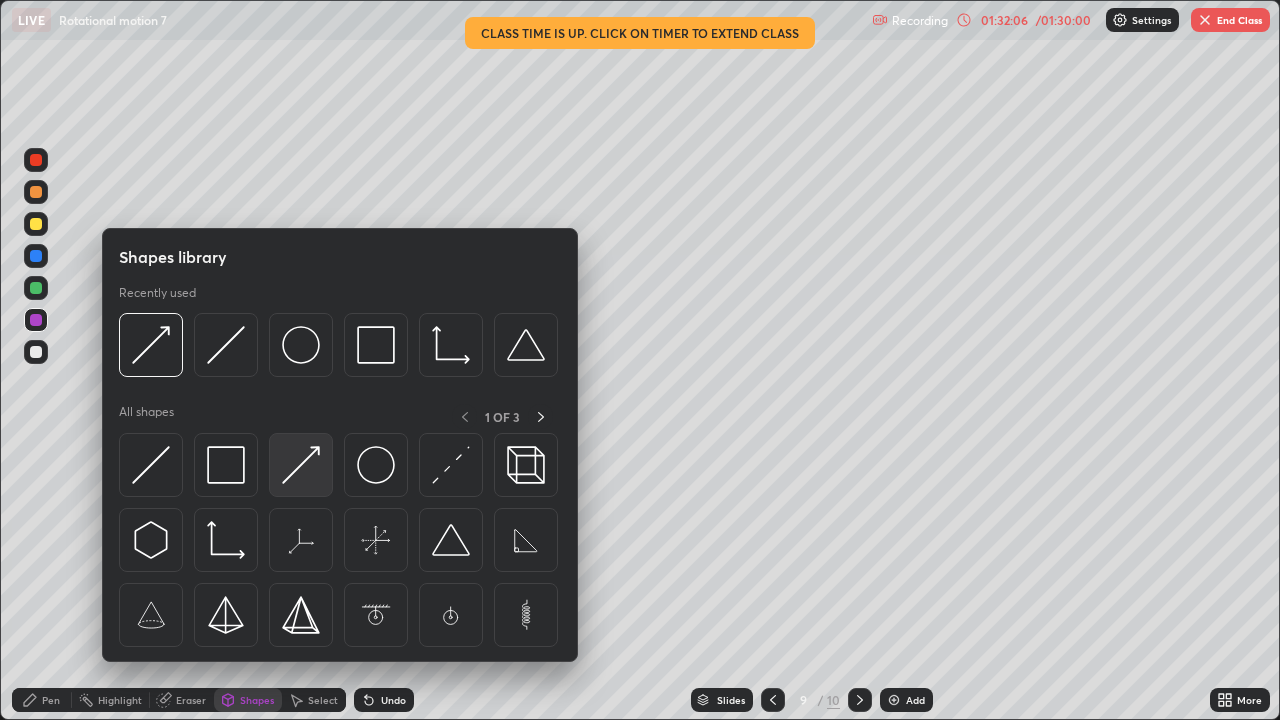 click at bounding box center (301, 465) 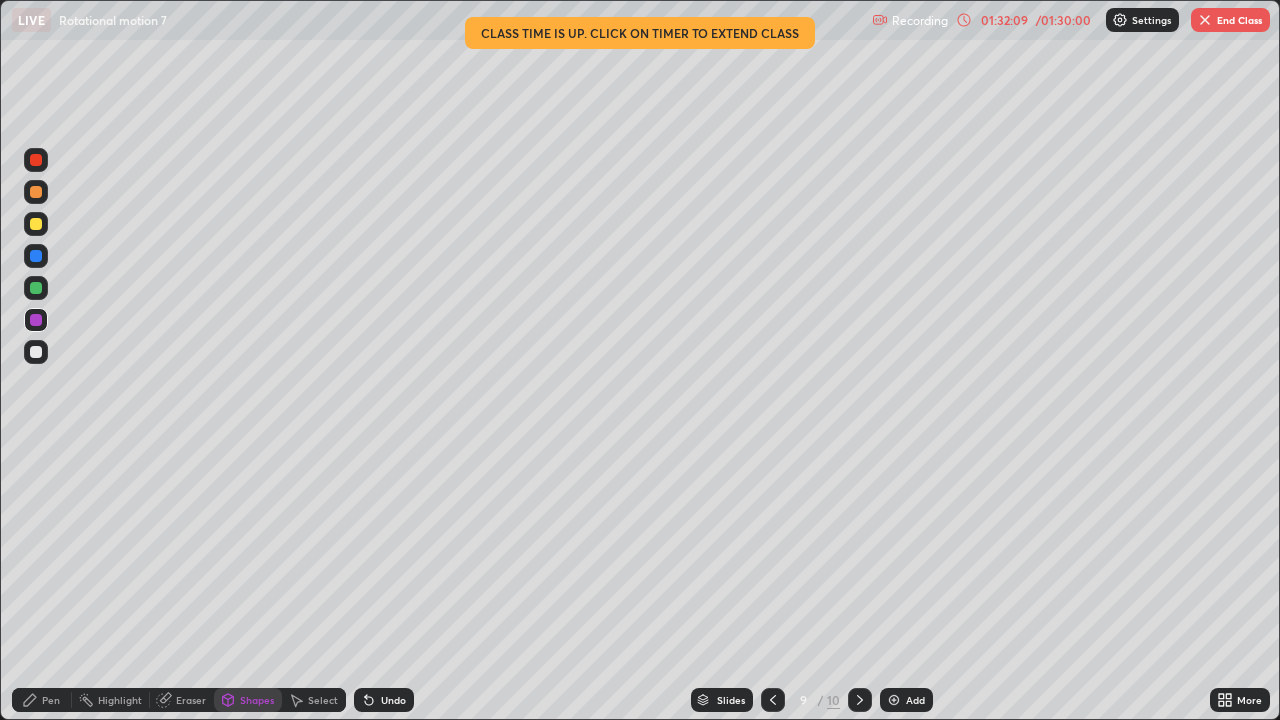 click on "Pen" at bounding box center [51, 700] 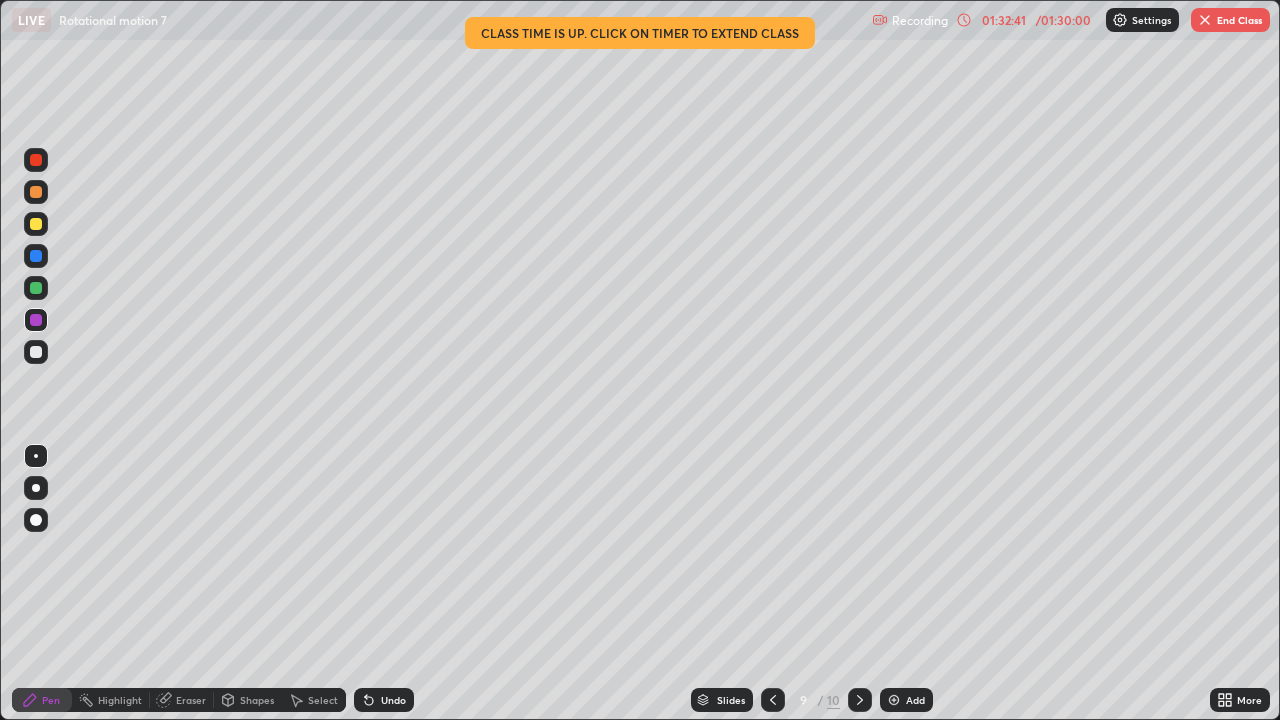 click on "Eraser" at bounding box center [191, 700] 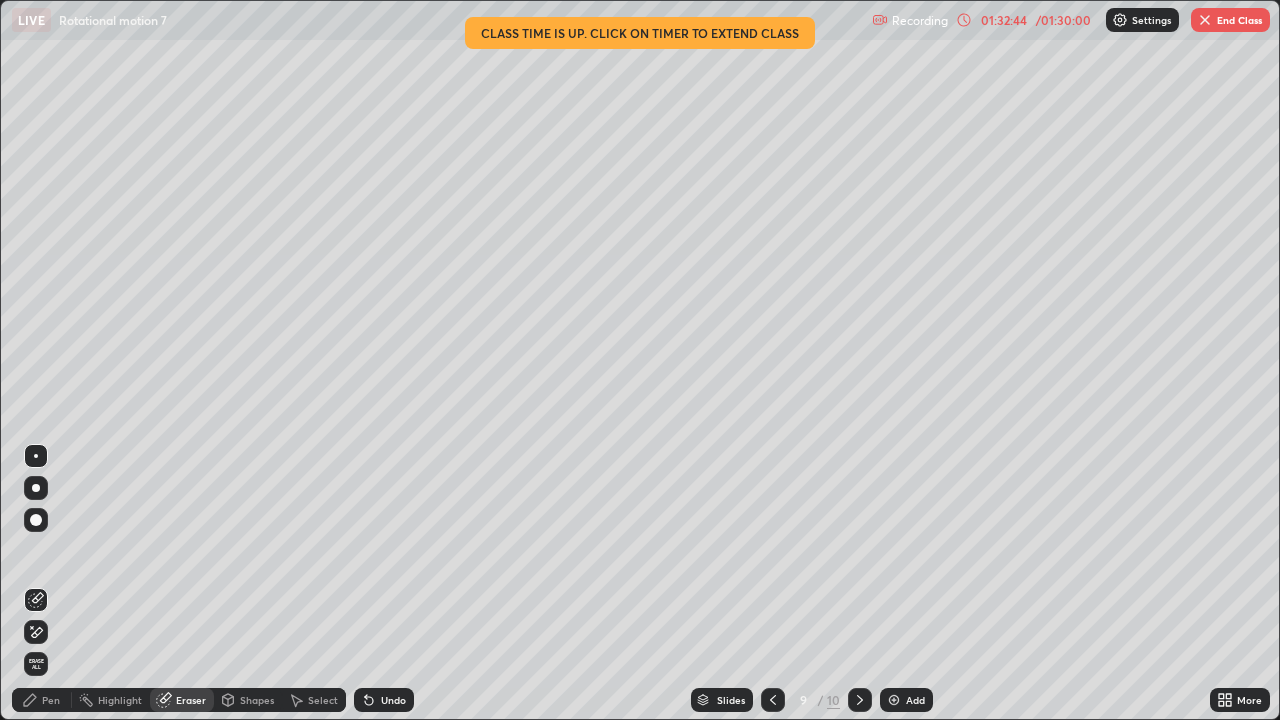 click on "Pen" at bounding box center [51, 700] 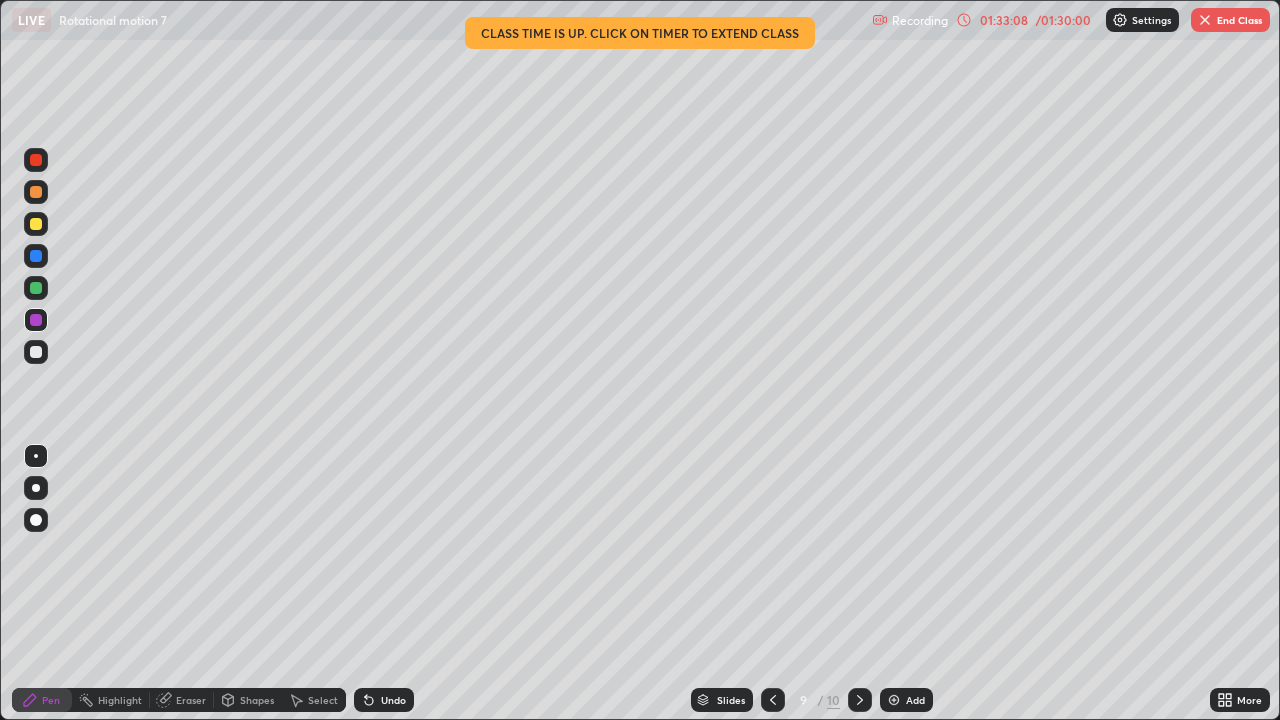 click at bounding box center [773, 700] 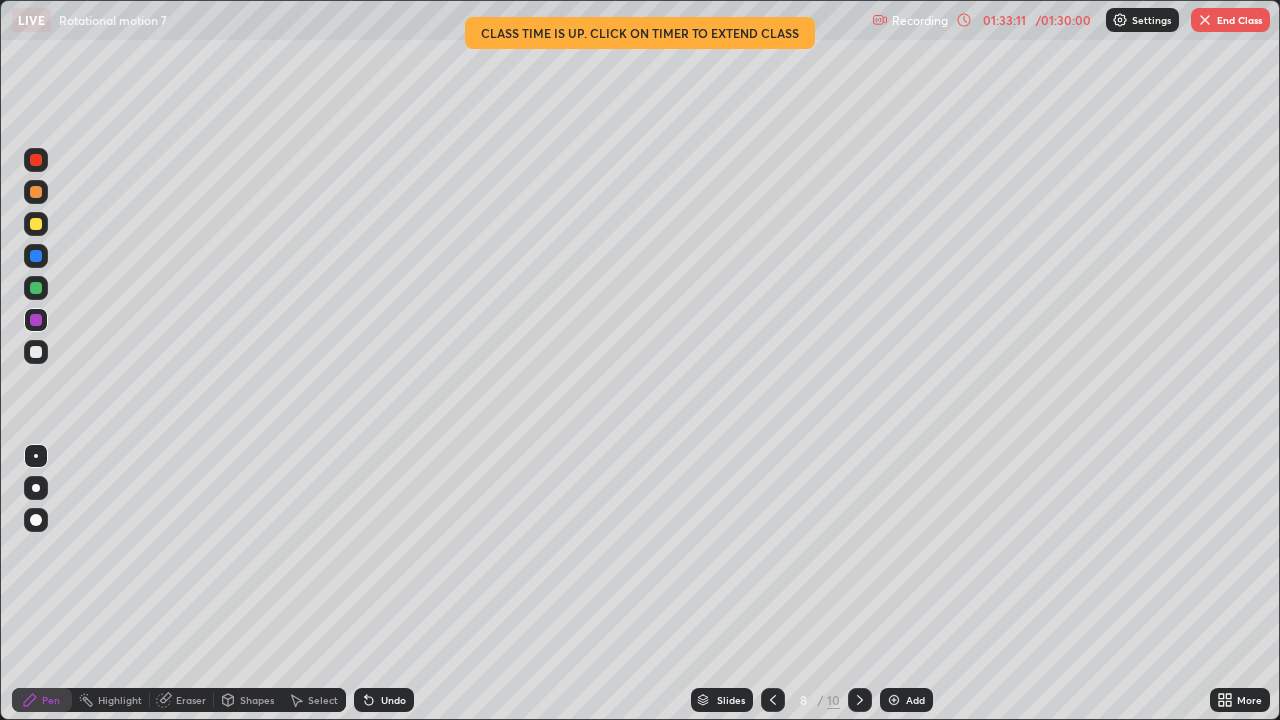 click 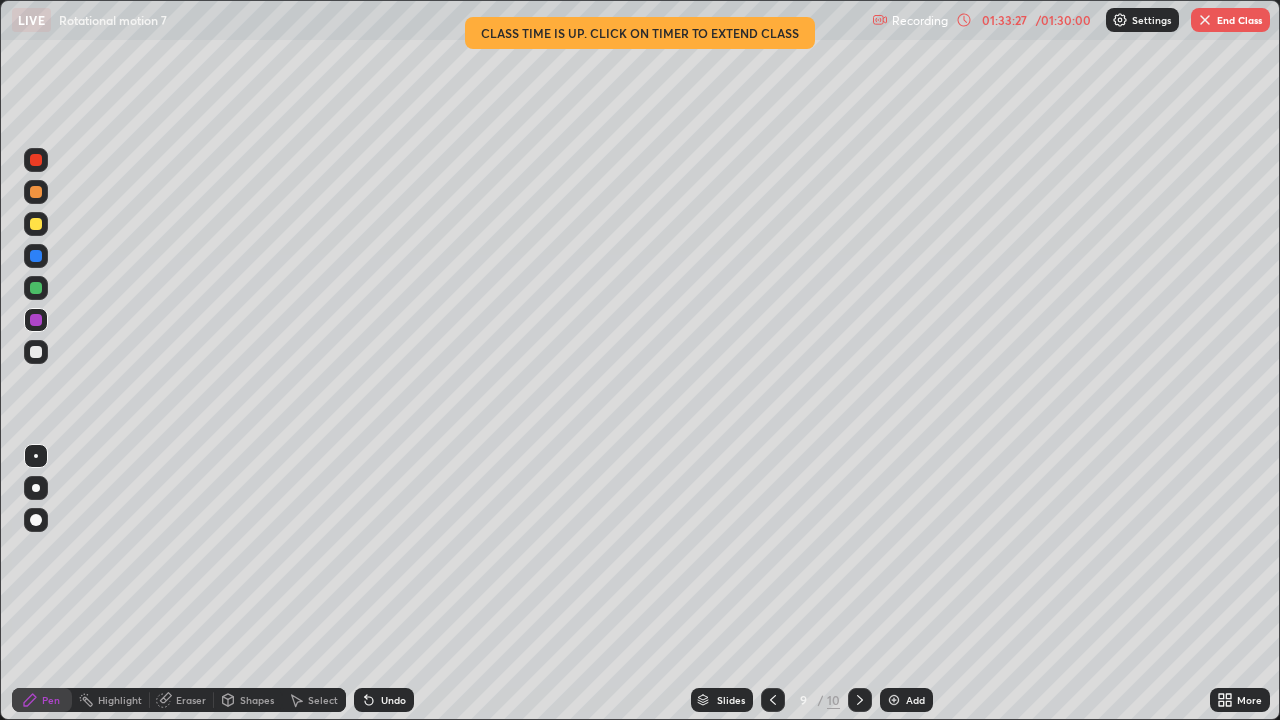 click at bounding box center (36, 352) 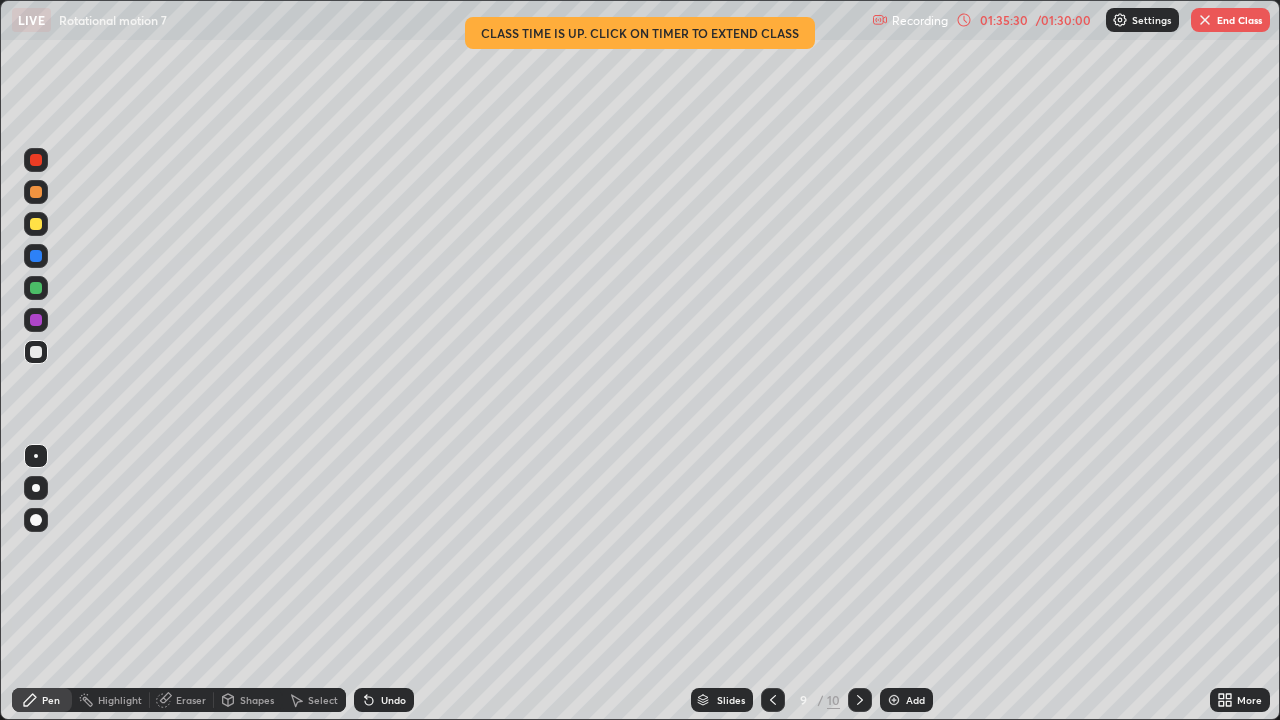 click at bounding box center [36, 288] 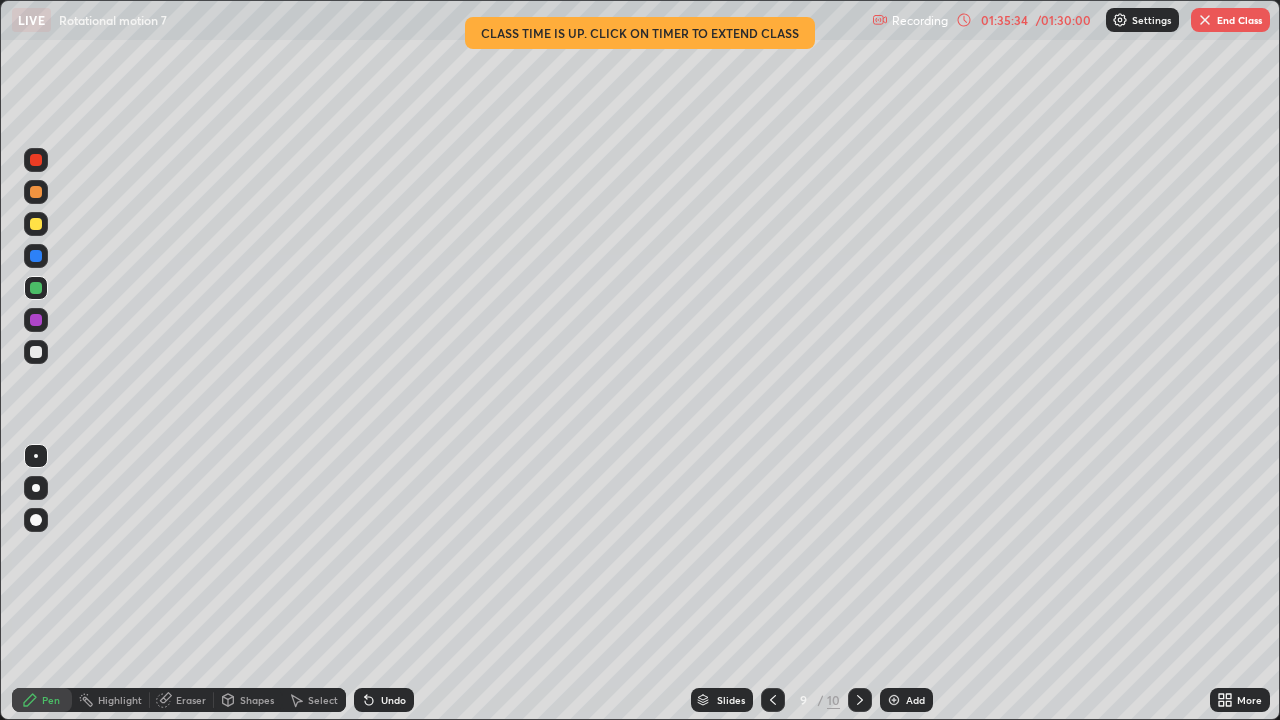 click on "Shapes" at bounding box center [257, 700] 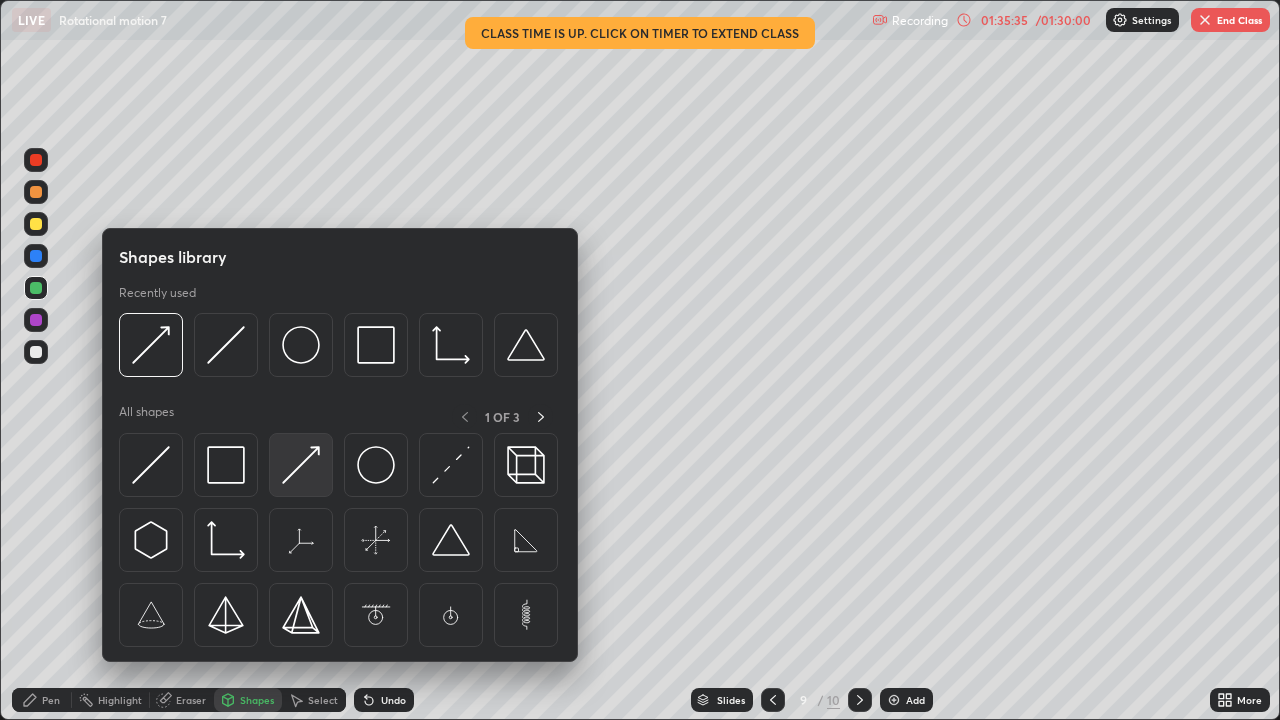 click at bounding box center [301, 465] 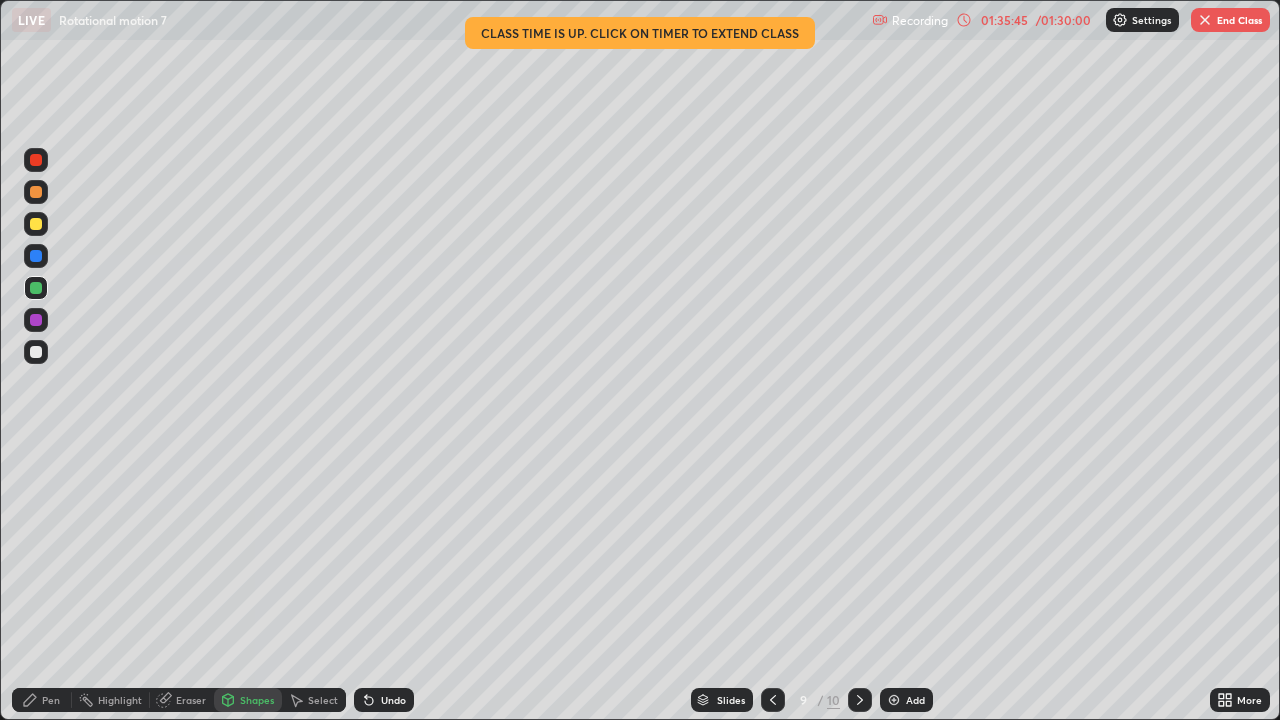 click at bounding box center (36, 192) 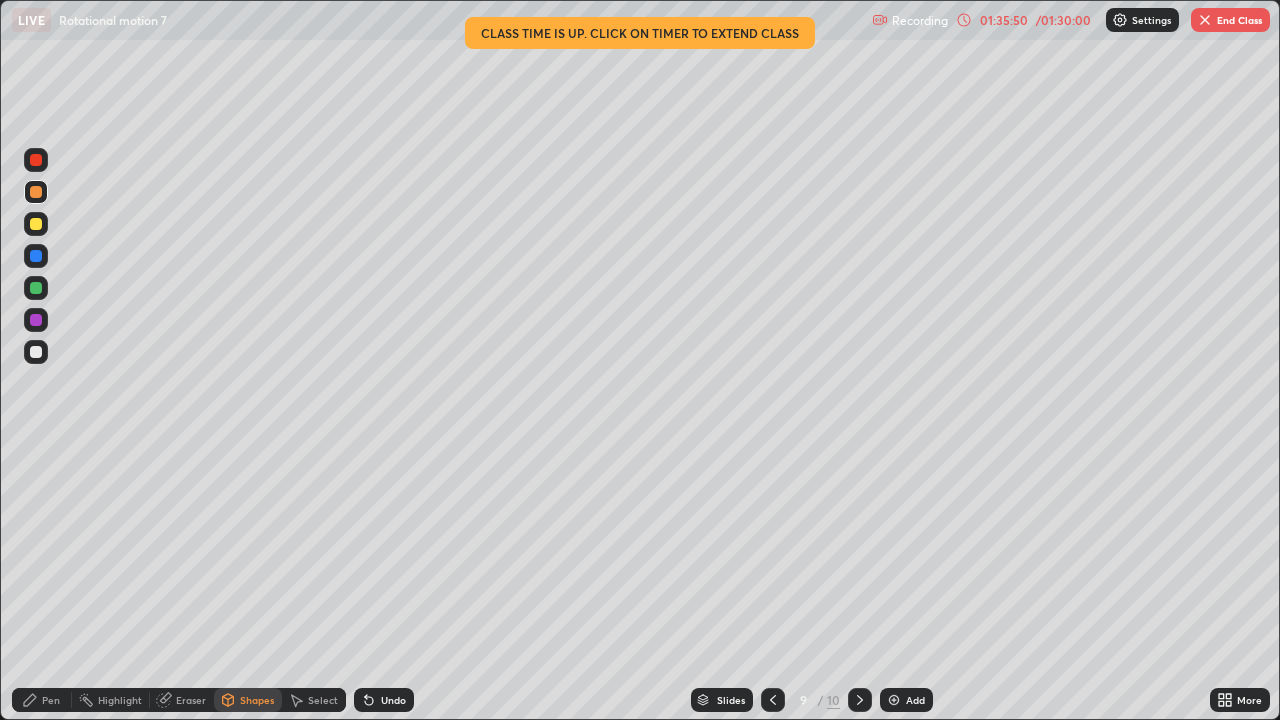 click on "Pen" at bounding box center [51, 700] 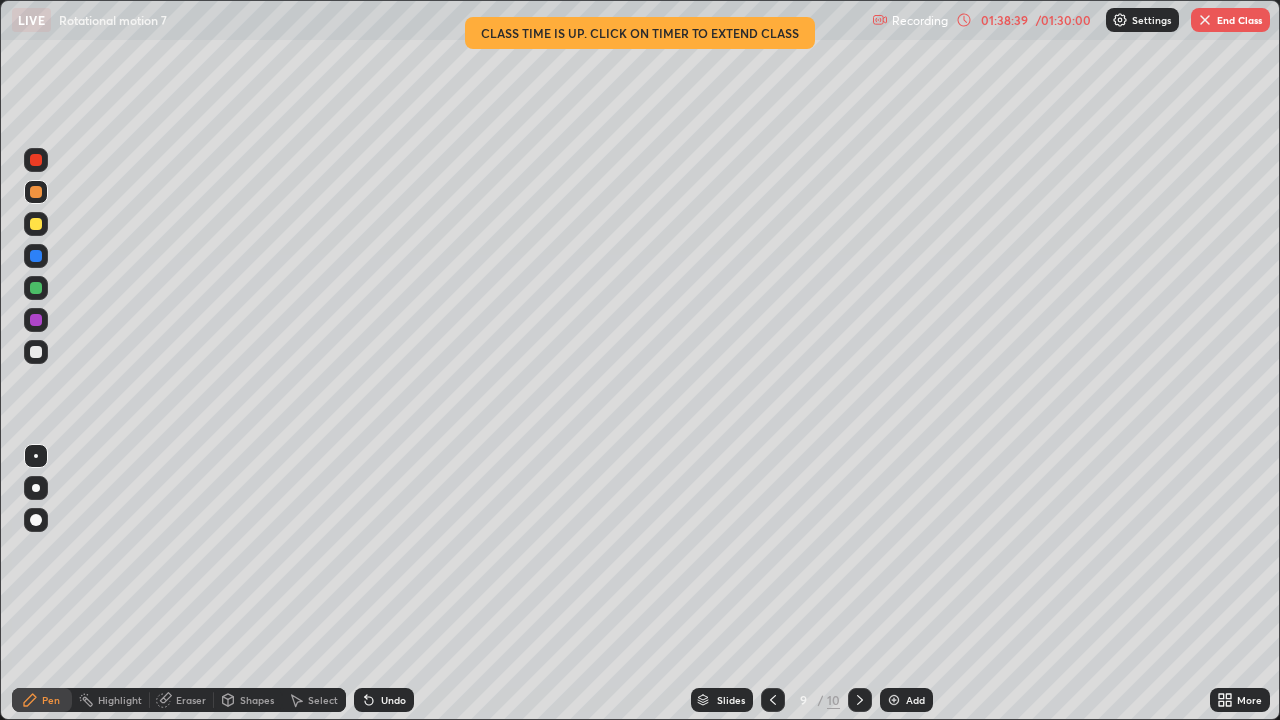 click at bounding box center [36, 288] 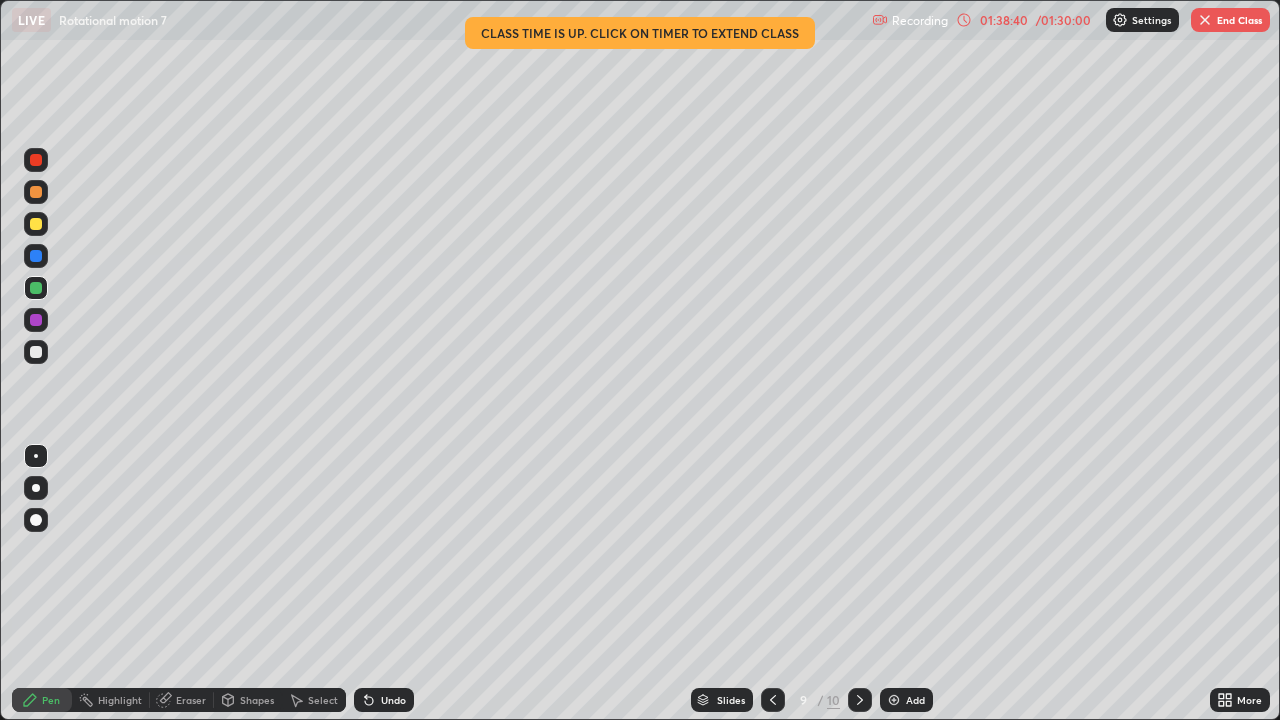 click on "Highlight" at bounding box center [120, 700] 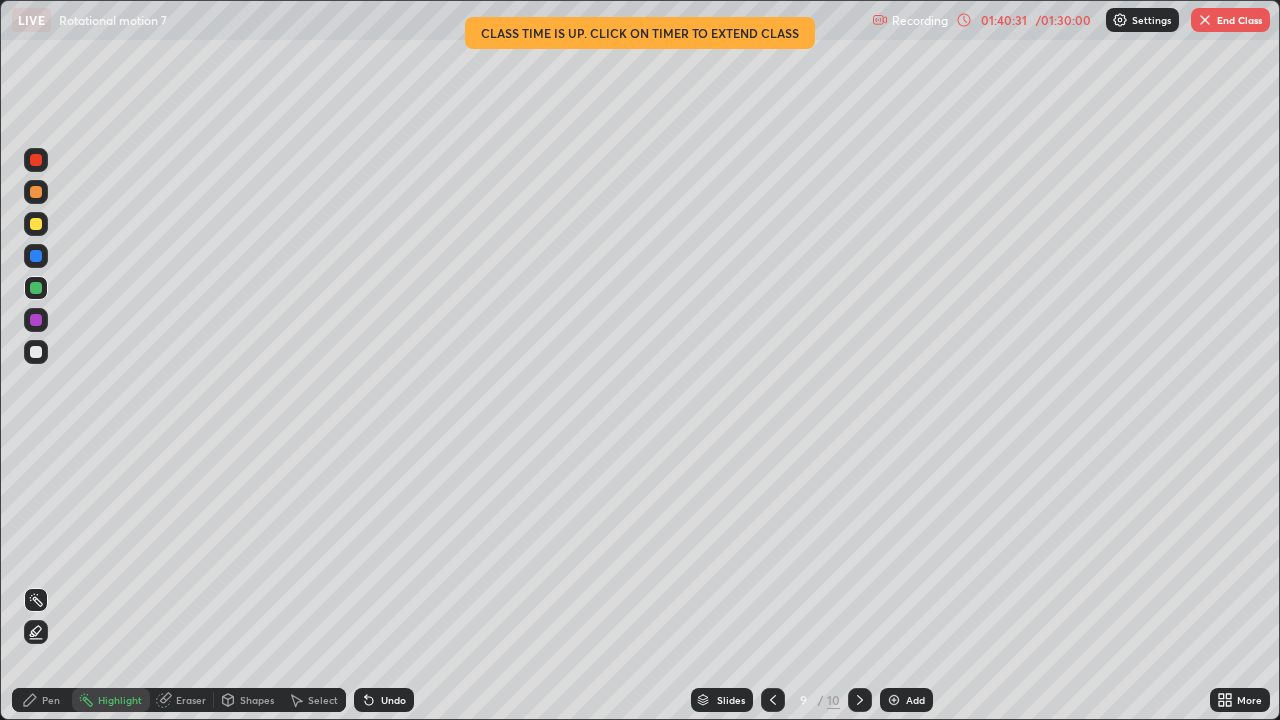 click at bounding box center [1205, 20] 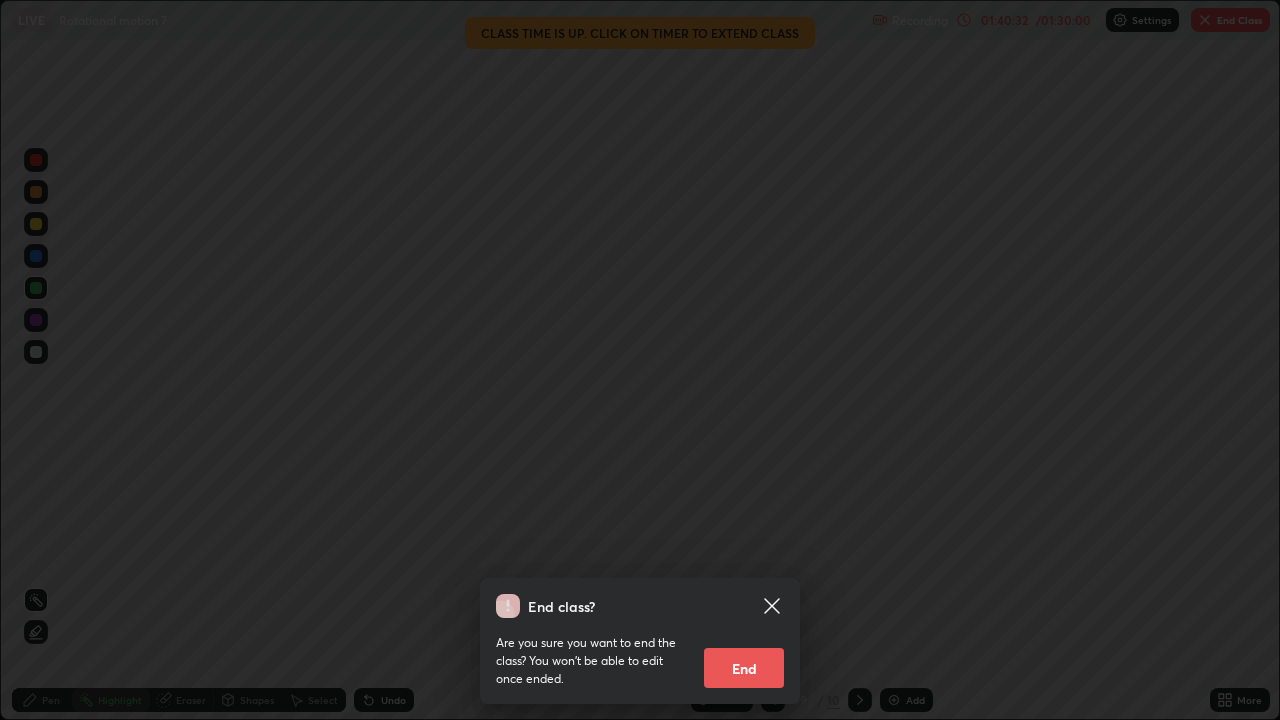 click on "End" at bounding box center [744, 668] 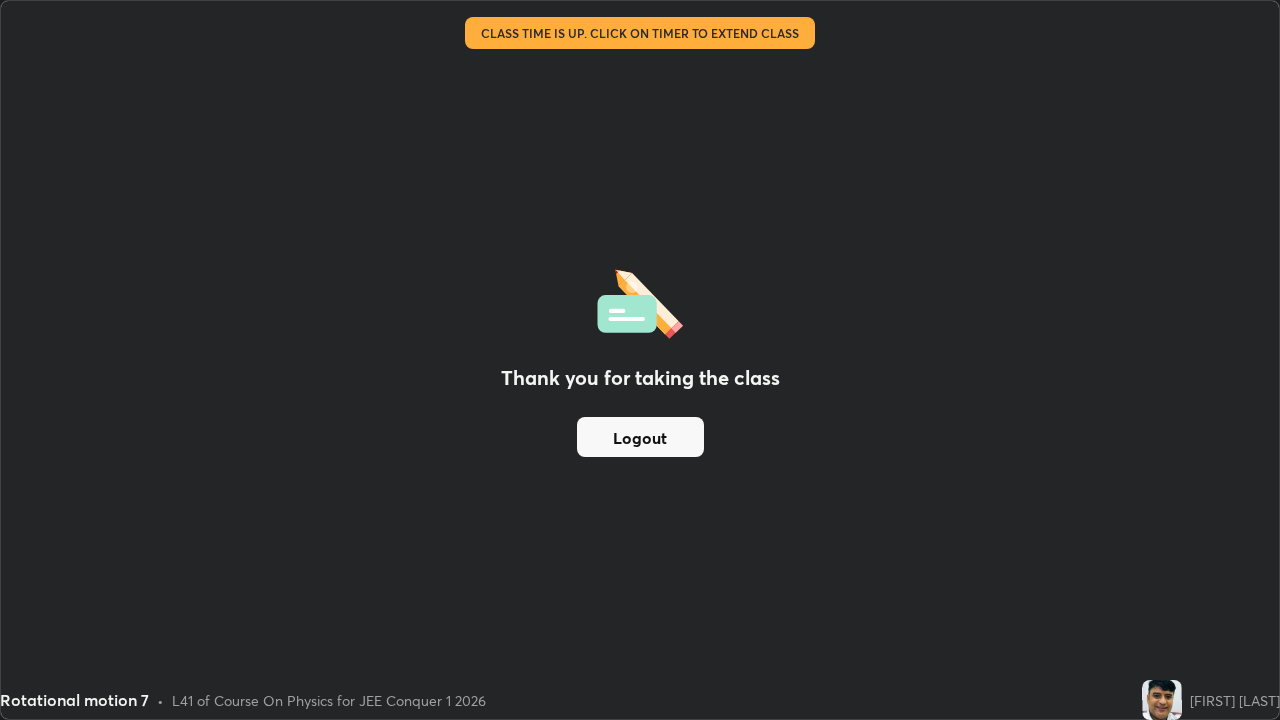 click on "Thank you for taking the class Logout" at bounding box center [640, 360] 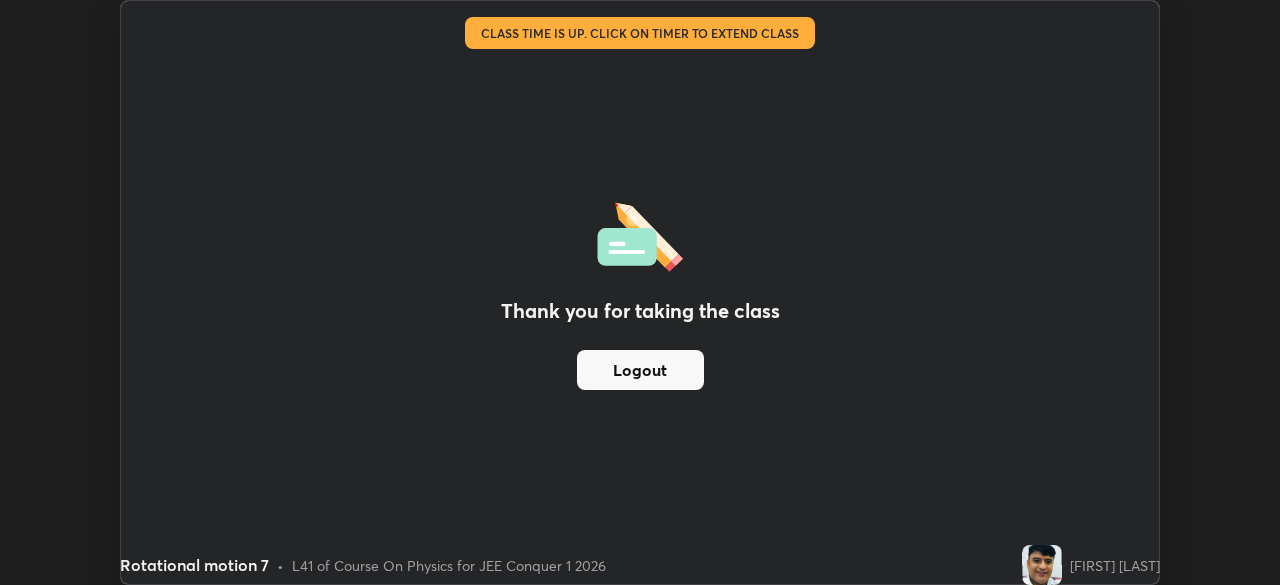 scroll, scrollTop: 585, scrollLeft: 1280, axis: both 